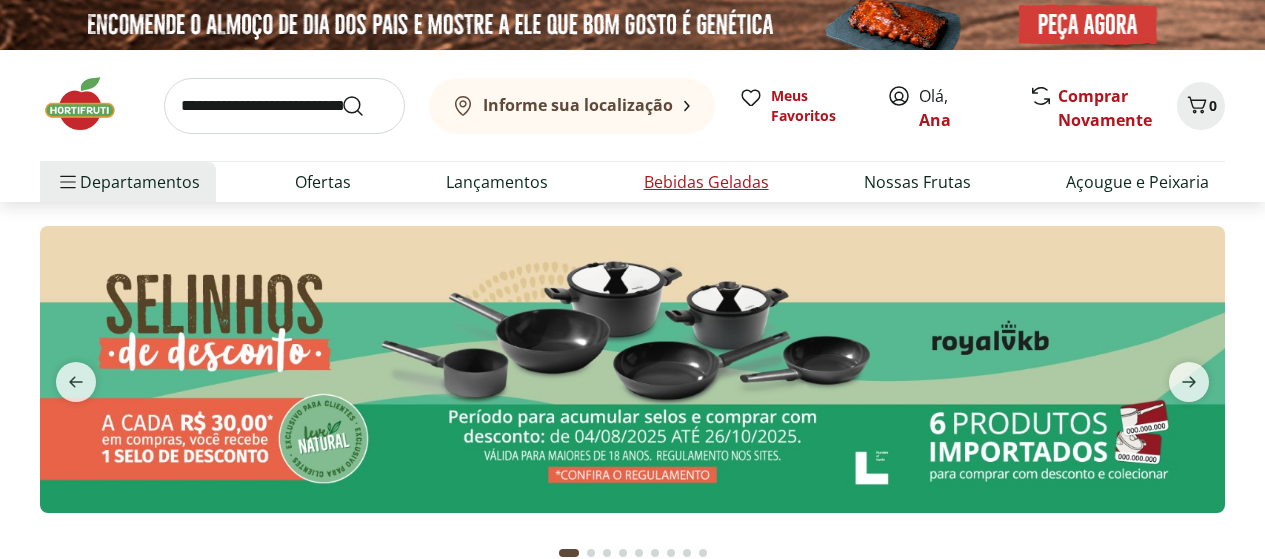 scroll, scrollTop: 0, scrollLeft: 0, axis: both 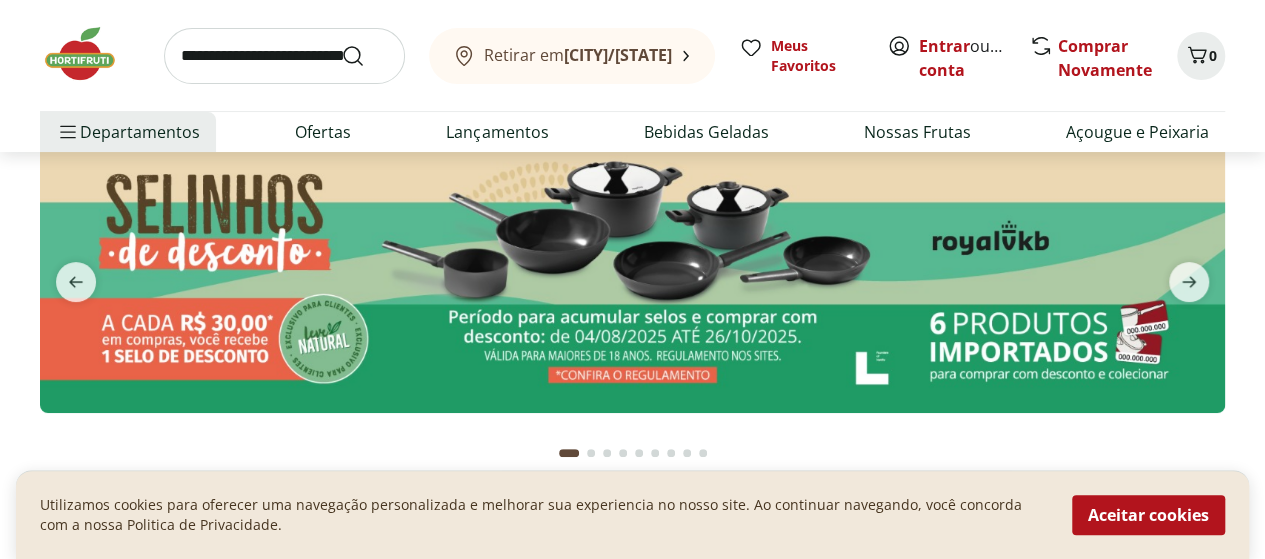 click on "Retirar em  Armação dos Búzios/RJ" at bounding box center [572, 56] 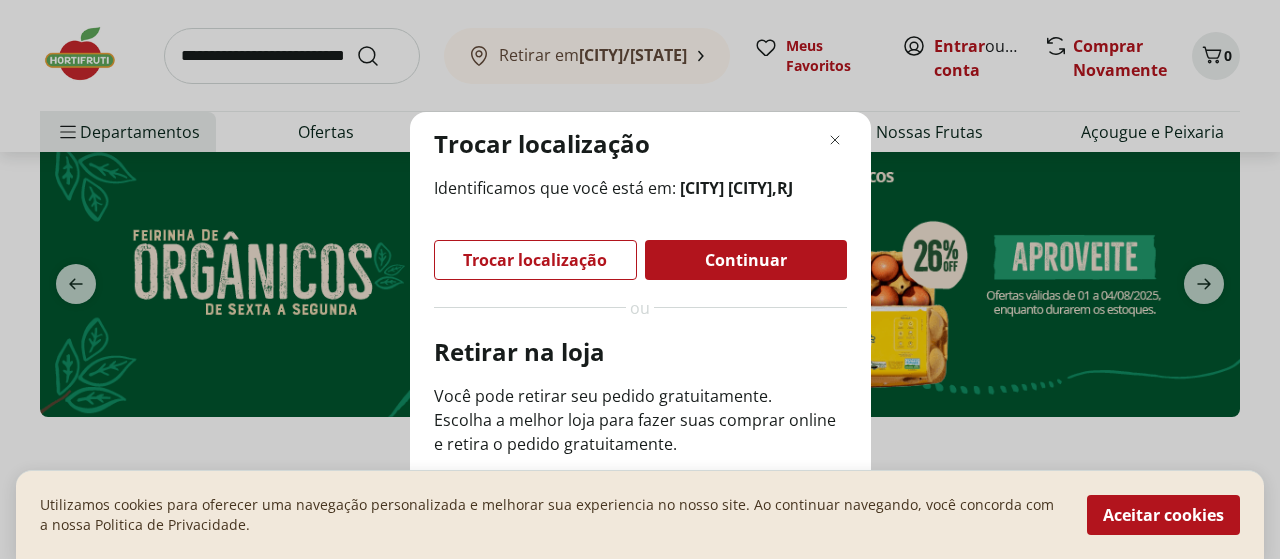 click on "Trocar localização Identificamos que você está em:   Golfe,   Armação dos Búzios ,  RJ Trocar localização Continuar ou  Retirar na loja Você pode retirar seu pedido gratuitamente.  Escolha a melhor loja para fazer suas comprar online e retira o pedido gratuitamente. Ver lojas" at bounding box center (640, 279) 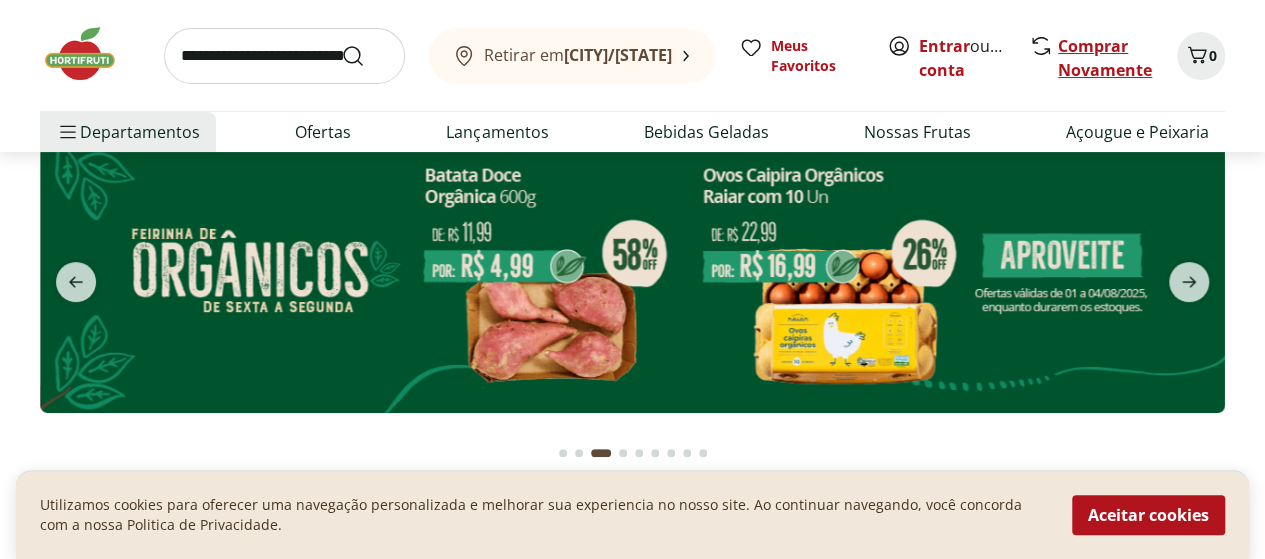 click on "Comprar Novamente" at bounding box center (1105, 58) 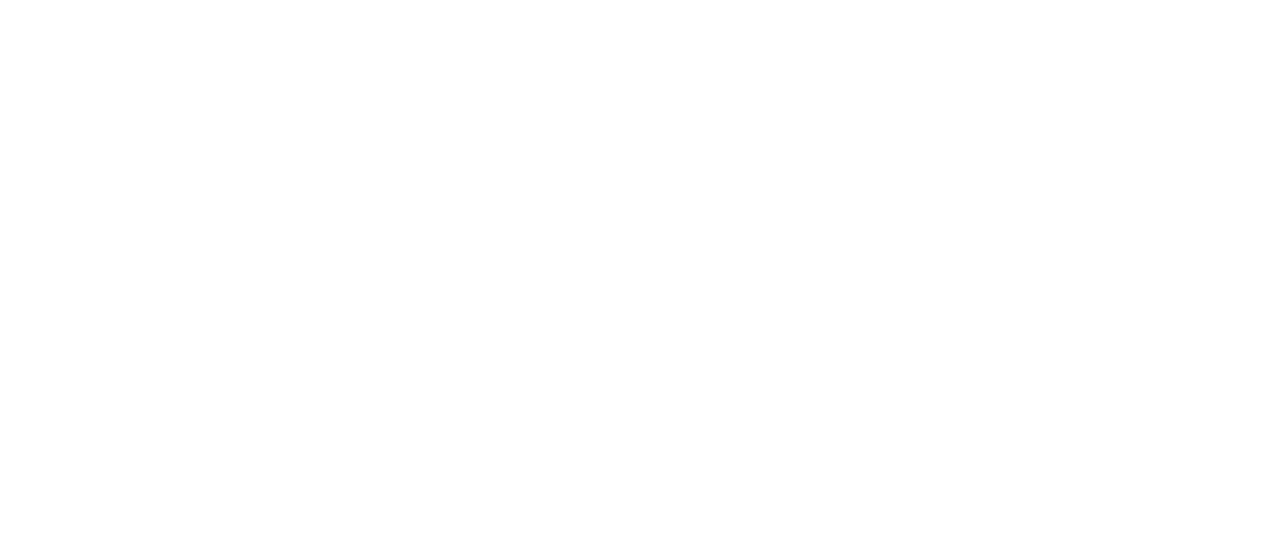 scroll, scrollTop: 0, scrollLeft: 0, axis: both 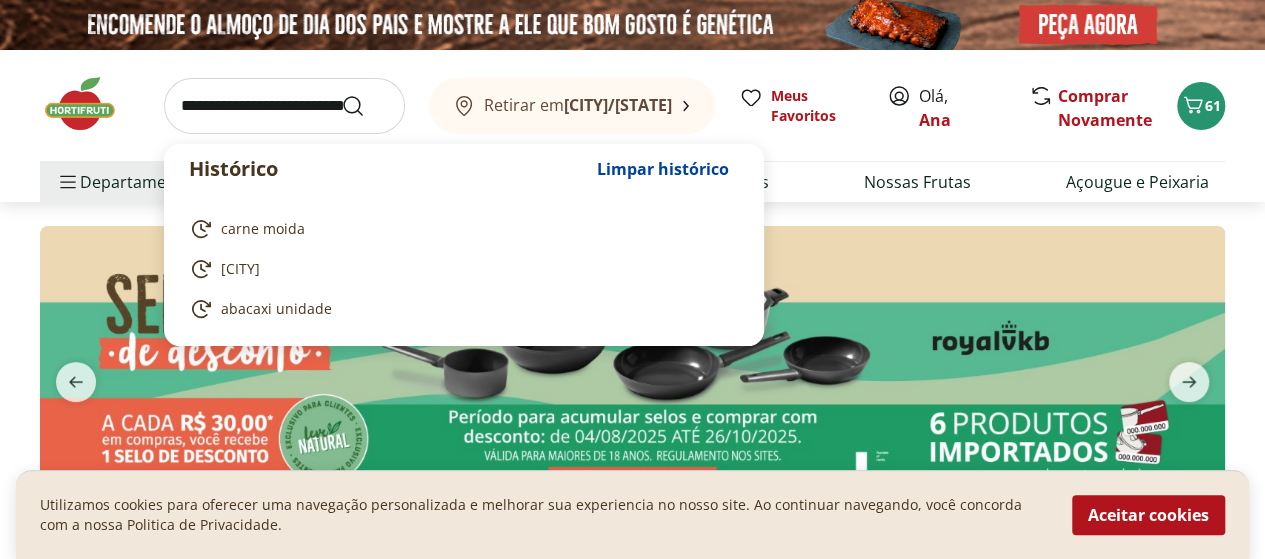 click at bounding box center (284, 106) 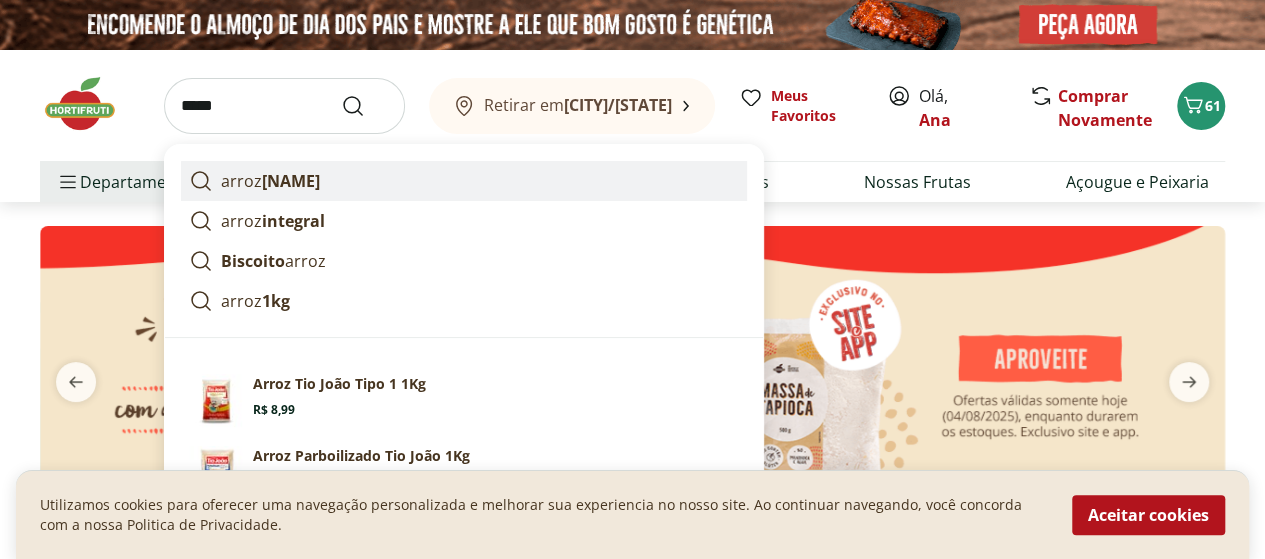 click on "tio joão" at bounding box center [291, 181] 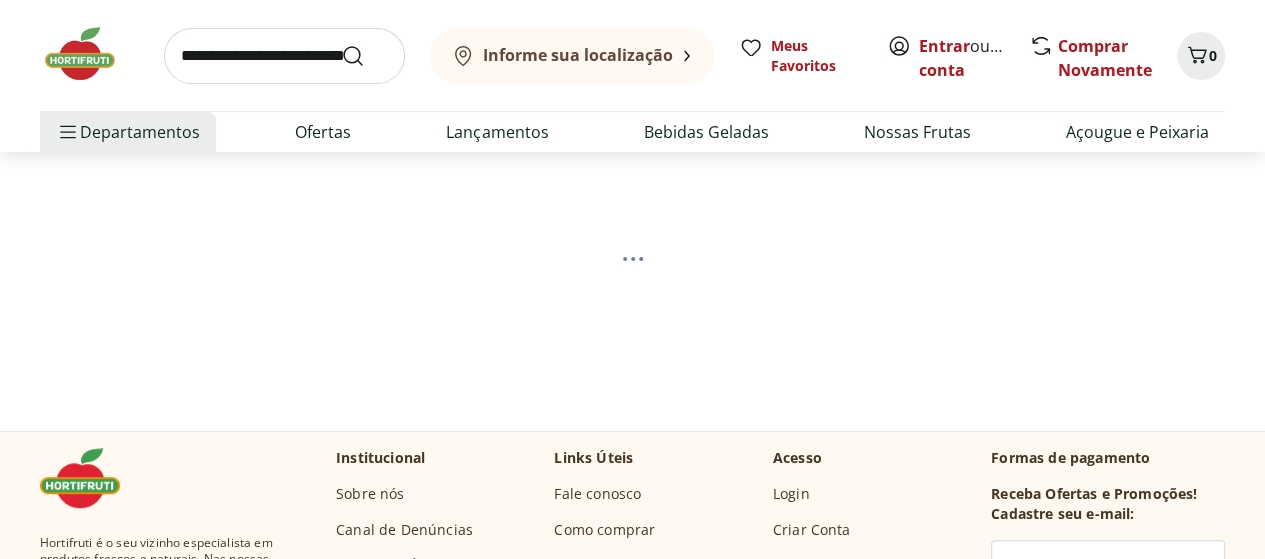 scroll, scrollTop: 0, scrollLeft: 0, axis: both 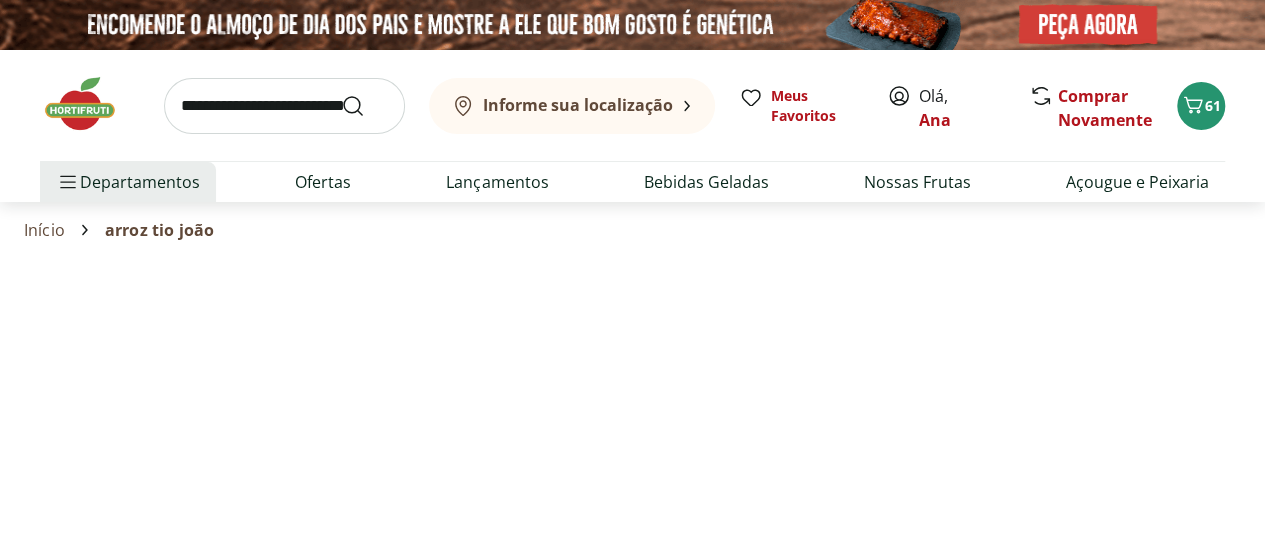 select on "**********" 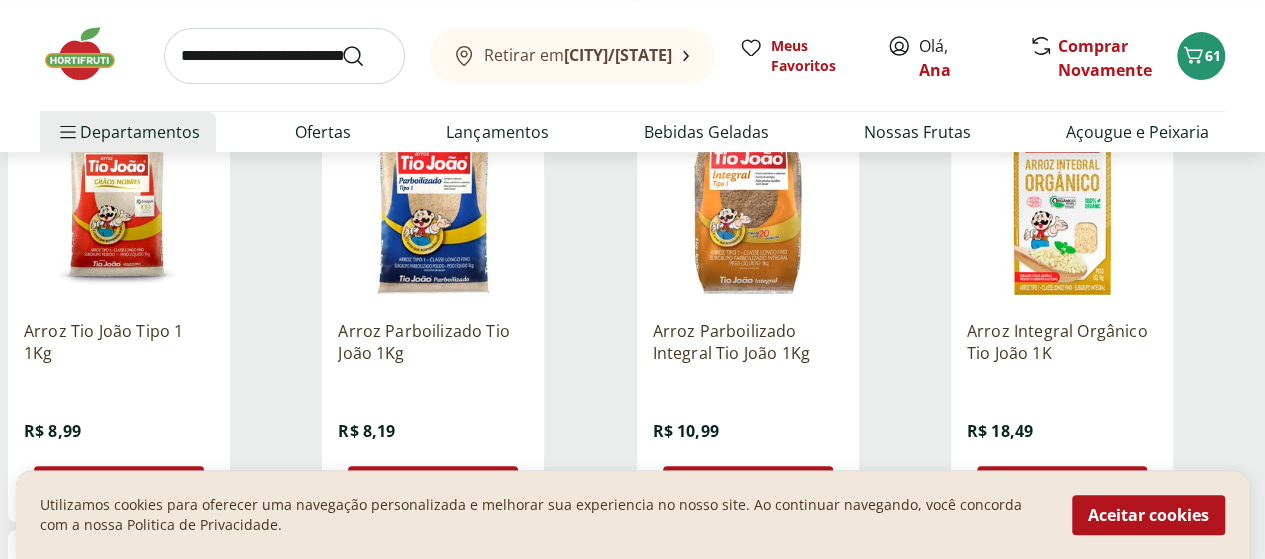 scroll, scrollTop: 500, scrollLeft: 0, axis: vertical 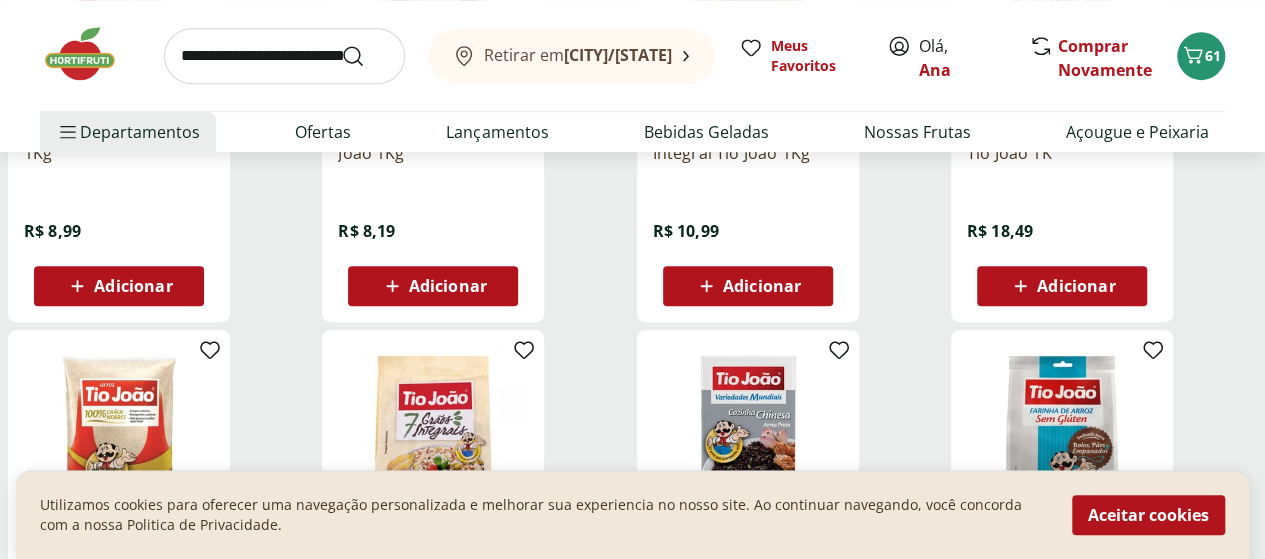 click on "Adicionar" at bounding box center (133, 286) 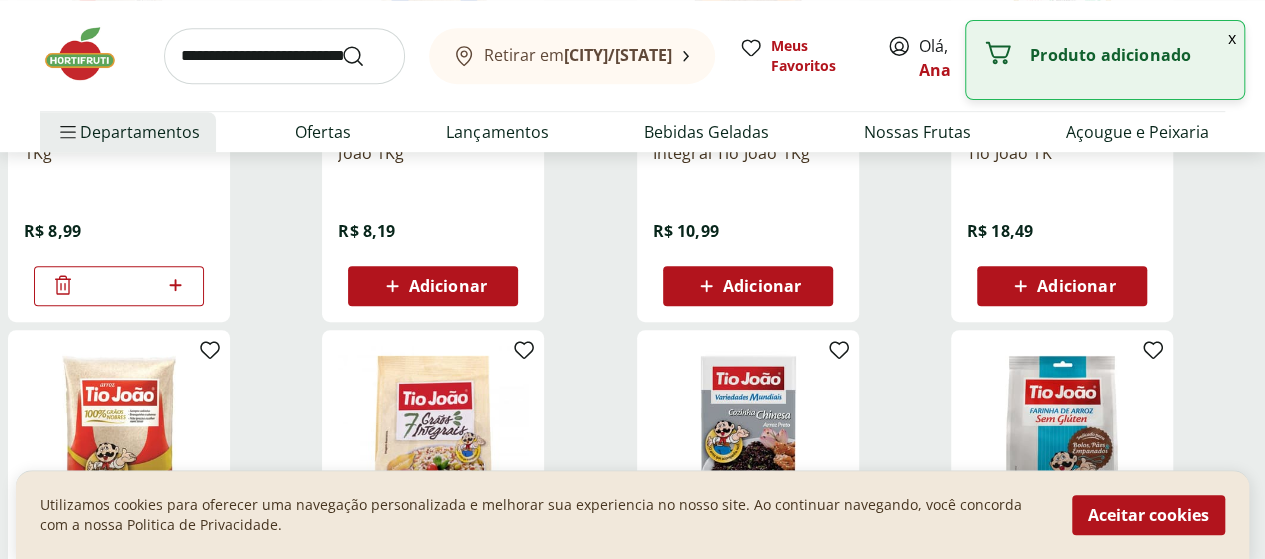 click 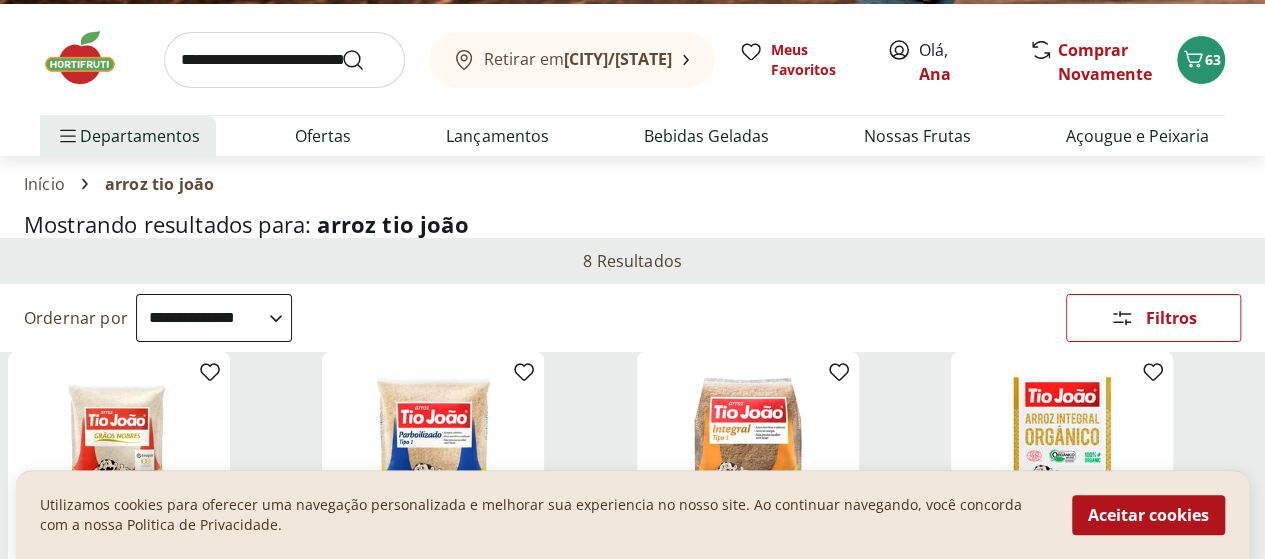 scroll, scrollTop: 0, scrollLeft: 0, axis: both 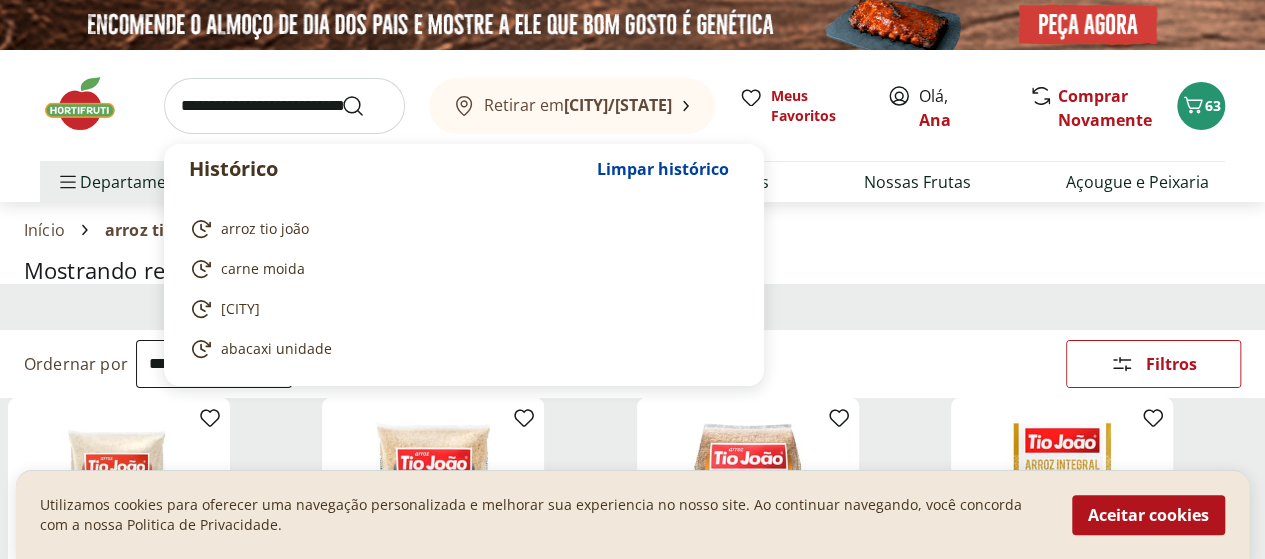 click at bounding box center [284, 106] 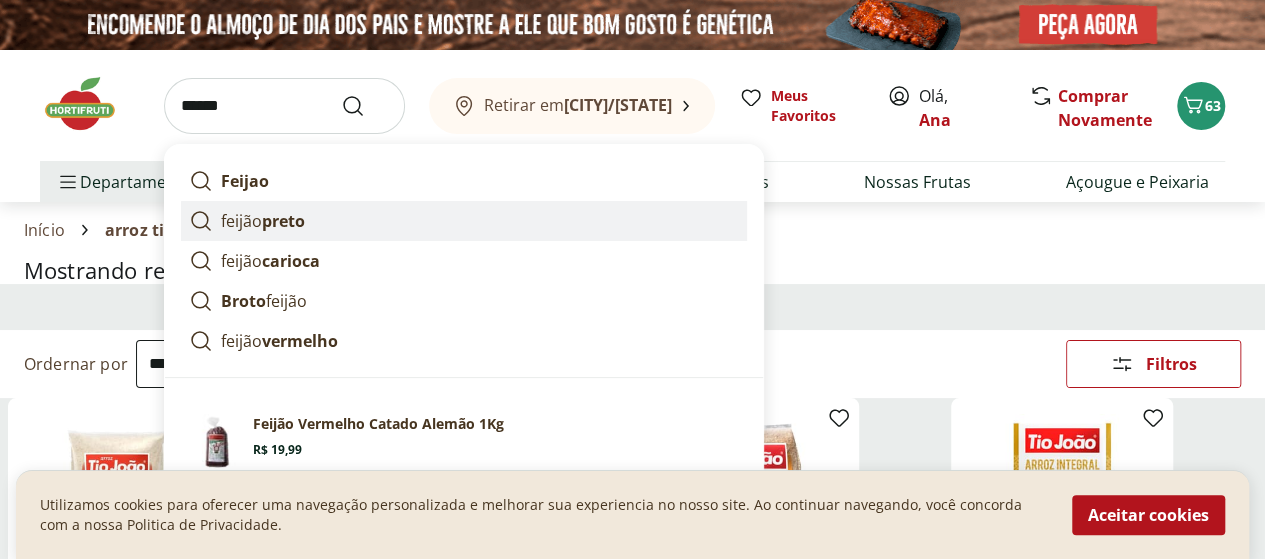 click on "feijão  preto" at bounding box center [464, 221] 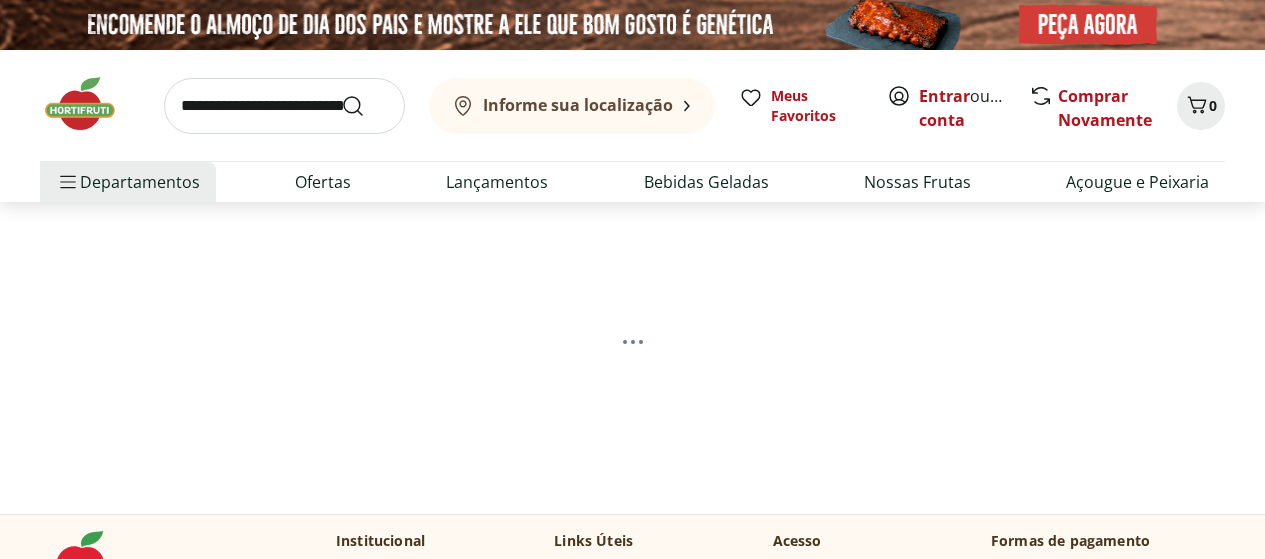 scroll, scrollTop: 100, scrollLeft: 0, axis: vertical 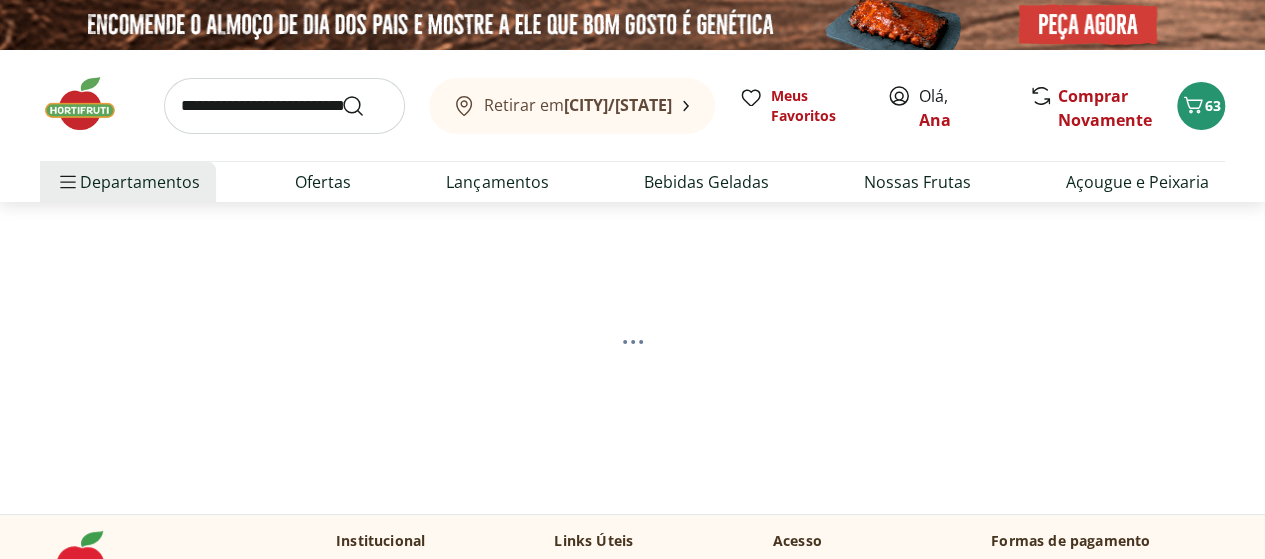 select on "**********" 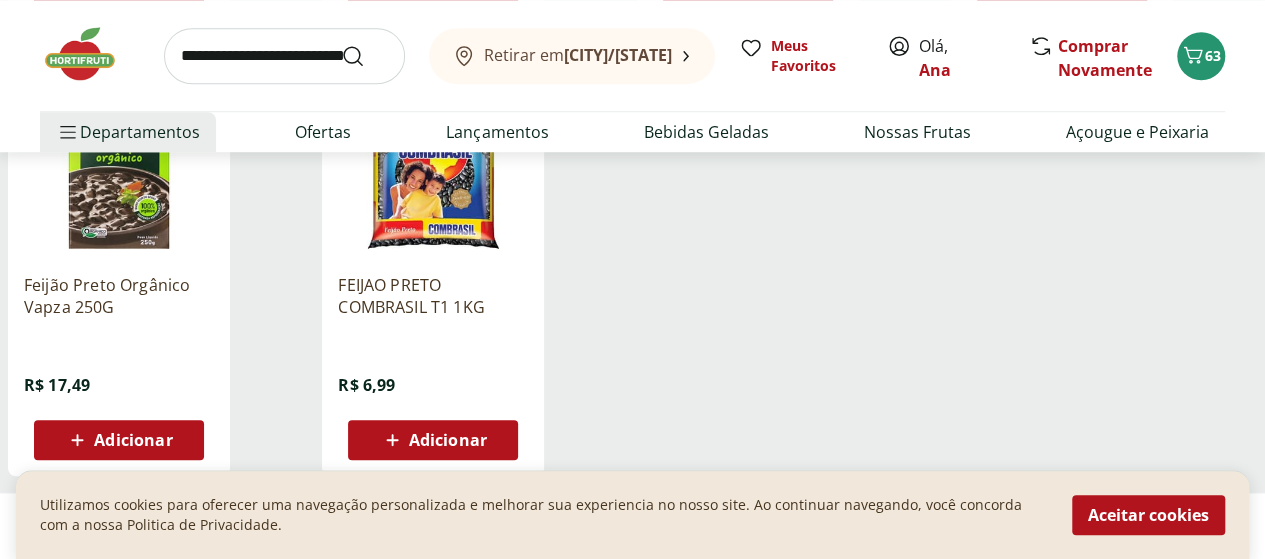 scroll, scrollTop: 900, scrollLeft: 0, axis: vertical 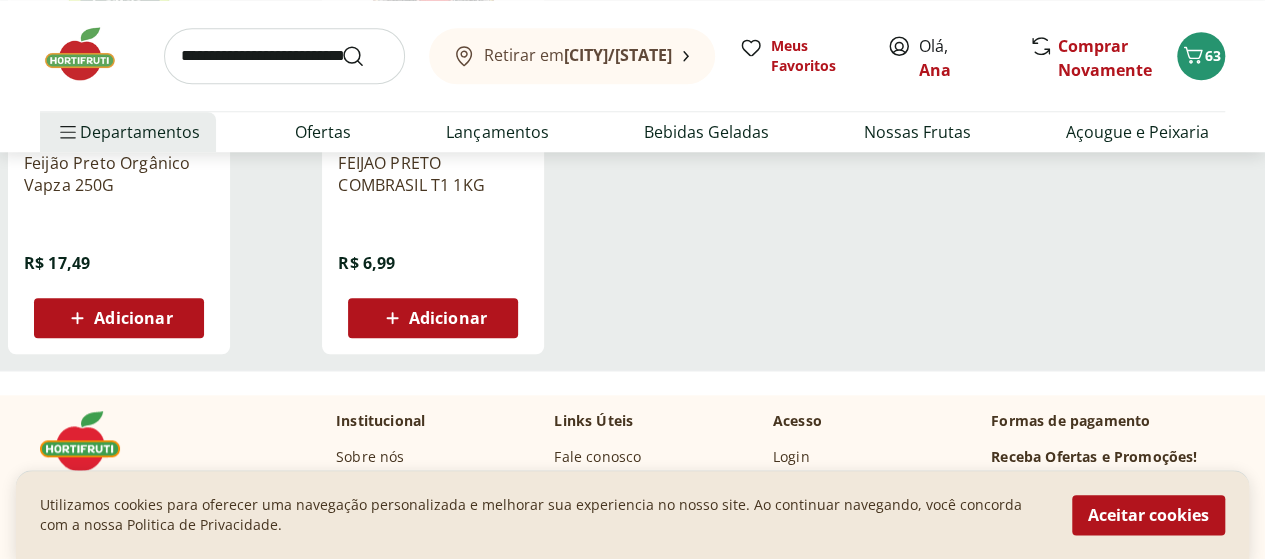 click on "Adicionar" at bounding box center (448, 318) 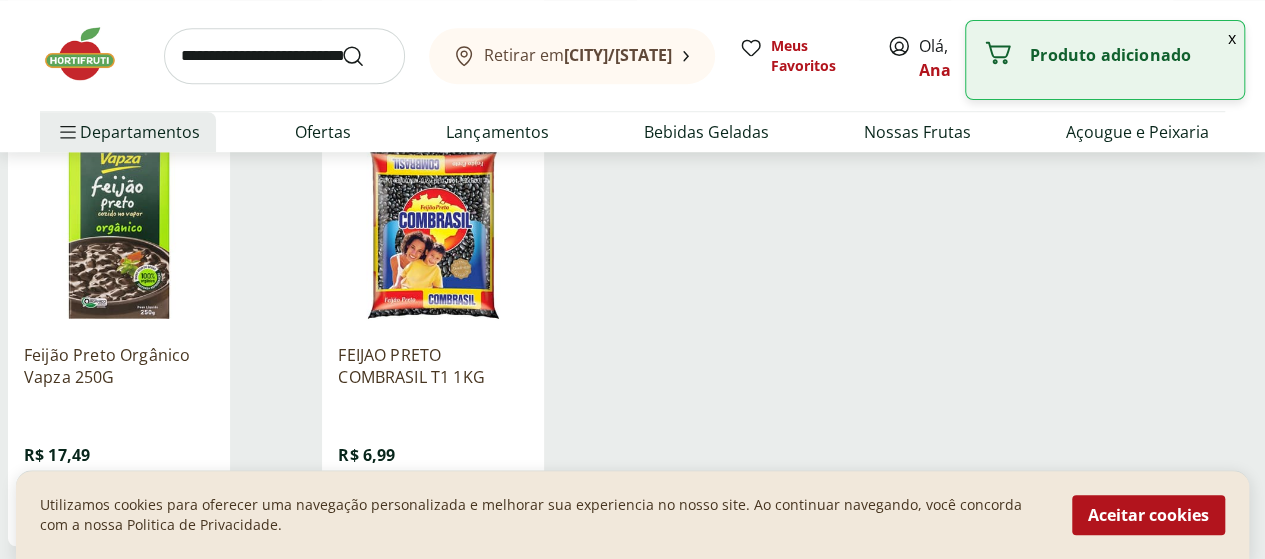 scroll, scrollTop: 700, scrollLeft: 0, axis: vertical 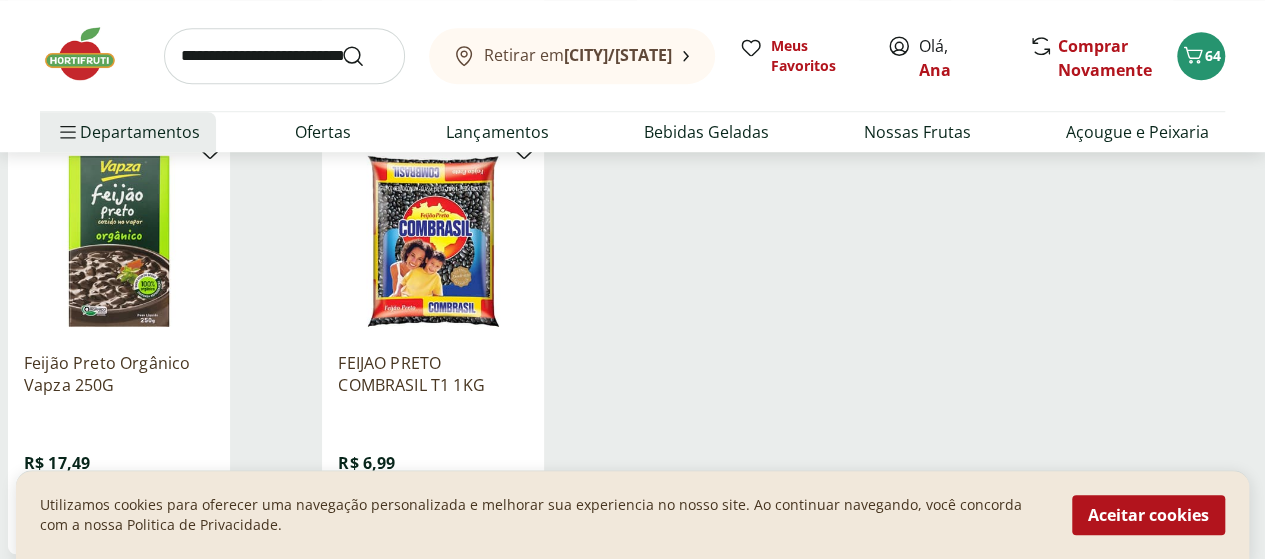 click at bounding box center [284, 56] 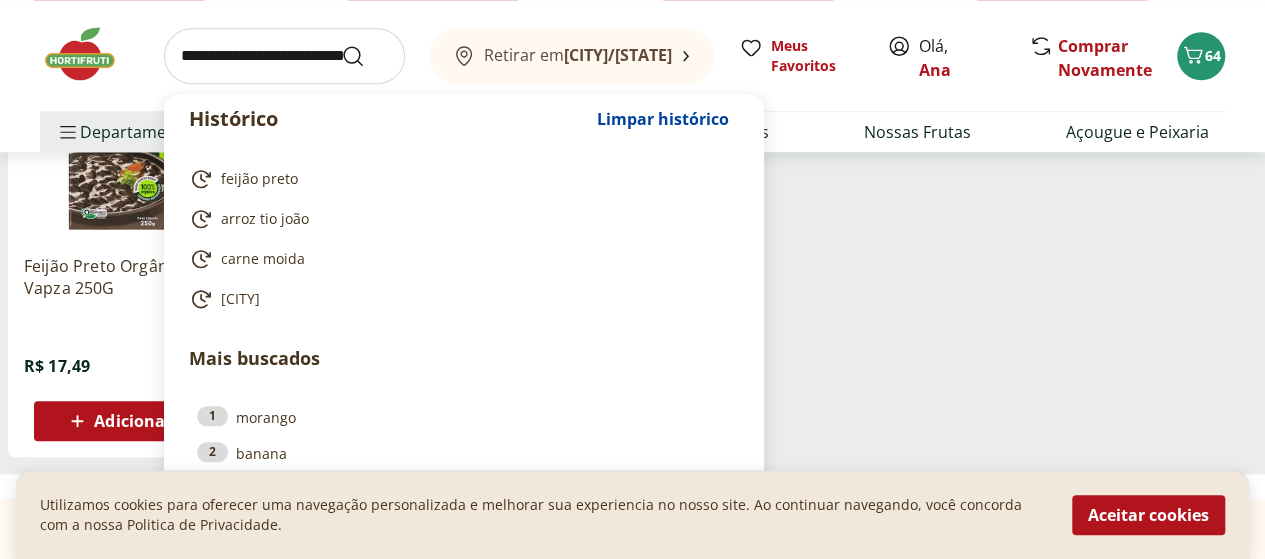scroll, scrollTop: 800, scrollLeft: 0, axis: vertical 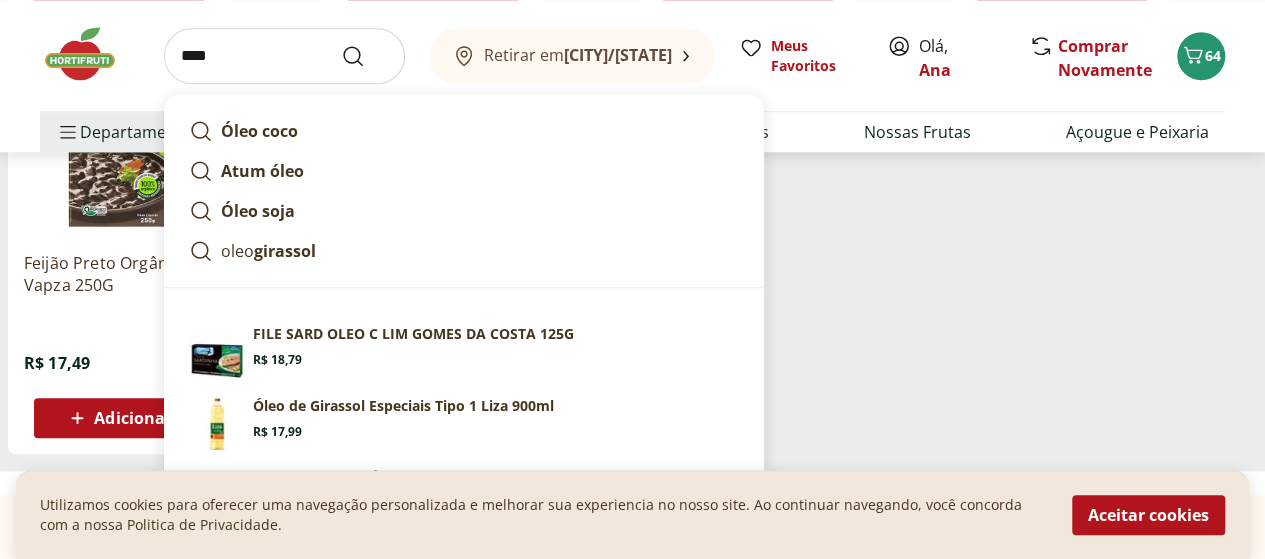 type on "****" 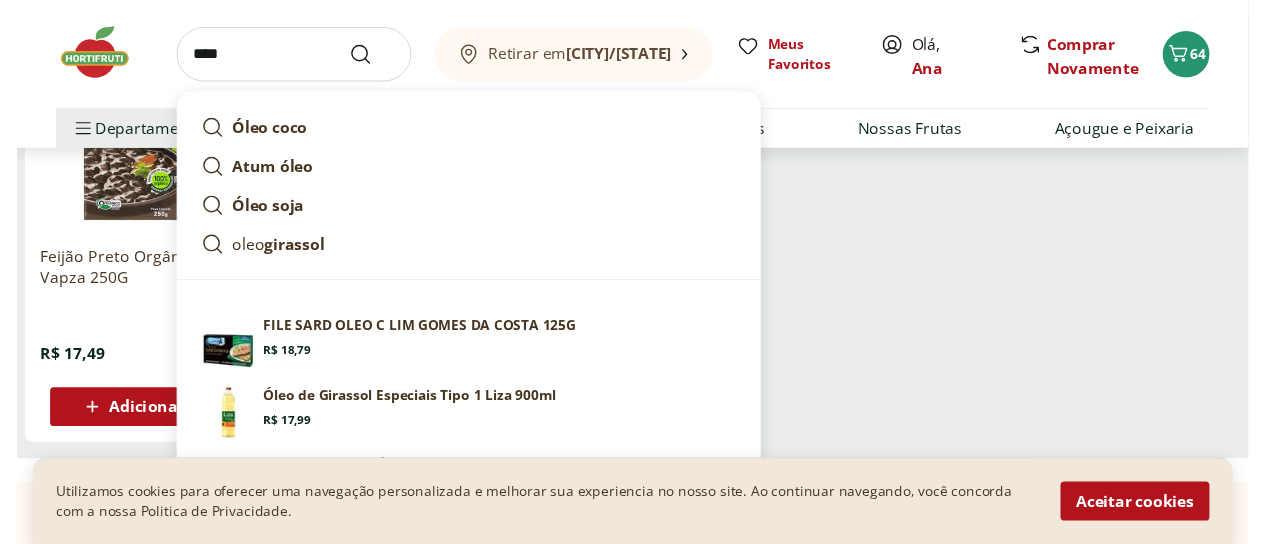 scroll, scrollTop: 0, scrollLeft: 0, axis: both 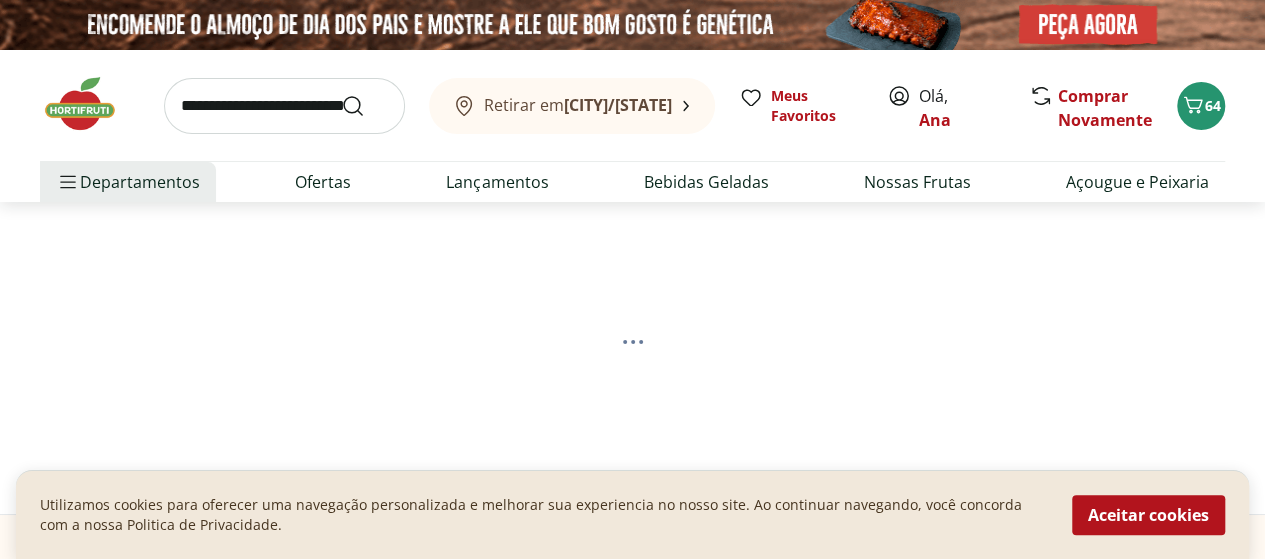 select on "**********" 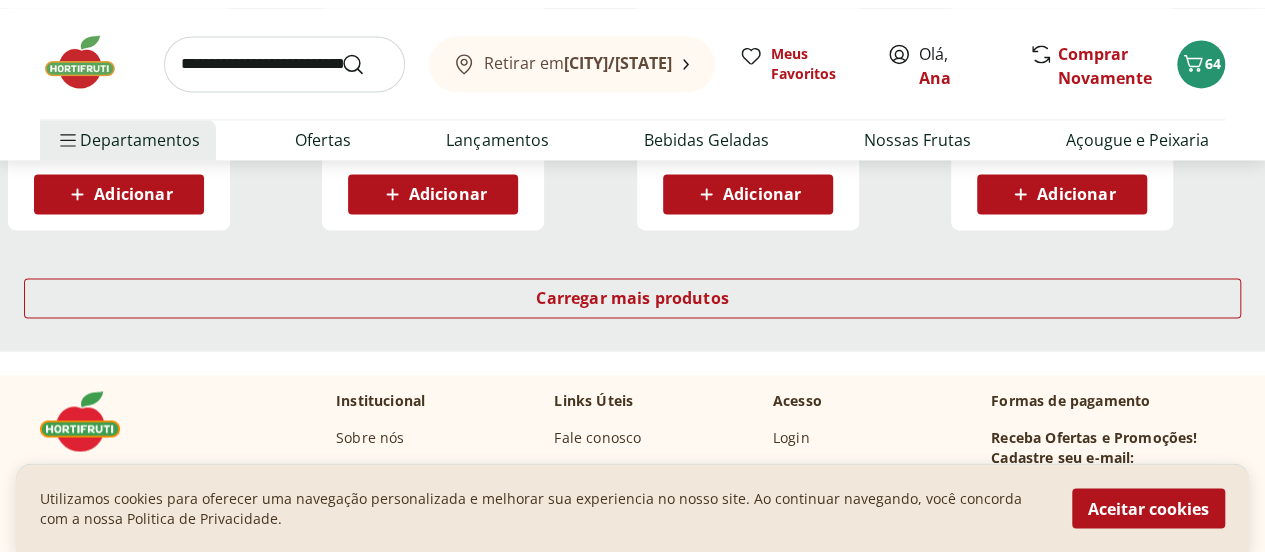 scroll, scrollTop: 1500, scrollLeft: 0, axis: vertical 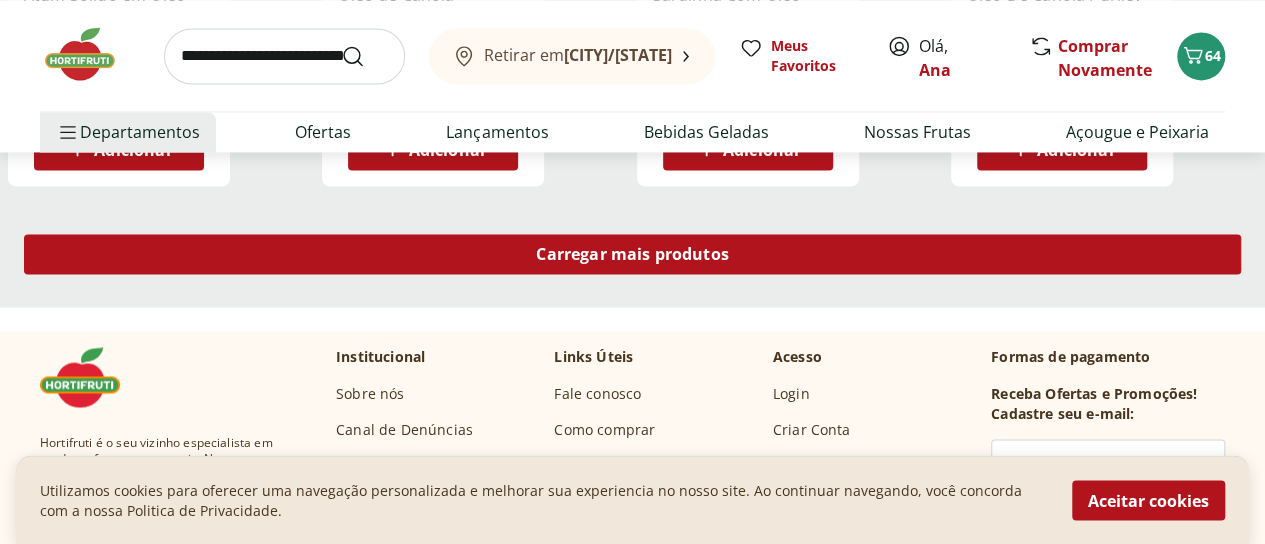 click on "Carregar mais produtos" at bounding box center [632, 254] 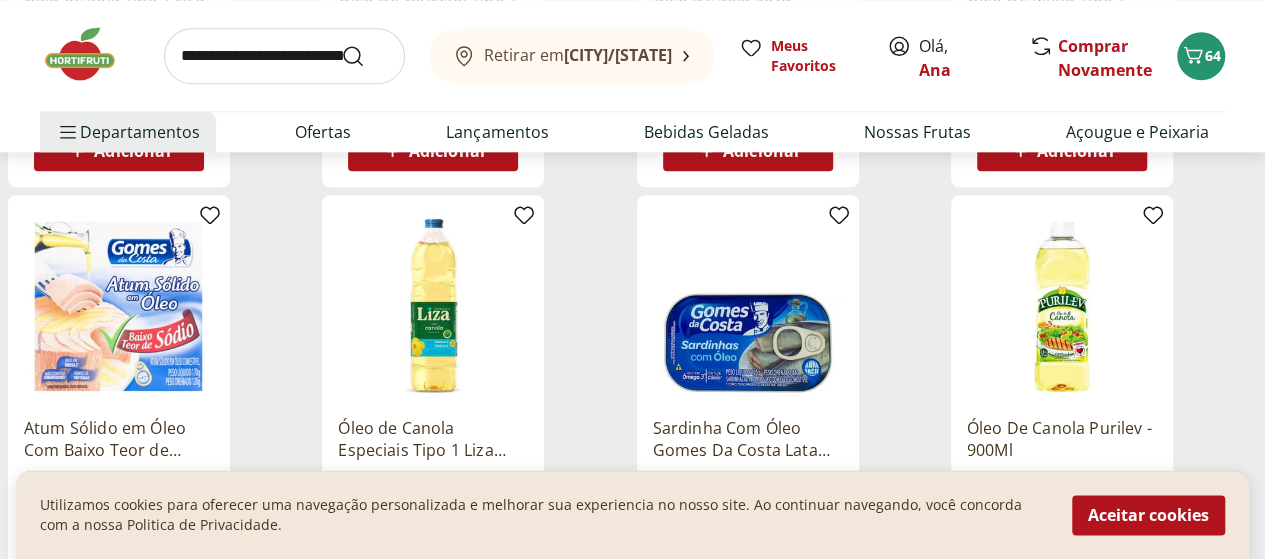 scroll, scrollTop: 1100, scrollLeft: 0, axis: vertical 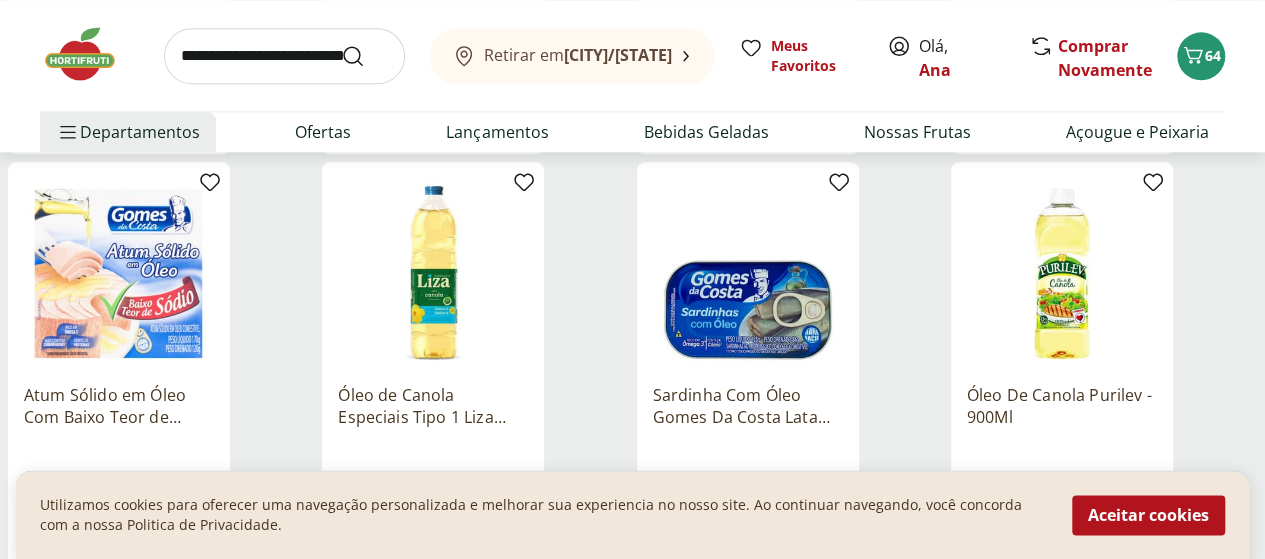 click at bounding box center (1062, 273) 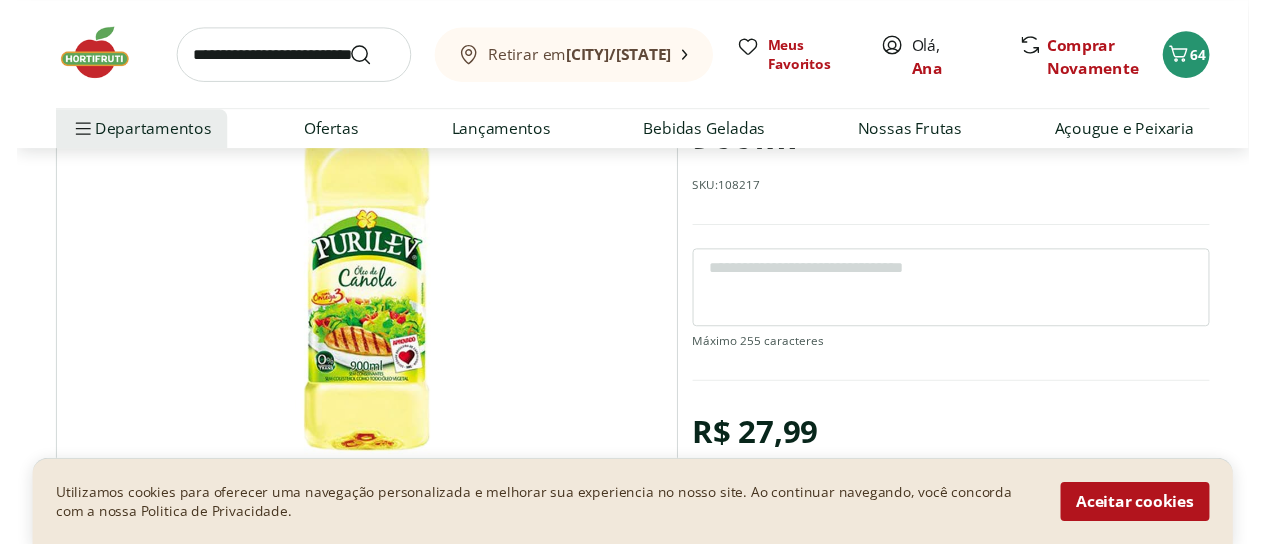 scroll, scrollTop: 0, scrollLeft: 0, axis: both 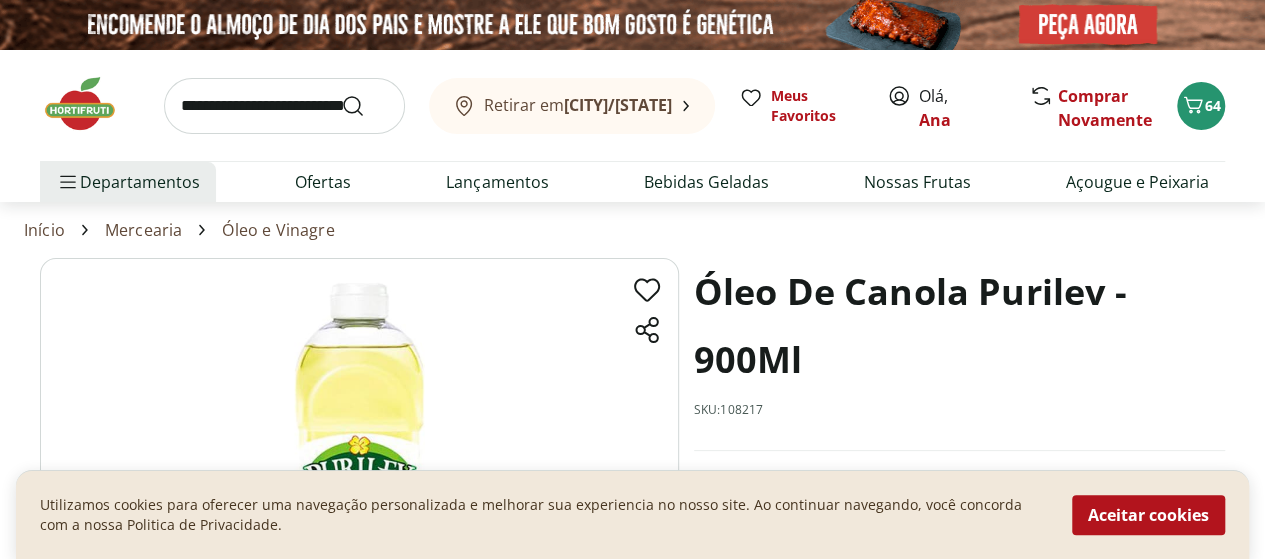 click at bounding box center (284, 106) 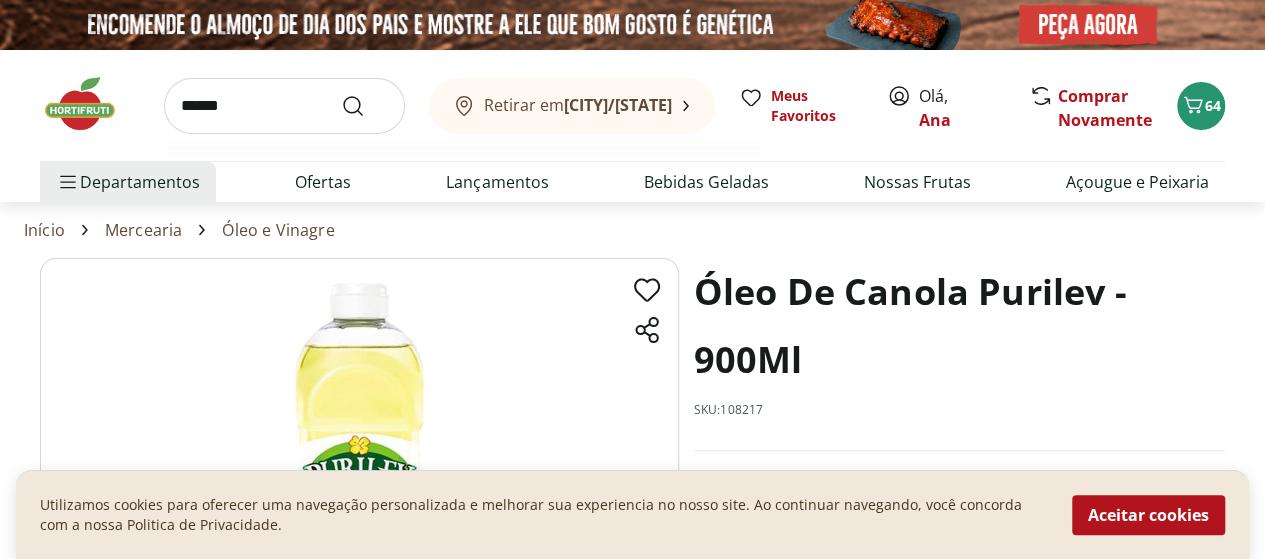 type on "******" 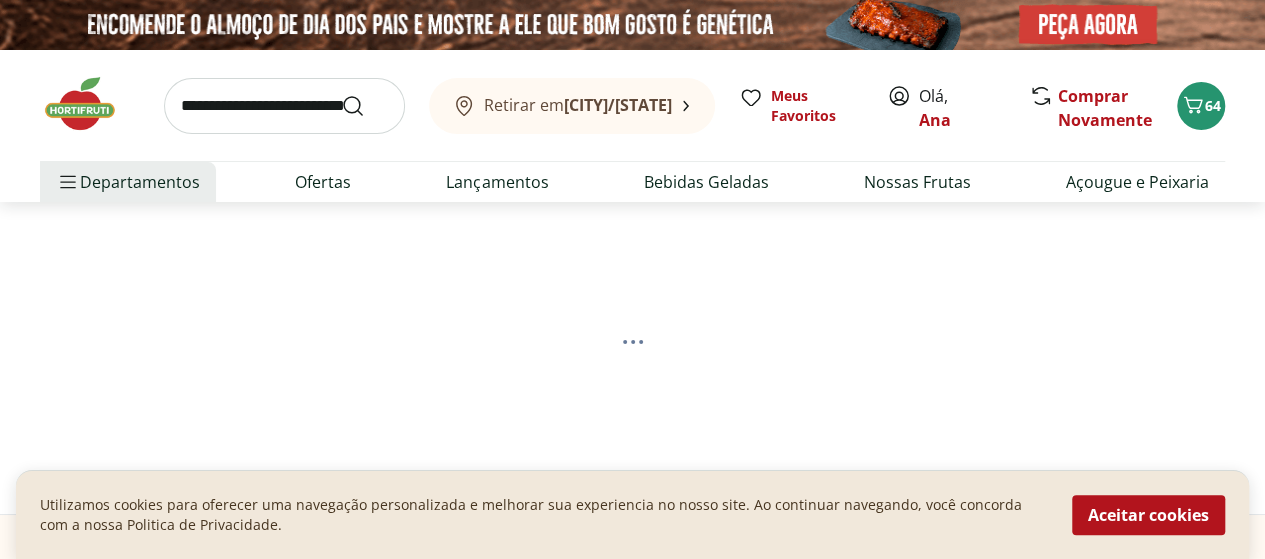 select on "**********" 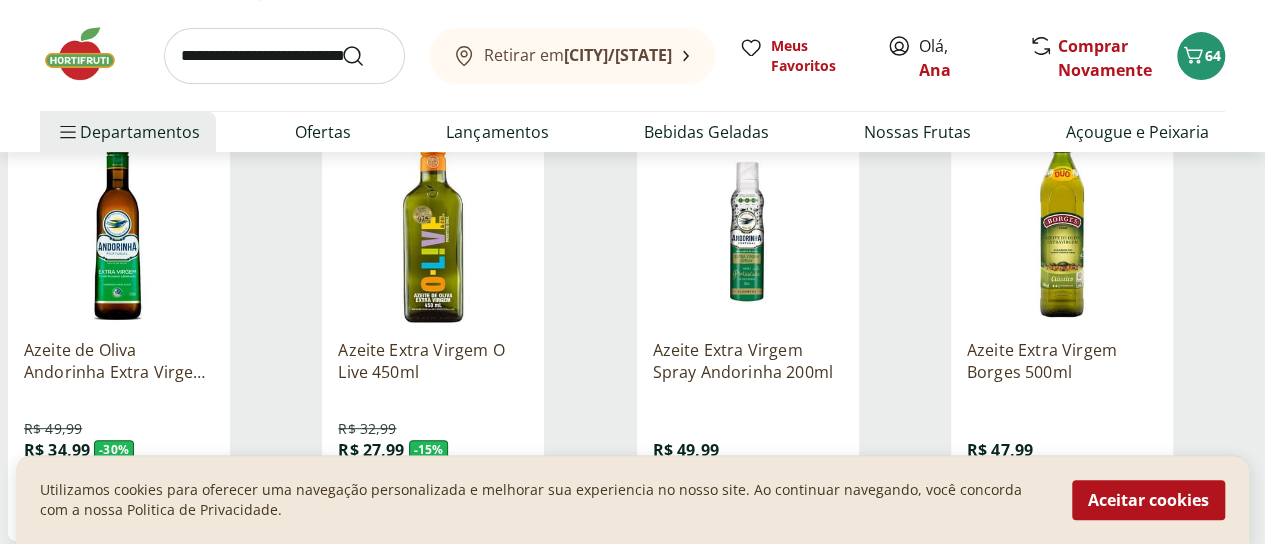 scroll, scrollTop: 300, scrollLeft: 0, axis: vertical 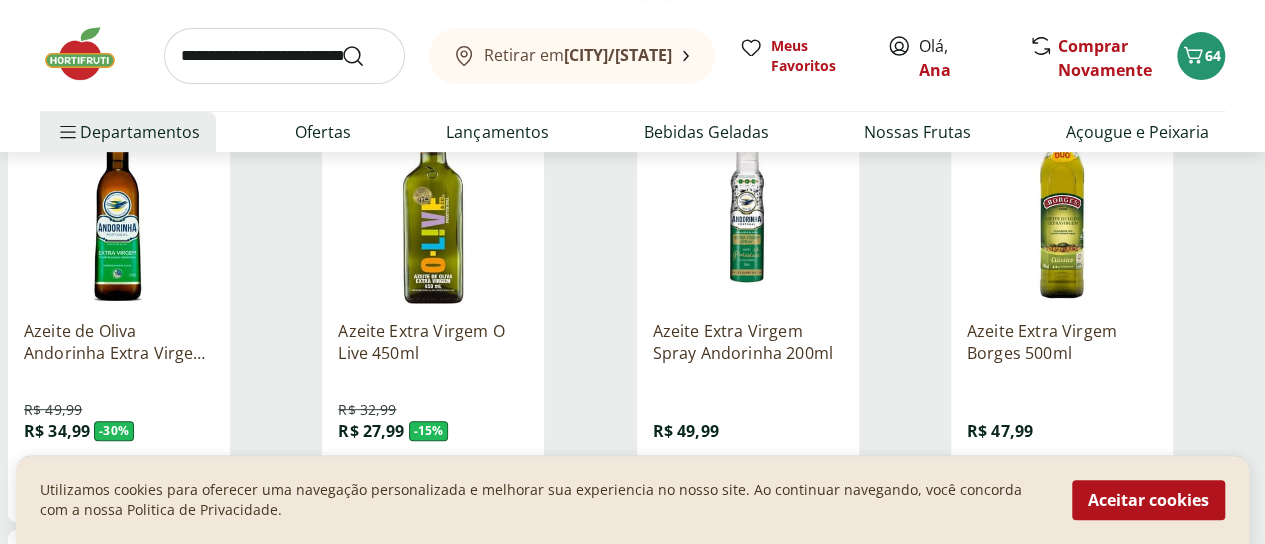 click on "Azeite de Oliva Andorinha Extra Virgem 500ml" at bounding box center (119, 342) 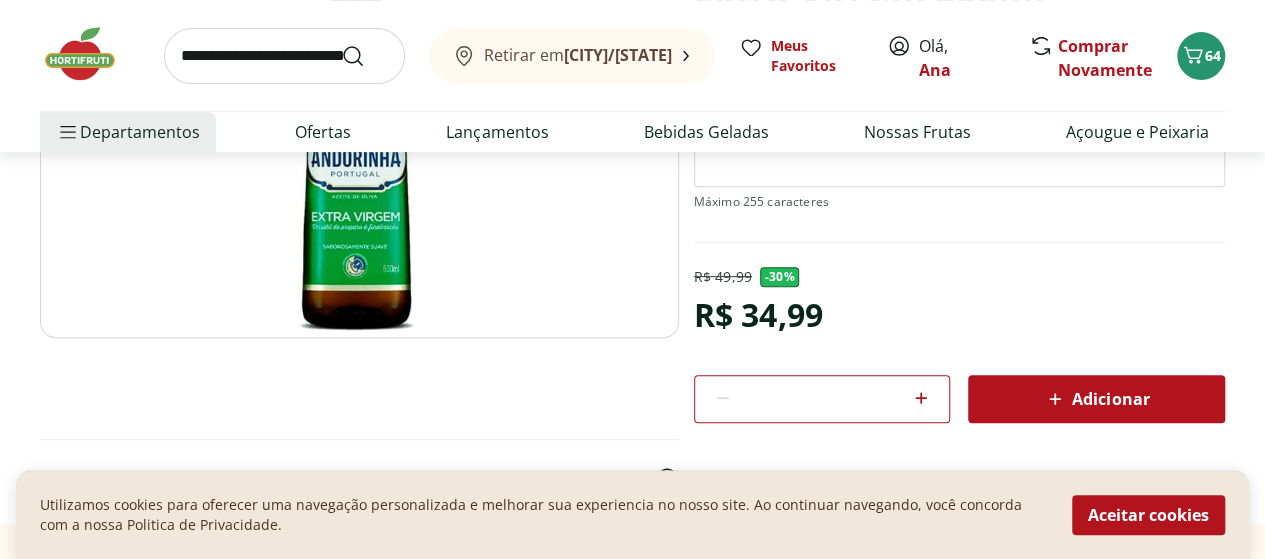 scroll, scrollTop: 500, scrollLeft: 0, axis: vertical 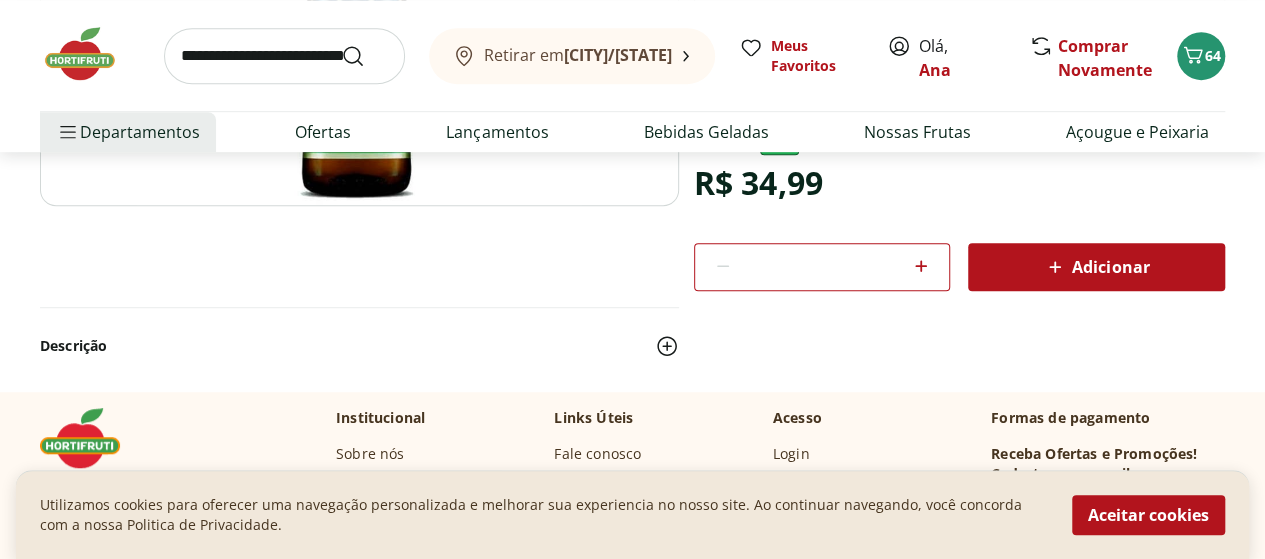 click on "Adicionar" at bounding box center [1096, 267] 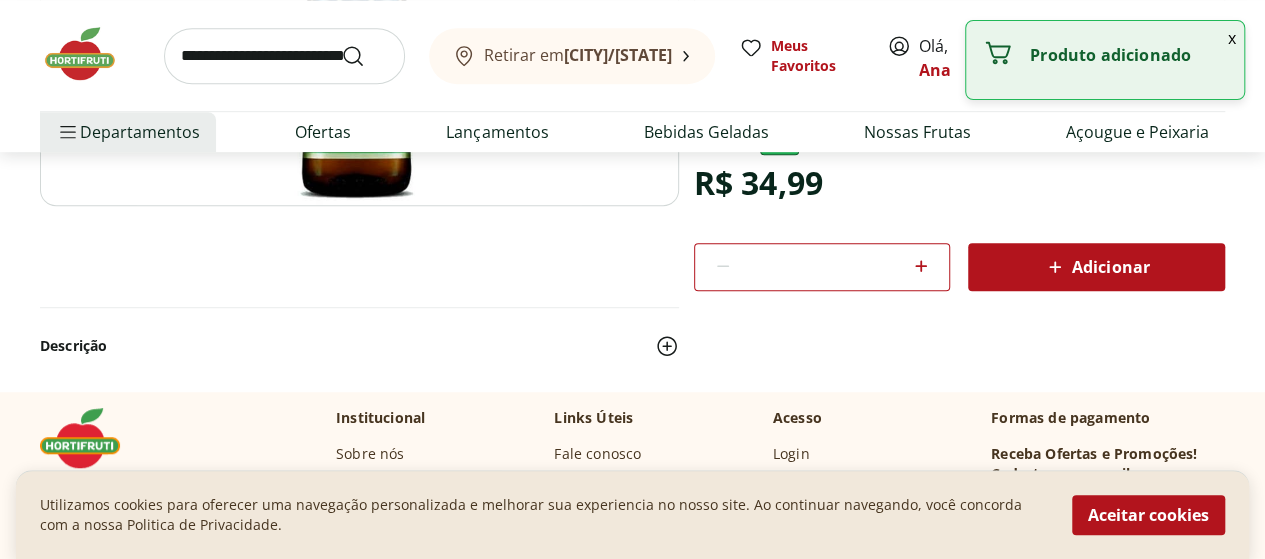 click on "Descrição" at bounding box center [632, 337] 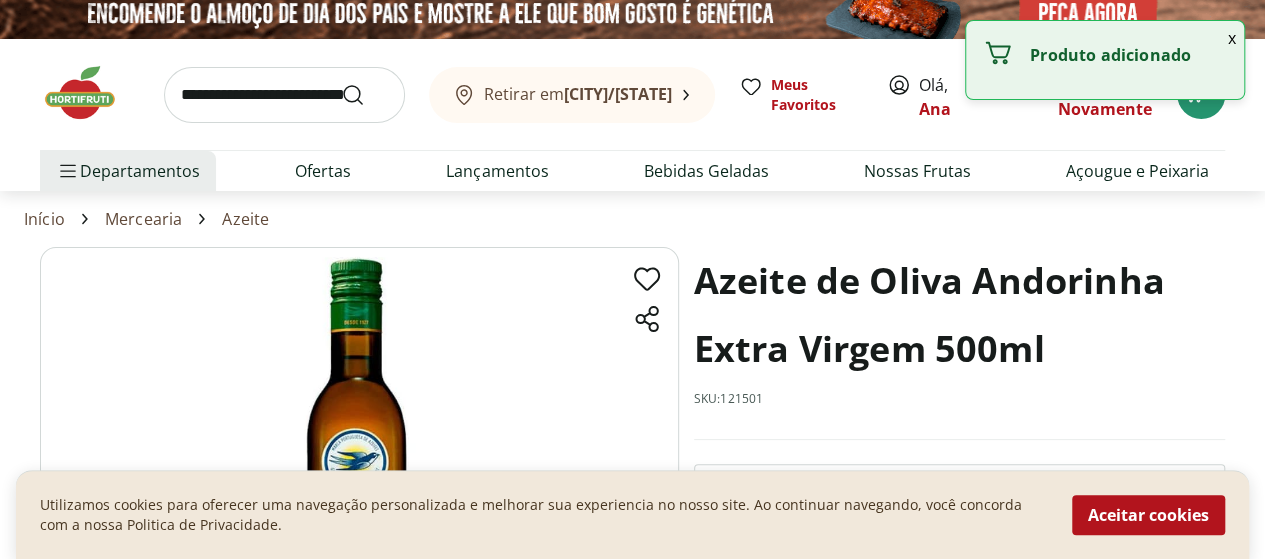scroll, scrollTop: 0, scrollLeft: 0, axis: both 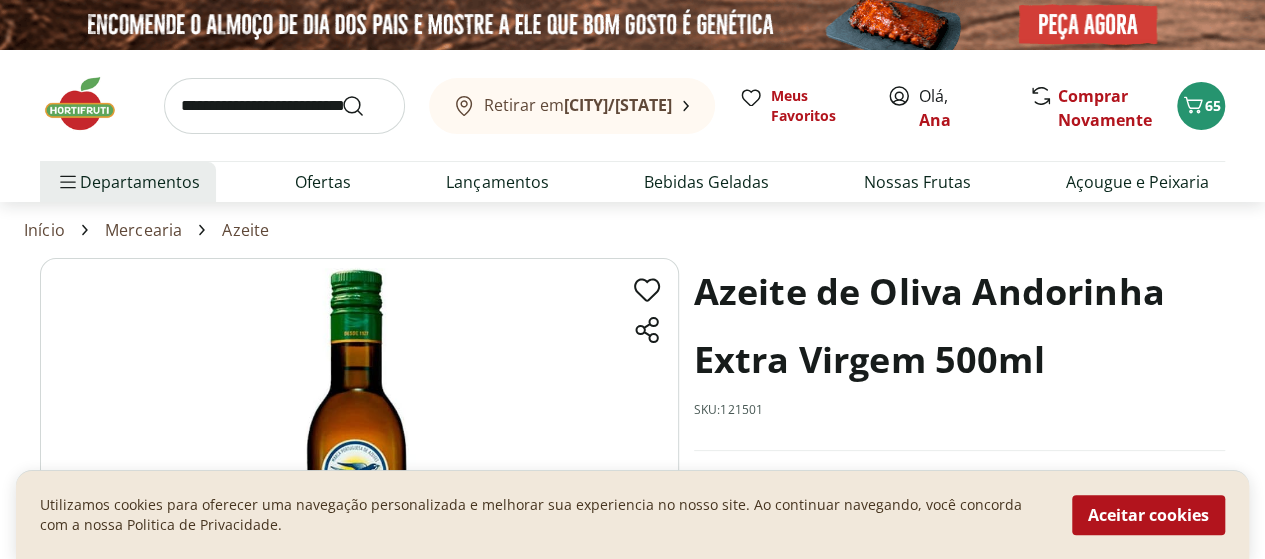 click at bounding box center (284, 106) 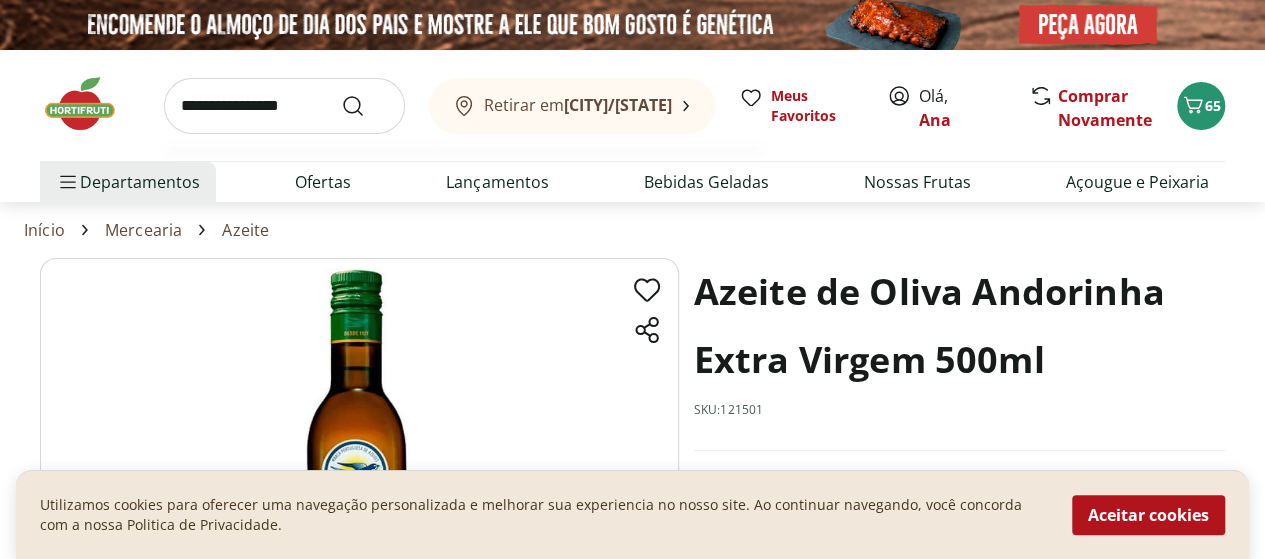 type on "**********" 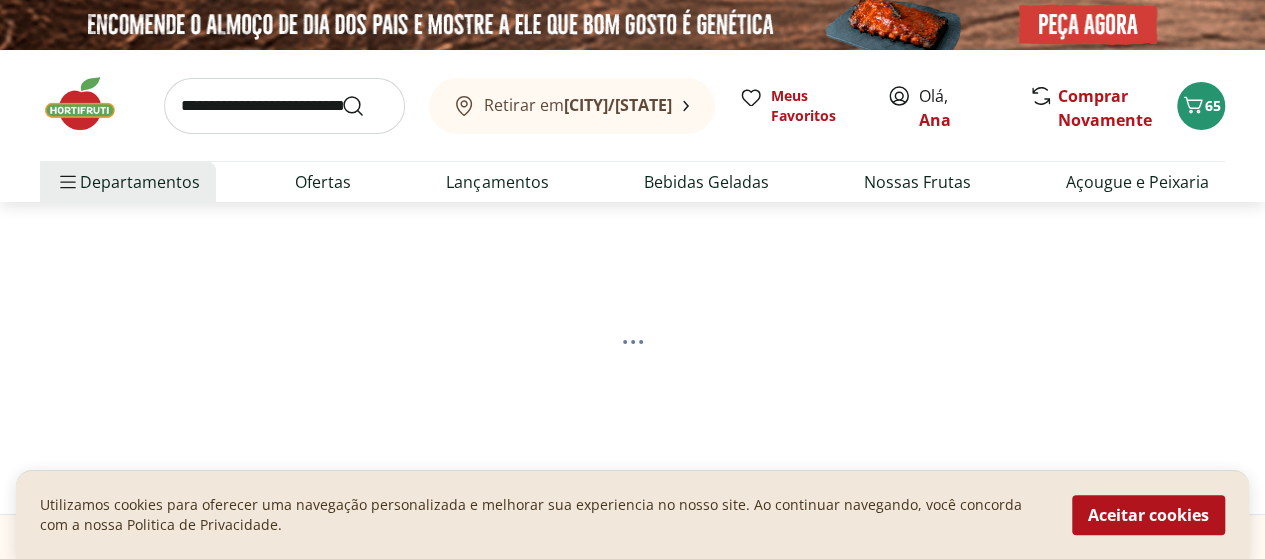 select on "**********" 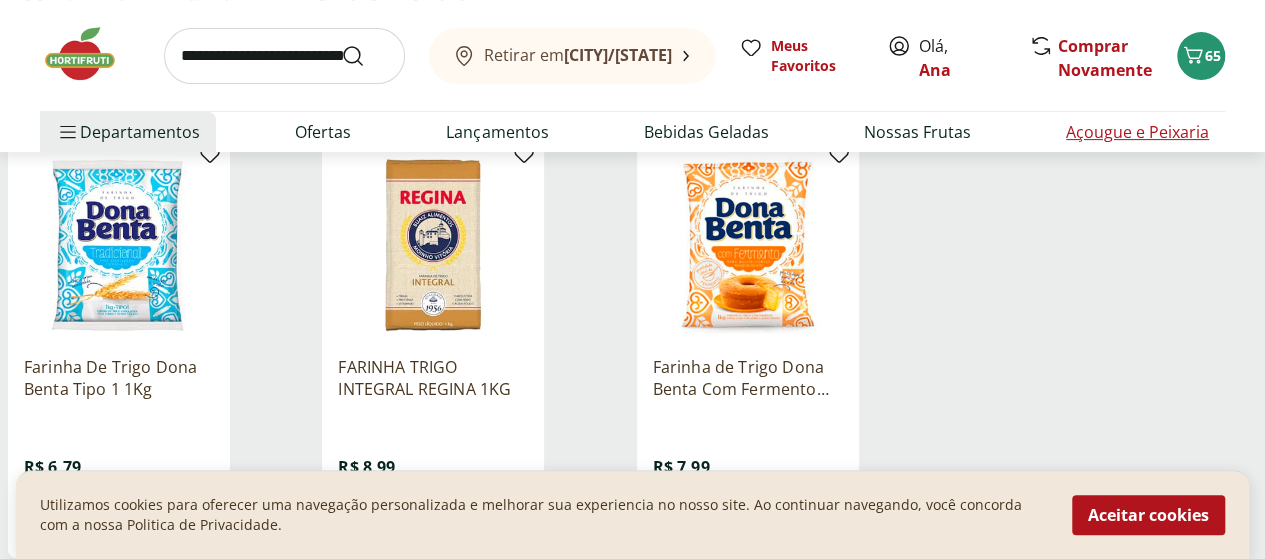 scroll, scrollTop: 300, scrollLeft: 0, axis: vertical 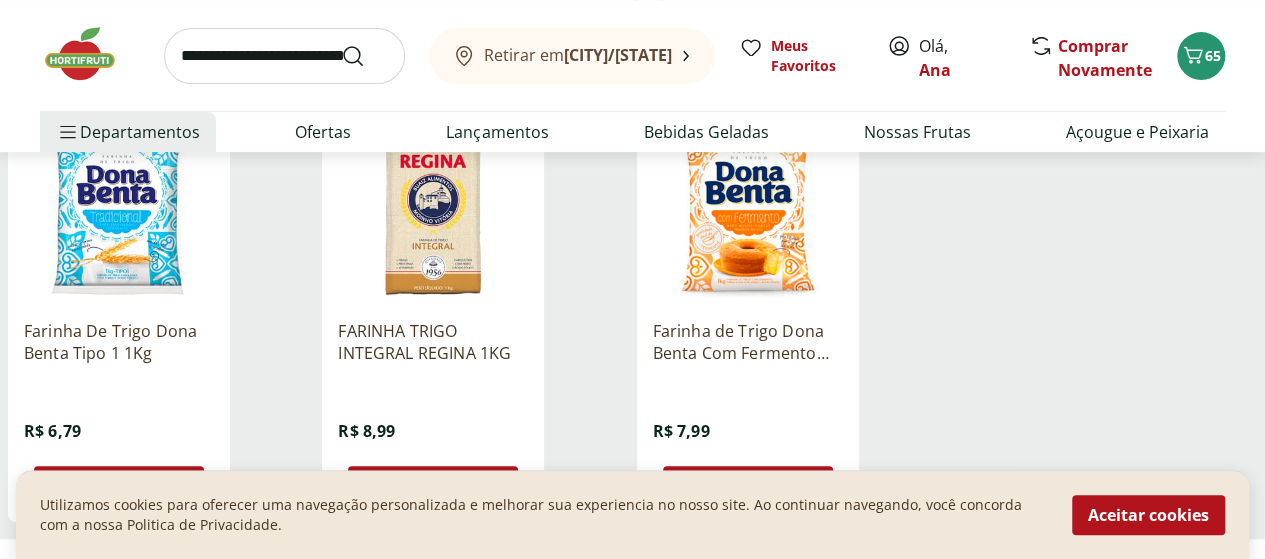 click on "Farinha De Trigo Dona Benta Tipo 1 1Kg" at bounding box center [119, 342] 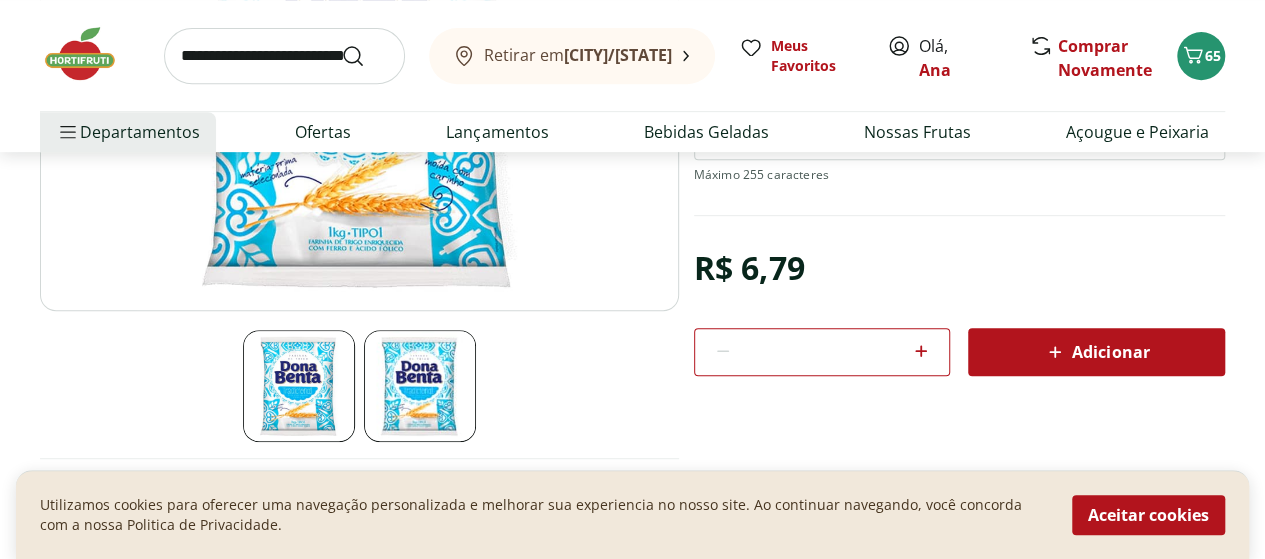 scroll, scrollTop: 400, scrollLeft: 0, axis: vertical 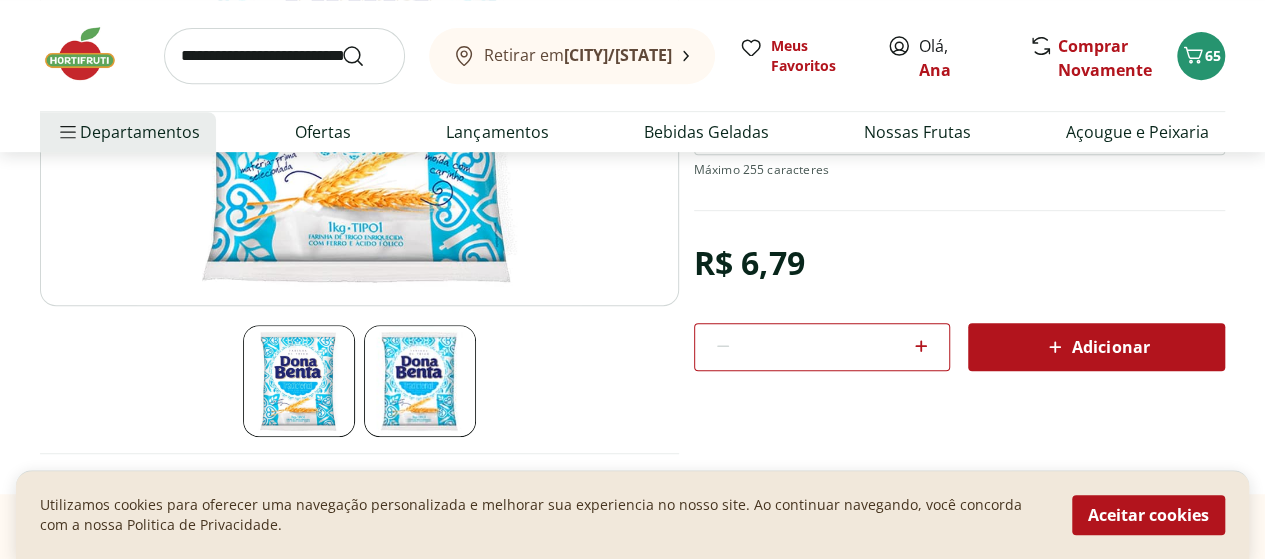 click 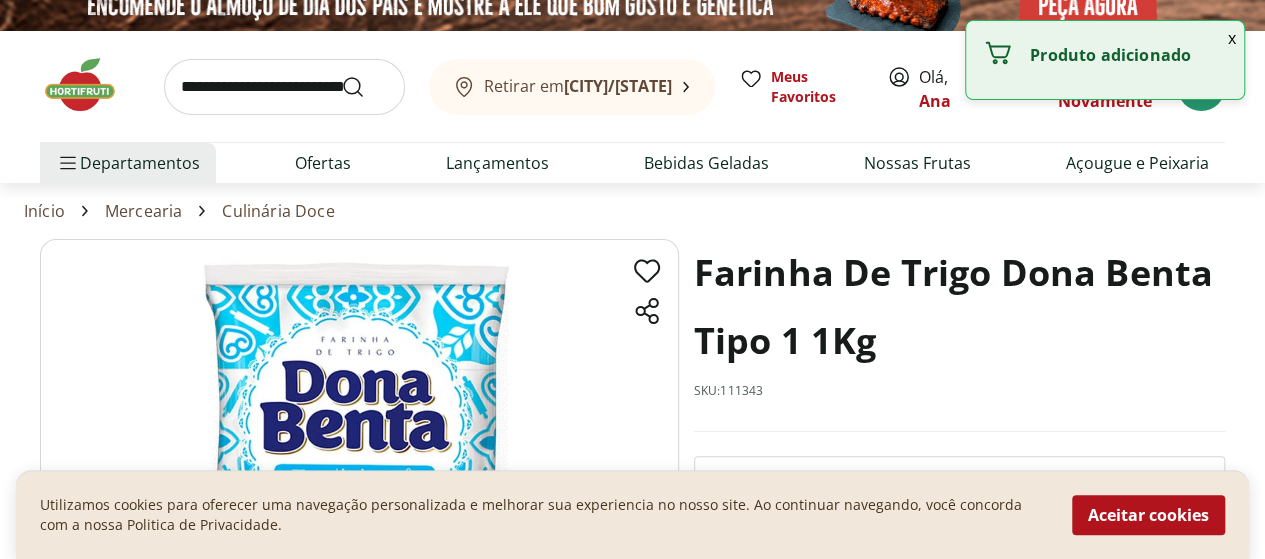 scroll, scrollTop: 0, scrollLeft: 0, axis: both 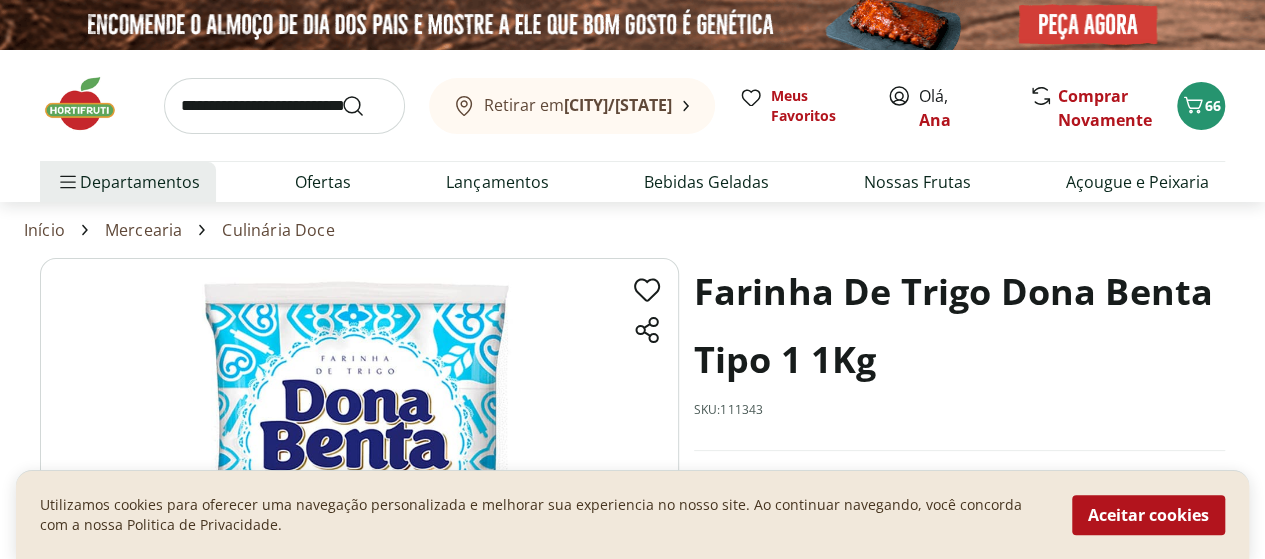 click at bounding box center [284, 106] 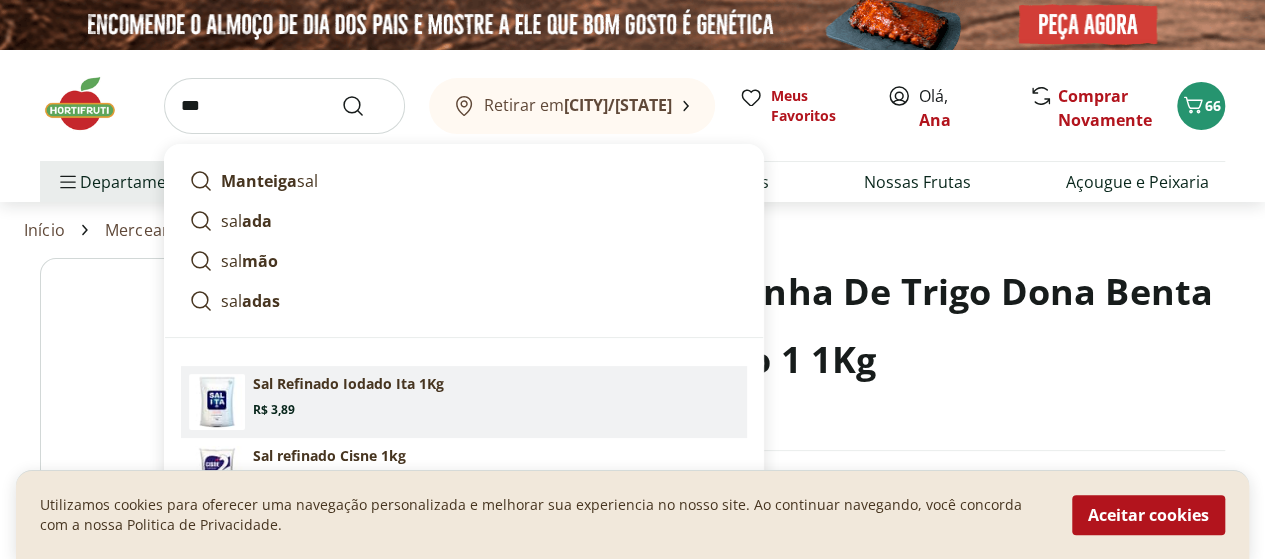 click on "Sal Refinado Iodado Ita 1Kg Price: R$ 3,89" at bounding box center (496, 396) 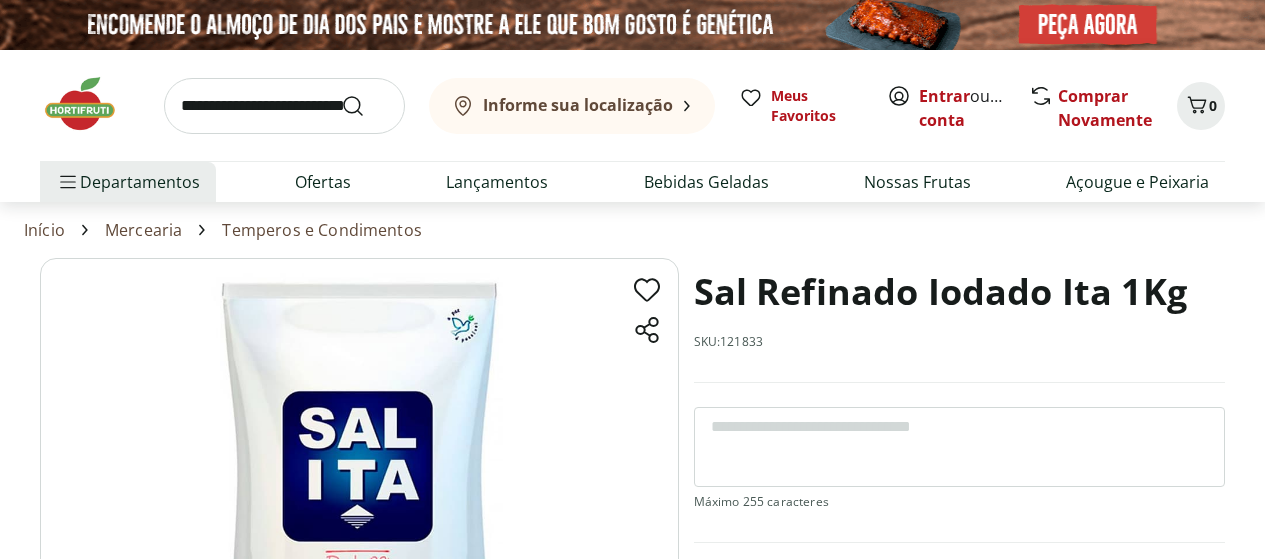 scroll, scrollTop: 300, scrollLeft: 0, axis: vertical 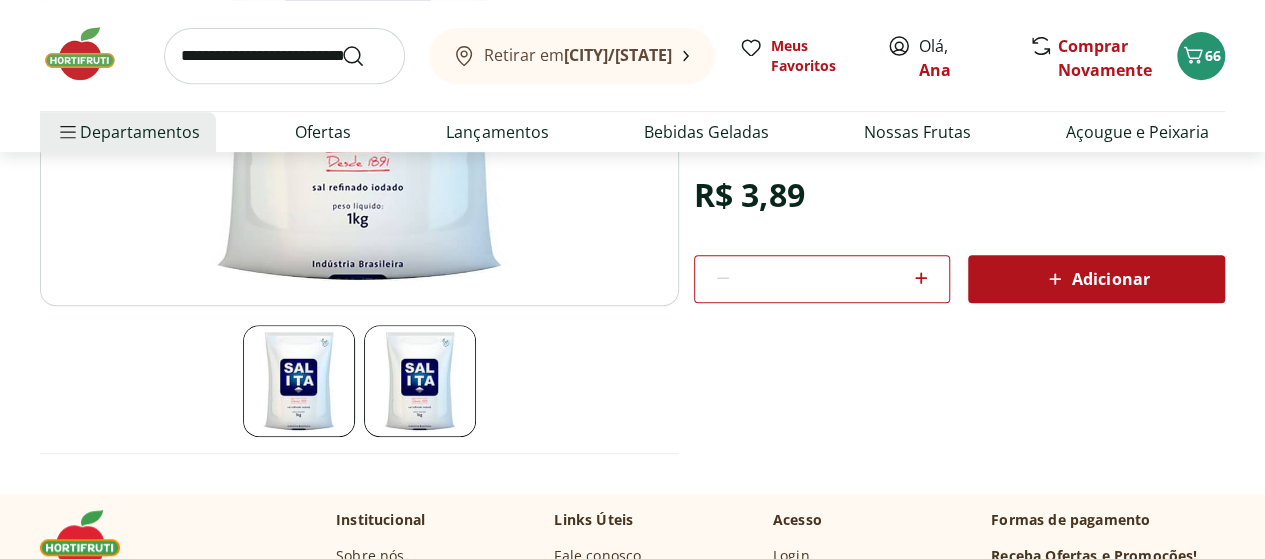 click on "Adicionar" at bounding box center (1096, 279) 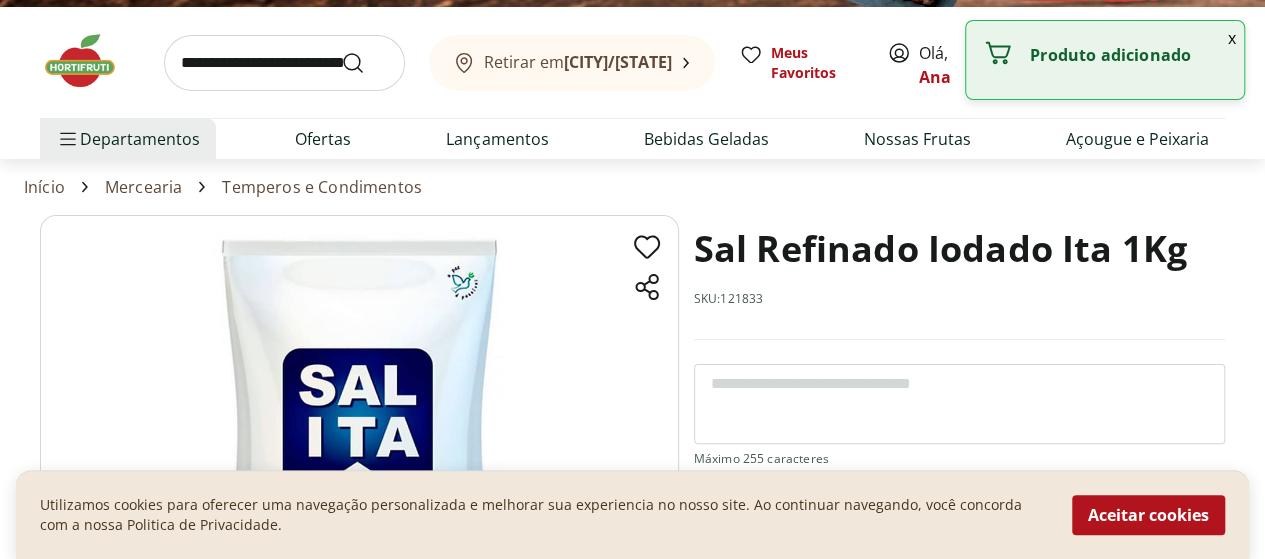 scroll, scrollTop: 0, scrollLeft: 0, axis: both 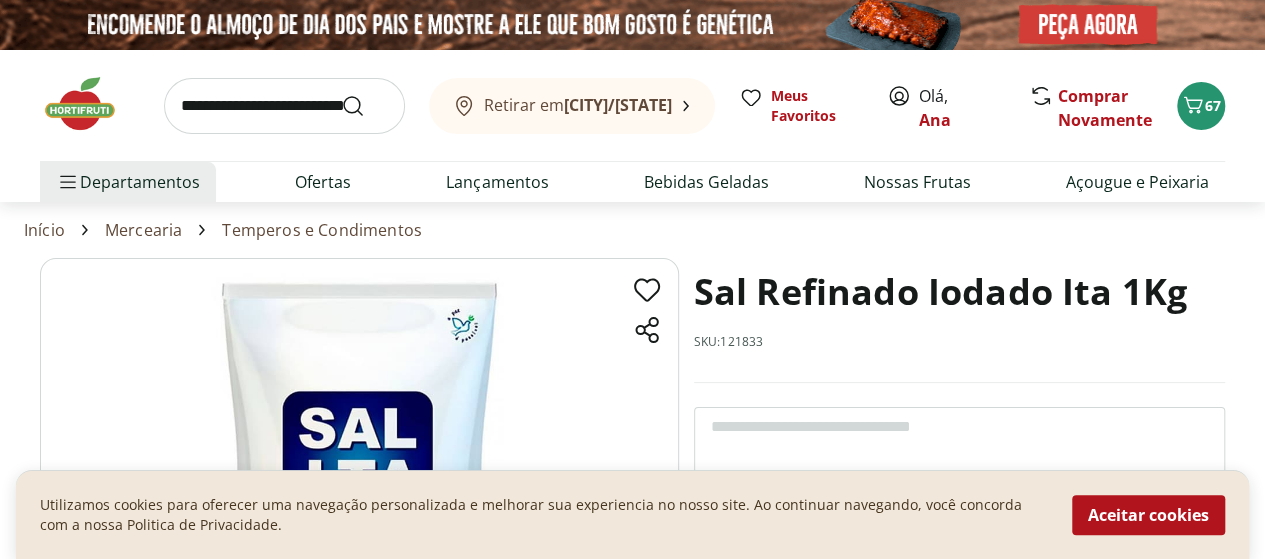 click at bounding box center [284, 106] 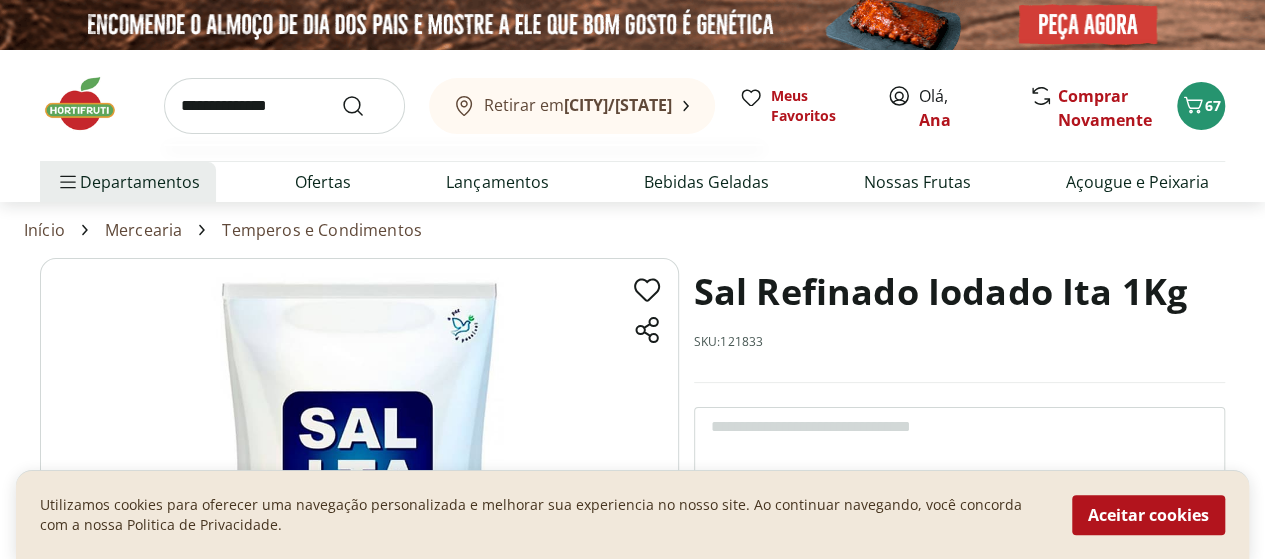 type on "**********" 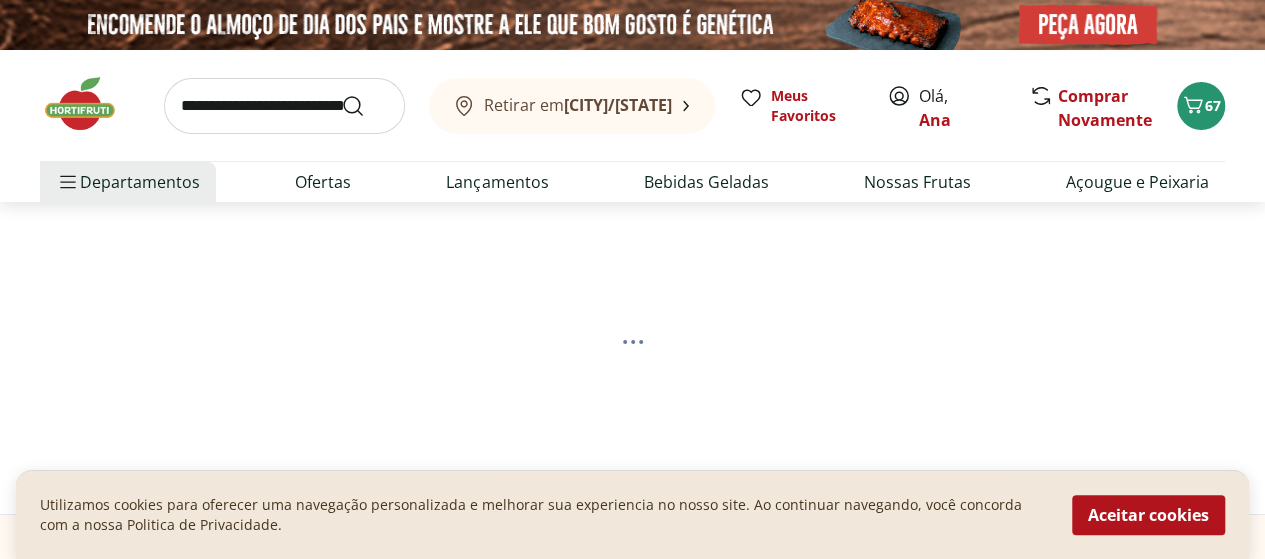 select on "**********" 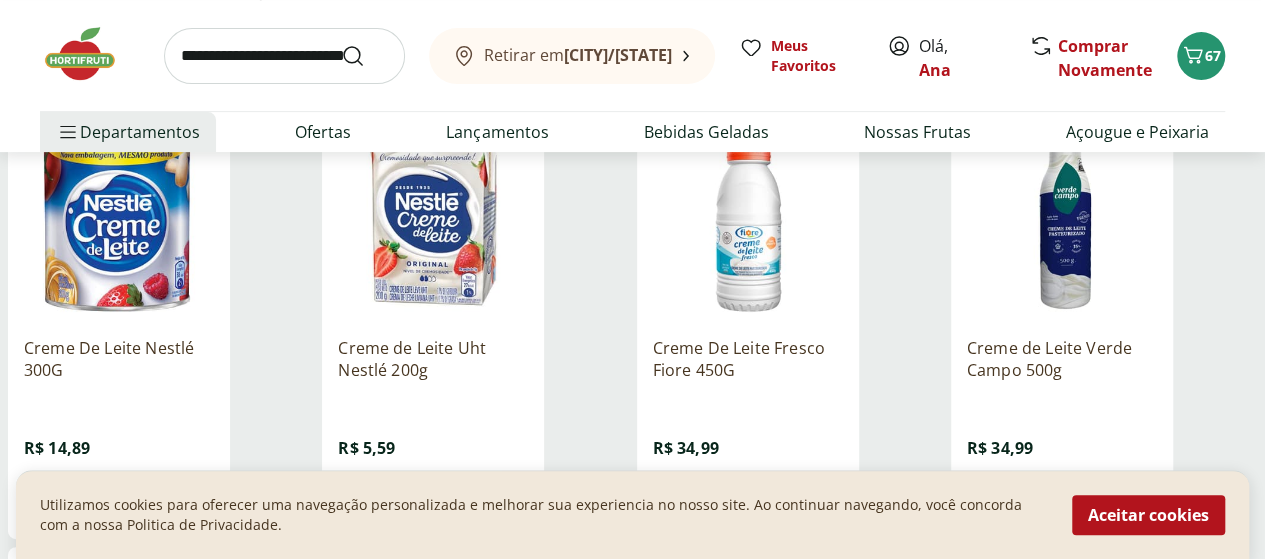 scroll, scrollTop: 400, scrollLeft: 0, axis: vertical 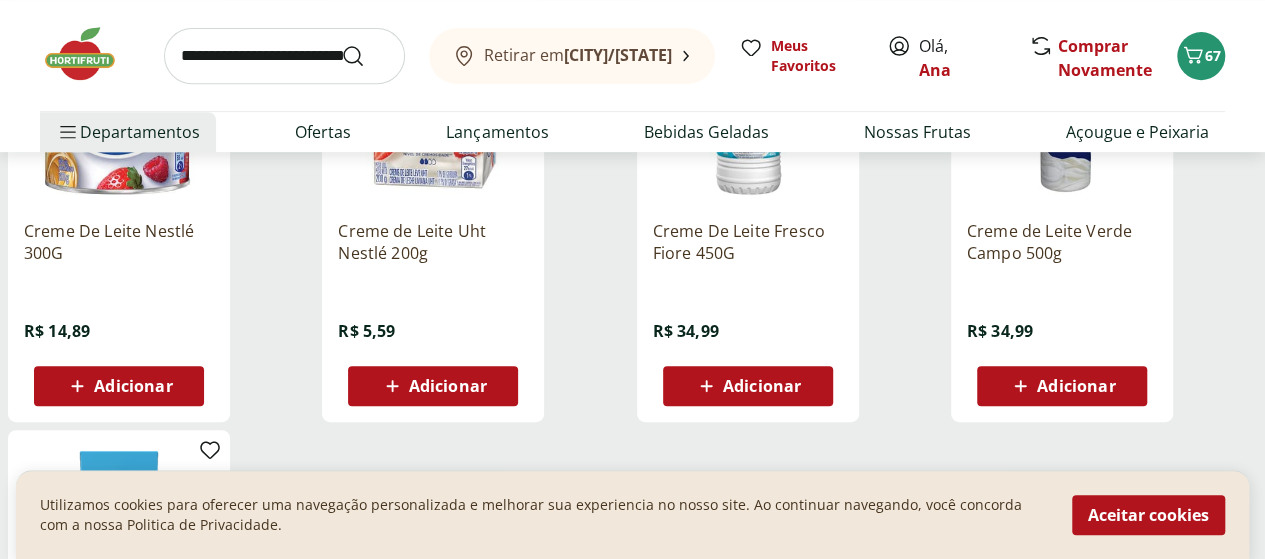 click 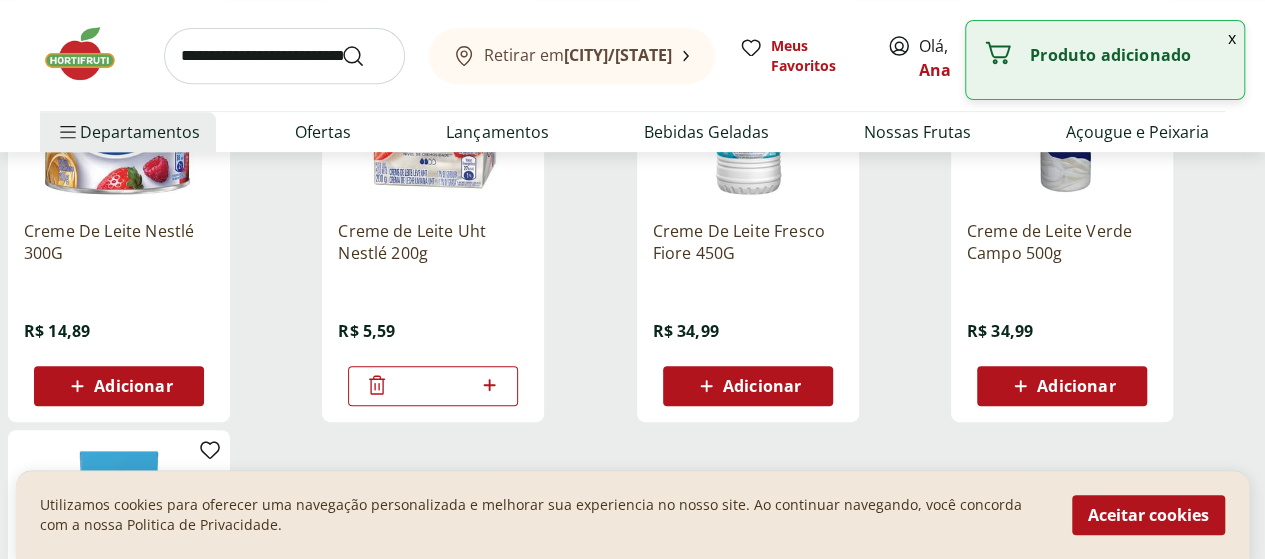 click on "*" at bounding box center [433, 386] 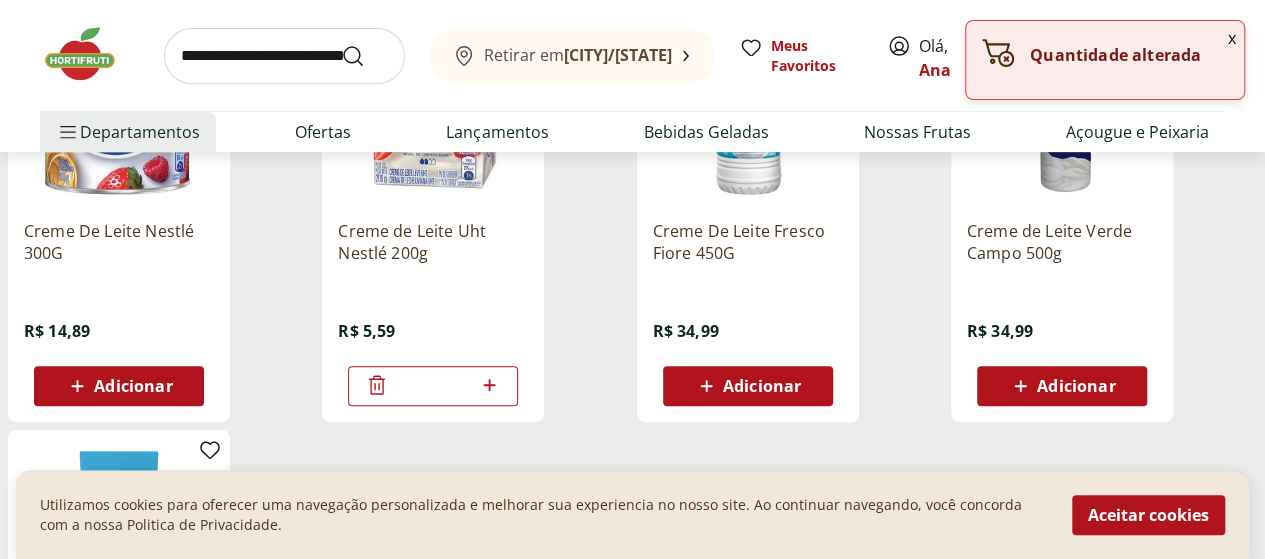 click 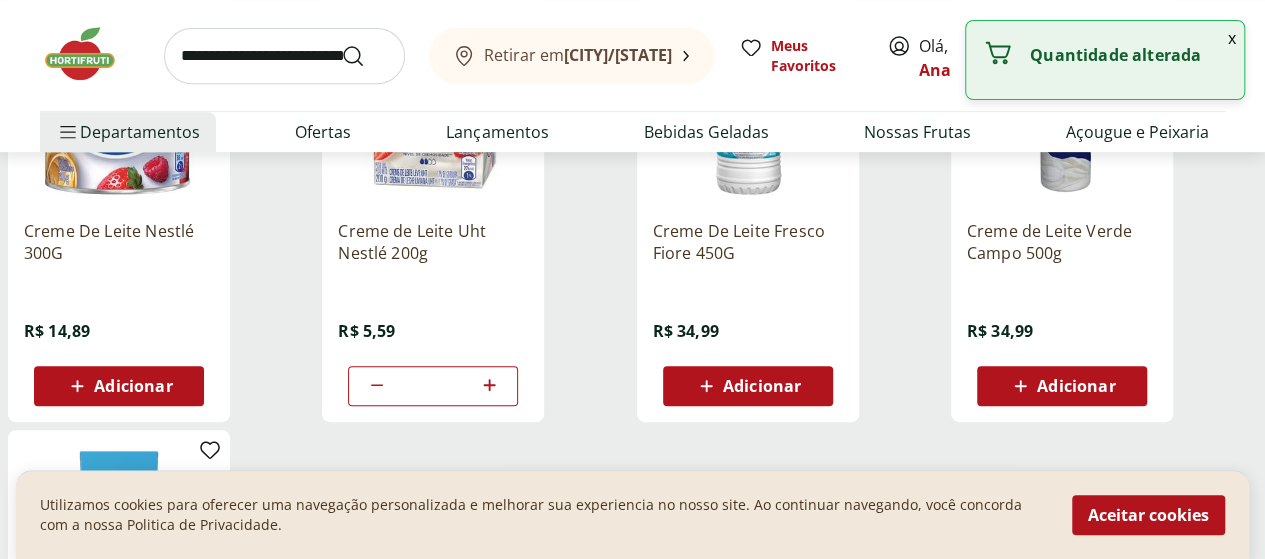 click 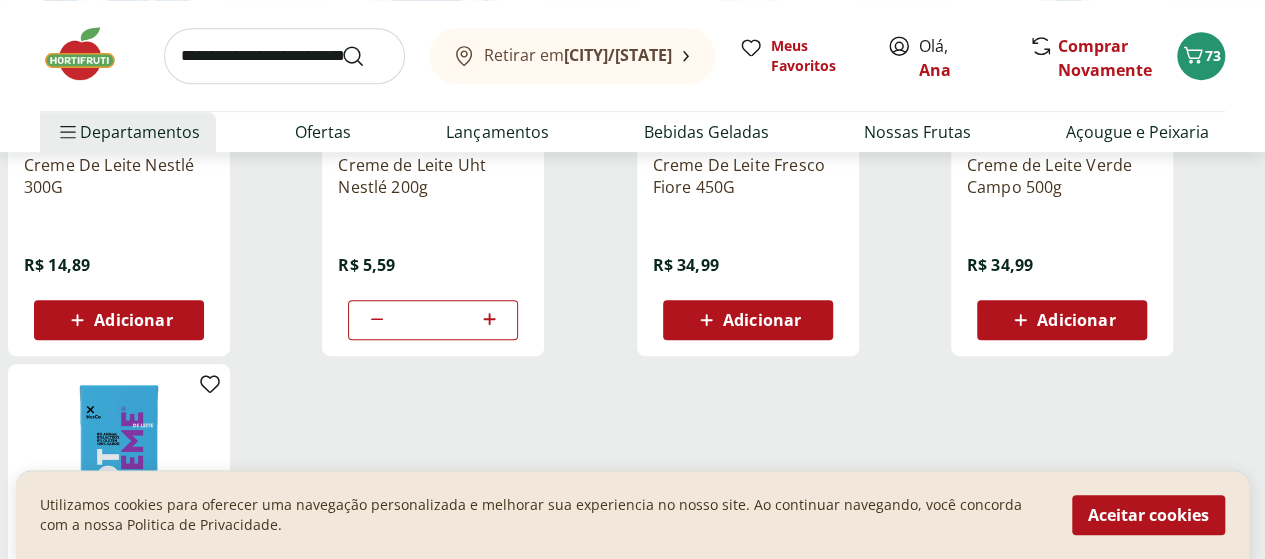 scroll, scrollTop: 400, scrollLeft: 0, axis: vertical 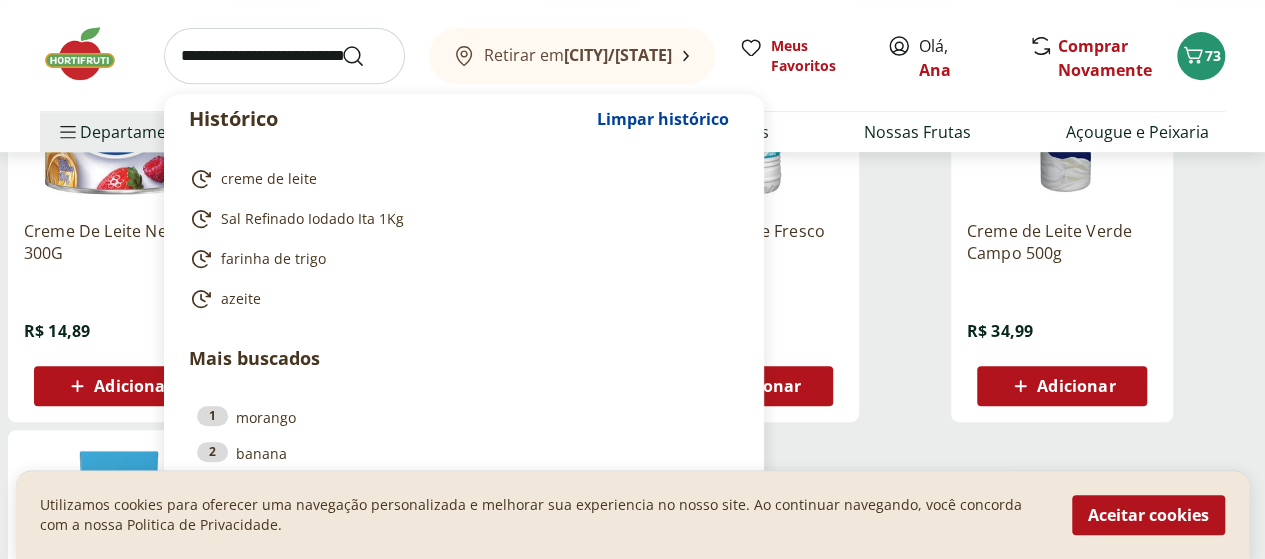 click at bounding box center [284, 56] 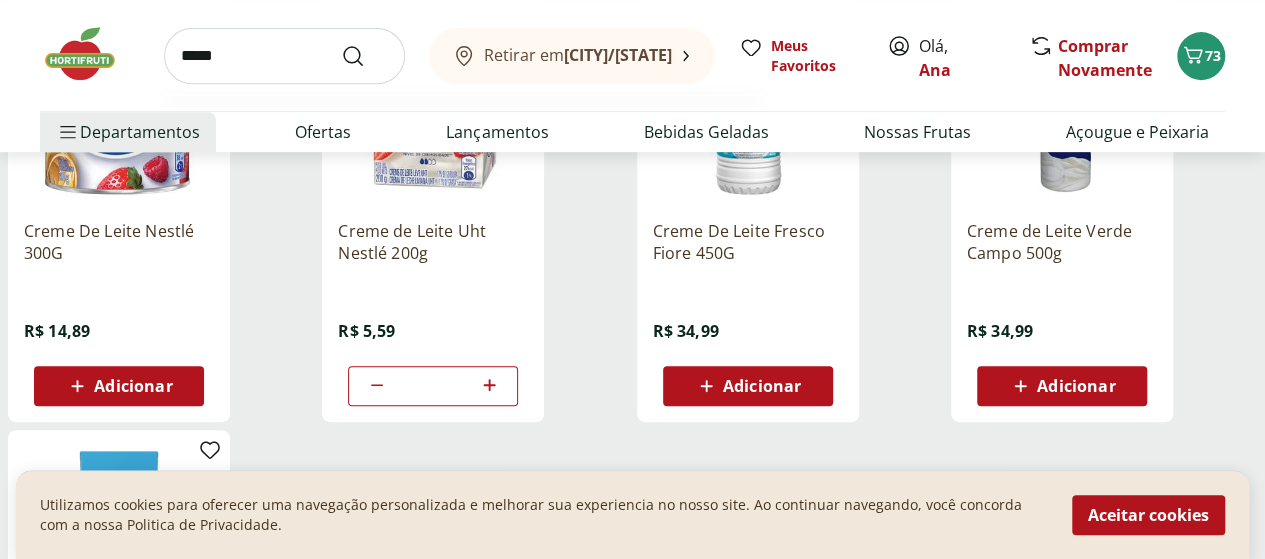type on "*****" 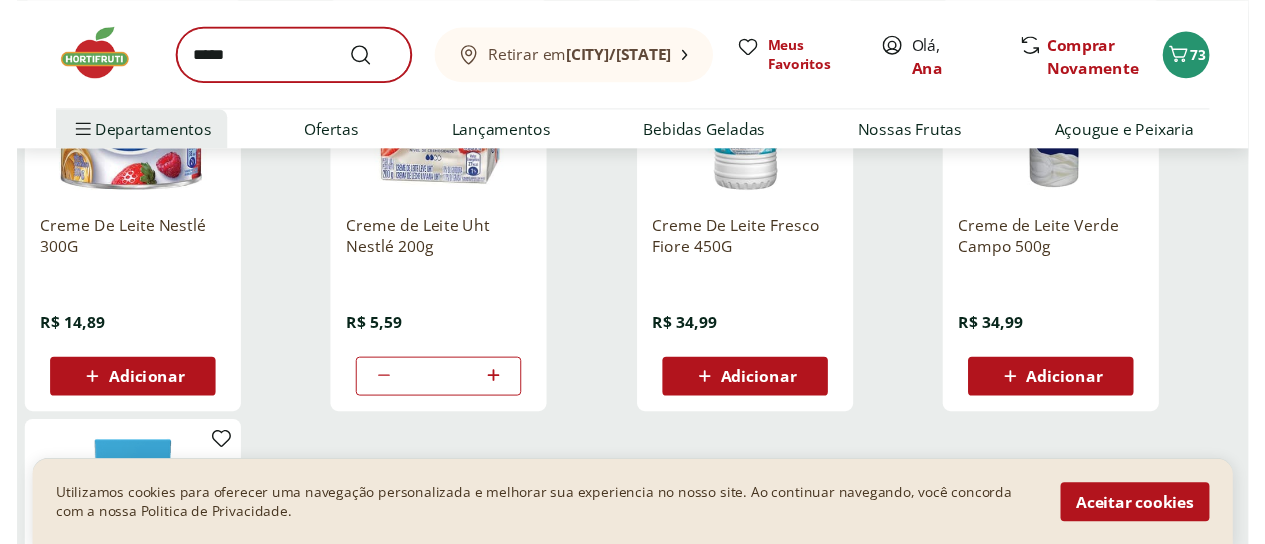 scroll, scrollTop: 0, scrollLeft: 0, axis: both 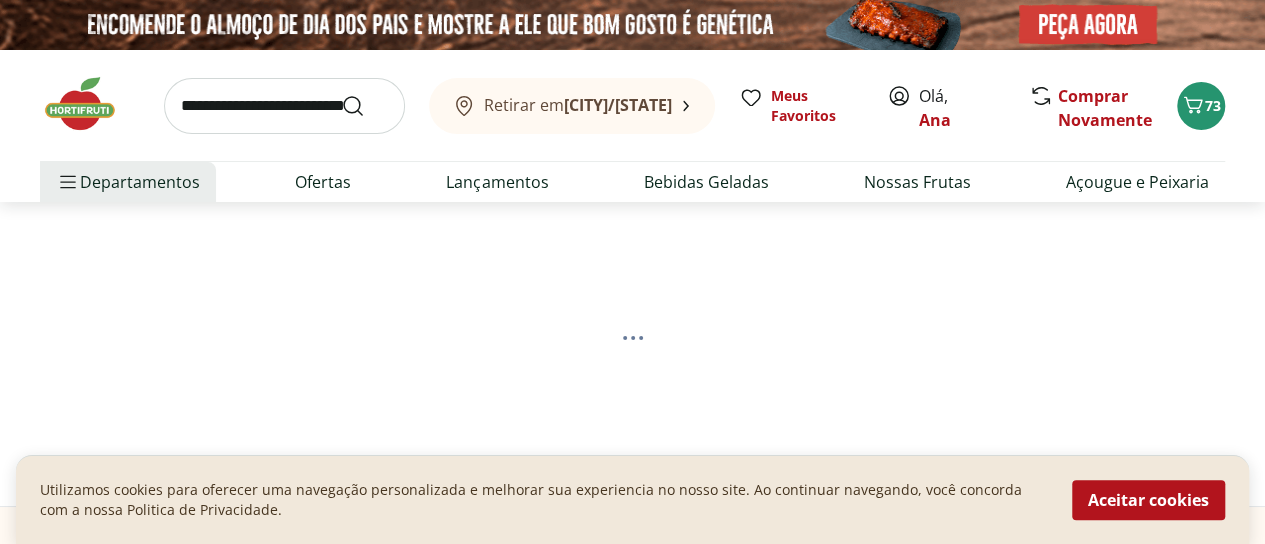 select on "**********" 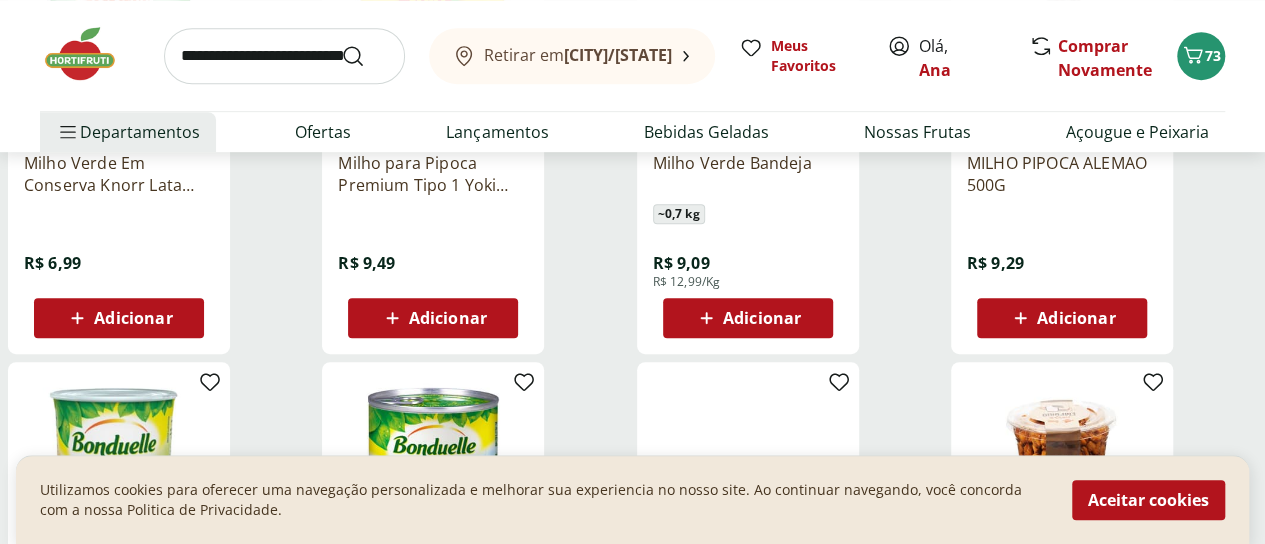 scroll, scrollTop: 500, scrollLeft: 0, axis: vertical 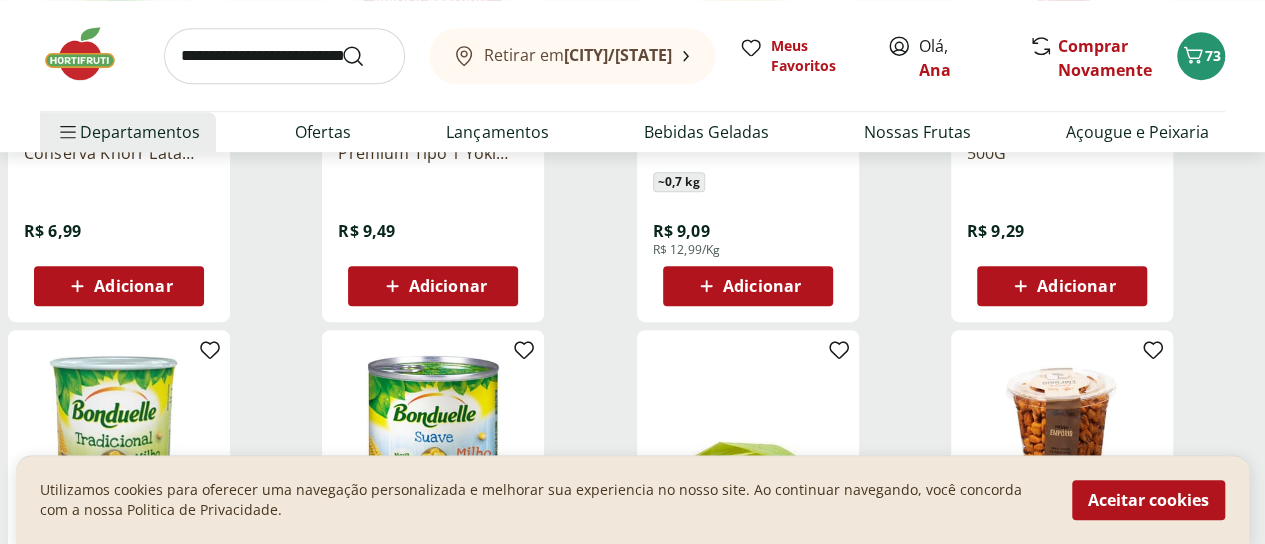 click on "Adicionar" at bounding box center (133, 286) 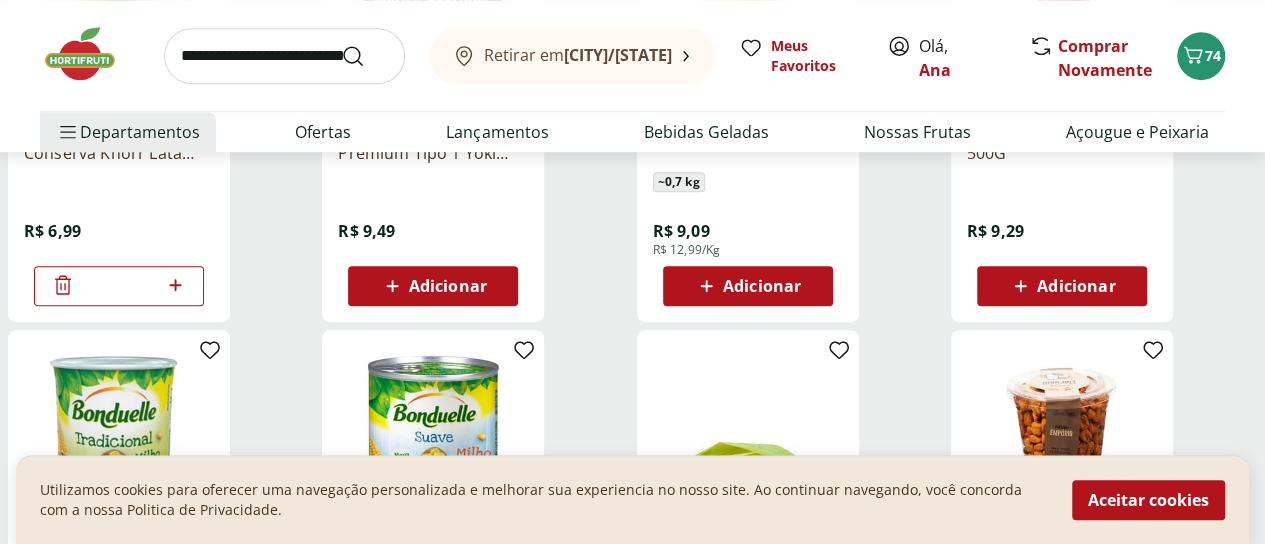click 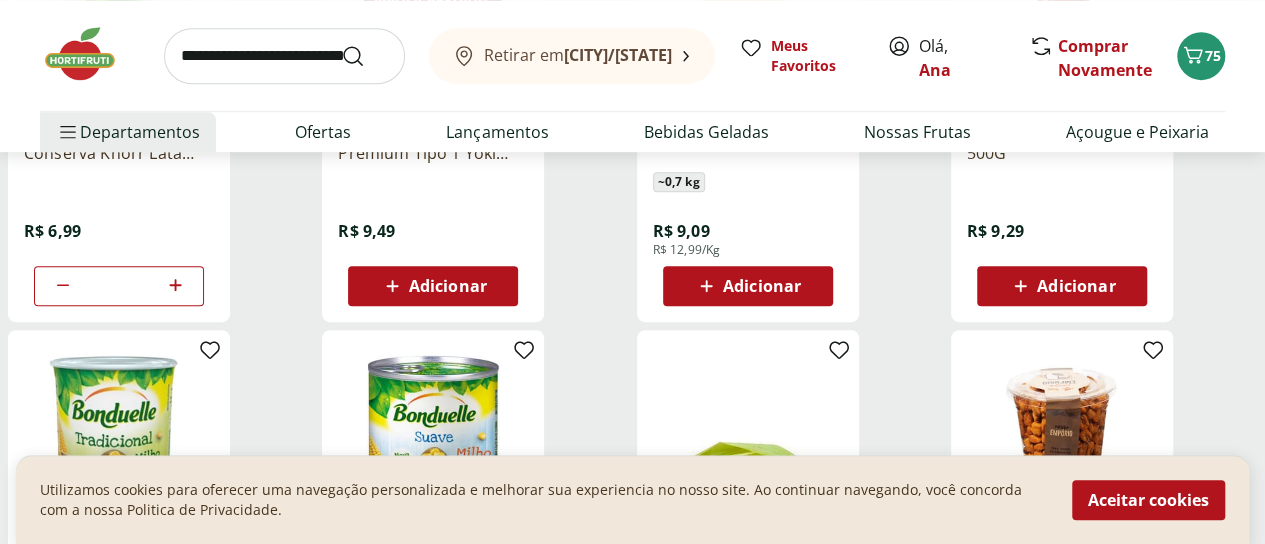 click on "Milho Verde Em Conserva Knorr Lata 170G R$ 6,99 *" at bounding box center (119, 205) 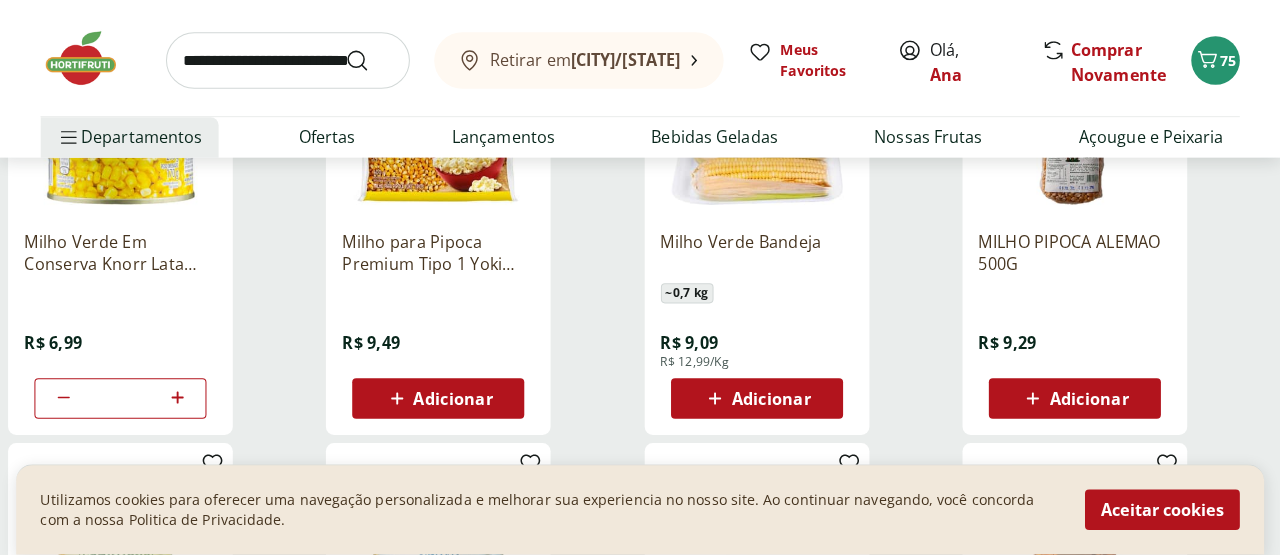 scroll, scrollTop: 400, scrollLeft: 0, axis: vertical 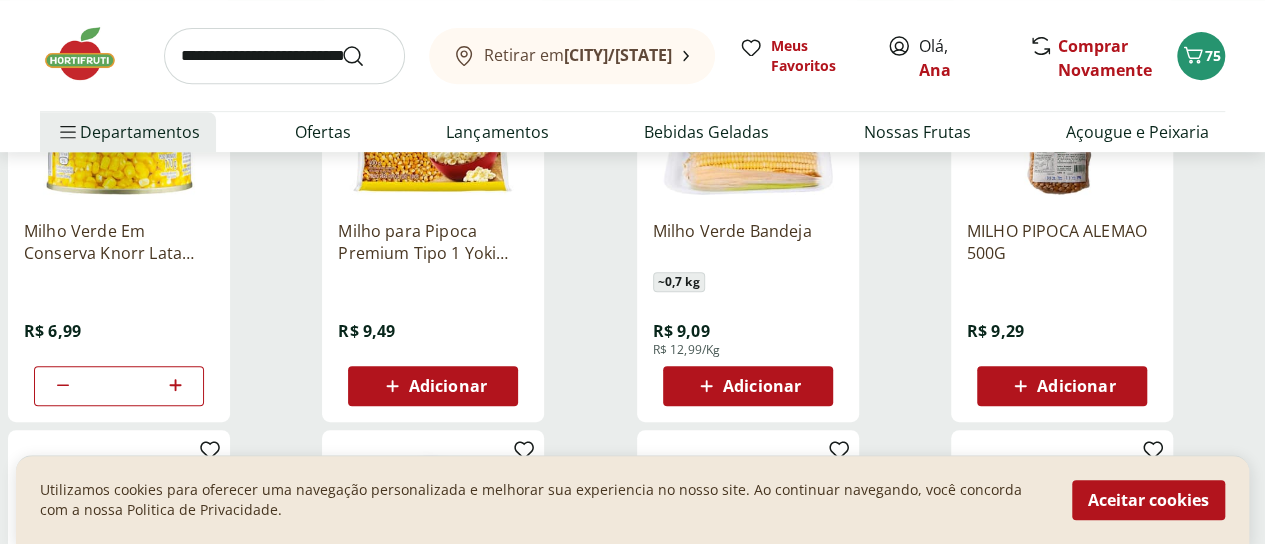 click on "Milho Verde Em Conserva Knorr Lata 170G R$ 6,99 *" at bounding box center [119, 305] 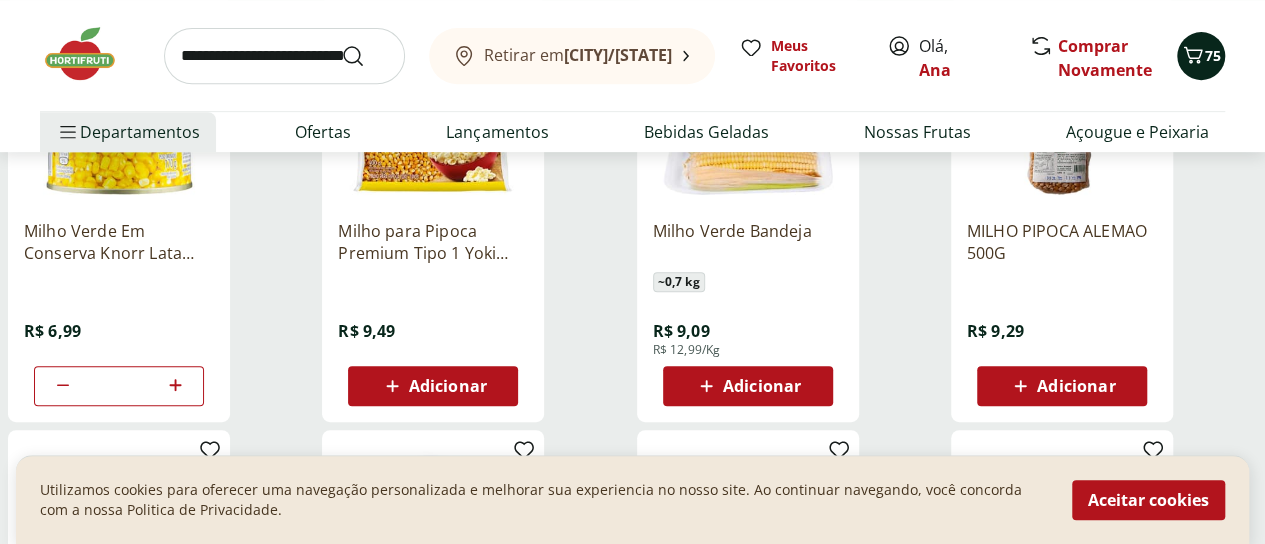 click on "75" at bounding box center [1213, 55] 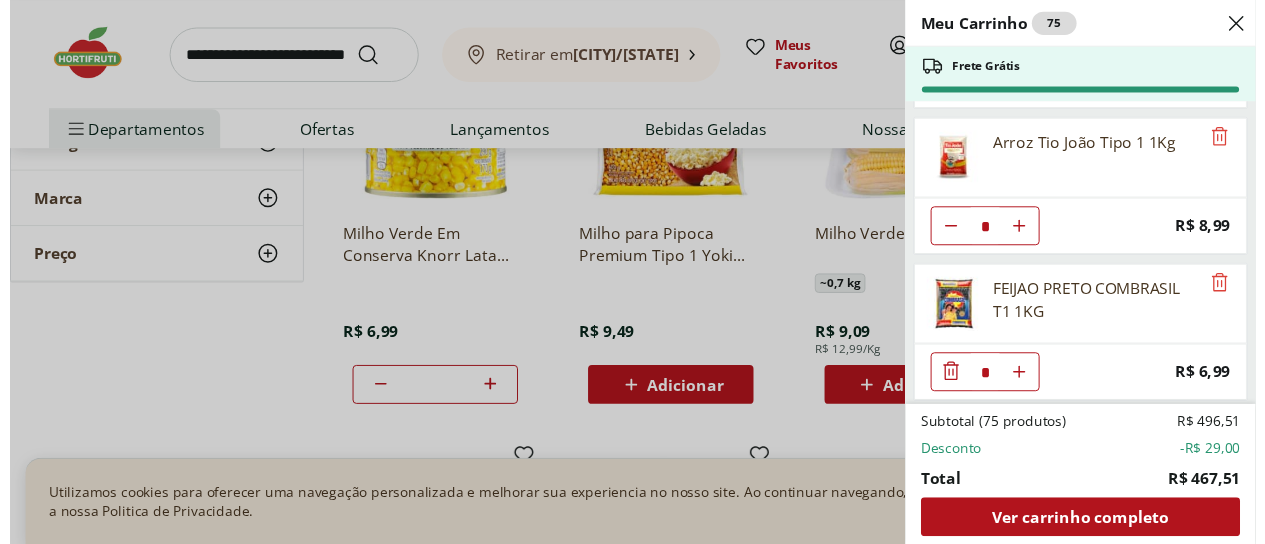 scroll, scrollTop: 3492, scrollLeft: 0, axis: vertical 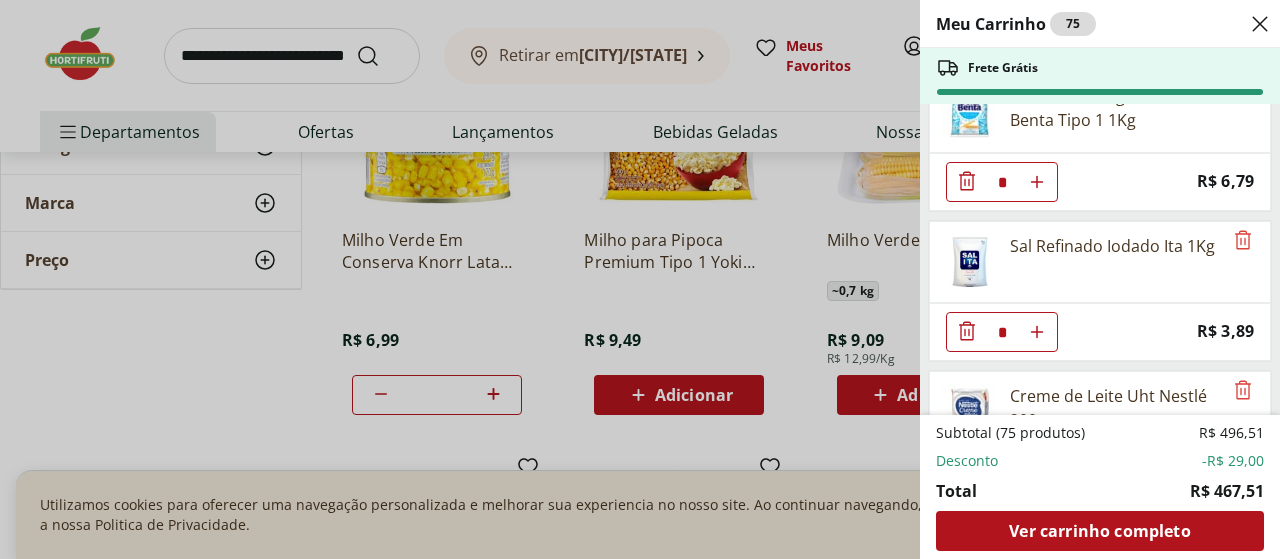 click on "Meu Carrinho 75 Frete Grátis Banana Prata Unidade * Price: R$ 2,20 Melão Doce Natural da Terra Pedaço * Price: R$ 17,99 Mamão Papaia Unidade * Price: R$ 6,49 Morango Bandeja 250g * Price: R$ 15,99 Abacaxi Unidade * Price: R$ 12,99 Blueberry Embalada 125g * Price: R$ 12,99 Amora Embalada 100G * Price: R$ 19,99 FRAMBOESA EMBALADA 100G * Price: R$ 30,99 Alface Americana Unidade * Price: R$ 5,99 Cebola Nacional Unidade * Original price: R$ 1,00 Price: R$ 0,75 Aipim Unidade * Price: R$ 1,80 Pimentão Amarelo Unidade * Price: R$ 5,20 Pimentão Verde Unidade * Price: R$ 2,10 Pimentão Vermelho Unidade * Price: R$ 7,30 Cenoura com Beterraba Ralada Pote * Price: R$ 5,00 Carne Moída Patinho Resfriada Natural da Terra 500g * Price: R$ 43,99 Iogurte Natural Whey 14g de Proteína Baunilha Verde Campo 250g * Original price: R$ 13,99 Price: R$ 9,99 Azeitonas Verdes Sem Caroco Natural Da Terra 160g * Price: R$ 21,99 Limão Tahity Unidade * Price: R$ 0,55 Tomate Italiano * Price: R$ 1,15 * Price: *" at bounding box center (640, 279) 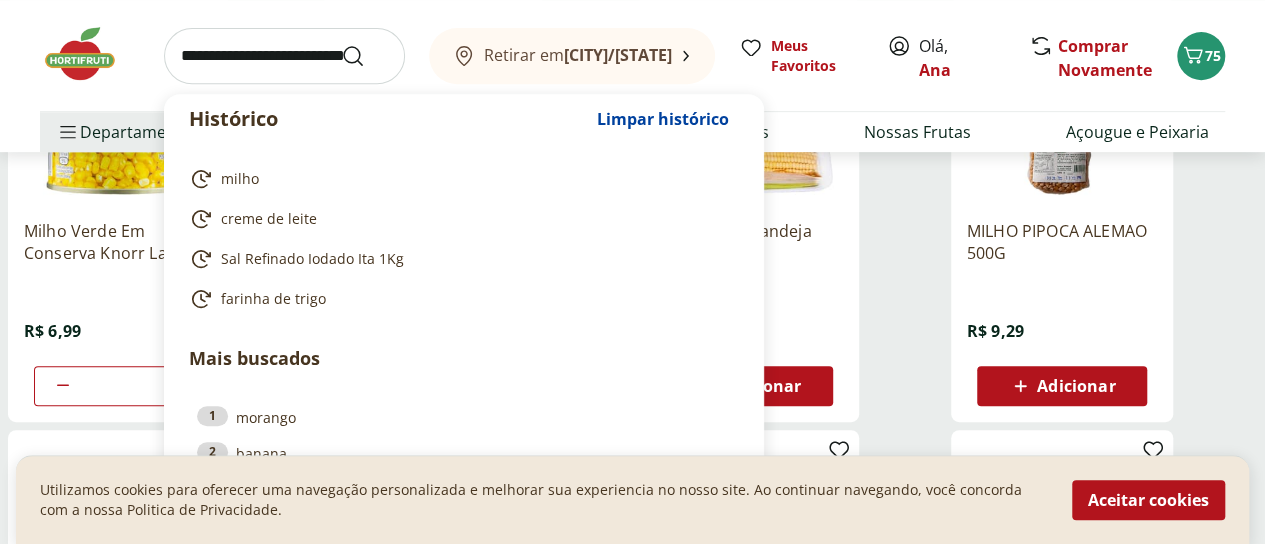 click at bounding box center [284, 56] 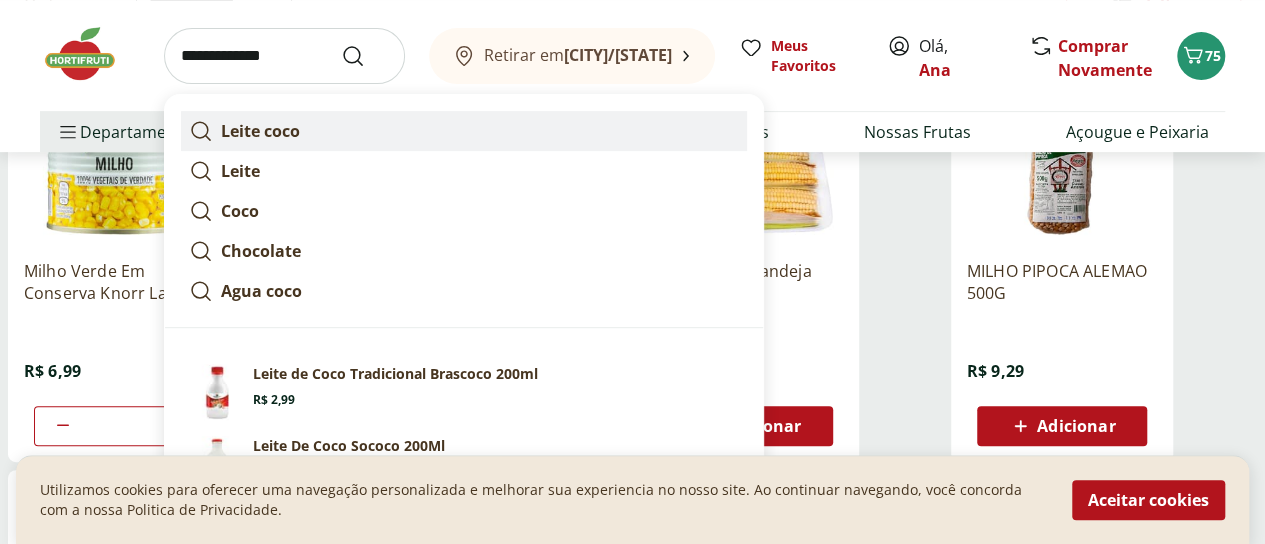 scroll, scrollTop: 300, scrollLeft: 0, axis: vertical 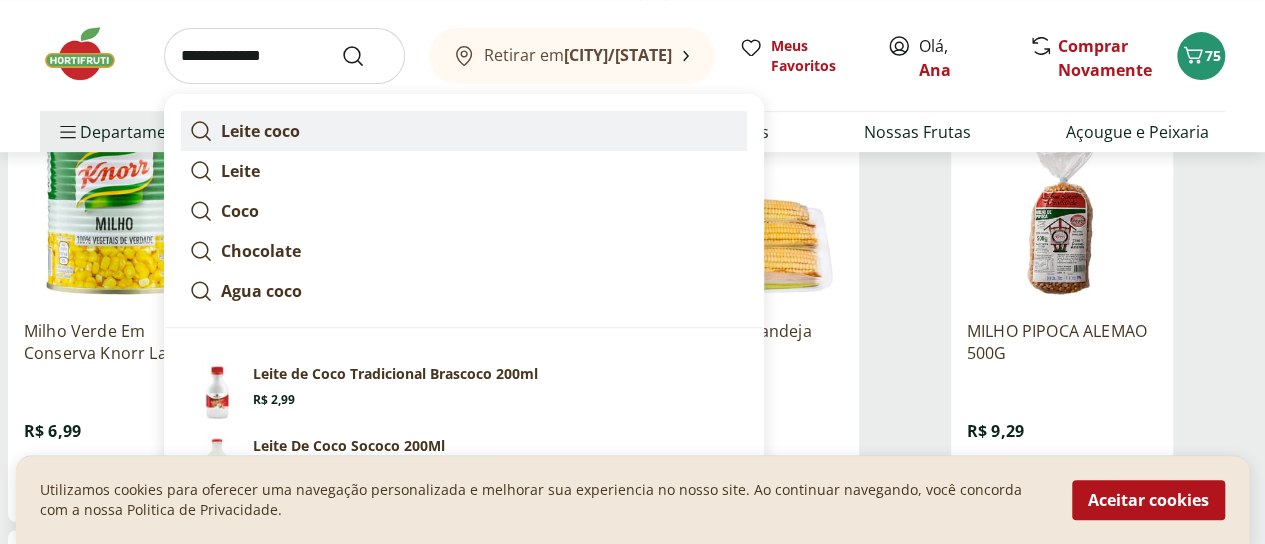 click on "Leite coco" at bounding box center [464, 131] 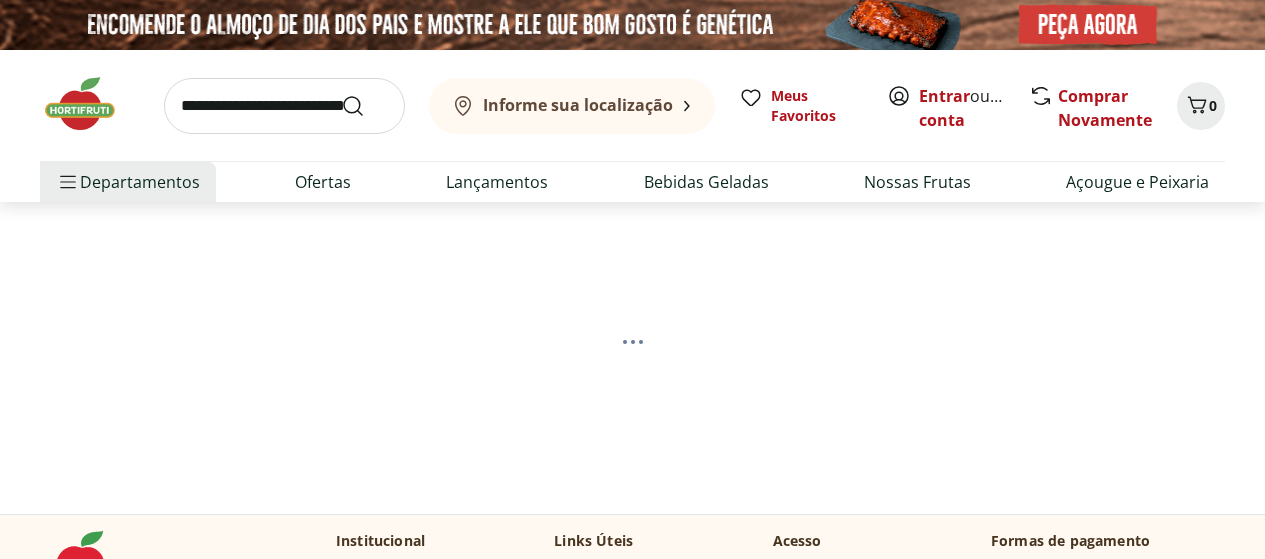 scroll, scrollTop: 100, scrollLeft: 0, axis: vertical 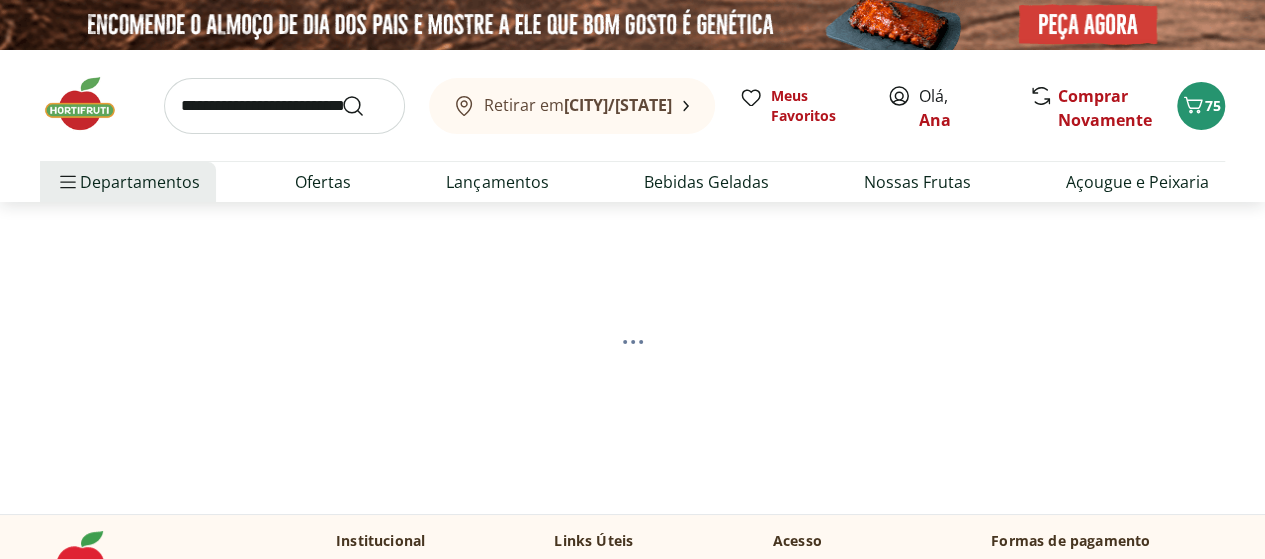 select on "**********" 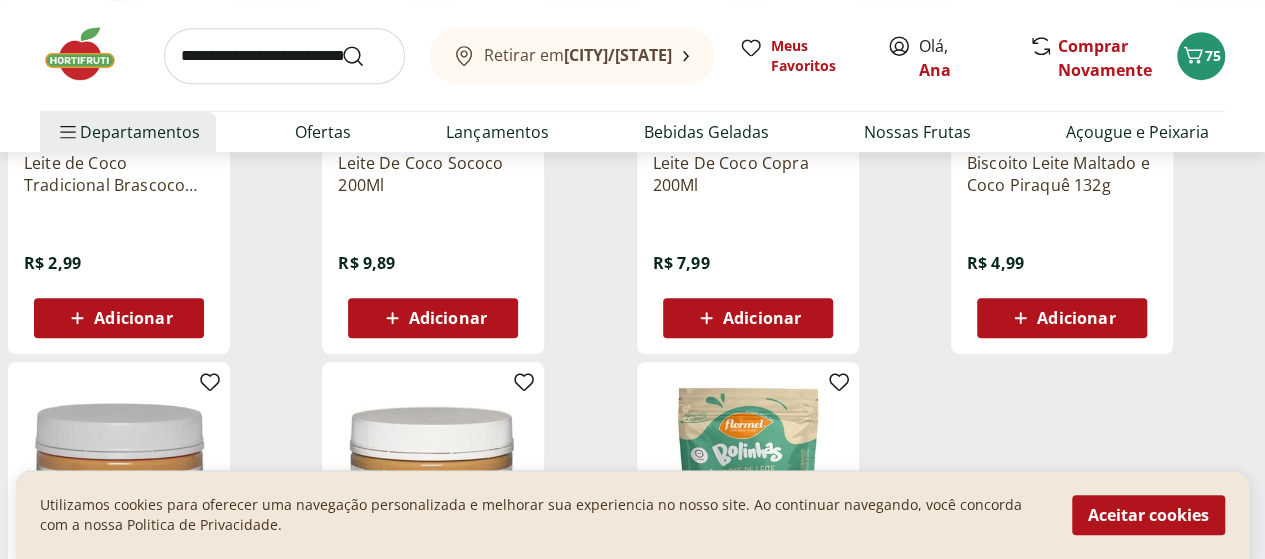 scroll, scrollTop: 500, scrollLeft: 0, axis: vertical 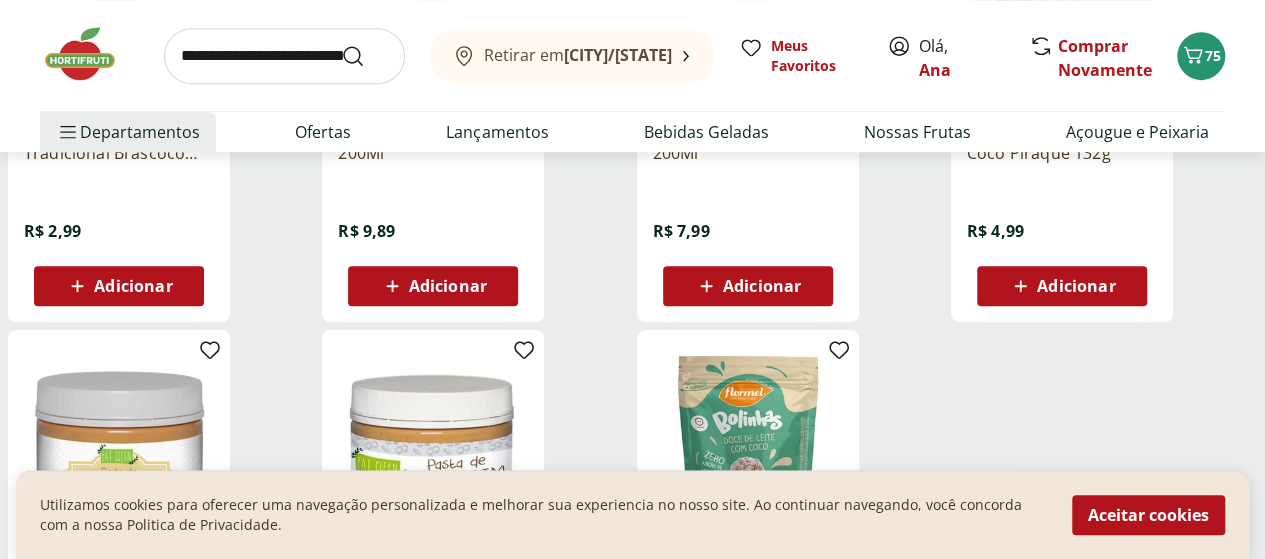 click on "Adicionar" at bounding box center [433, 286] 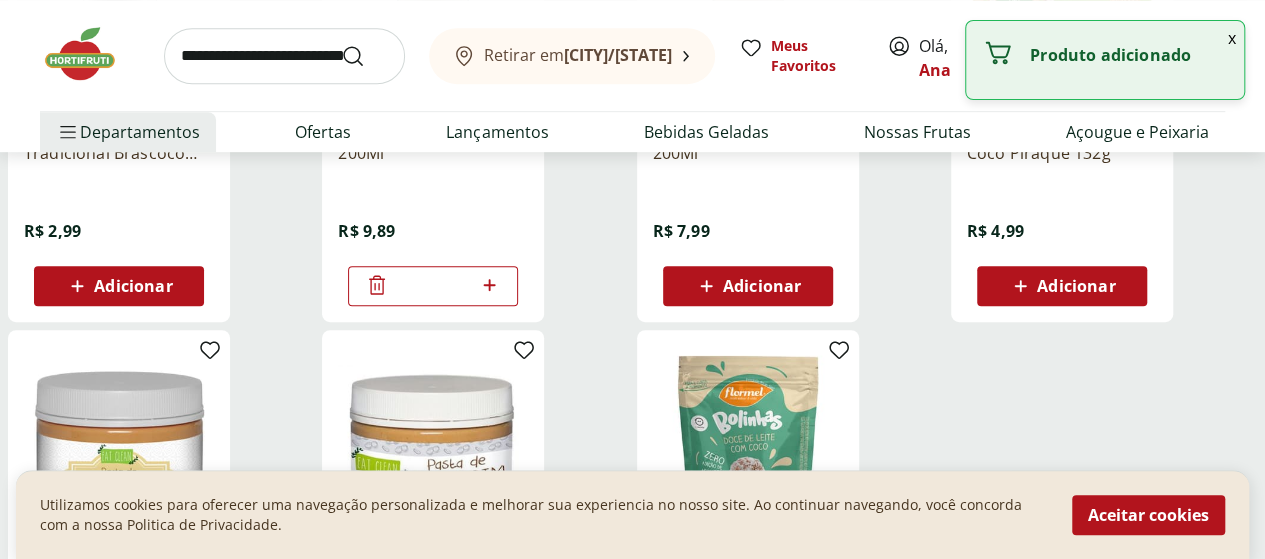 click on "*" at bounding box center [433, 286] 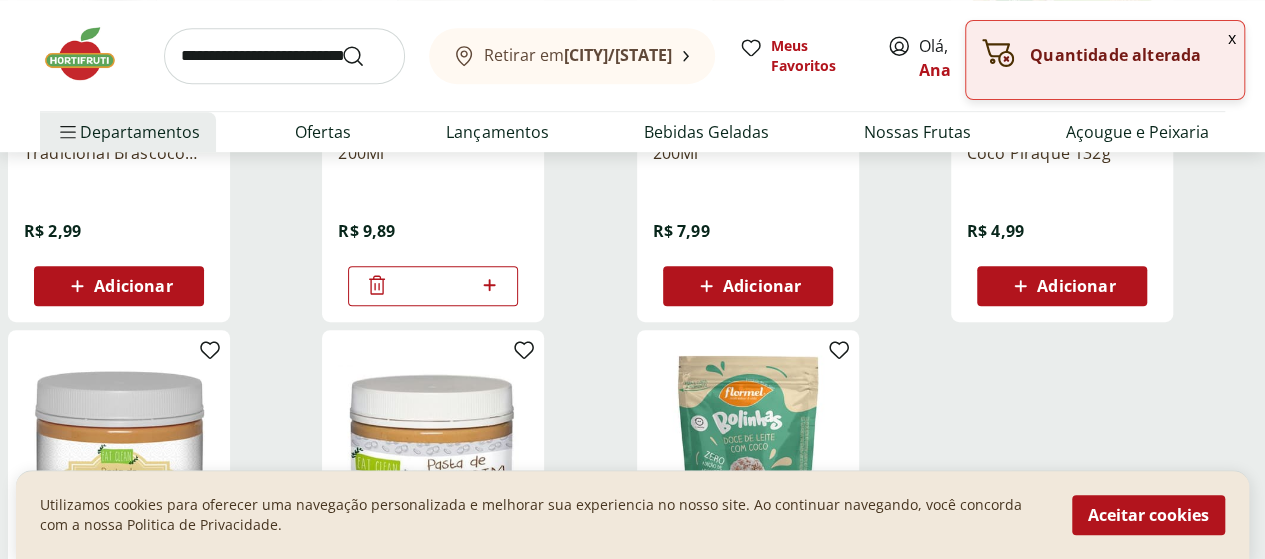 click 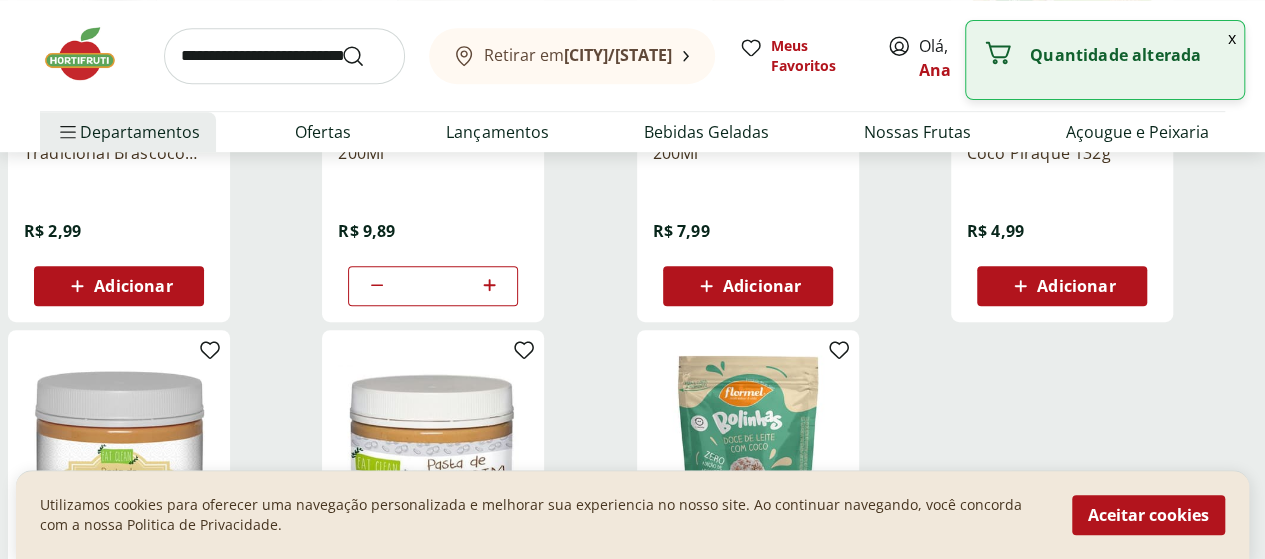 click 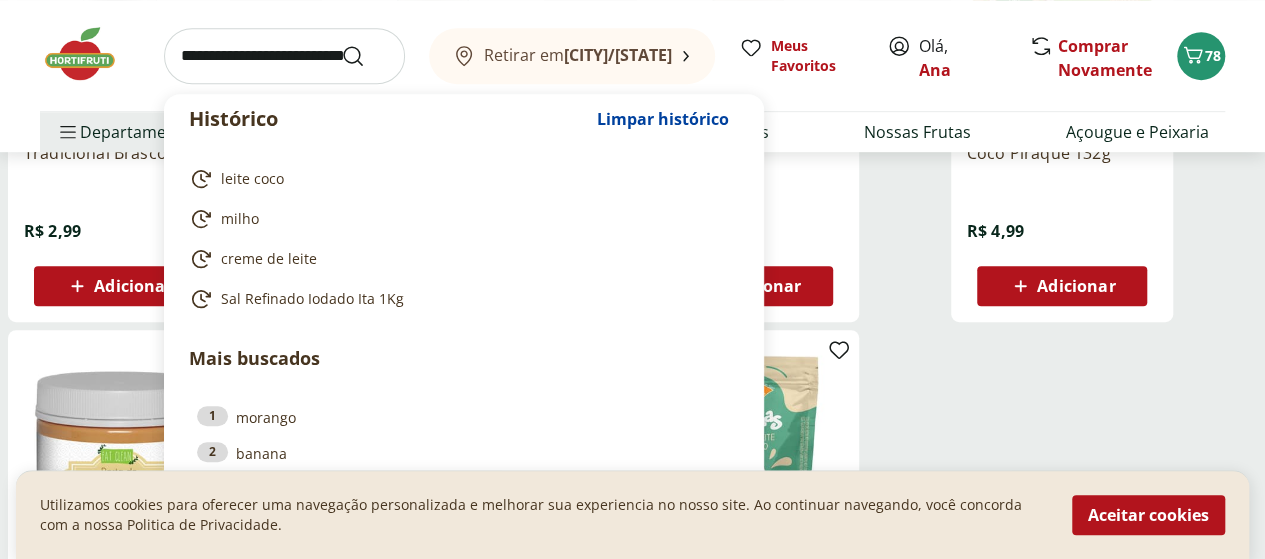 type on "*" 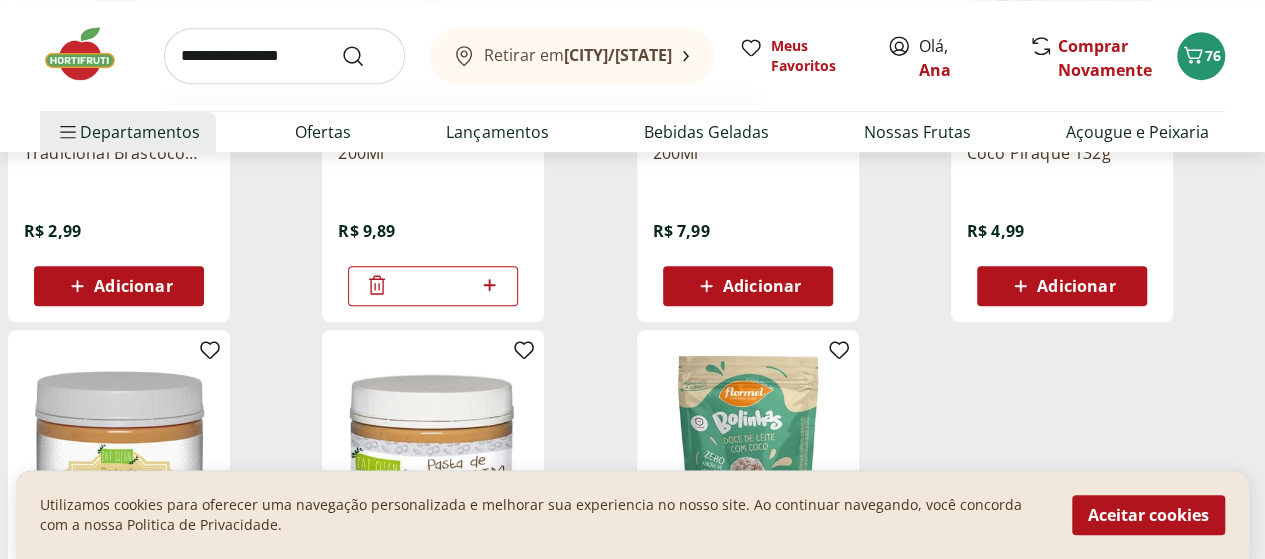 type on "**********" 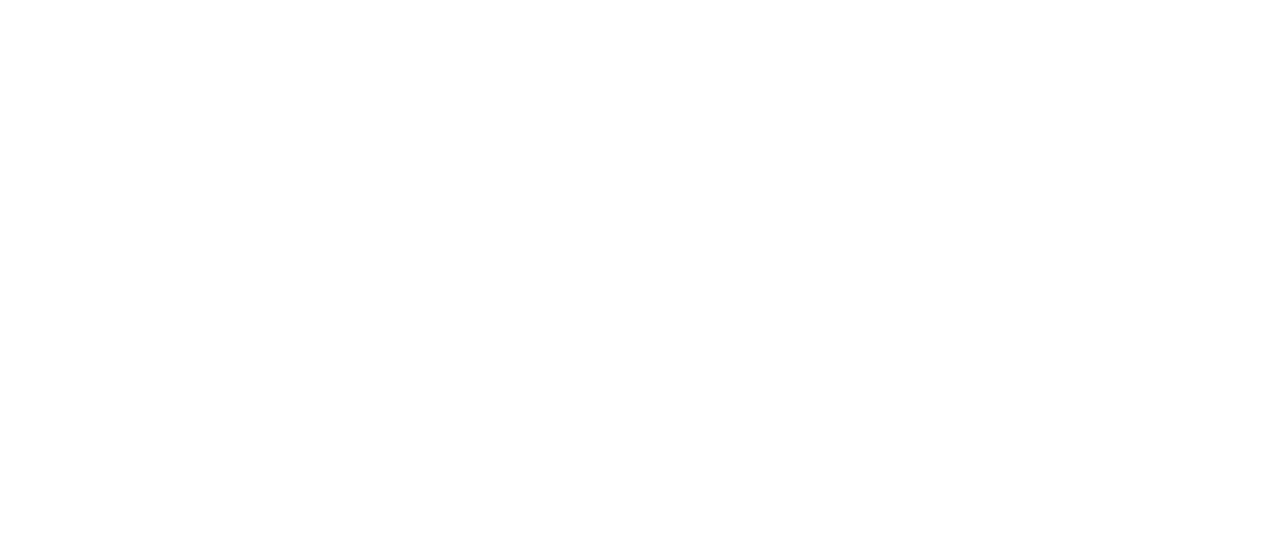 scroll, scrollTop: 0, scrollLeft: 0, axis: both 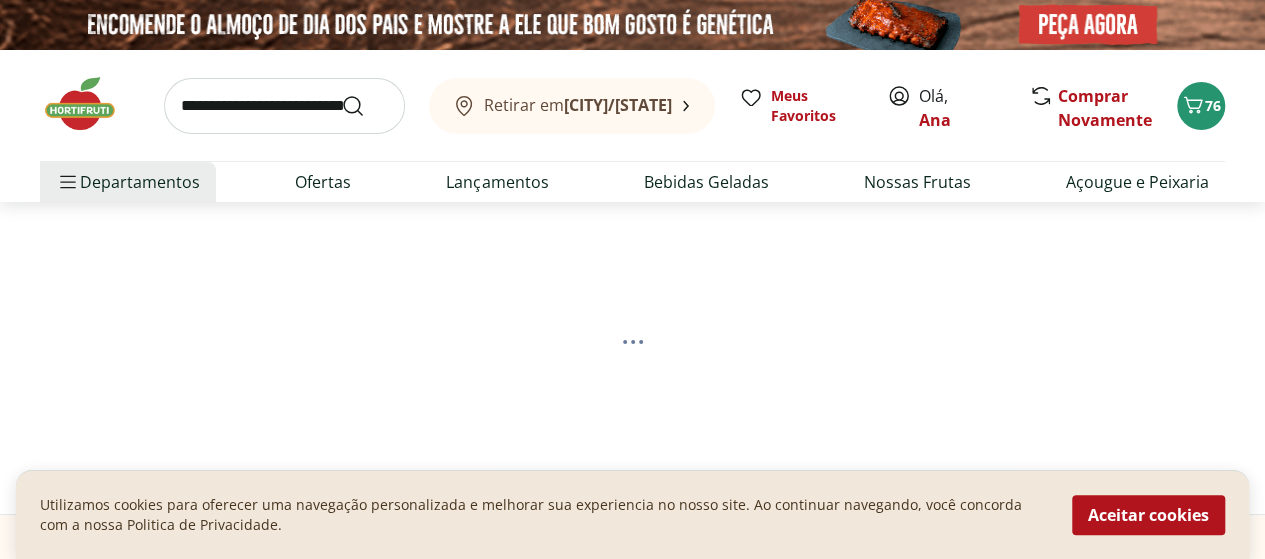select on "**********" 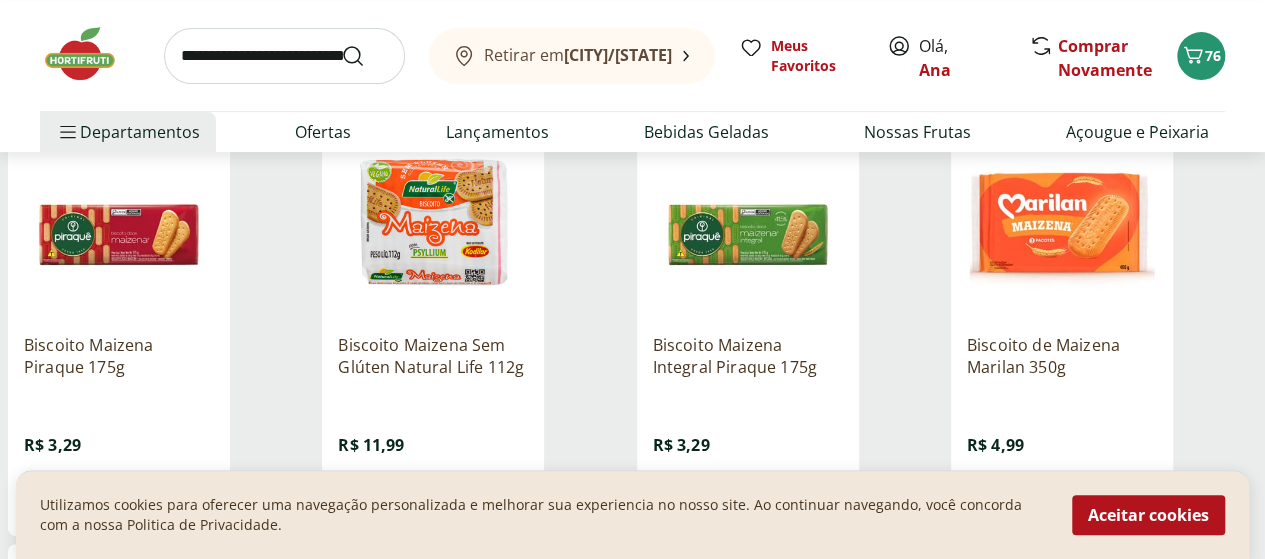 scroll, scrollTop: 500, scrollLeft: 0, axis: vertical 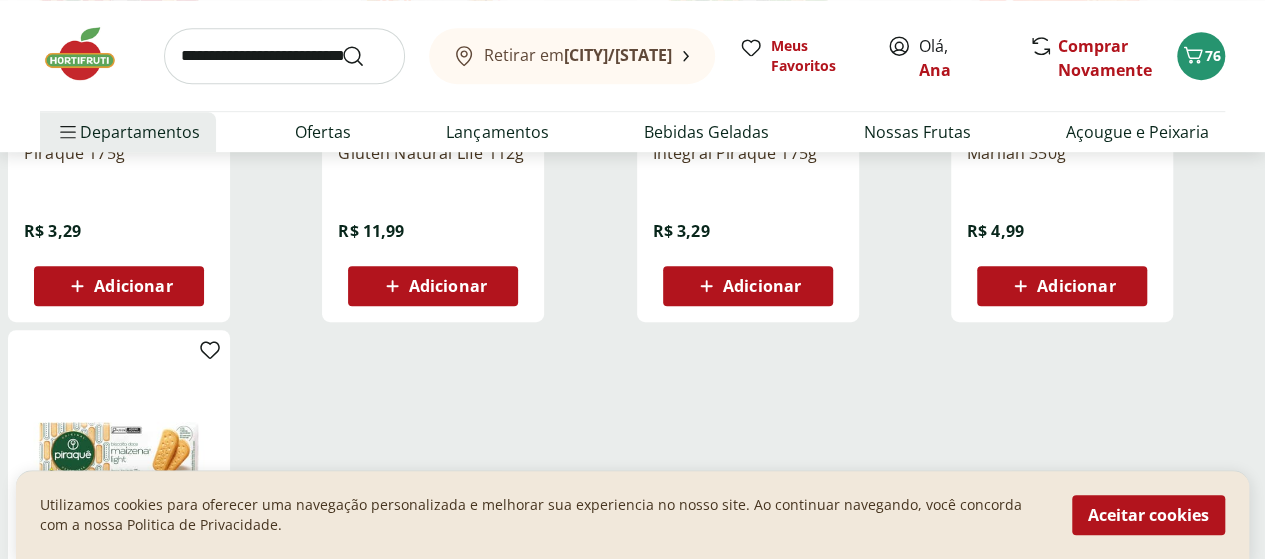 click on "Adicionar" at bounding box center (133, 286) 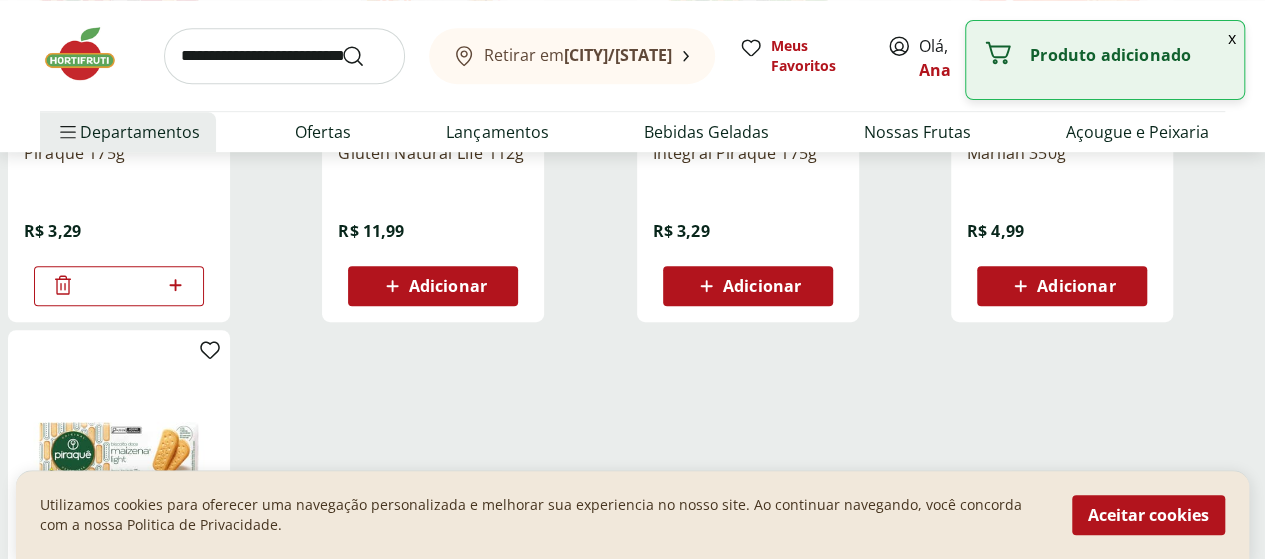 click 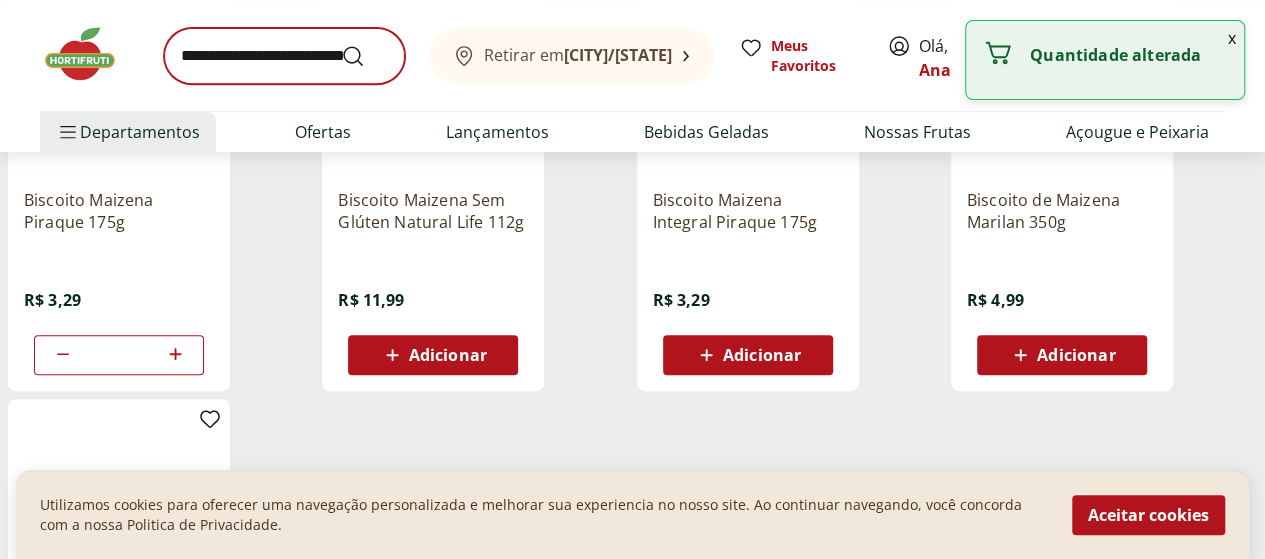 scroll, scrollTop: 400, scrollLeft: 0, axis: vertical 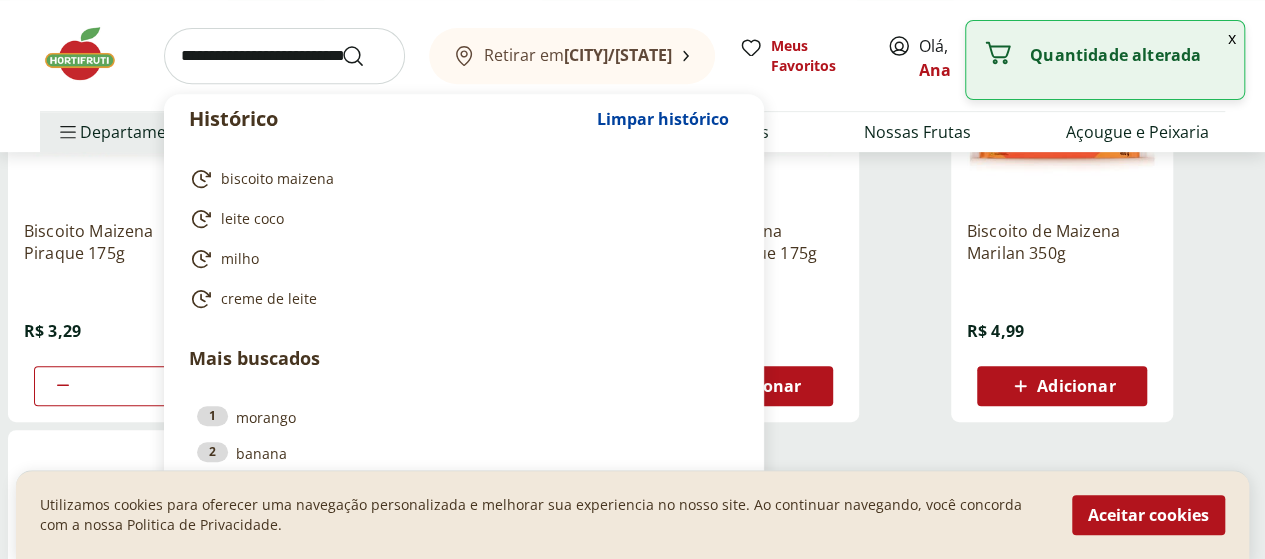 click at bounding box center (284, 56) 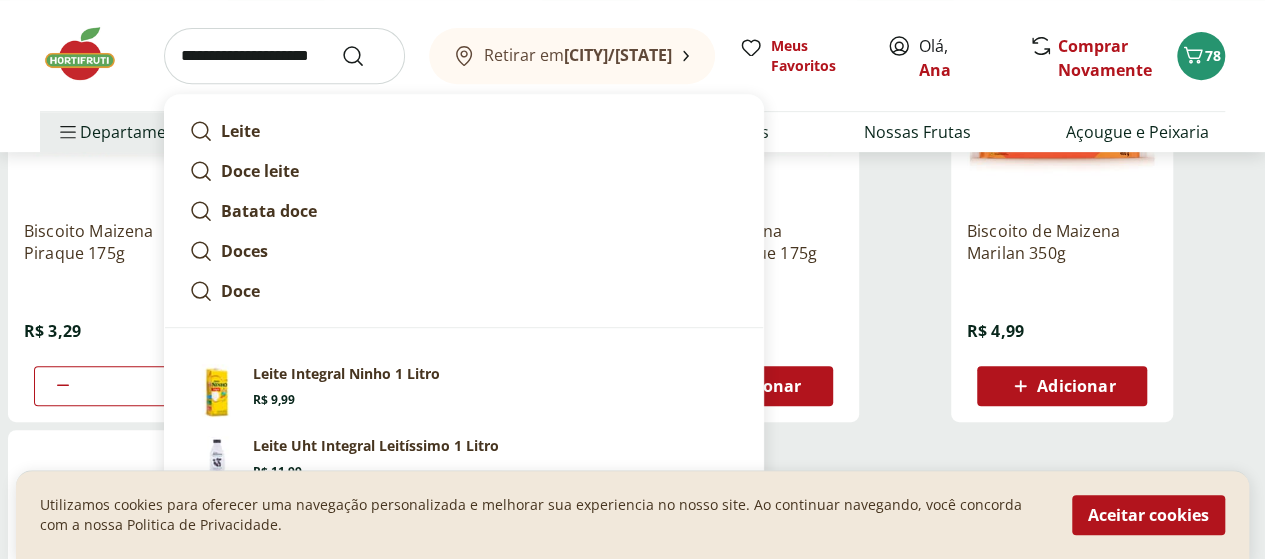 type on "**********" 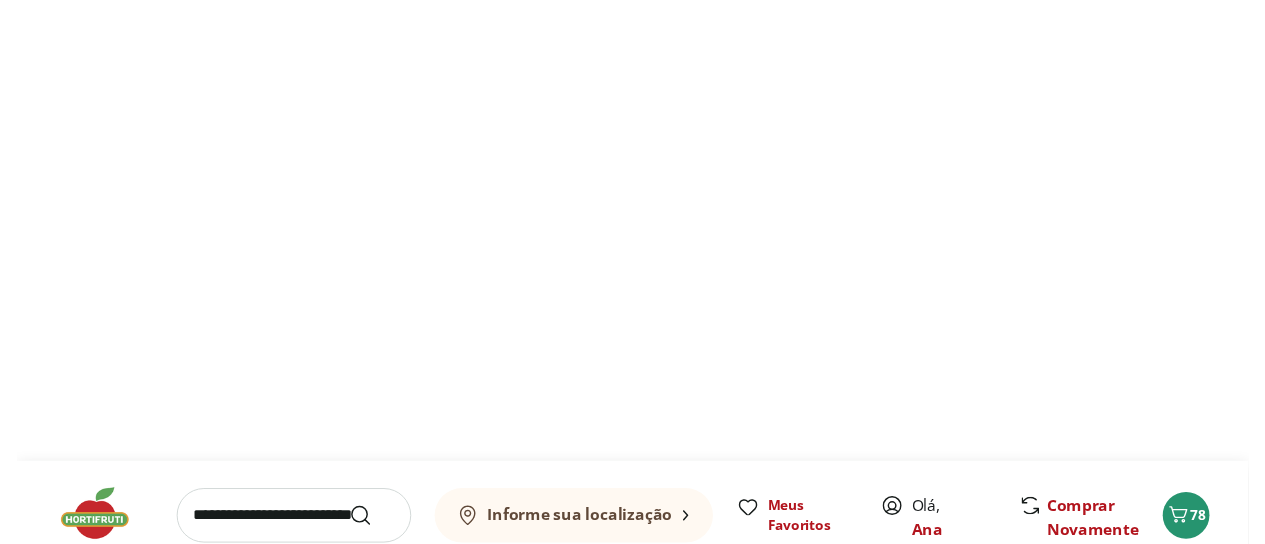 scroll, scrollTop: 0, scrollLeft: 0, axis: both 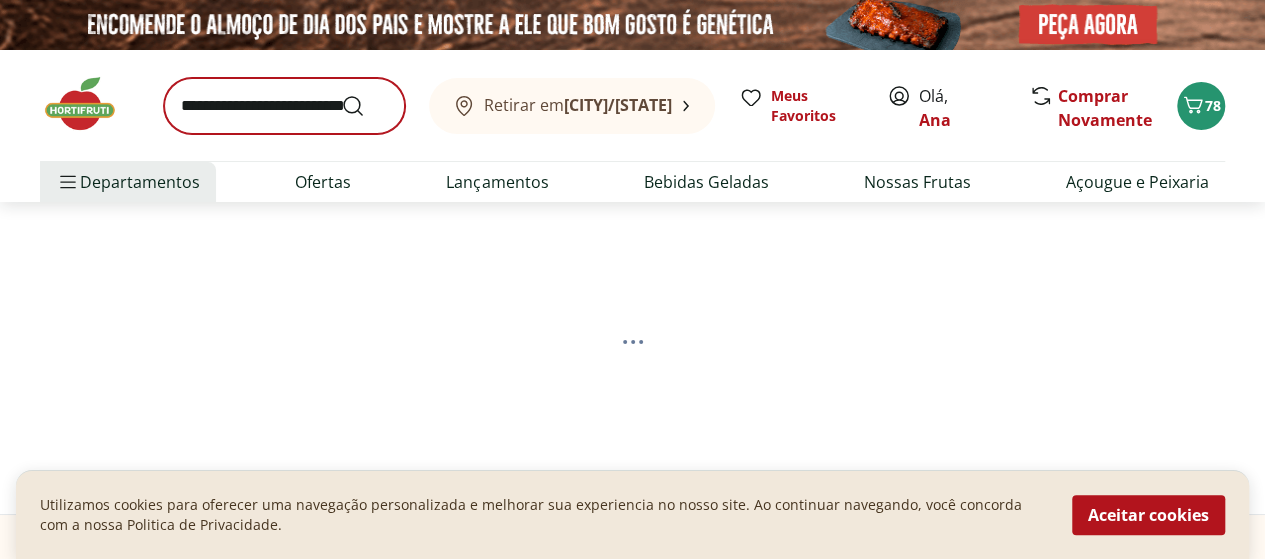 select on "**********" 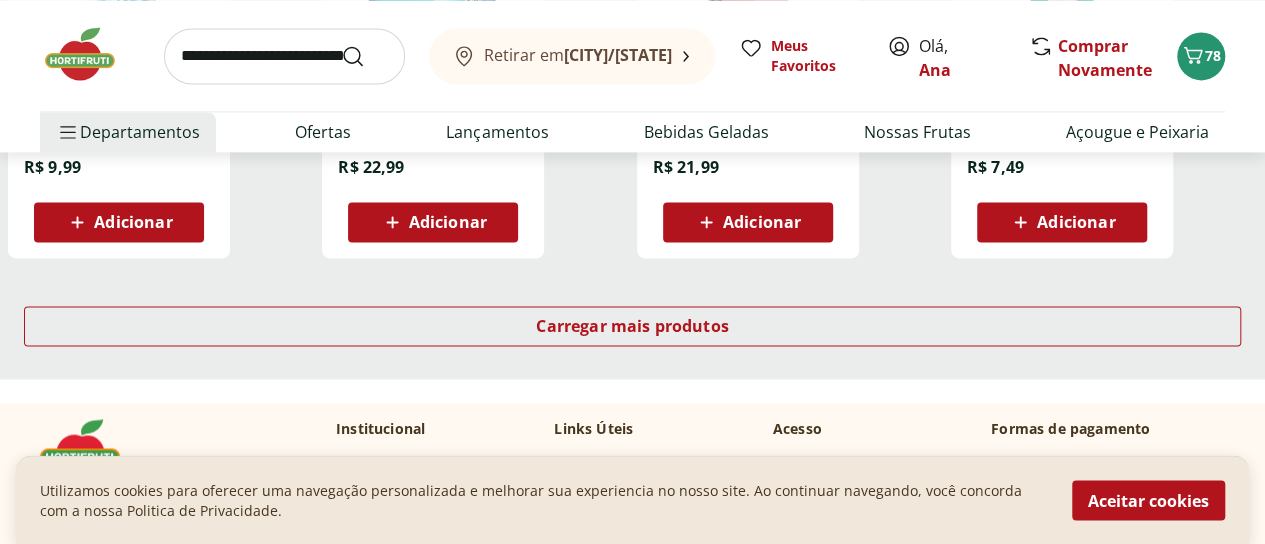scroll, scrollTop: 1400, scrollLeft: 0, axis: vertical 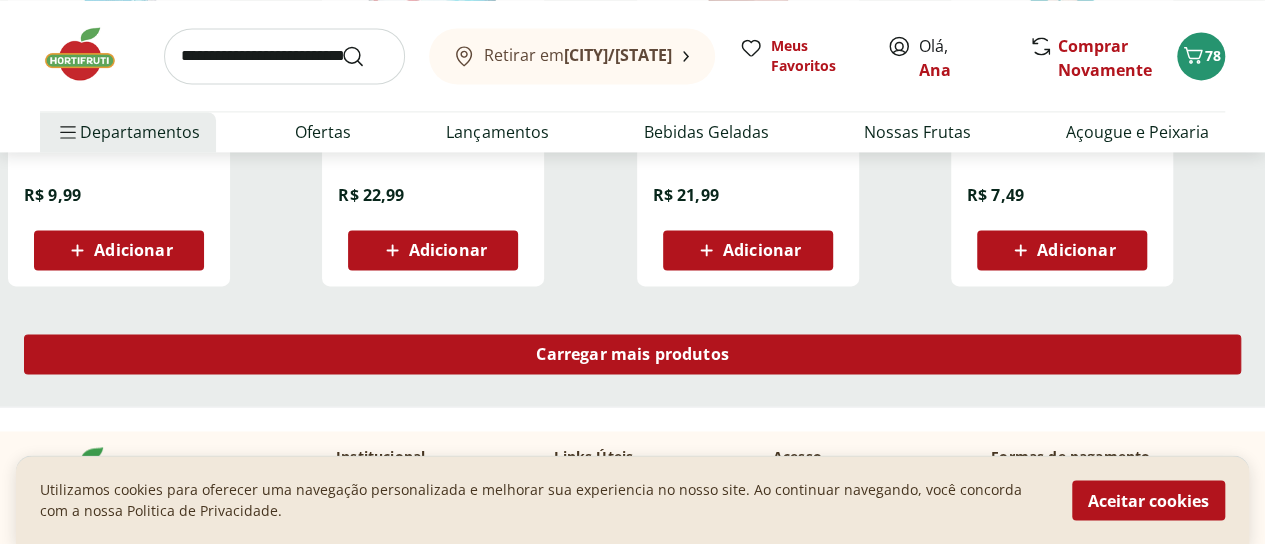 click on "Carregar mais produtos" at bounding box center [632, 354] 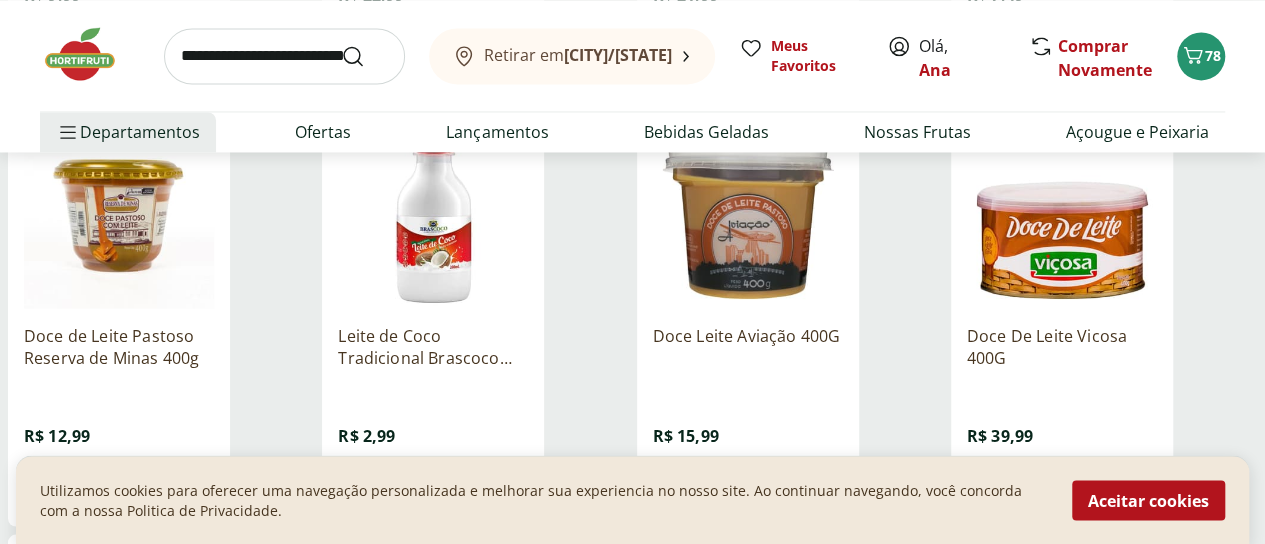 scroll, scrollTop: 1700, scrollLeft: 0, axis: vertical 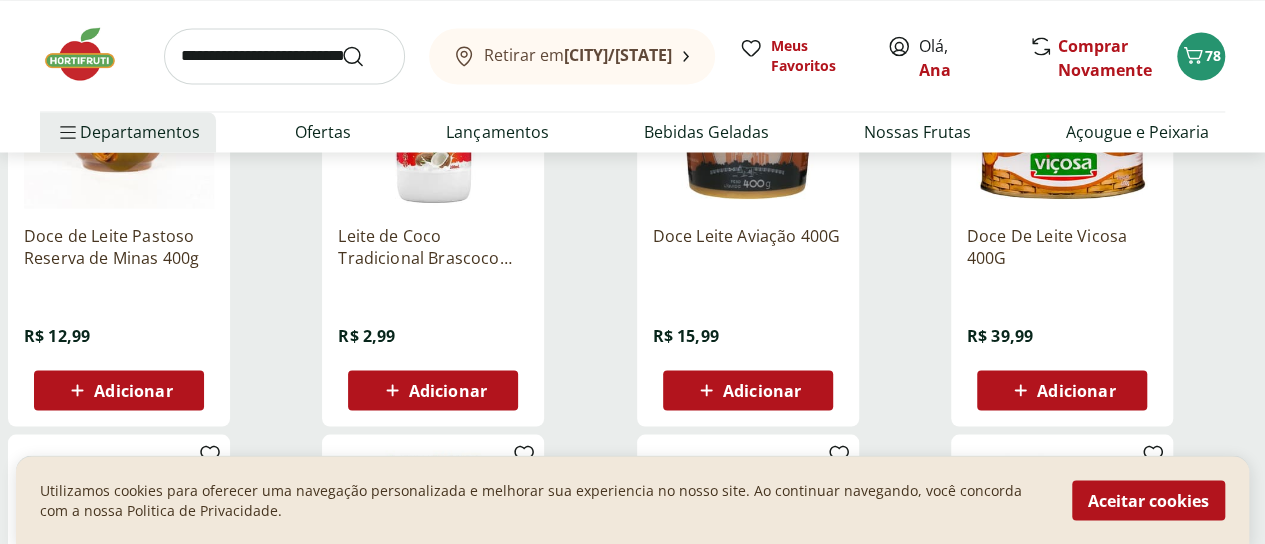click on "Adicionar" at bounding box center (762, 390) 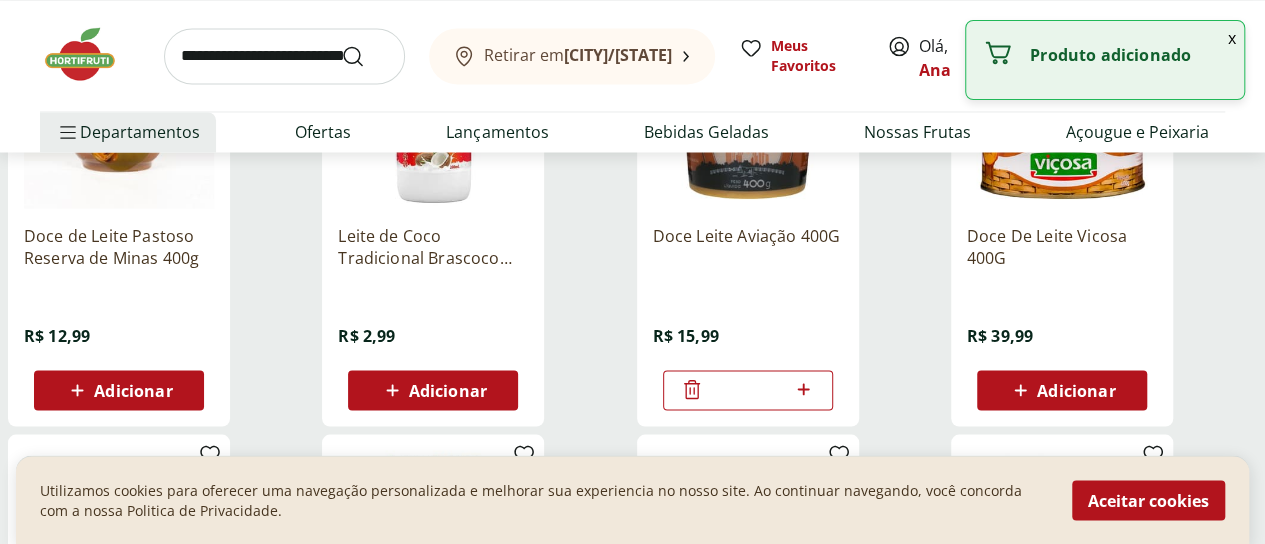 click at bounding box center (284, 56) 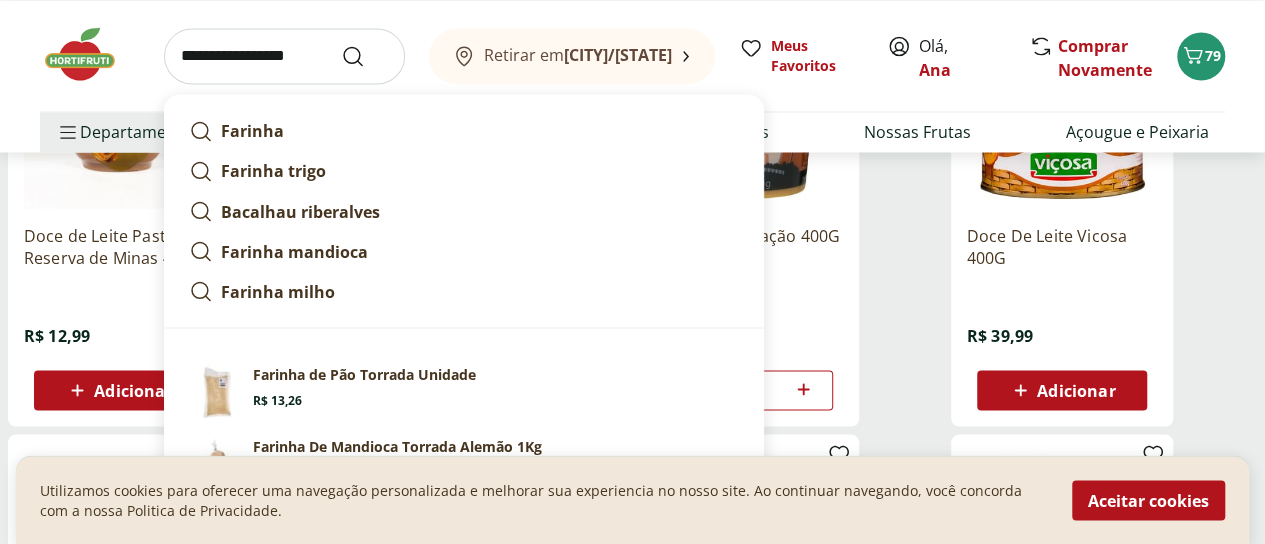 type on "**********" 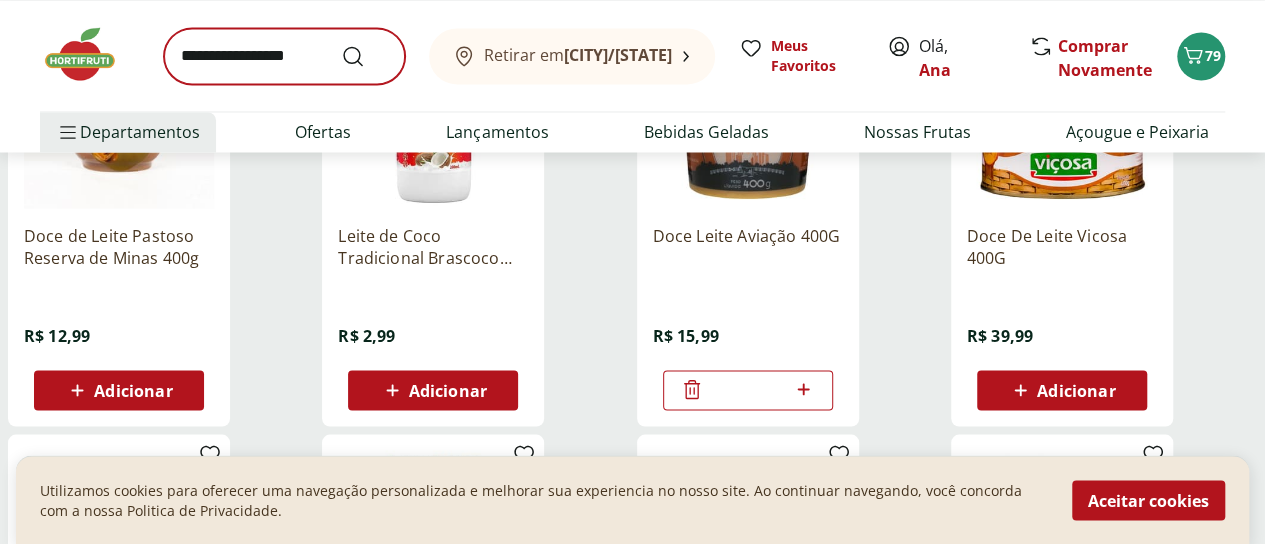scroll, scrollTop: 0, scrollLeft: 0, axis: both 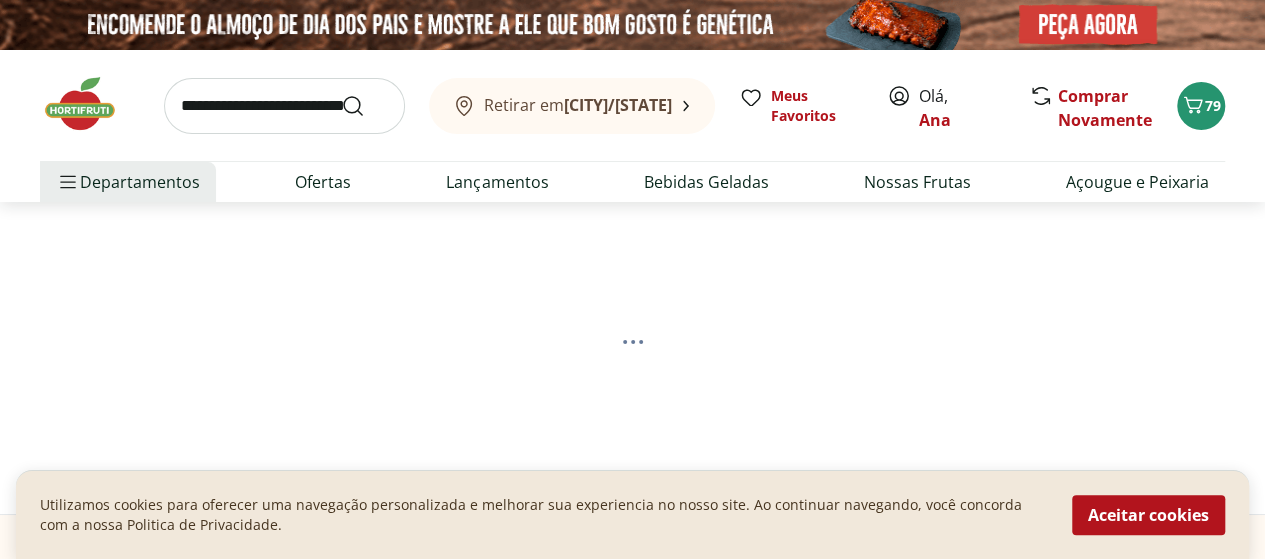 select on "**********" 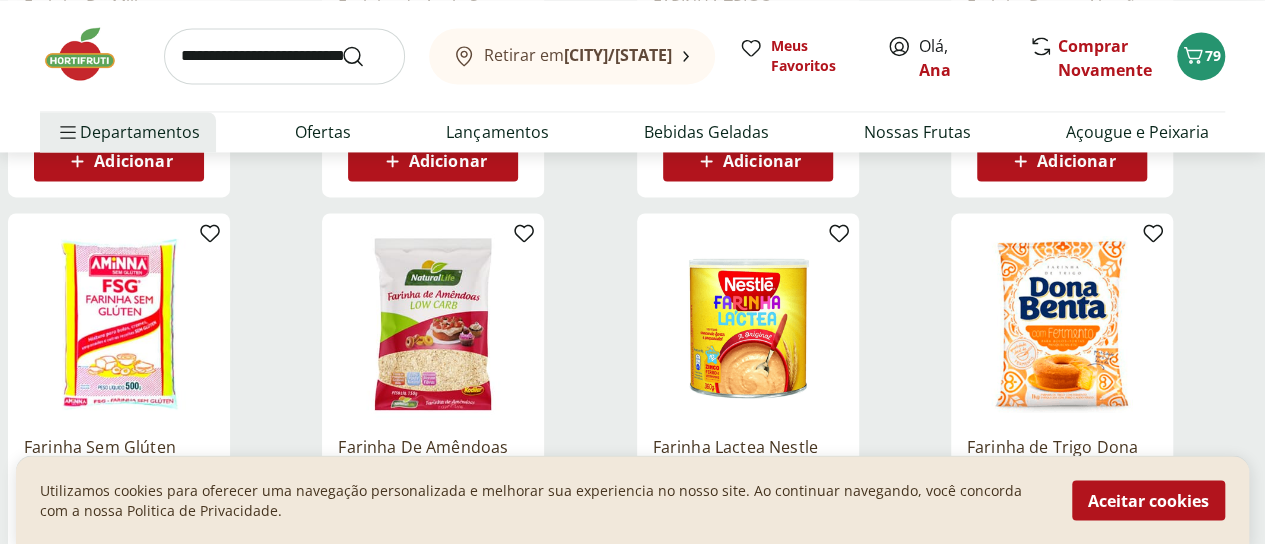 scroll, scrollTop: 1600, scrollLeft: 0, axis: vertical 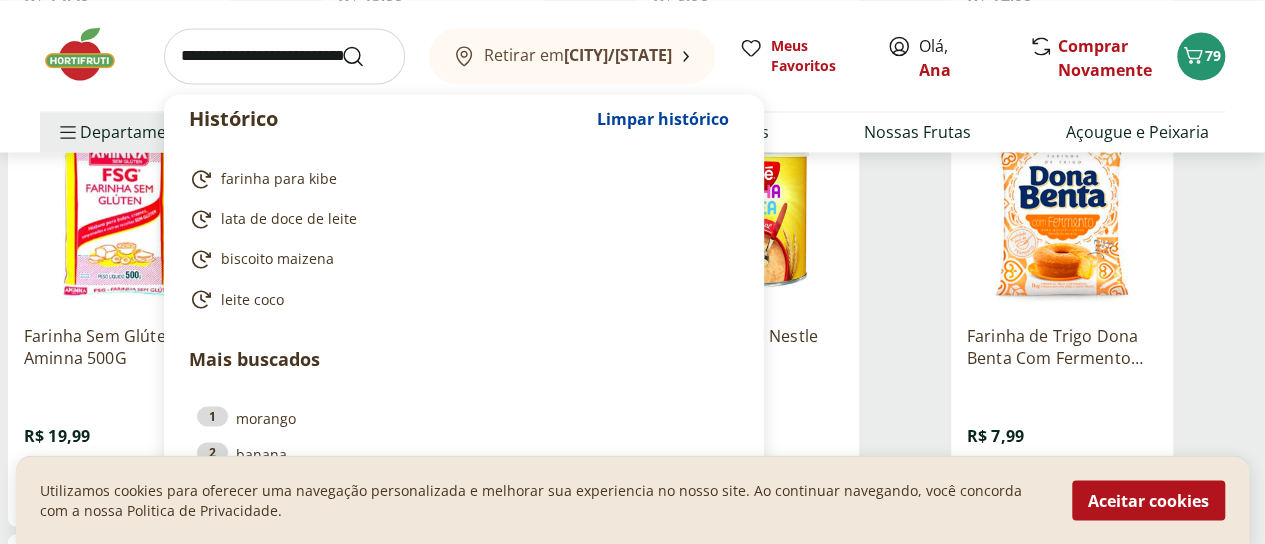 click at bounding box center (284, 56) 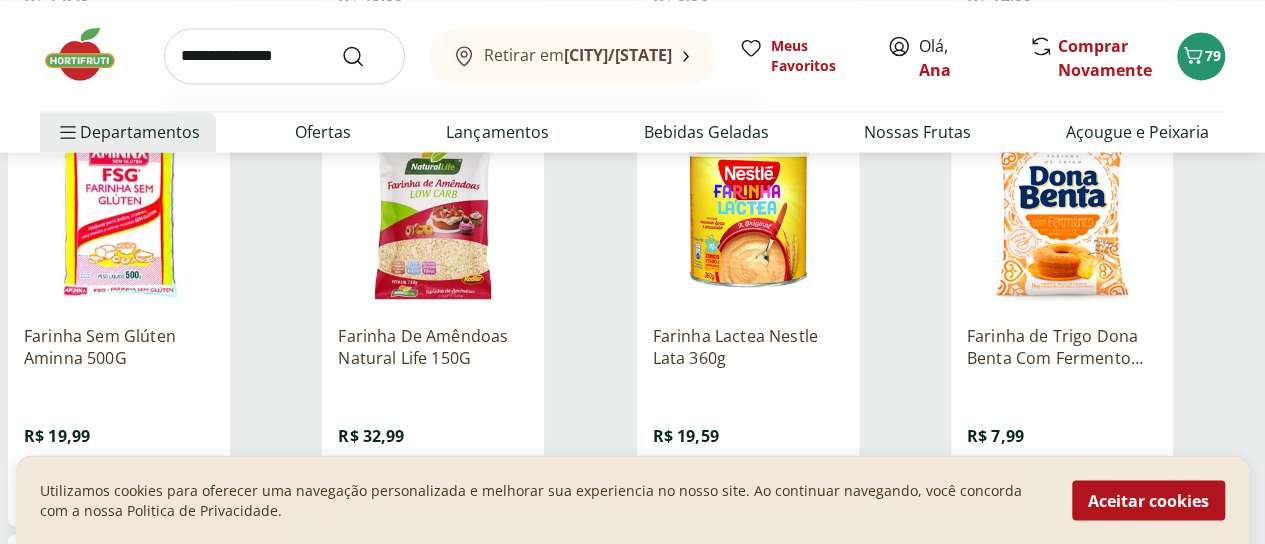type on "**********" 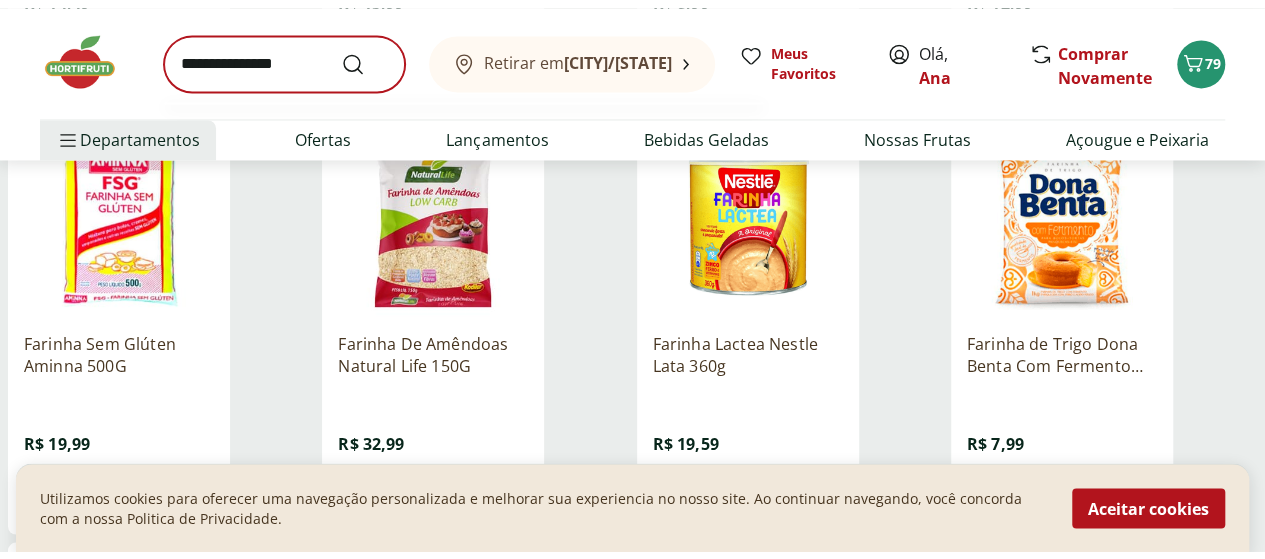 scroll, scrollTop: 0, scrollLeft: 0, axis: both 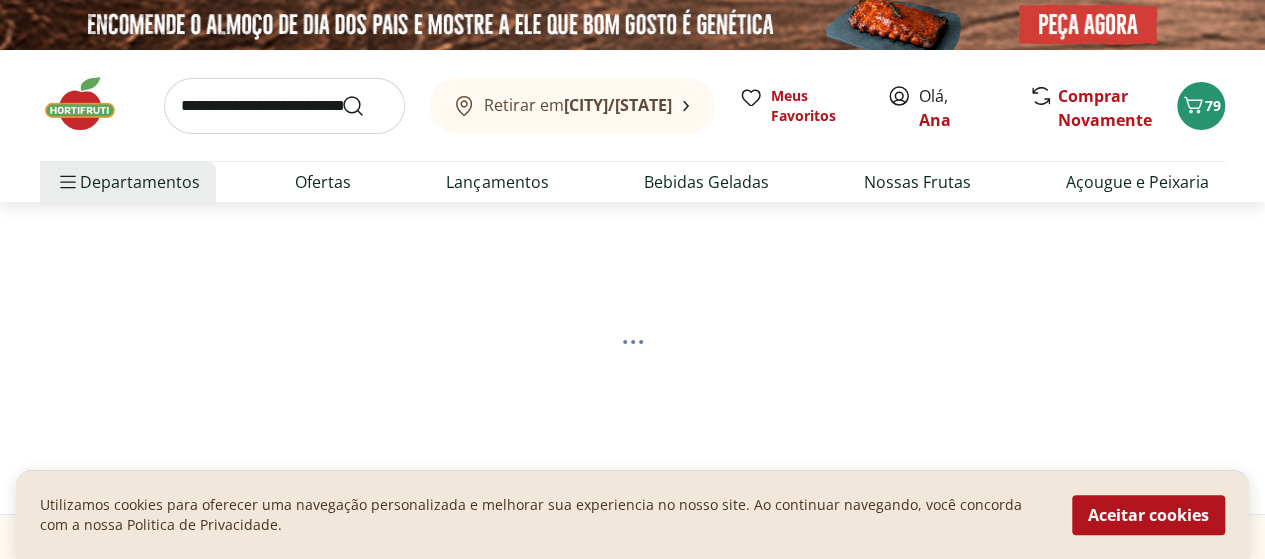 select on "**********" 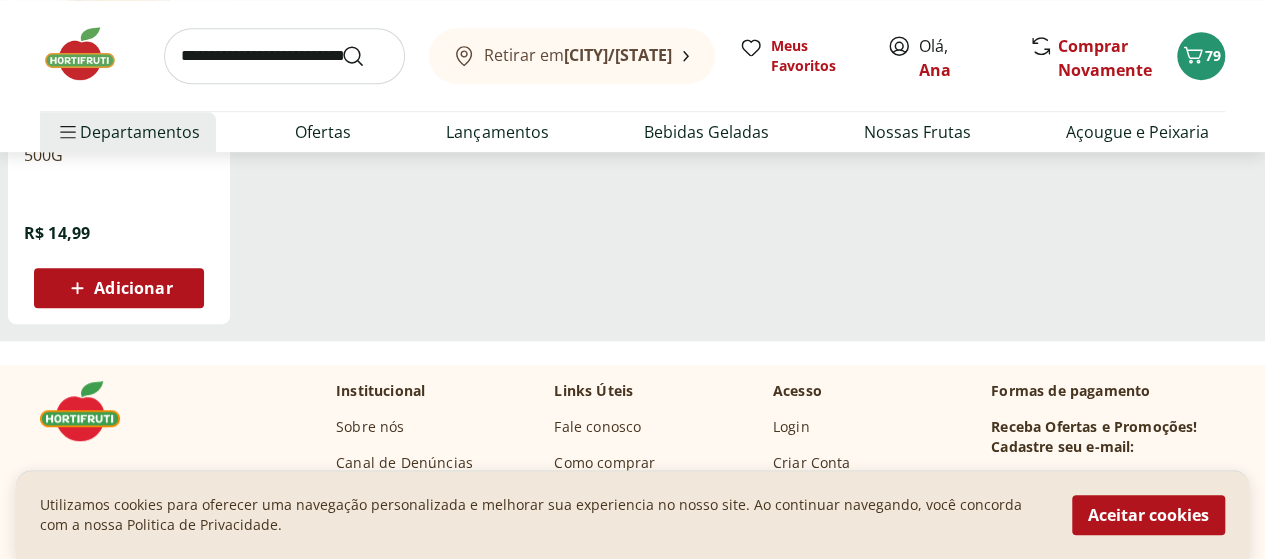 scroll, scrollTop: 500, scrollLeft: 0, axis: vertical 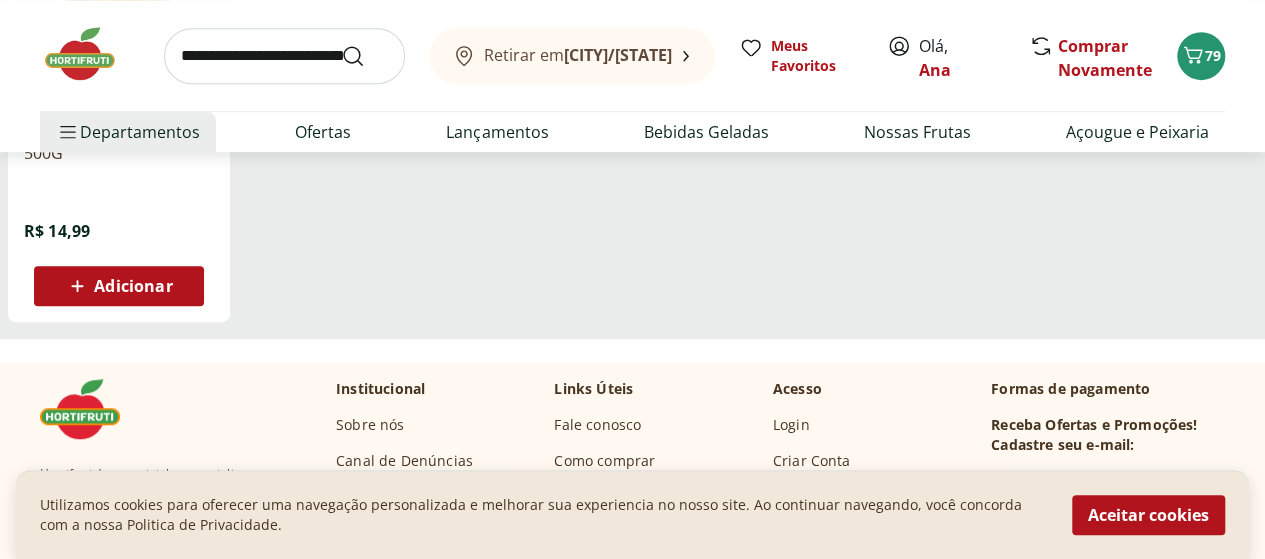 click 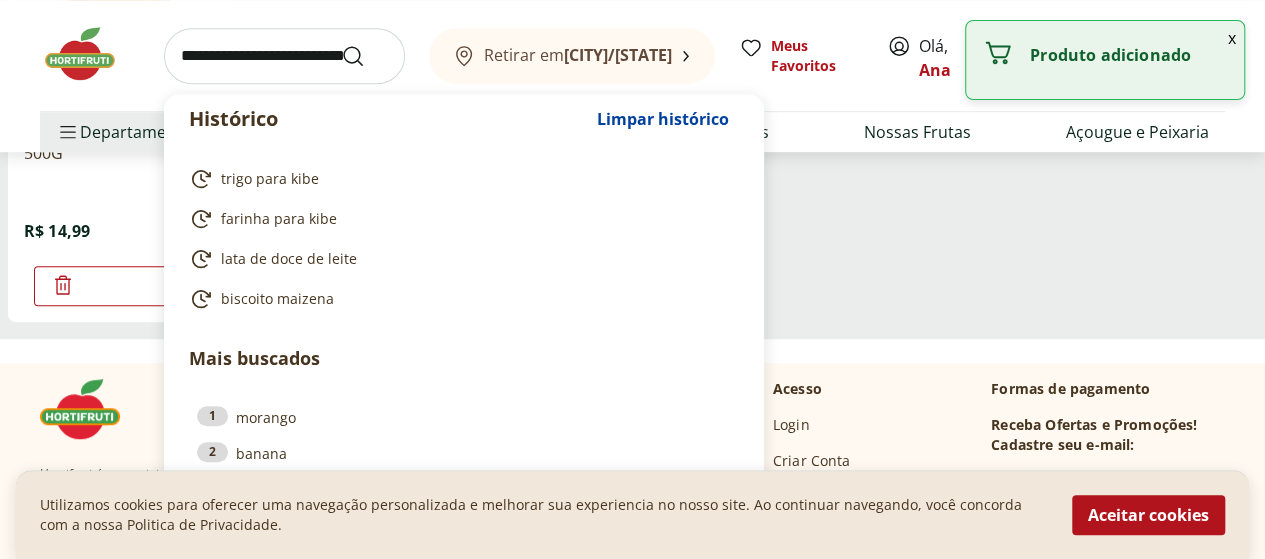 click at bounding box center (284, 56) 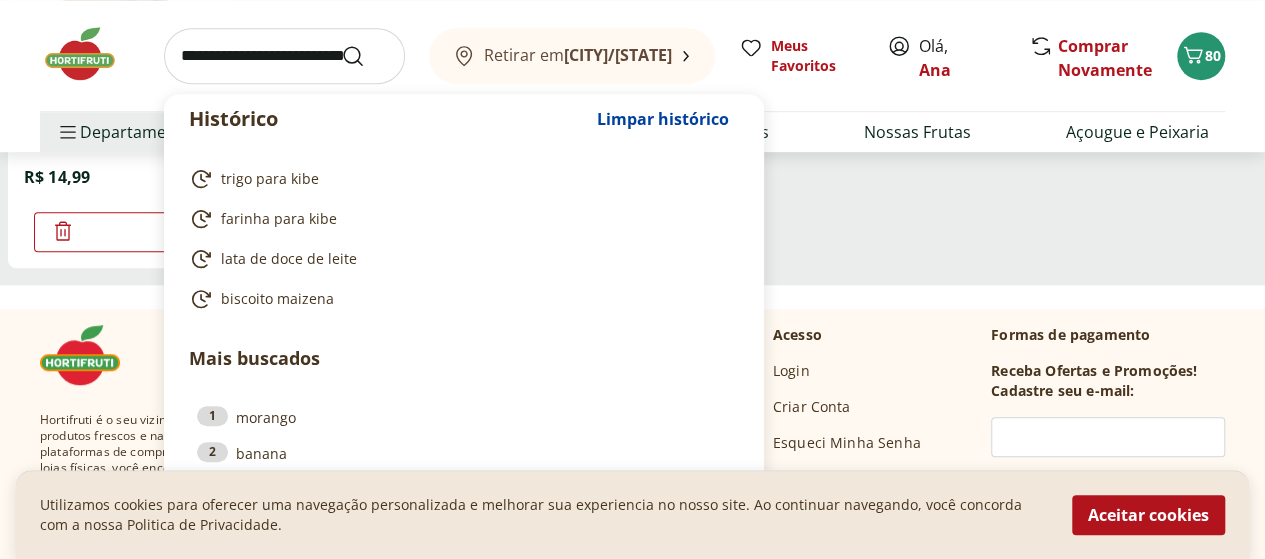scroll, scrollTop: 600, scrollLeft: 0, axis: vertical 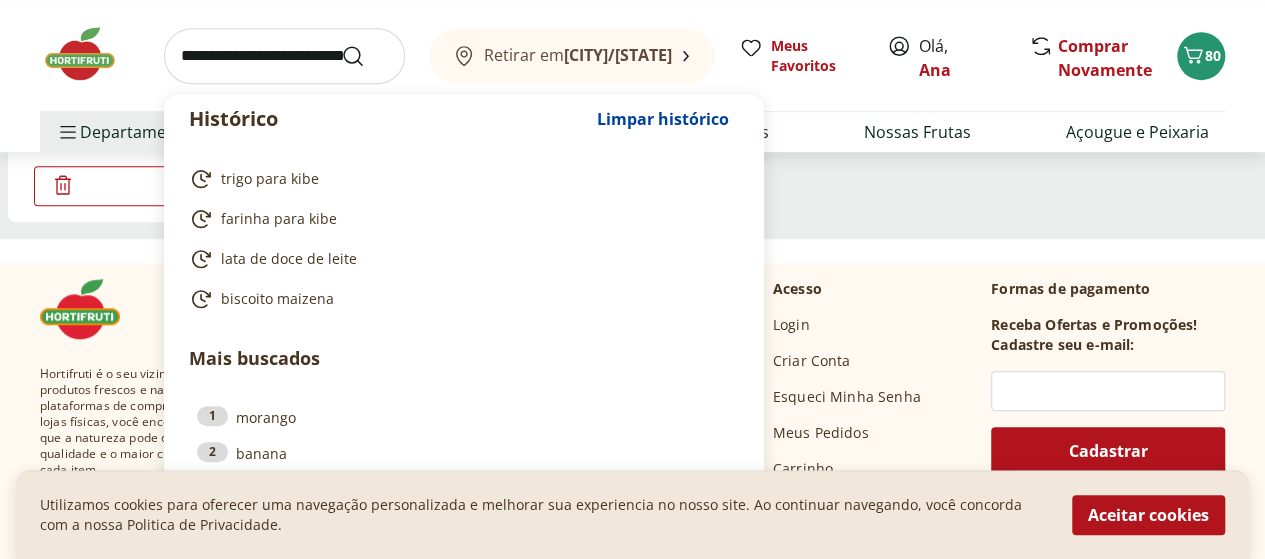click on "**********" at bounding box center [632, -52] 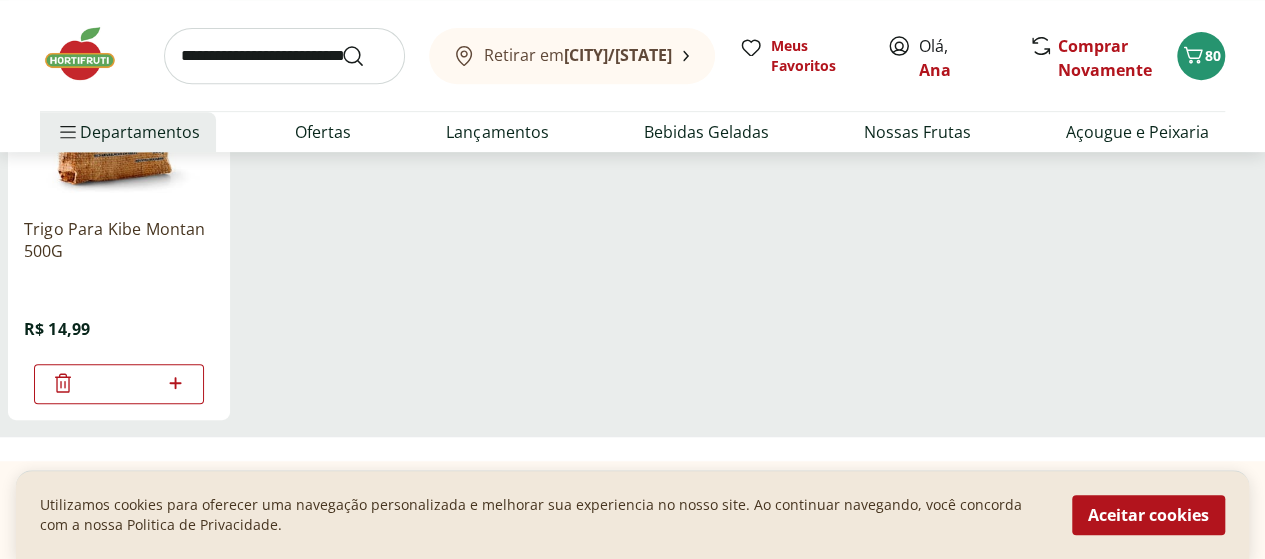 scroll, scrollTop: 400, scrollLeft: 0, axis: vertical 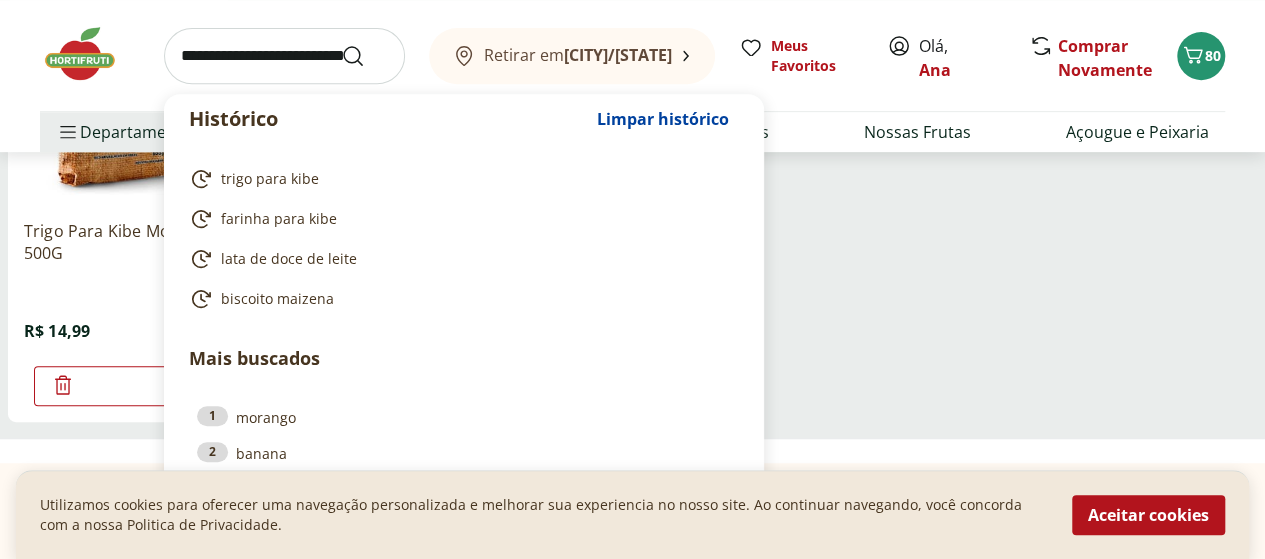 click at bounding box center (284, 56) 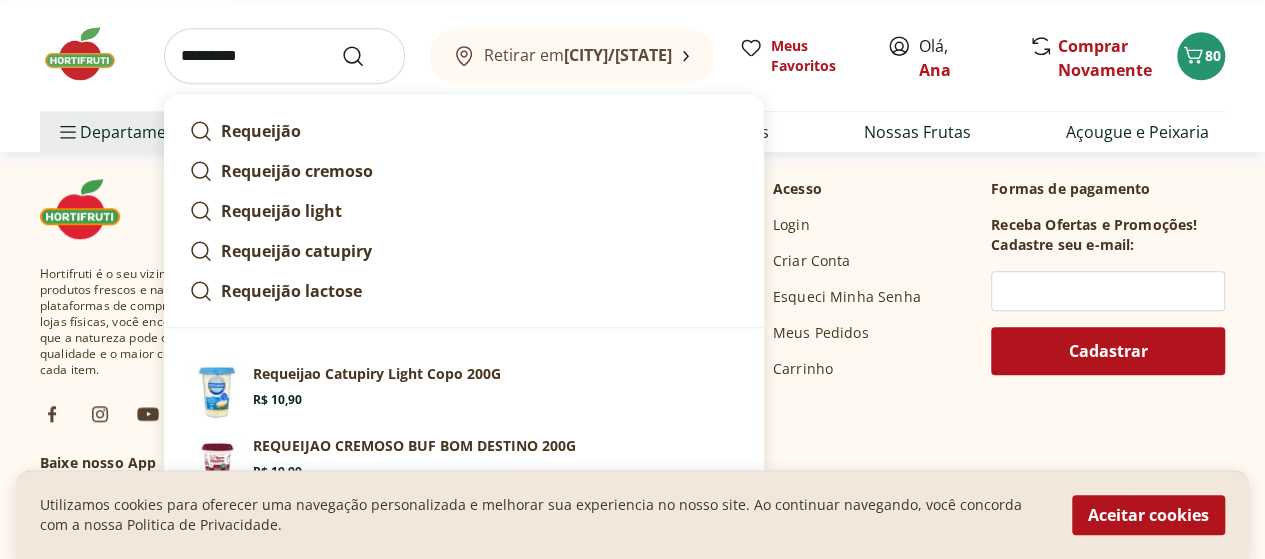 scroll, scrollTop: 600, scrollLeft: 0, axis: vertical 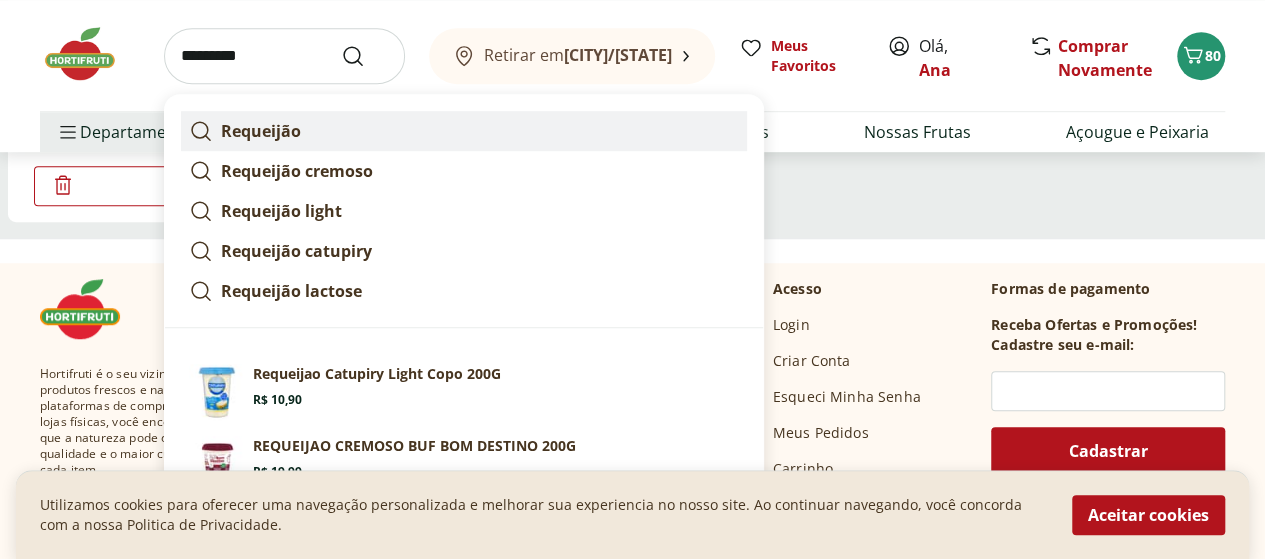 click 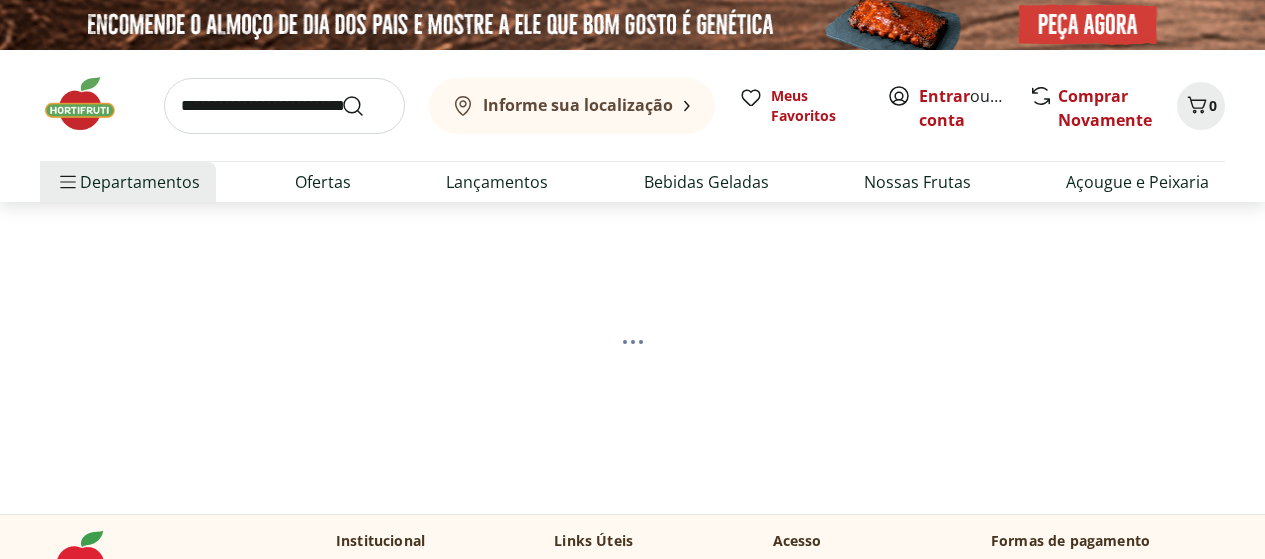 scroll, scrollTop: 60, scrollLeft: 0, axis: vertical 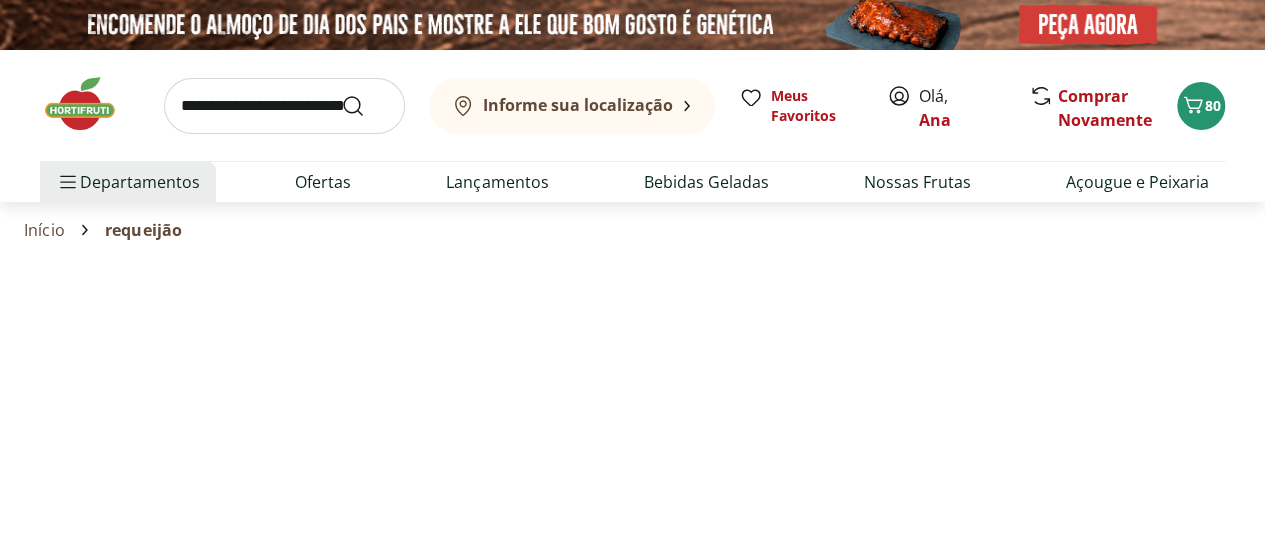 select on "**********" 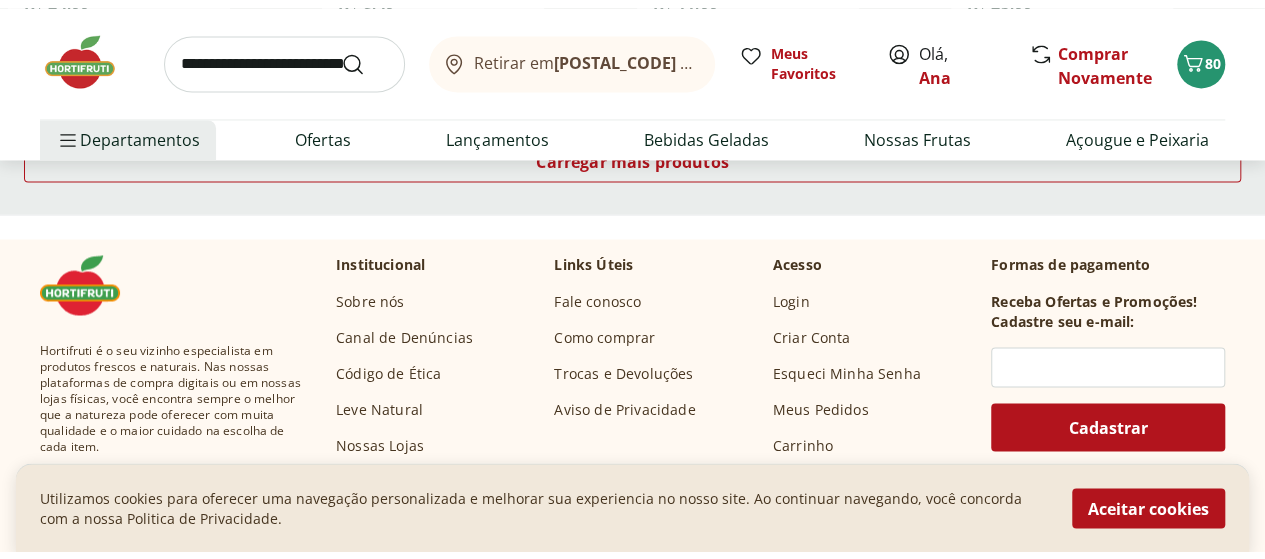 scroll, scrollTop: 1500, scrollLeft: 0, axis: vertical 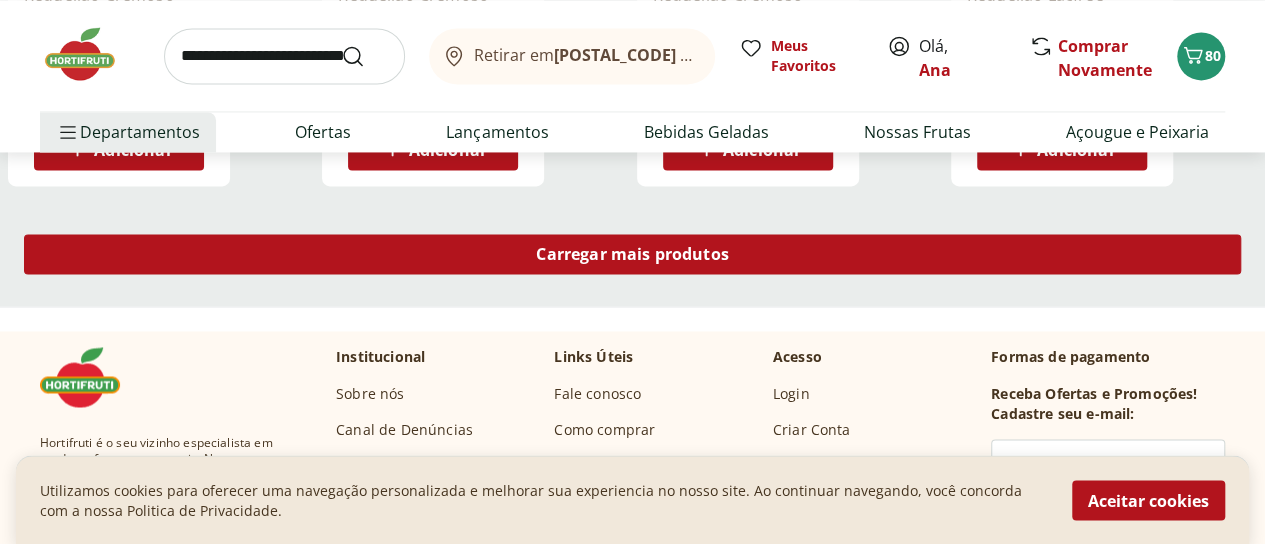 click on "Carregar mais produtos" at bounding box center (632, 254) 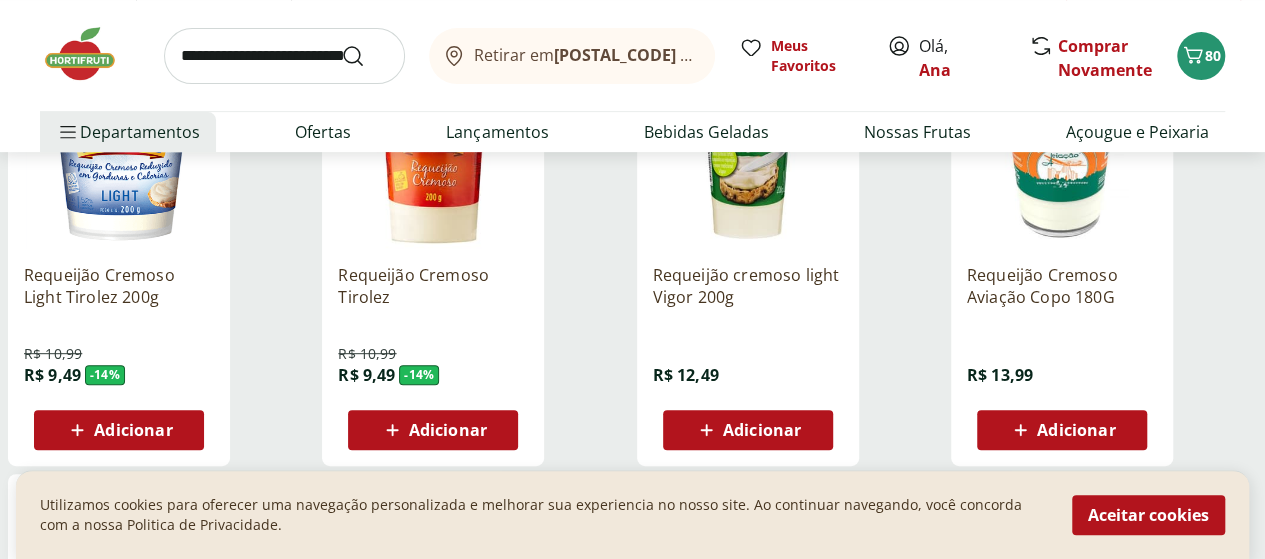scroll, scrollTop: 400, scrollLeft: 0, axis: vertical 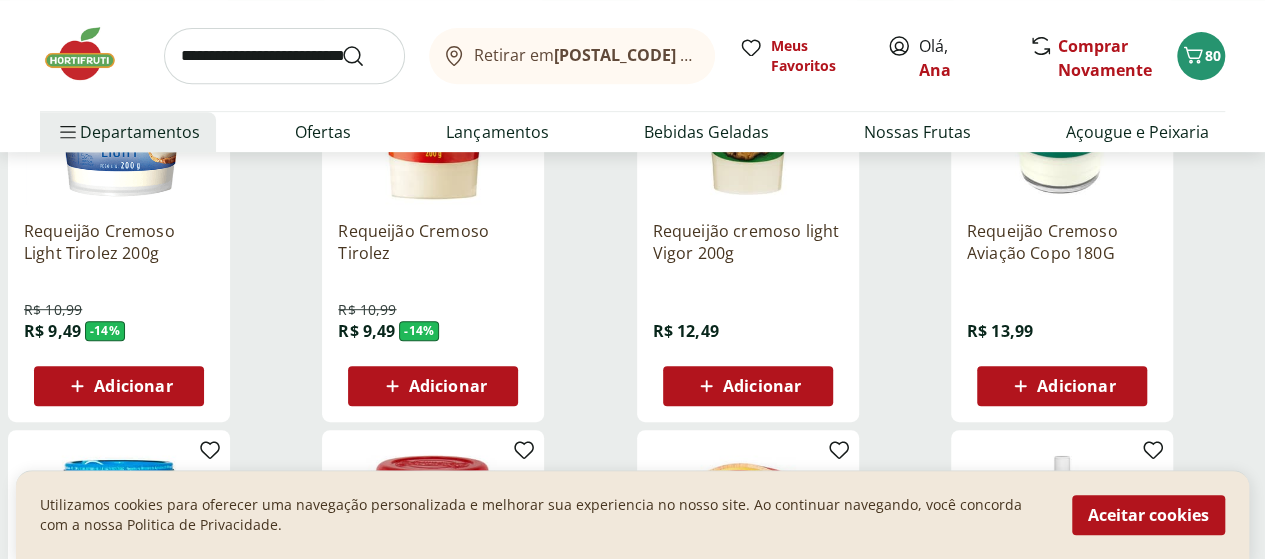 click on "Adicionar" at bounding box center [133, 386] 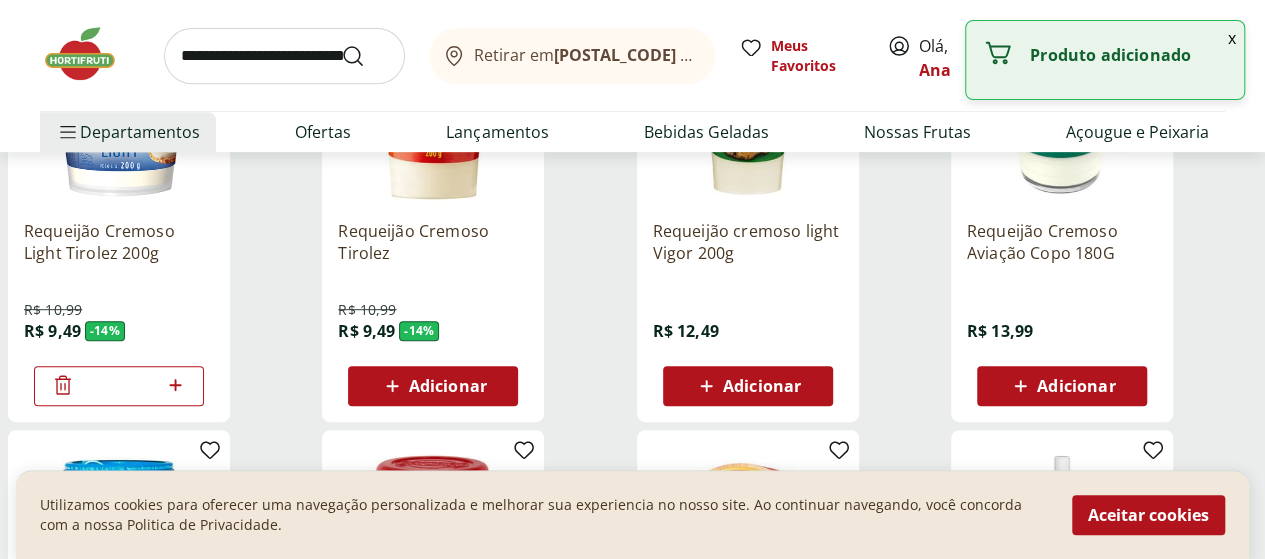 click 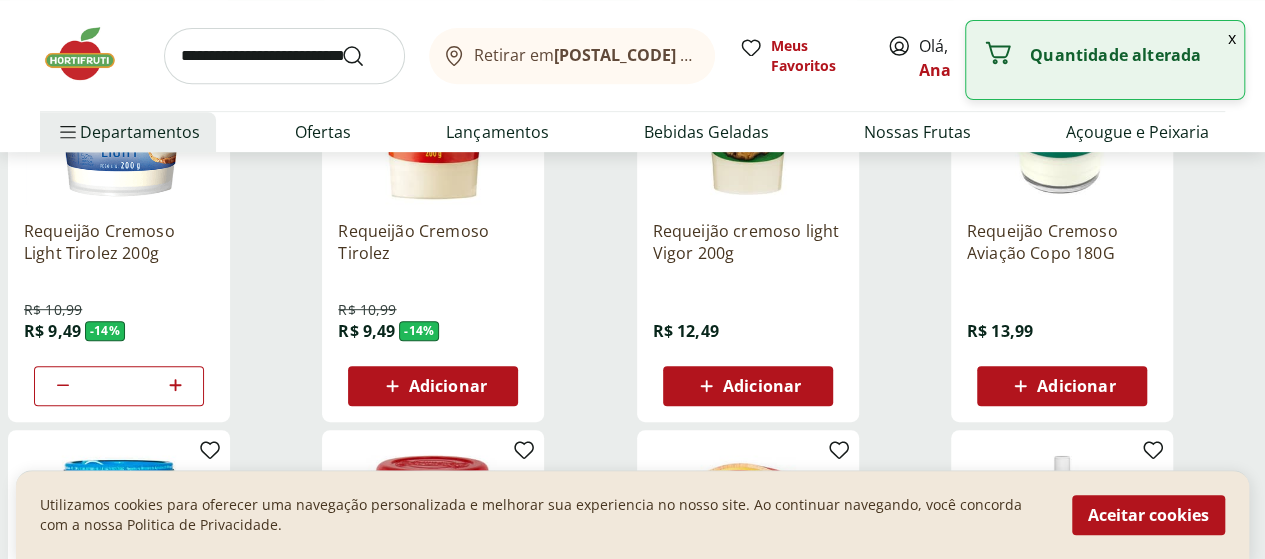 click 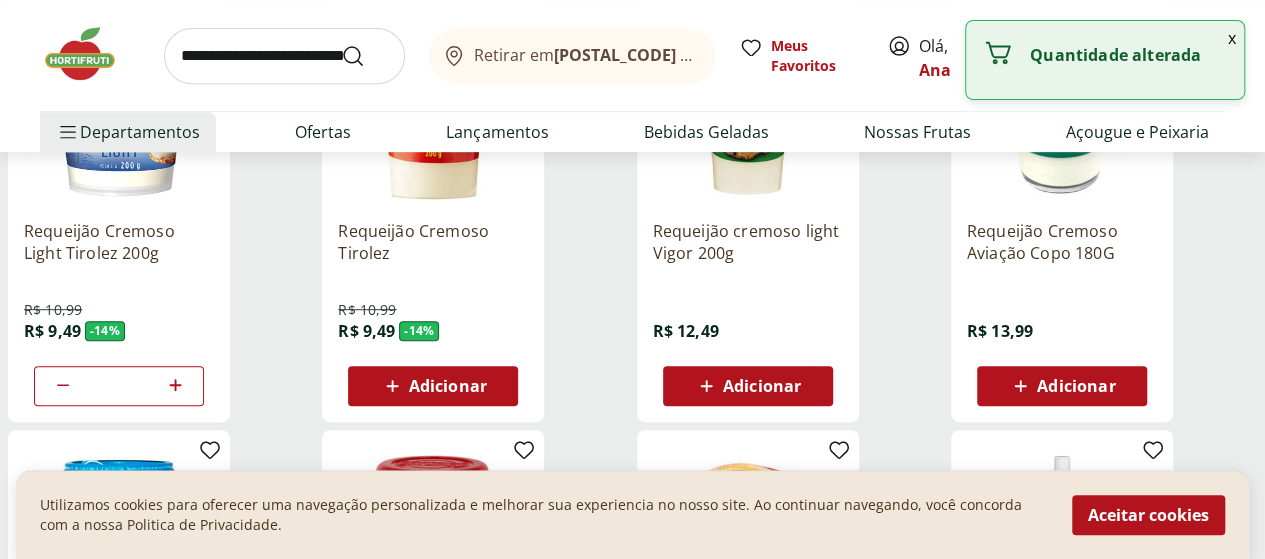 click on "**********" at bounding box center (632, 1029) 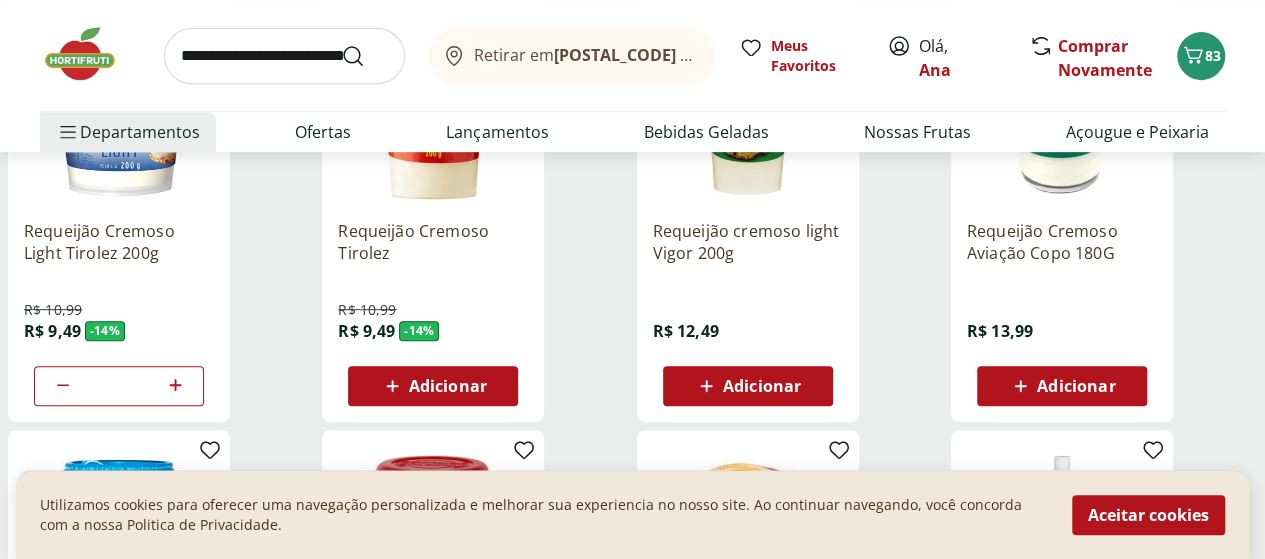click at bounding box center (284, 56) 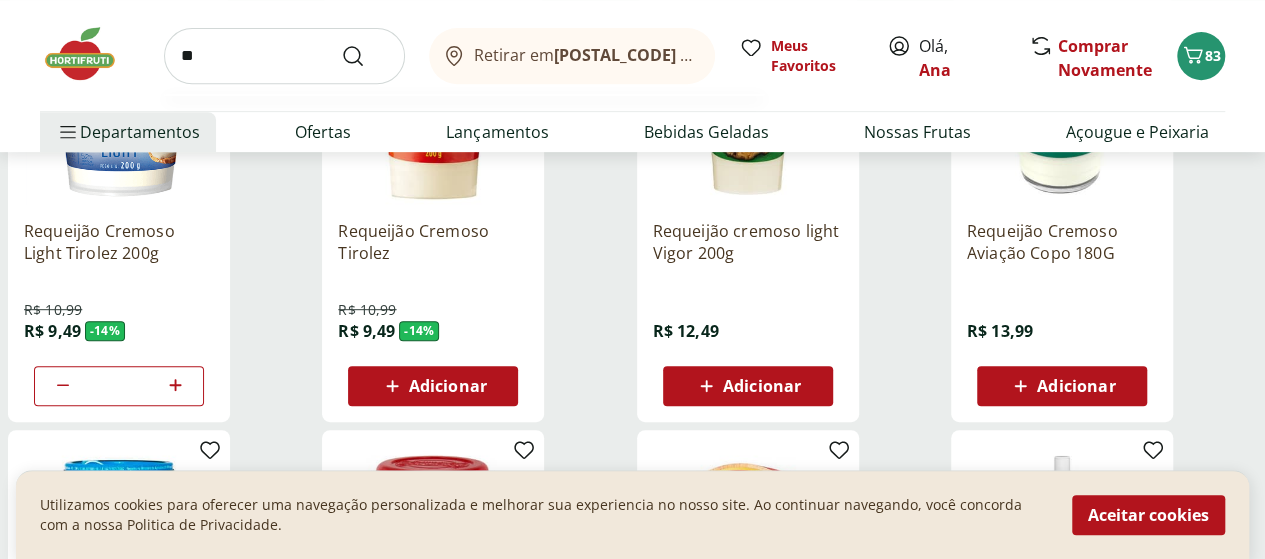 type on "*" 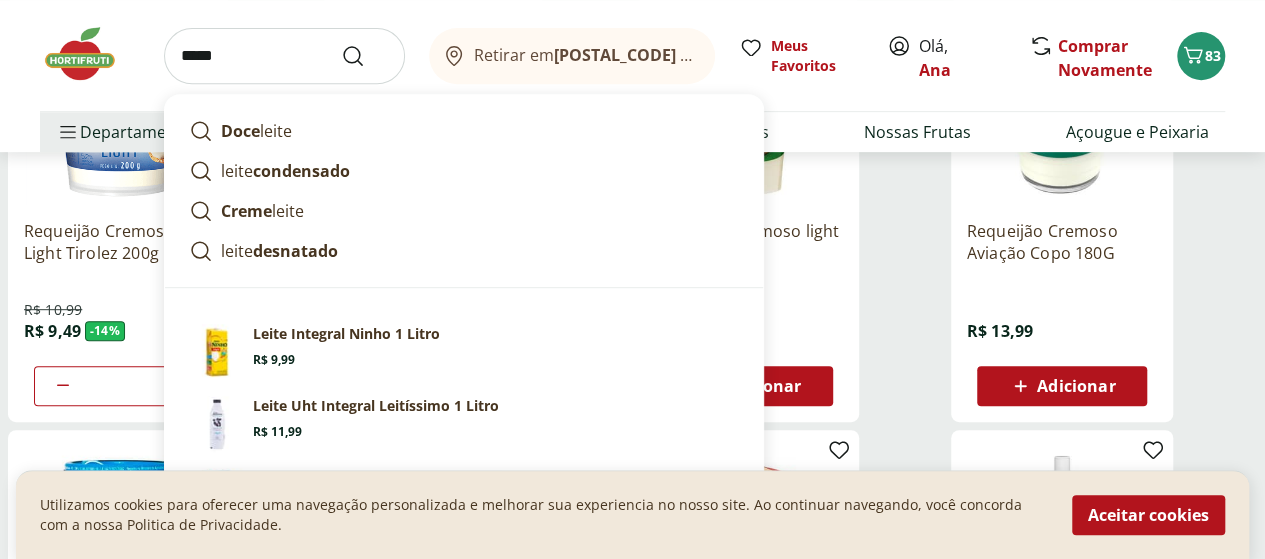 type on "*****" 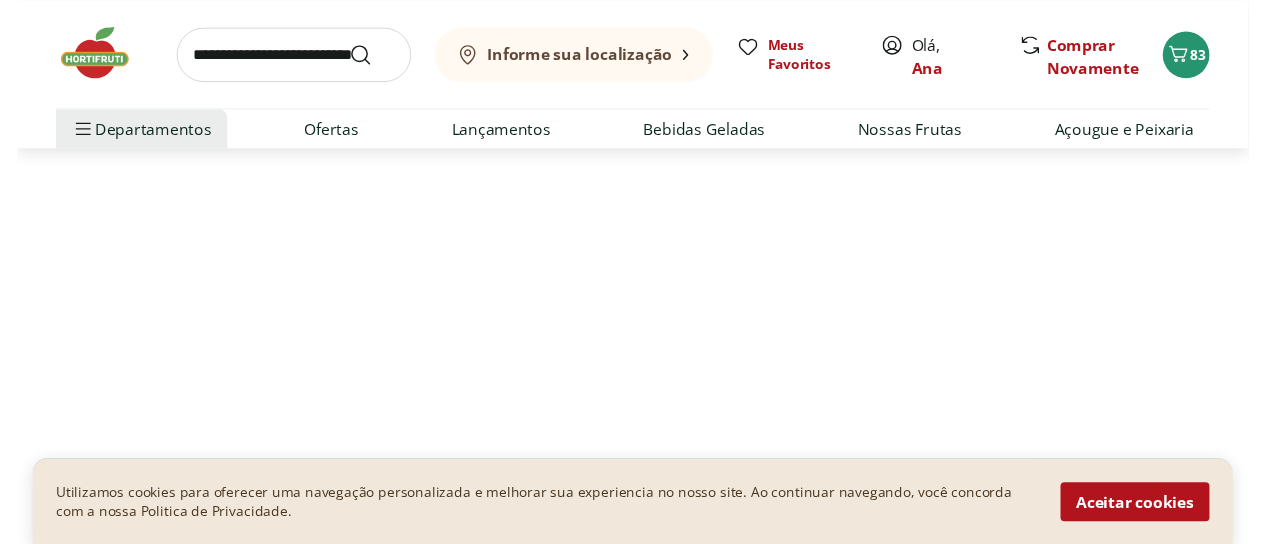 scroll, scrollTop: 0, scrollLeft: 0, axis: both 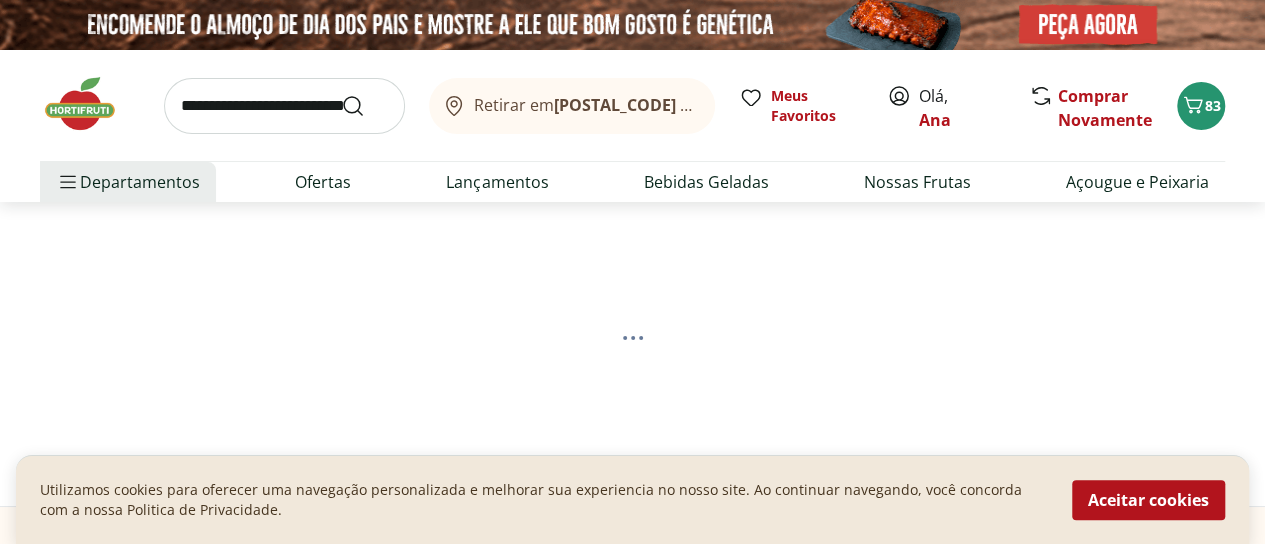 select on "**********" 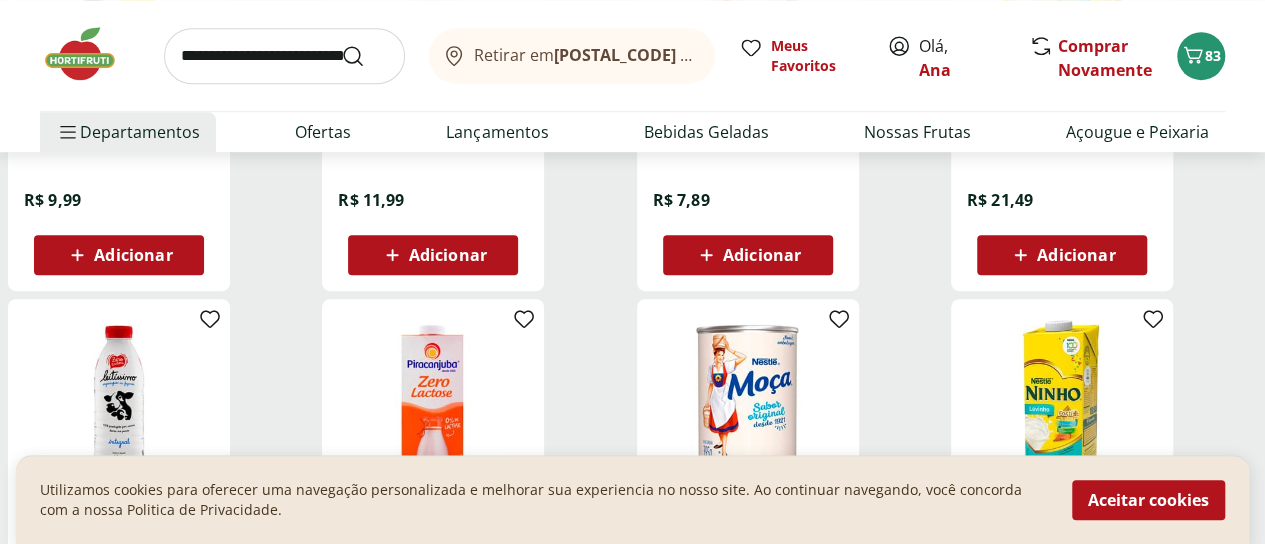 scroll, scrollTop: 700, scrollLeft: 0, axis: vertical 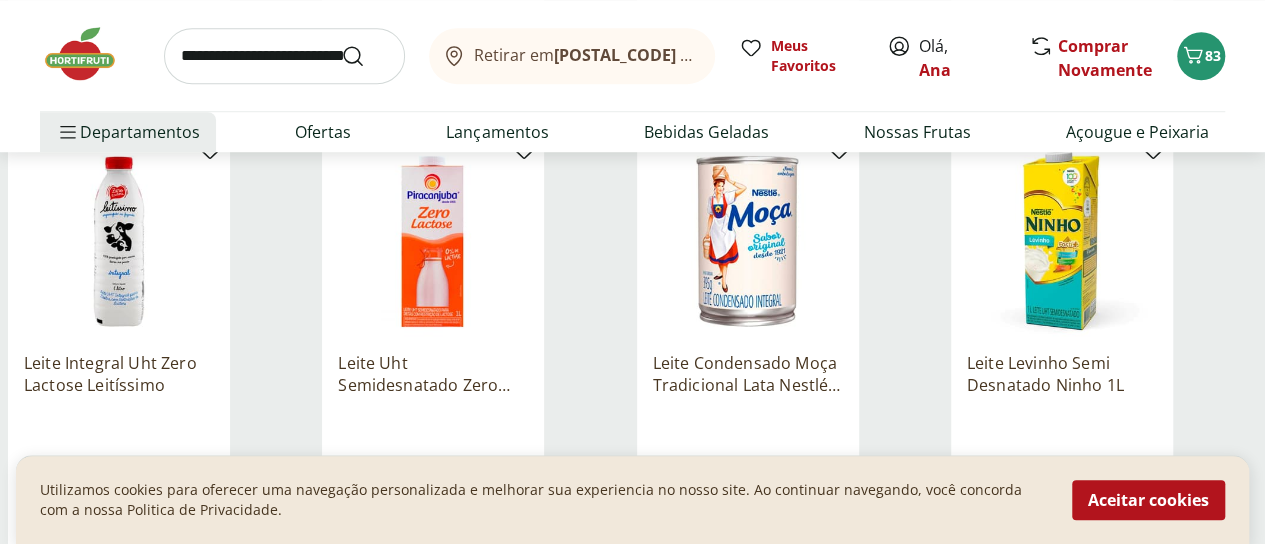 click on "Leite Uht Semidesnatado Zero Lactose Piracanjuba 1L" at bounding box center [433, 374] 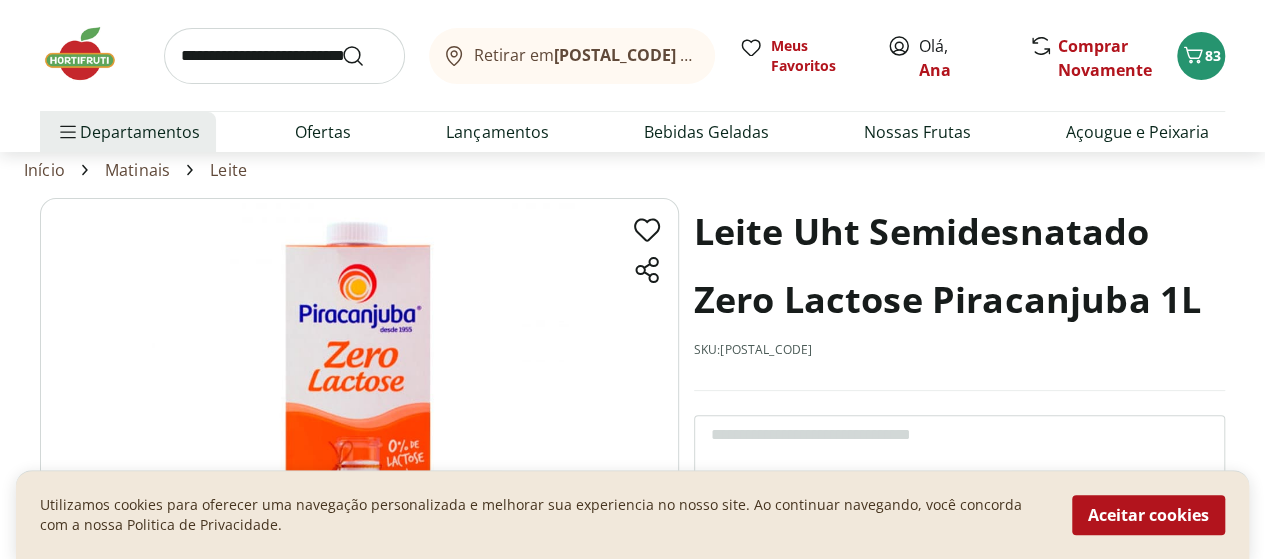 scroll, scrollTop: 200, scrollLeft: 0, axis: vertical 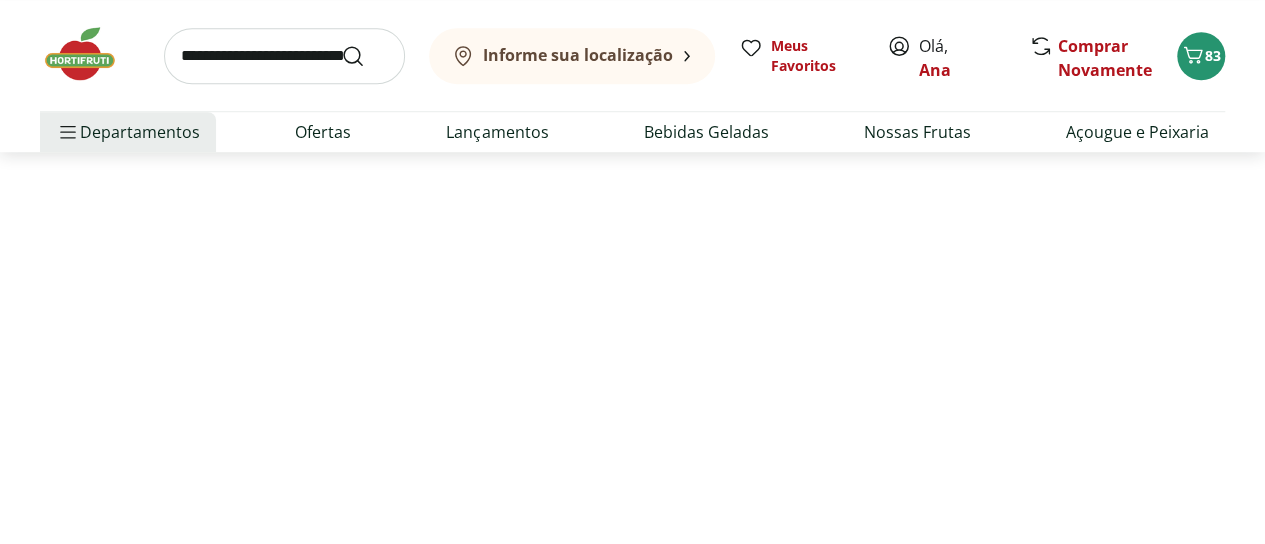 select on "**********" 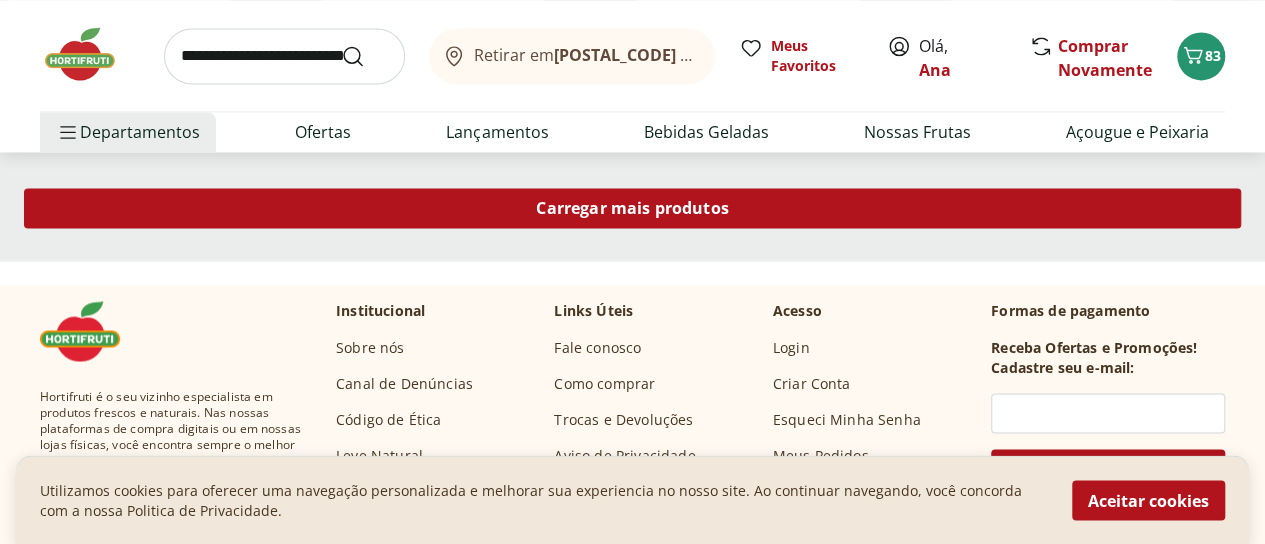 scroll, scrollTop: 1500, scrollLeft: 0, axis: vertical 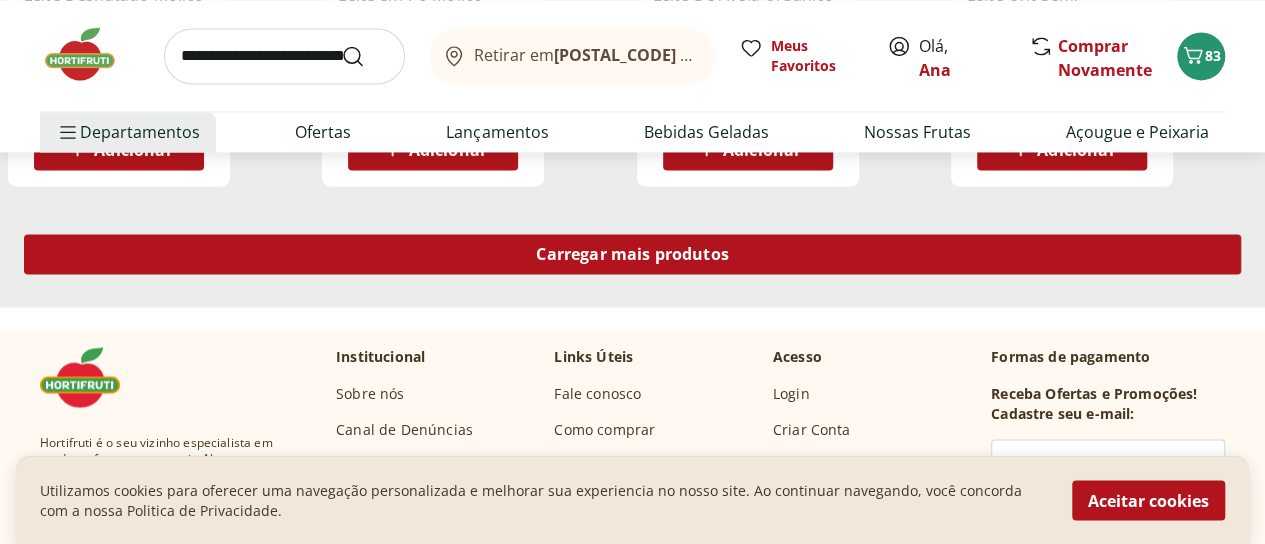 click on "Carregar mais produtos" at bounding box center [632, 254] 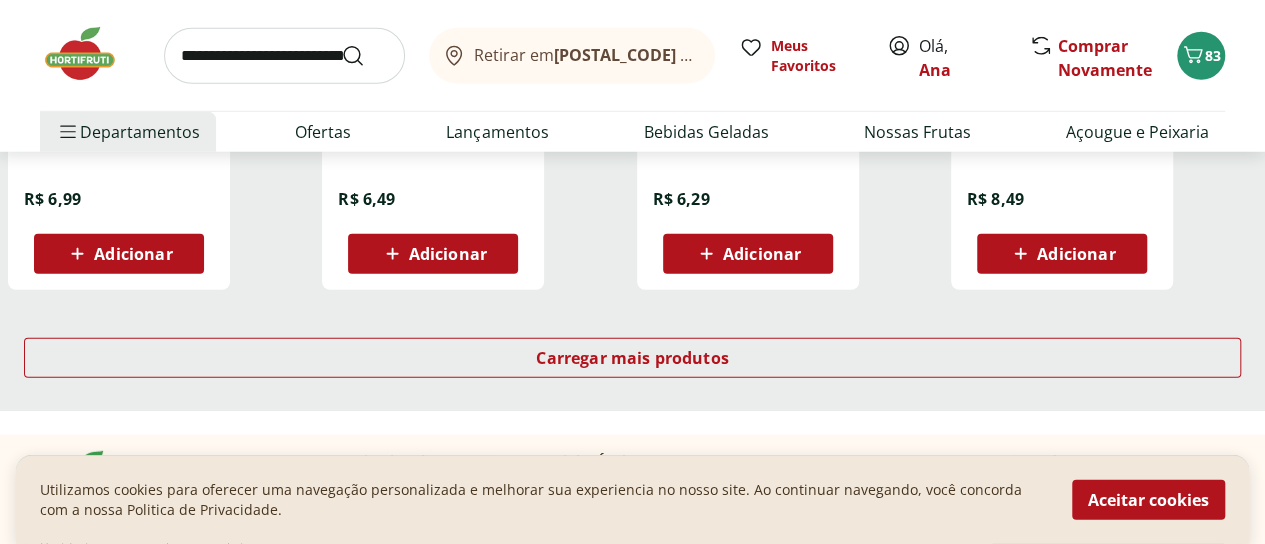 scroll, scrollTop: 2800, scrollLeft: 0, axis: vertical 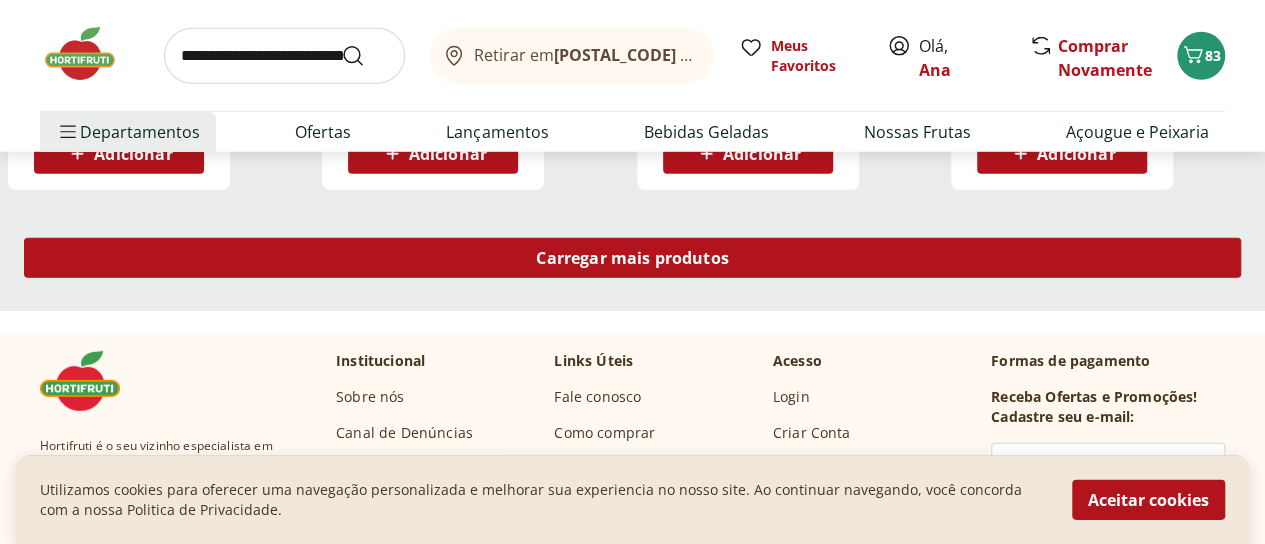 click on "Carregar mais produtos" at bounding box center (632, 258) 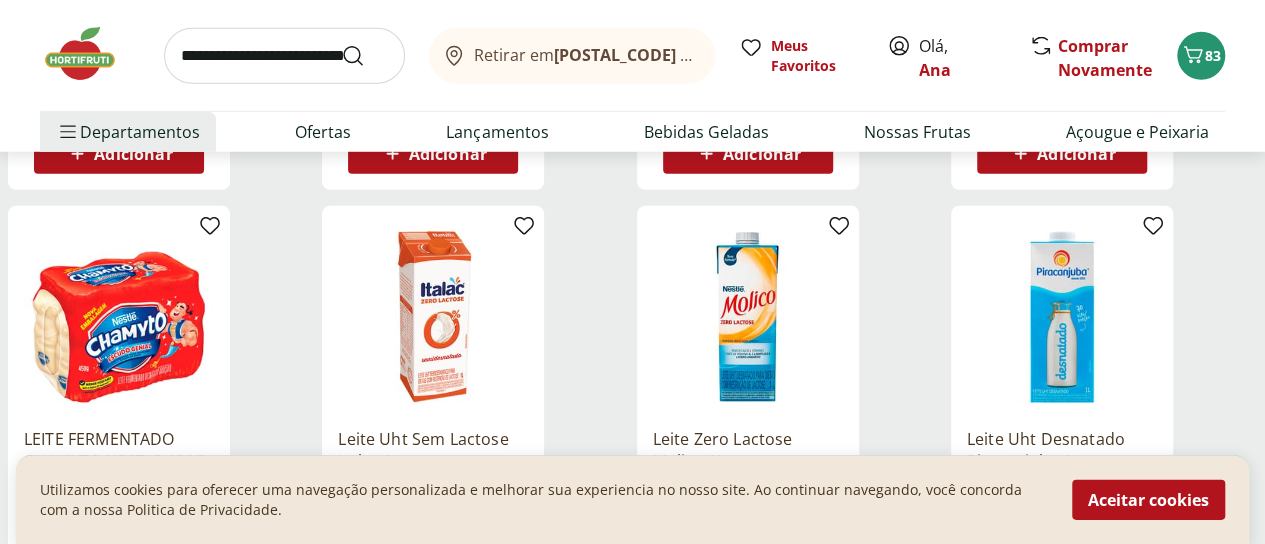 scroll, scrollTop: 3000, scrollLeft: 0, axis: vertical 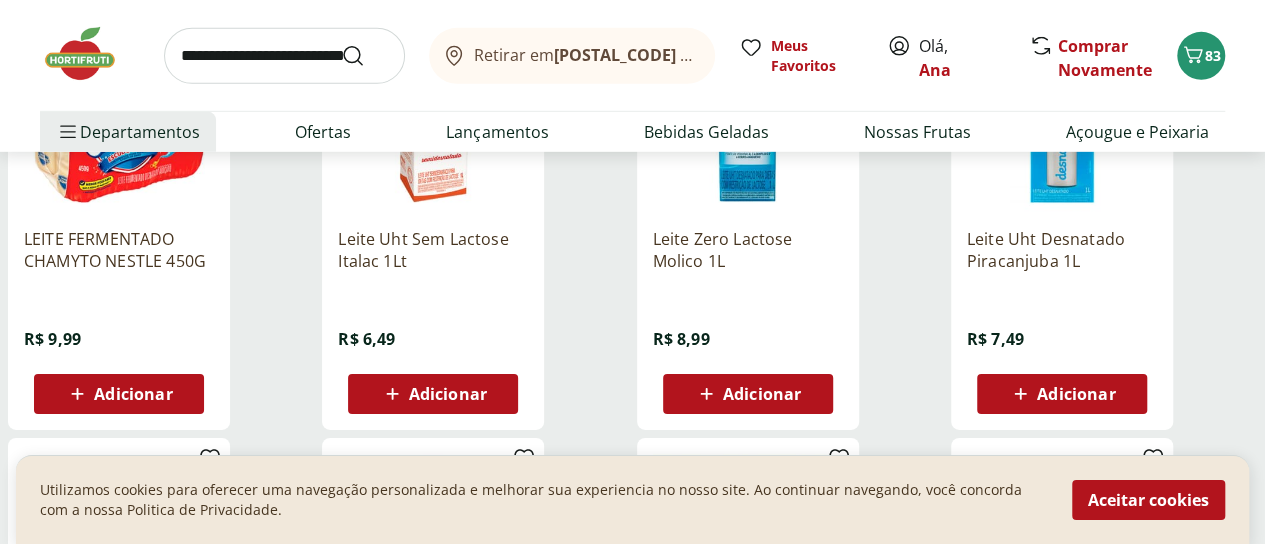 click on "Adicionar" at bounding box center [1076, 394] 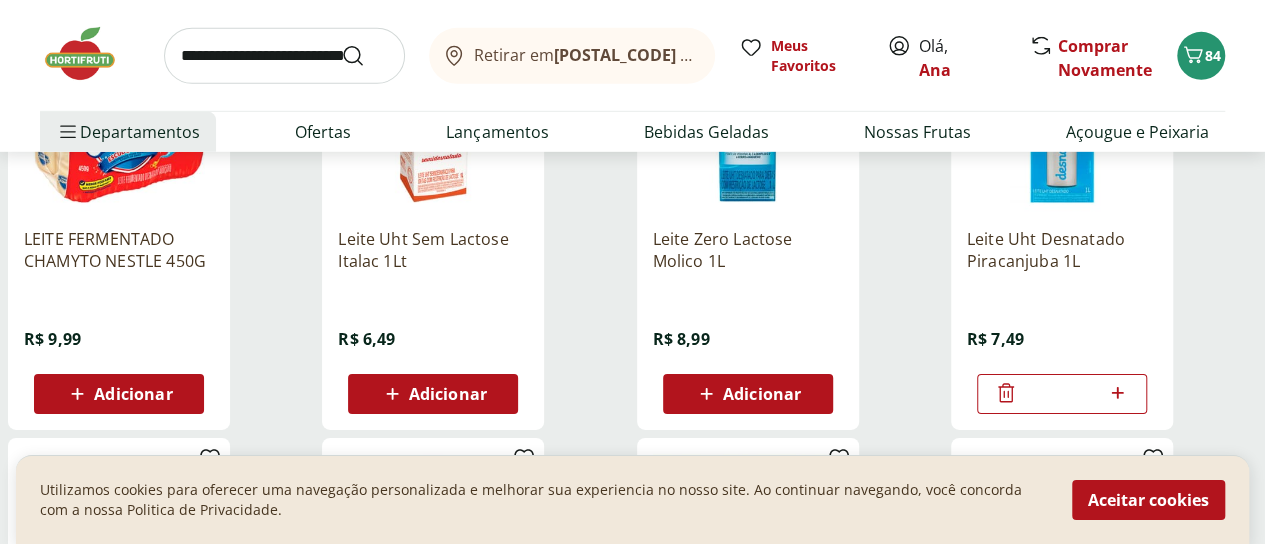click 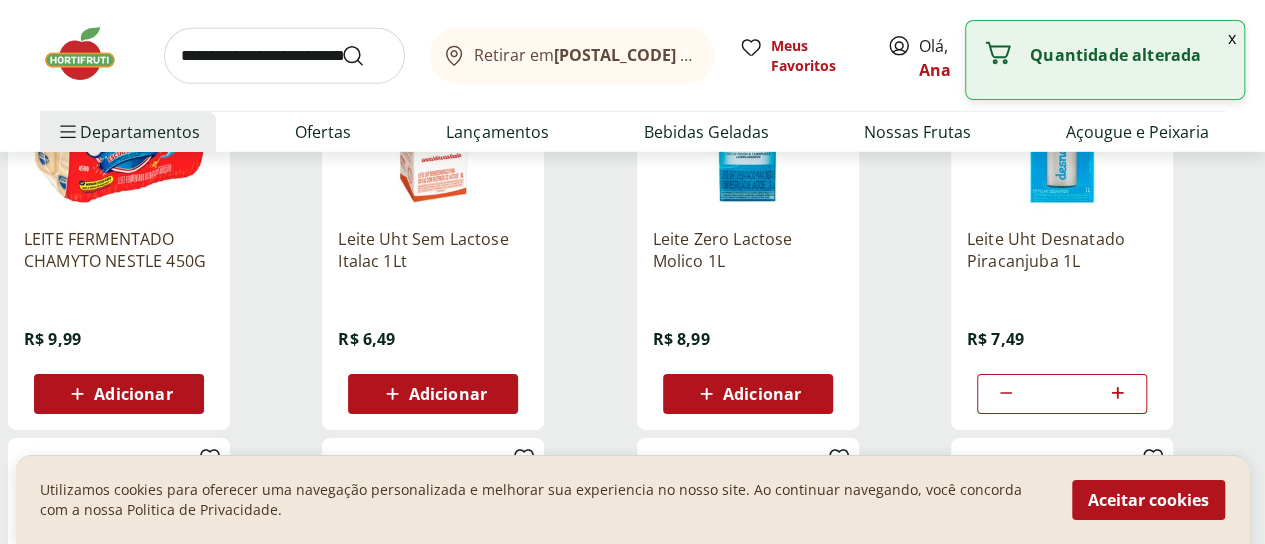 click 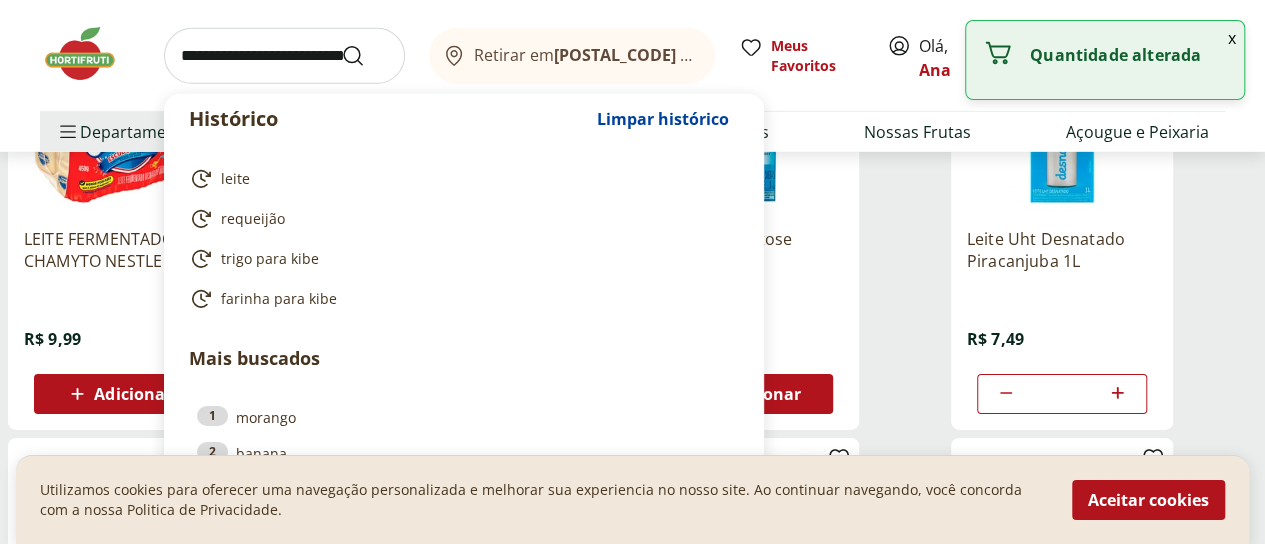 click at bounding box center [284, 56] 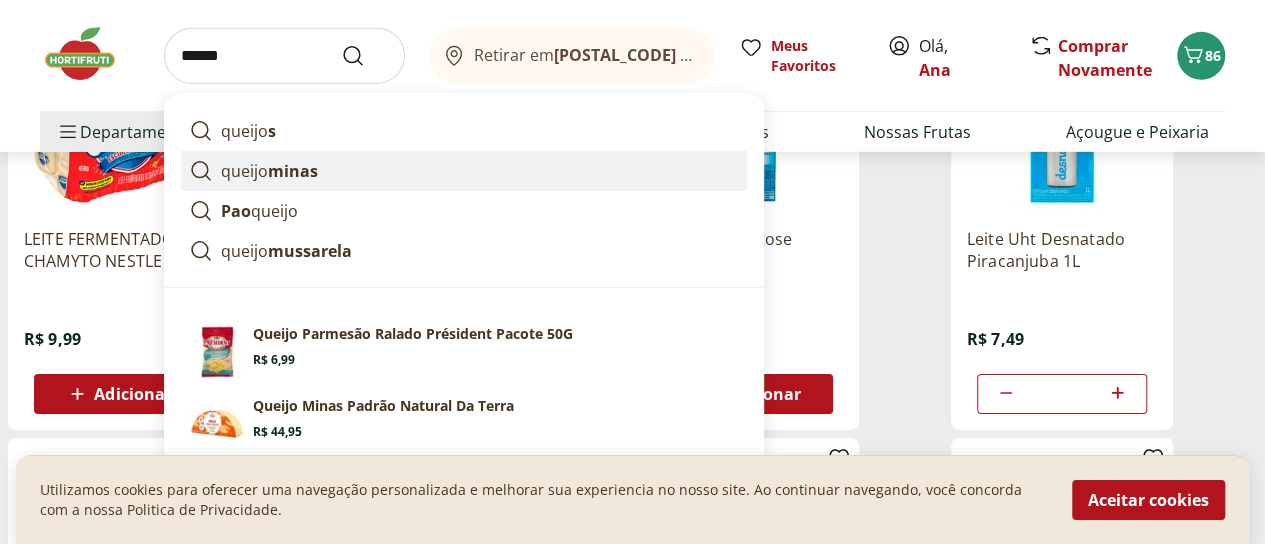click on "queijo  minas" at bounding box center [269, 171] 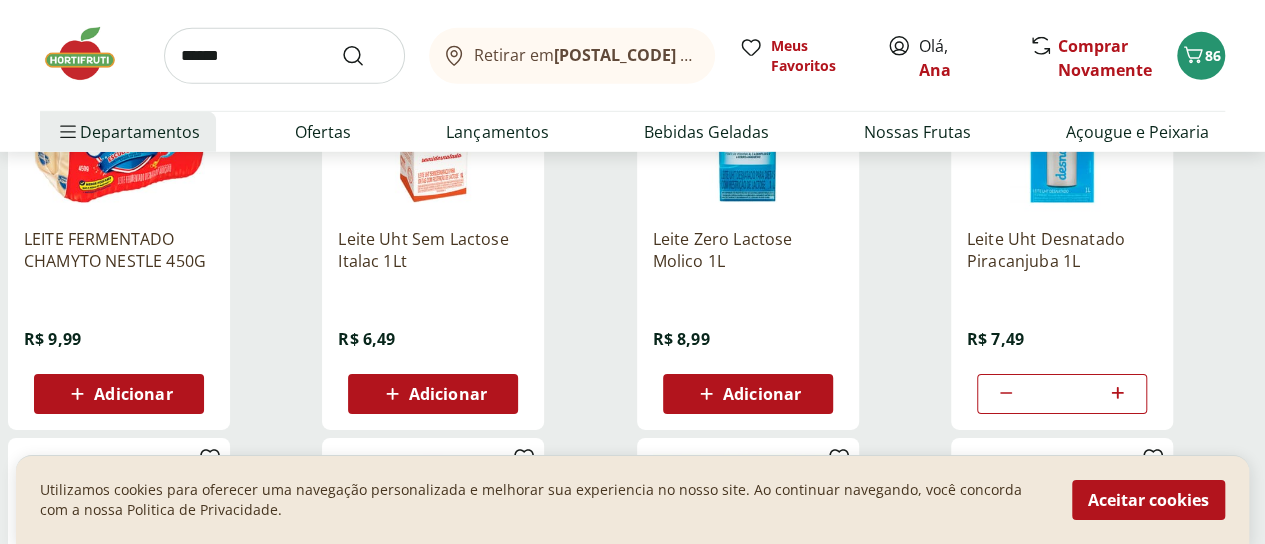 type on "**********" 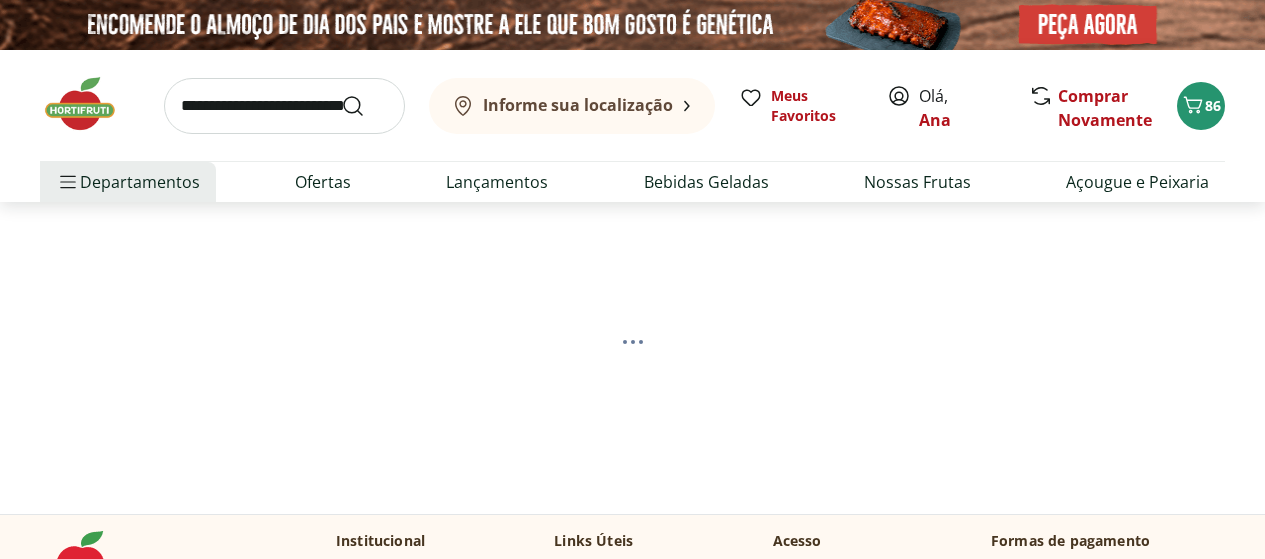 scroll, scrollTop: 0, scrollLeft: 0, axis: both 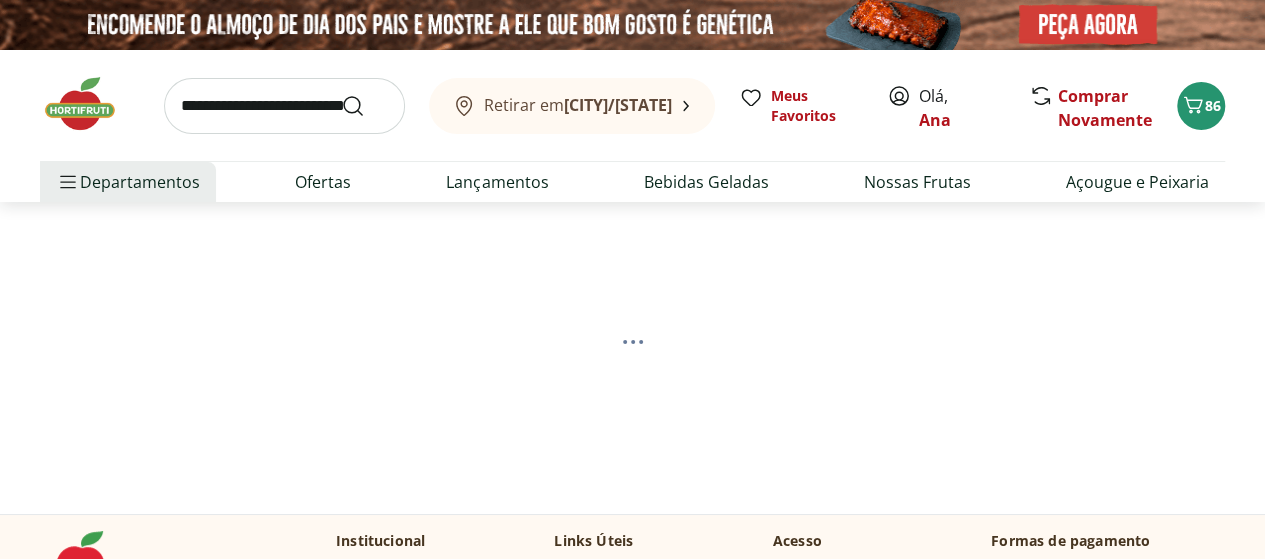 select on "**********" 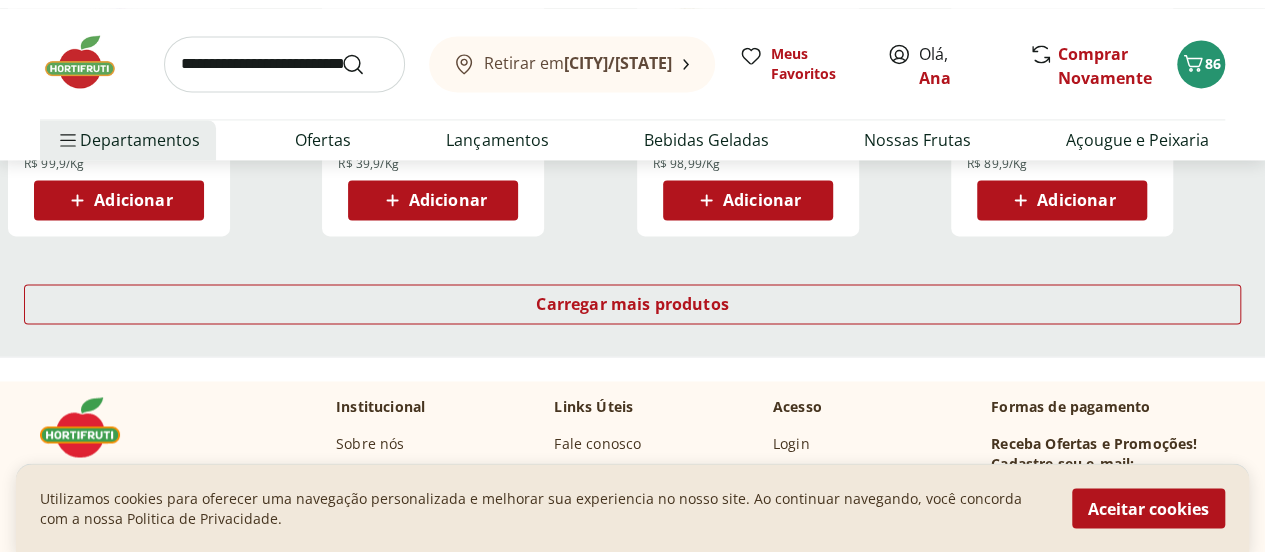 scroll, scrollTop: 1500, scrollLeft: 0, axis: vertical 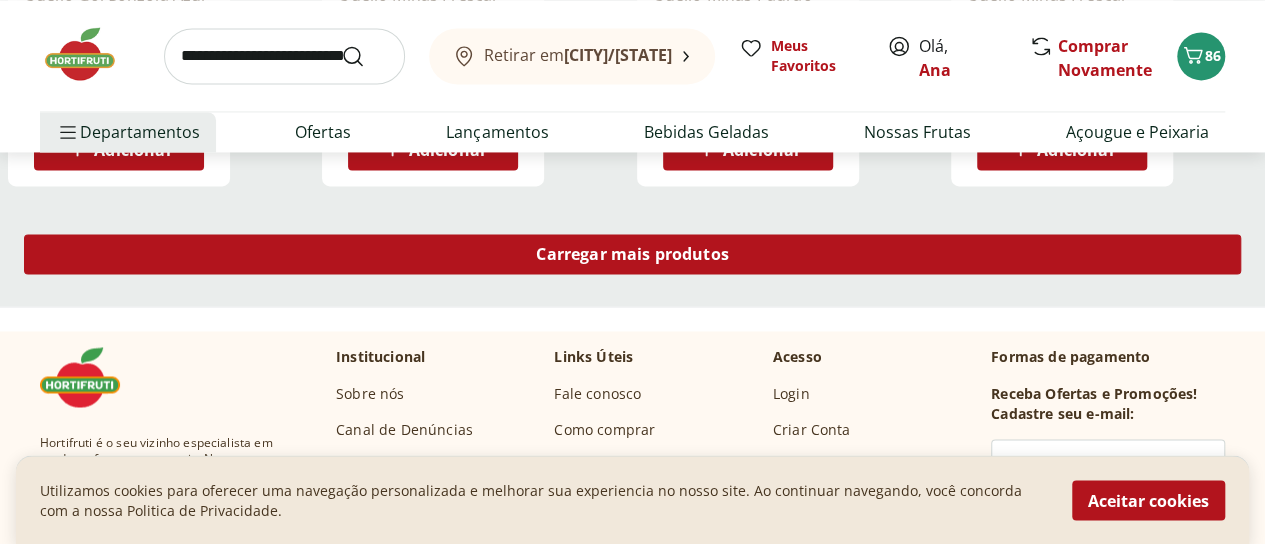 click on "Carregar mais produtos" at bounding box center [632, 254] 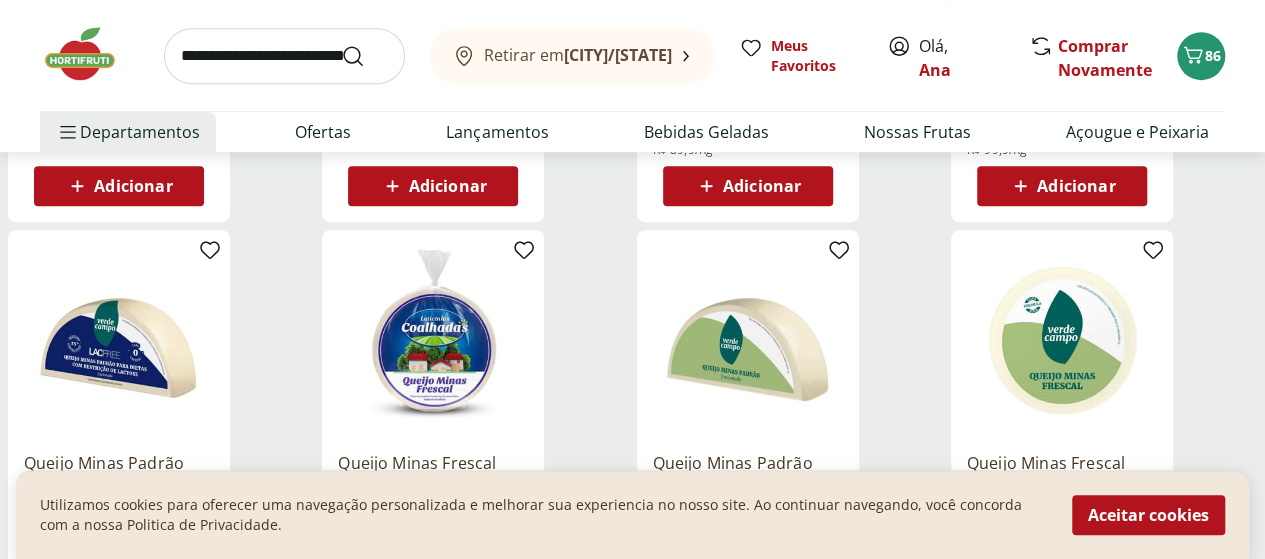 scroll, scrollTop: 700, scrollLeft: 0, axis: vertical 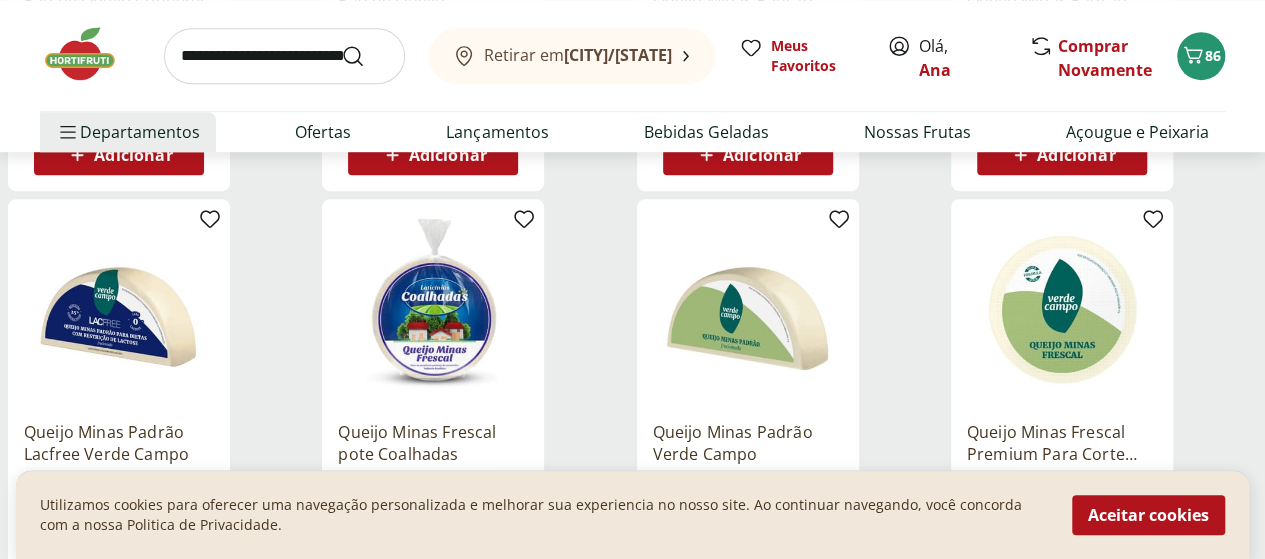 click at bounding box center (433, 310) 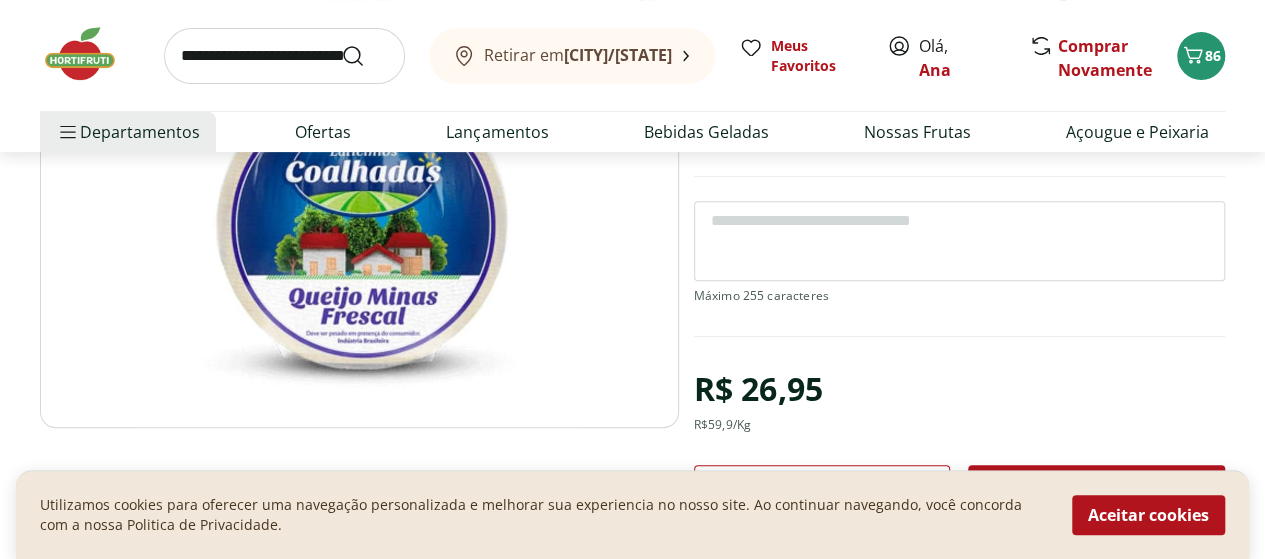 scroll, scrollTop: 400, scrollLeft: 0, axis: vertical 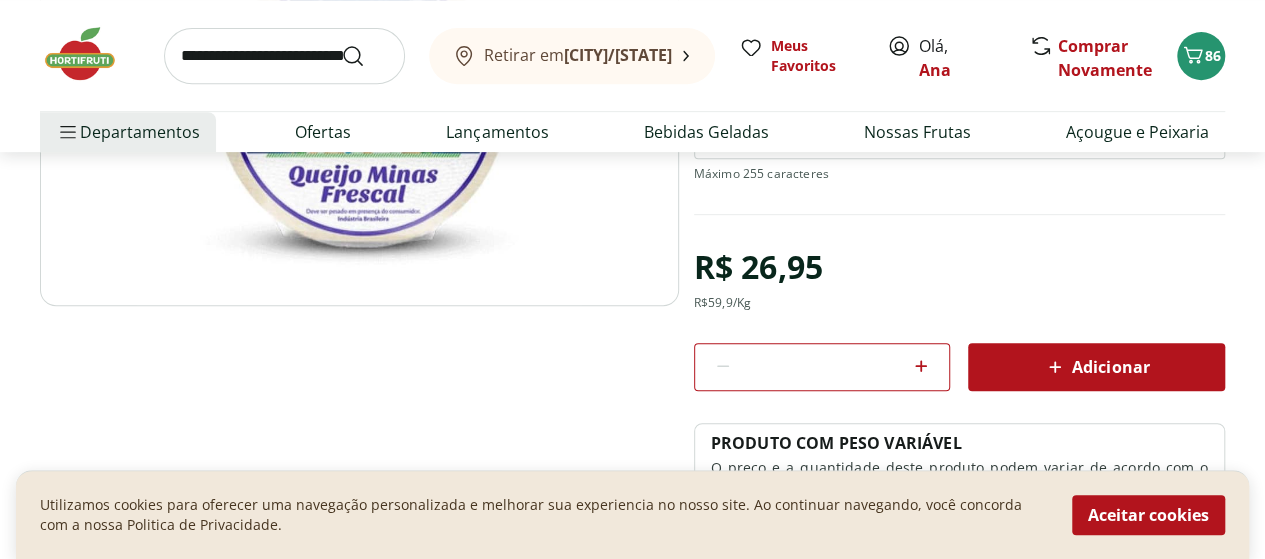 click 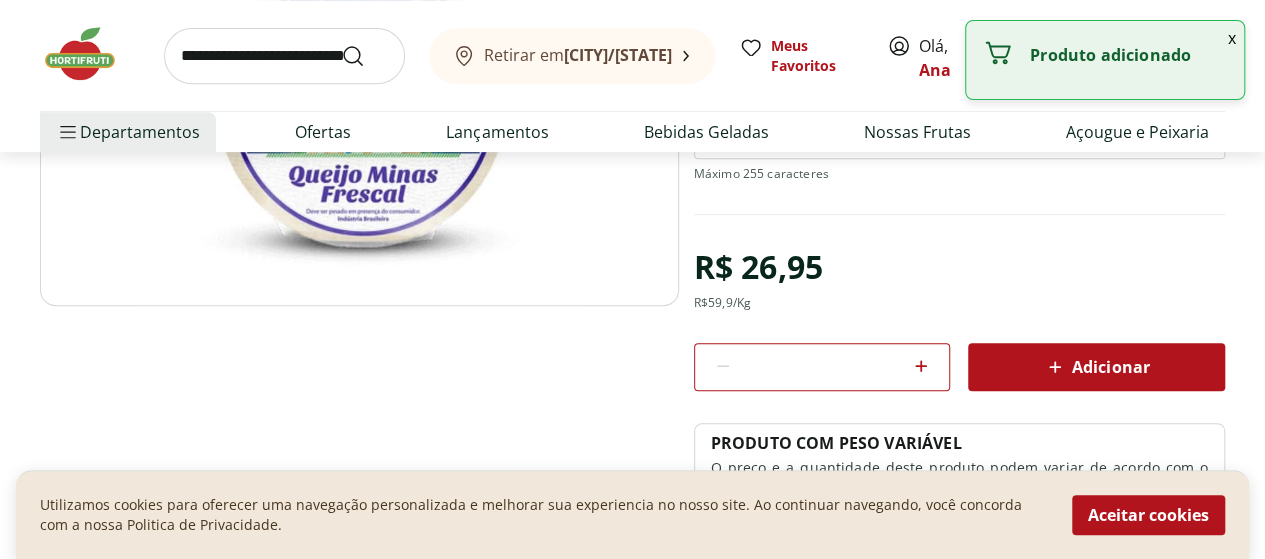 click at bounding box center [284, 56] 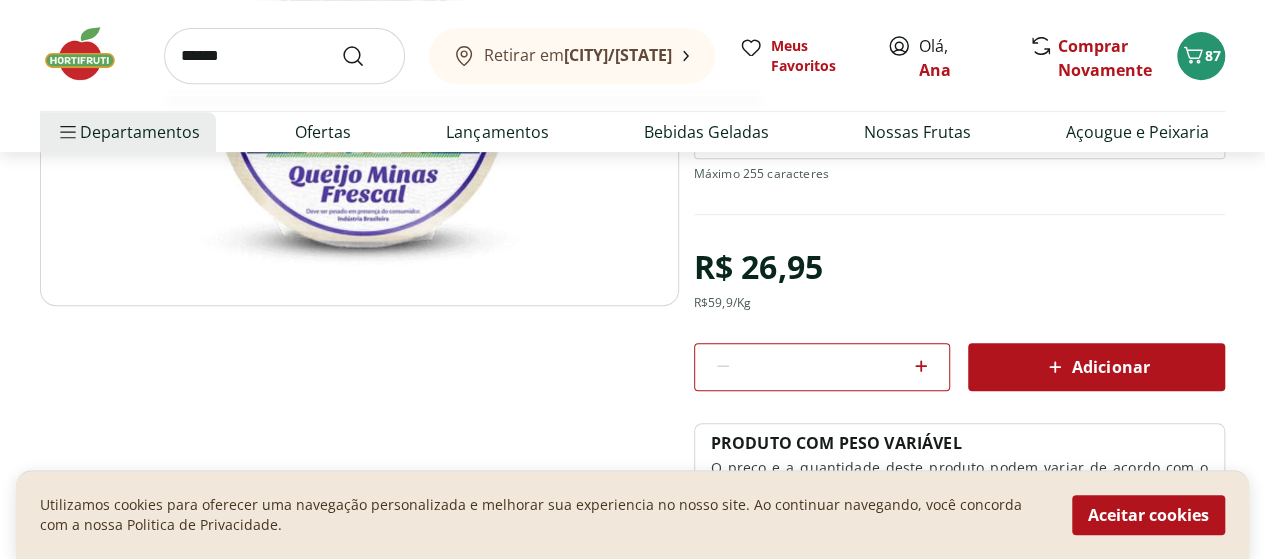 type on "******" 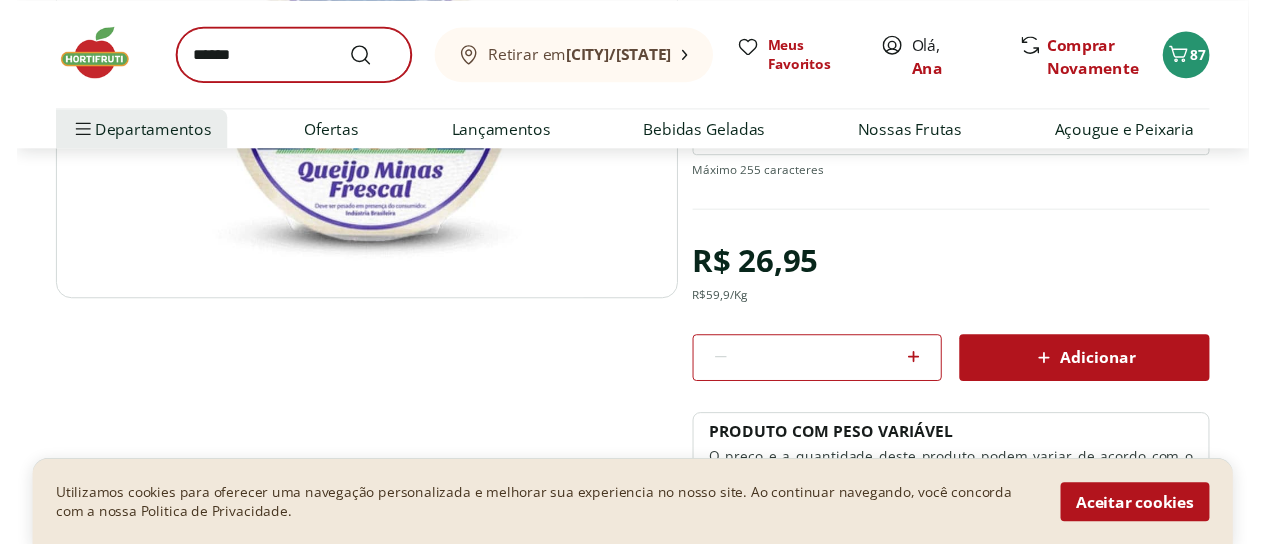scroll, scrollTop: 0, scrollLeft: 0, axis: both 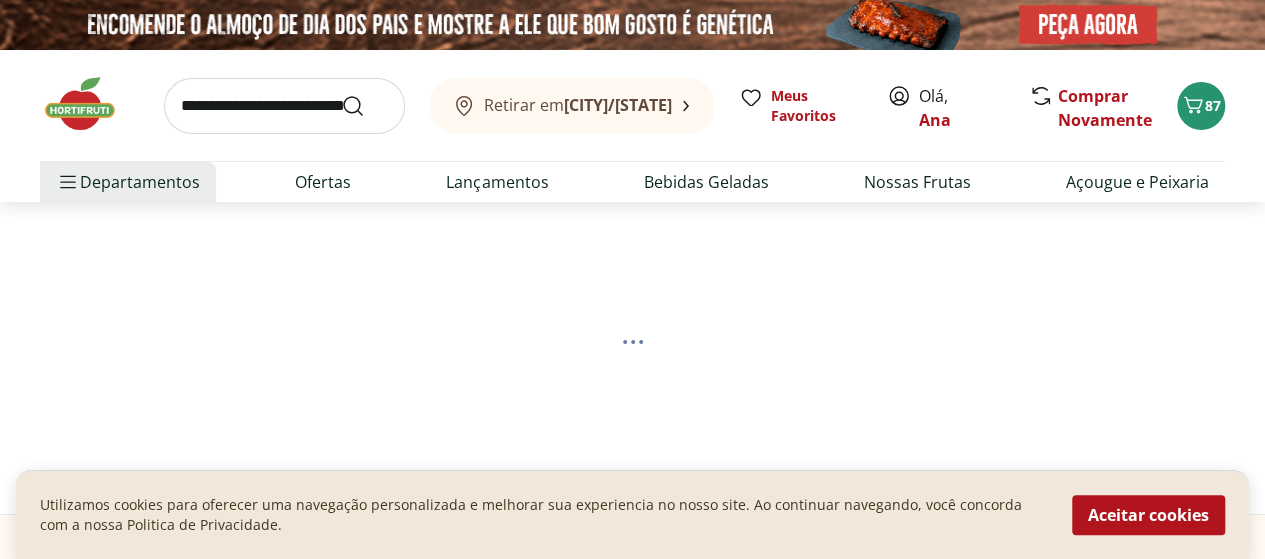 select on "**********" 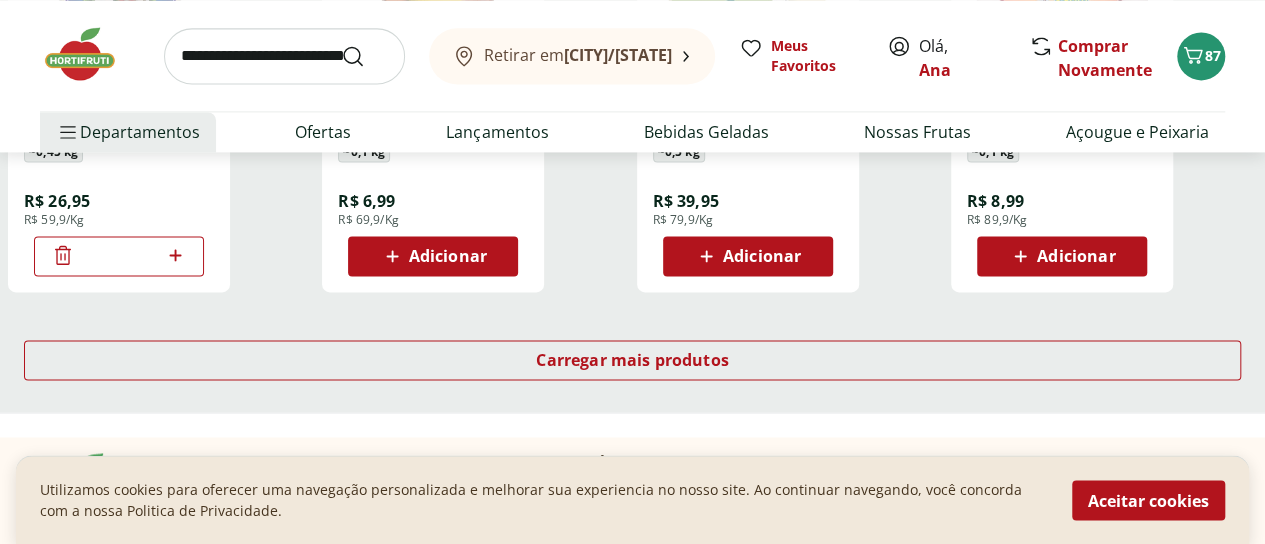 scroll, scrollTop: 1400, scrollLeft: 0, axis: vertical 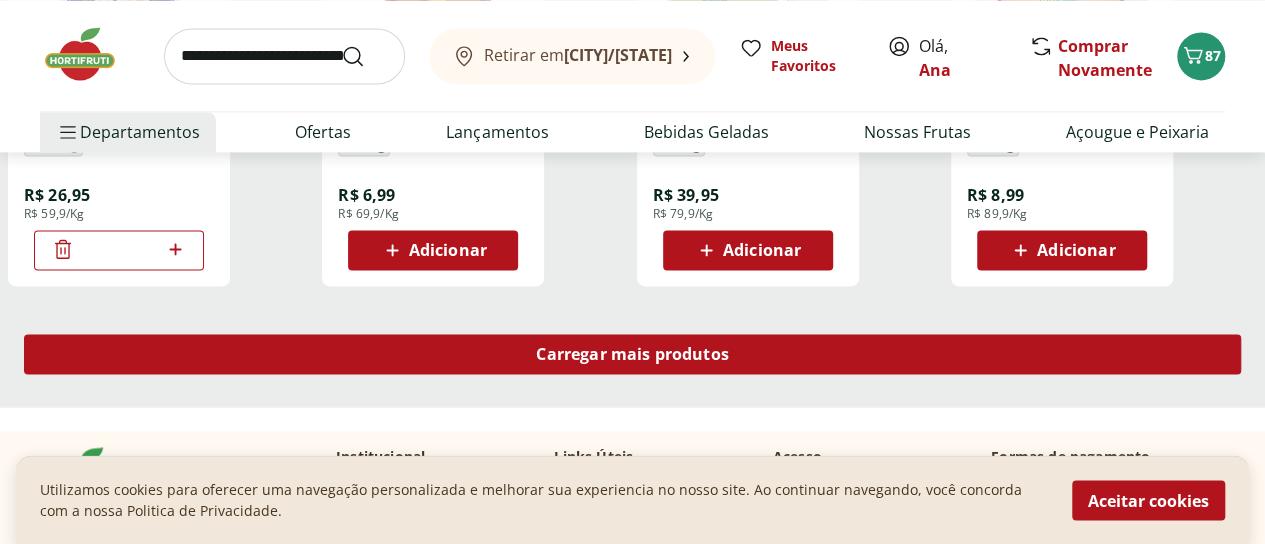 click on "Carregar mais produtos" at bounding box center [632, 354] 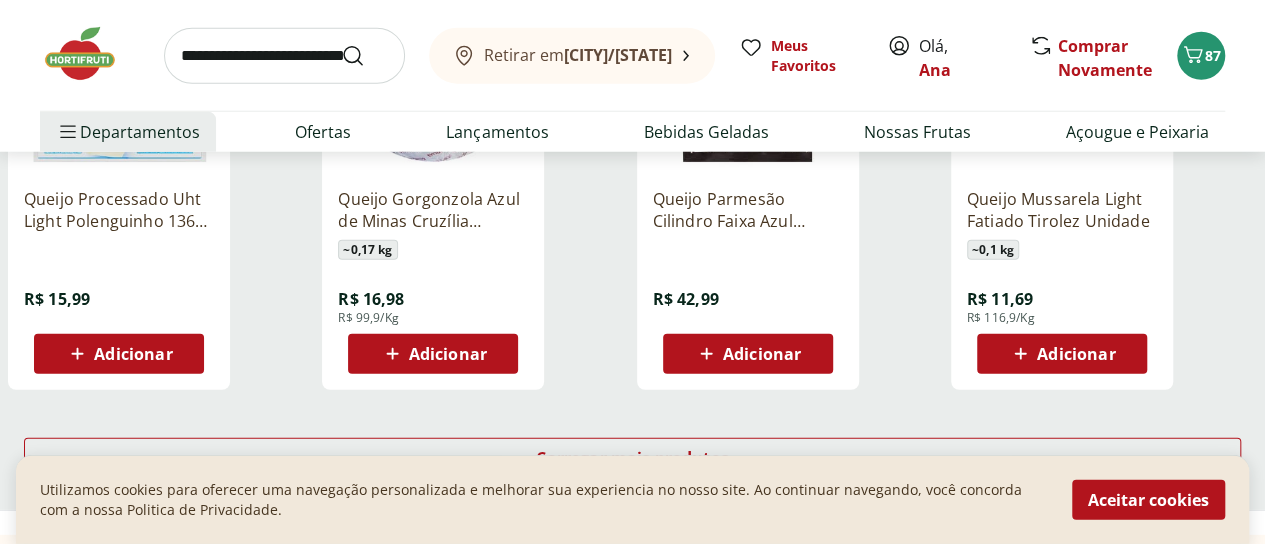 scroll, scrollTop: 2700, scrollLeft: 0, axis: vertical 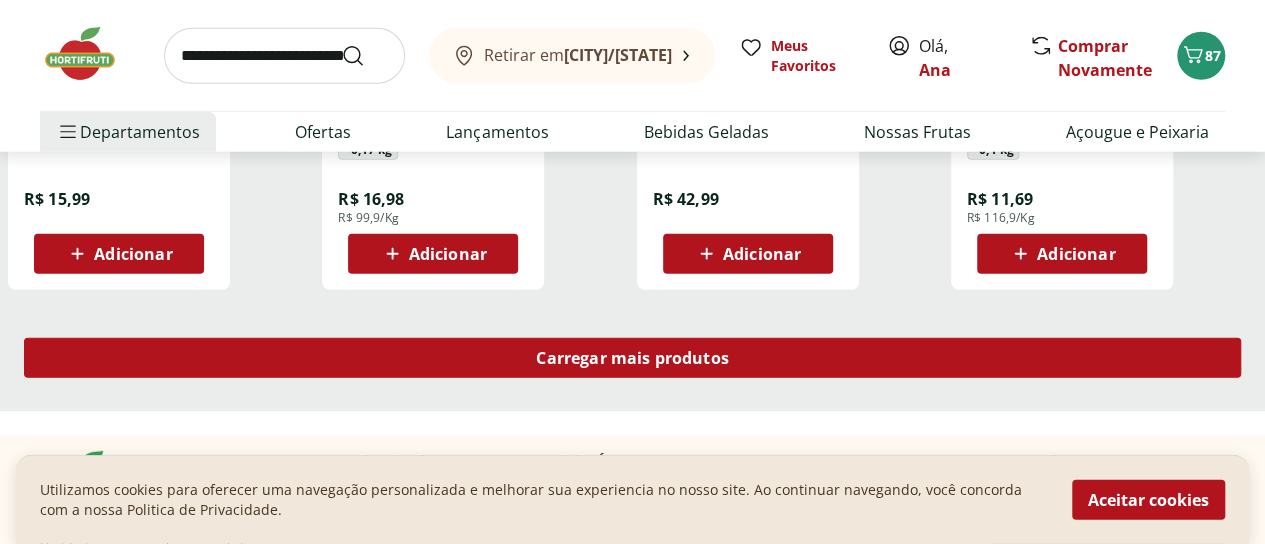 click on "Carregar mais produtos" at bounding box center [632, 358] 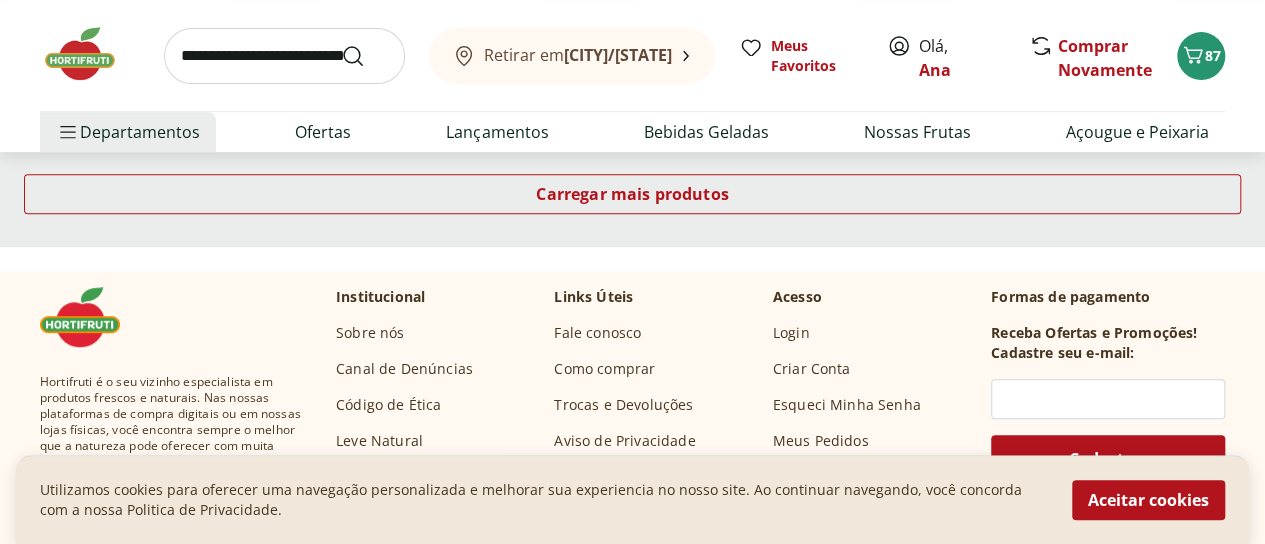 scroll, scrollTop: 4200, scrollLeft: 0, axis: vertical 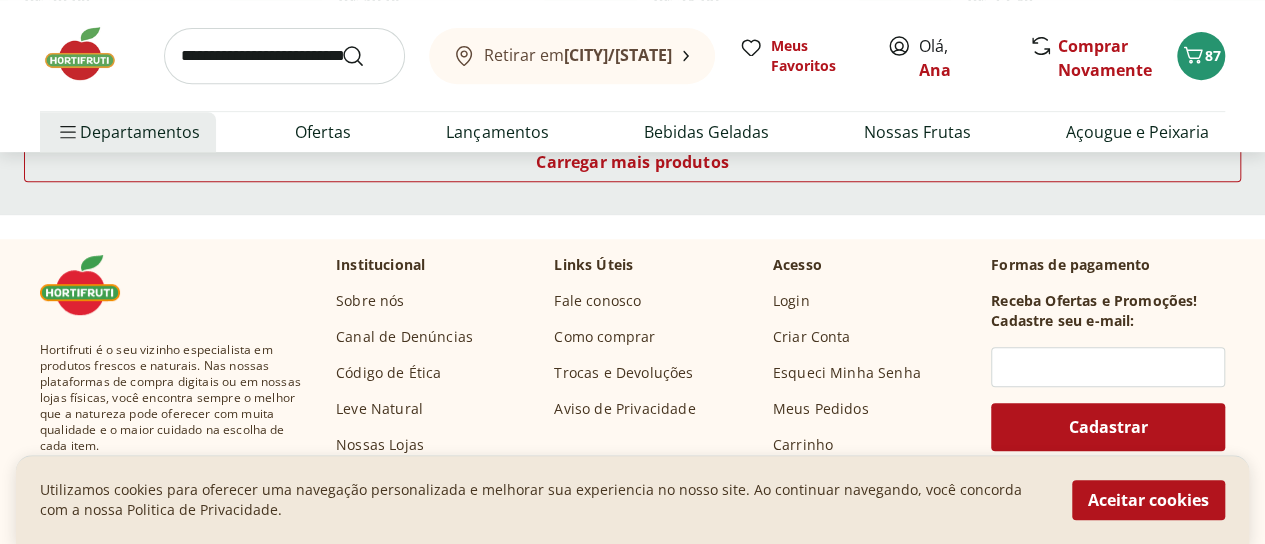 click at bounding box center [284, 56] 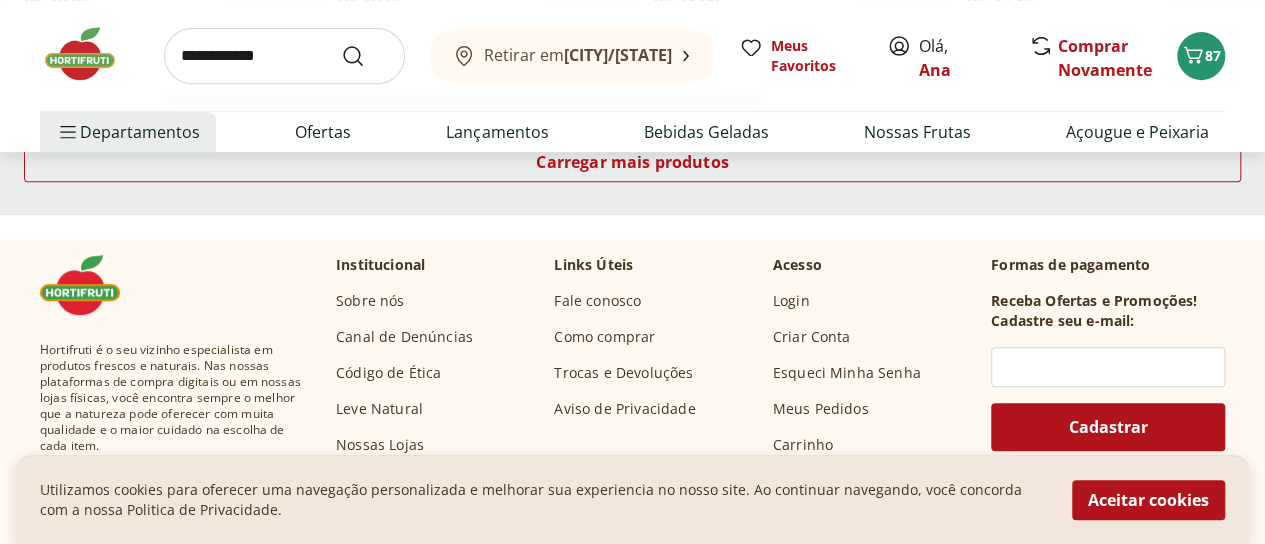 type on "**********" 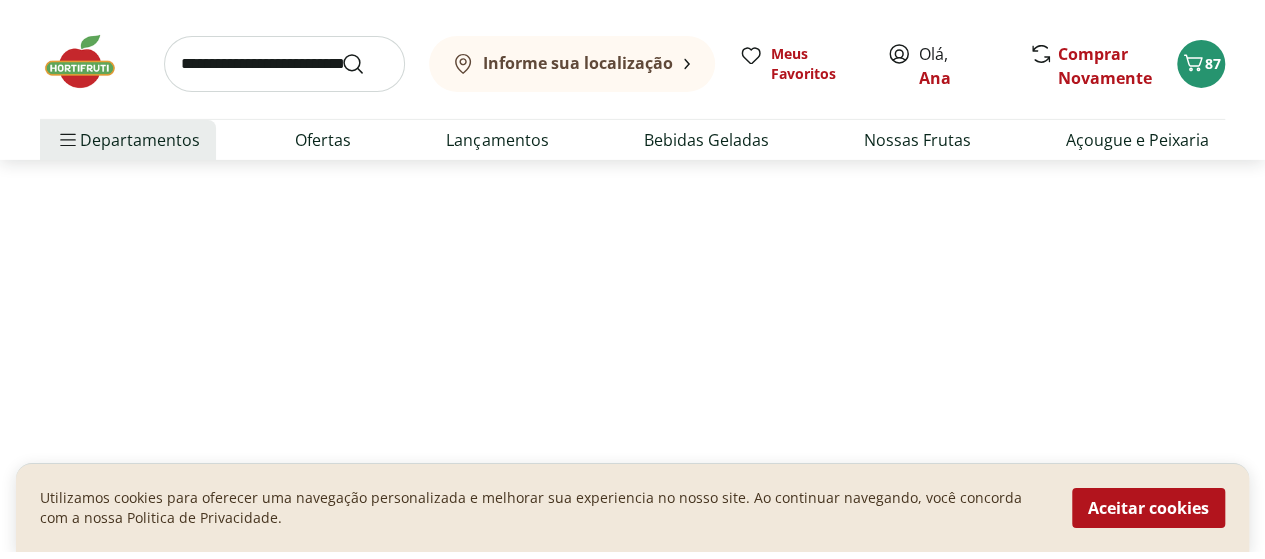scroll, scrollTop: 0, scrollLeft: 0, axis: both 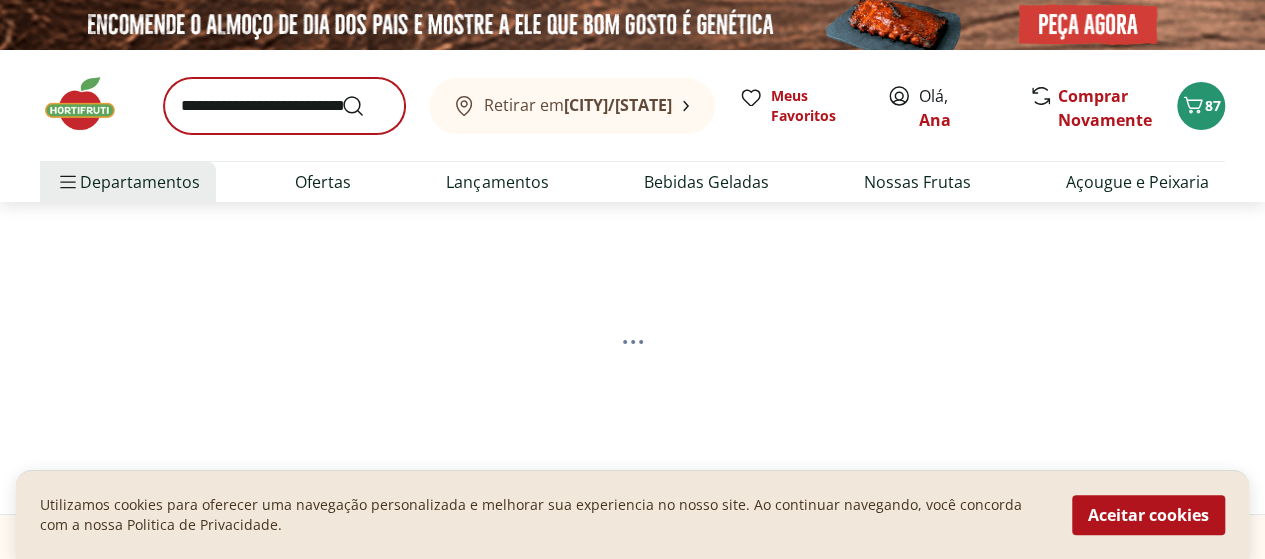 select on "**********" 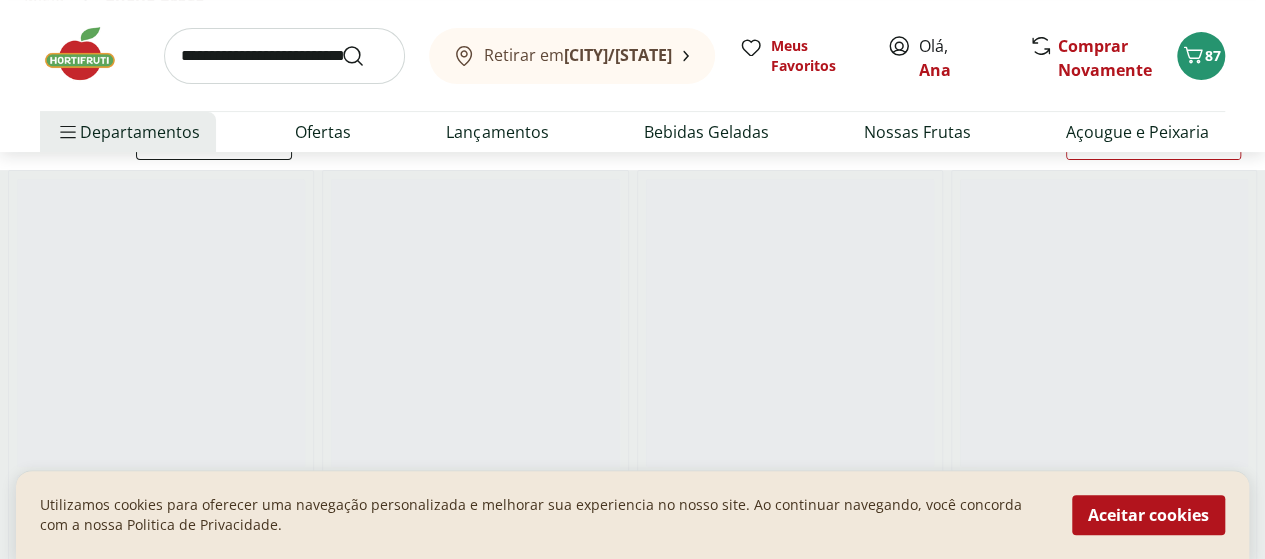 scroll, scrollTop: 300, scrollLeft: 0, axis: vertical 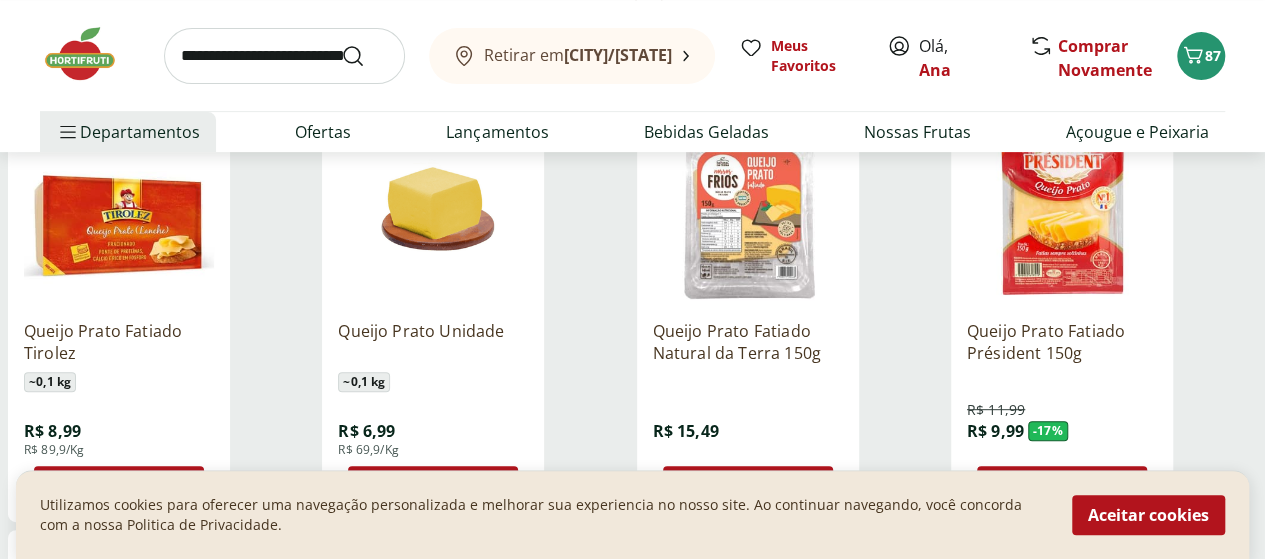 click at bounding box center (1062, 209) 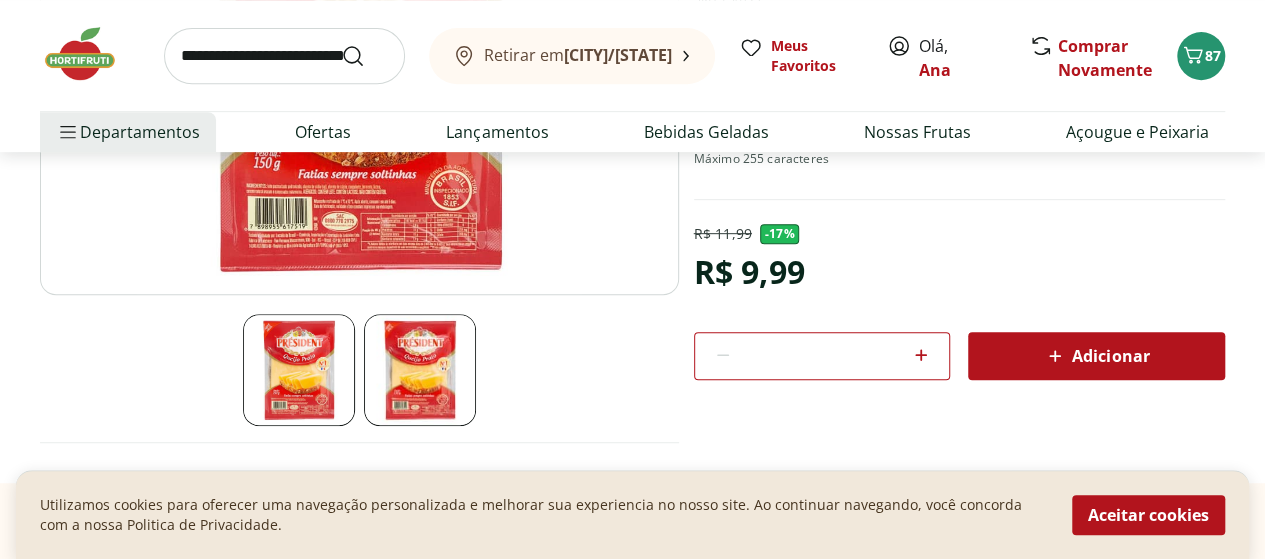 scroll, scrollTop: 500, scrollLeft: 0, axis: vertical 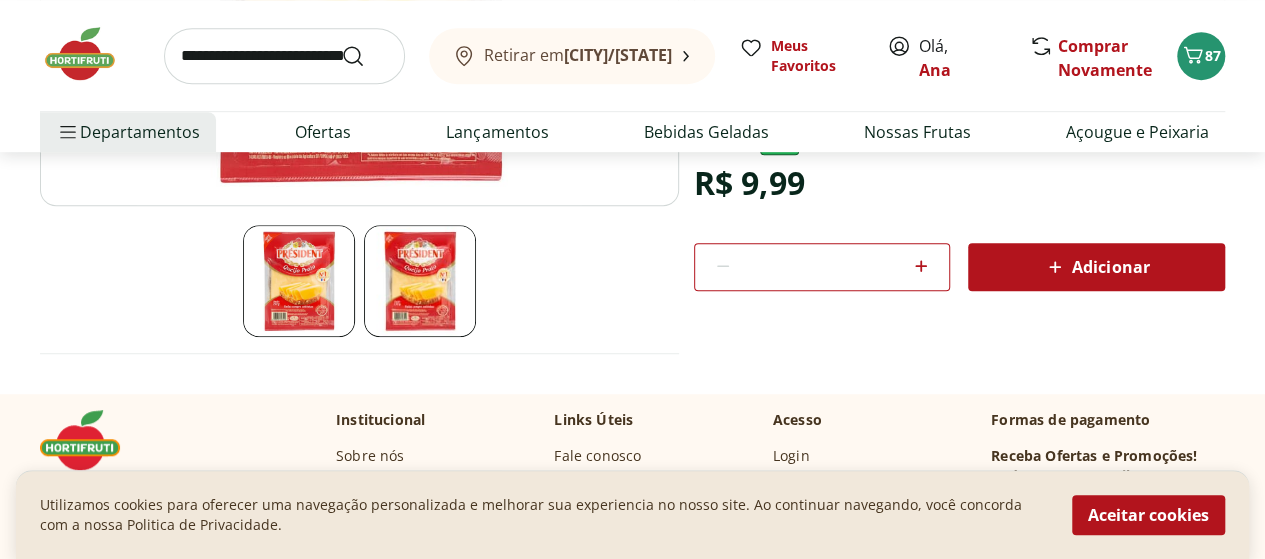 click 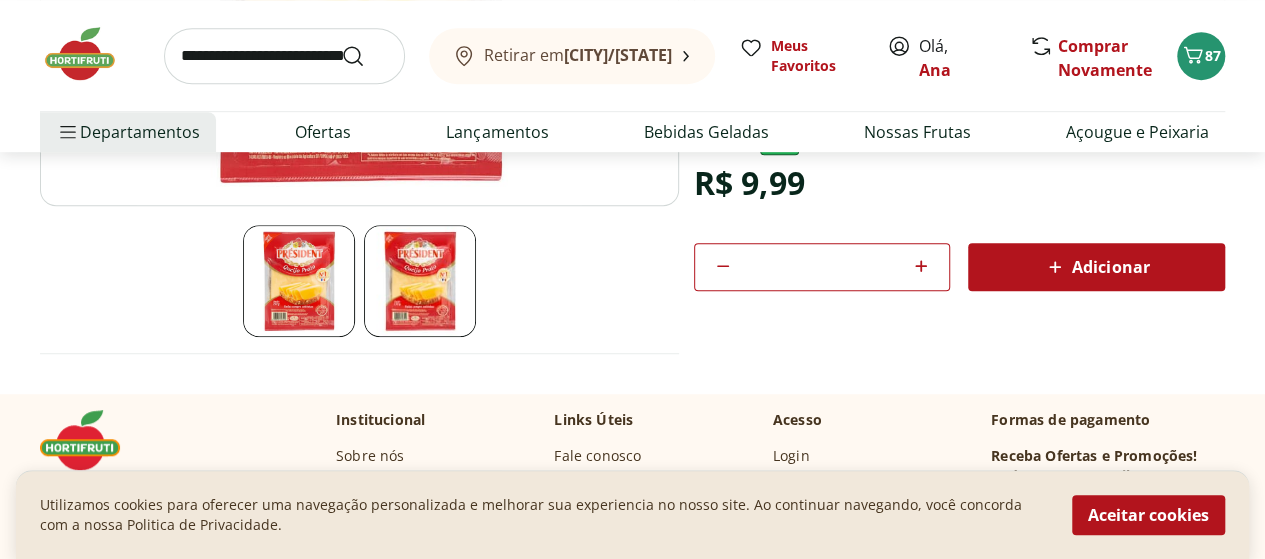 click 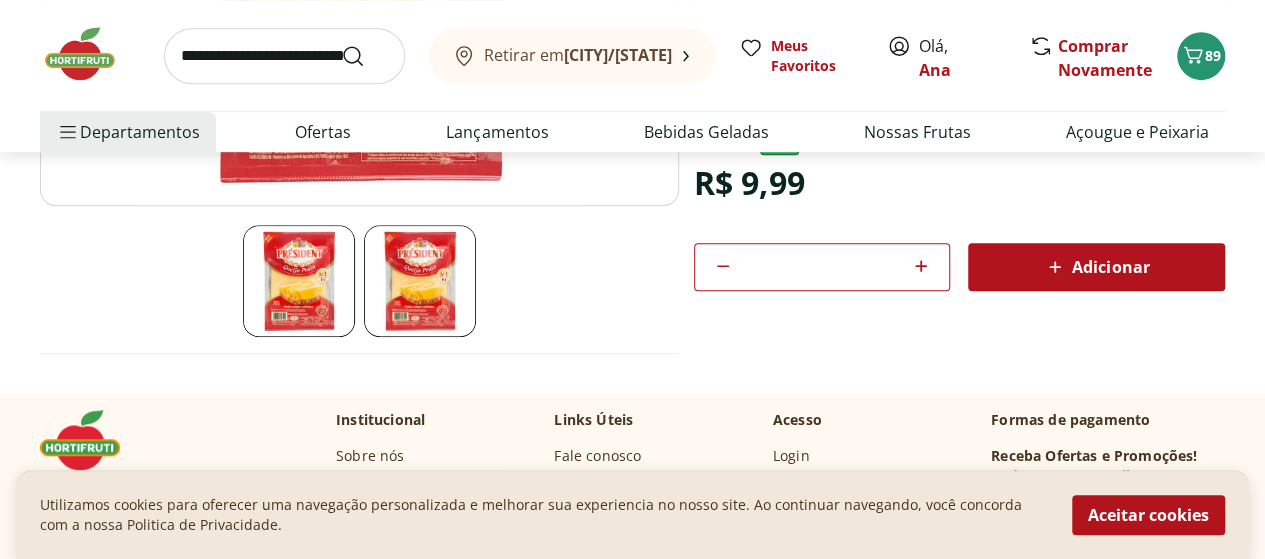 click at bounding box center [284, 56] 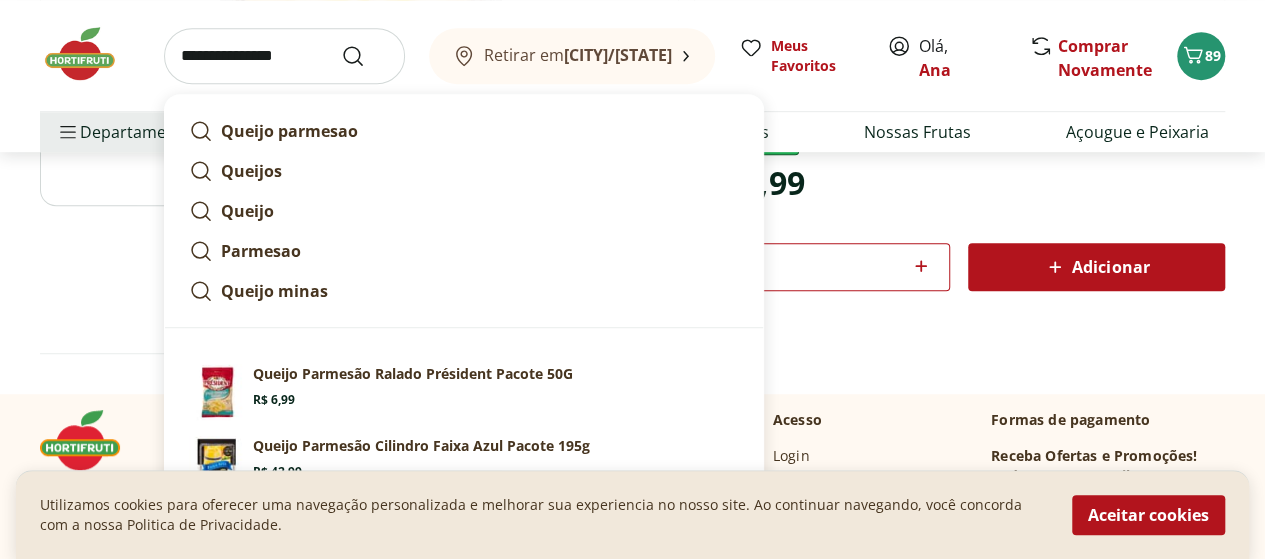type on "**********" 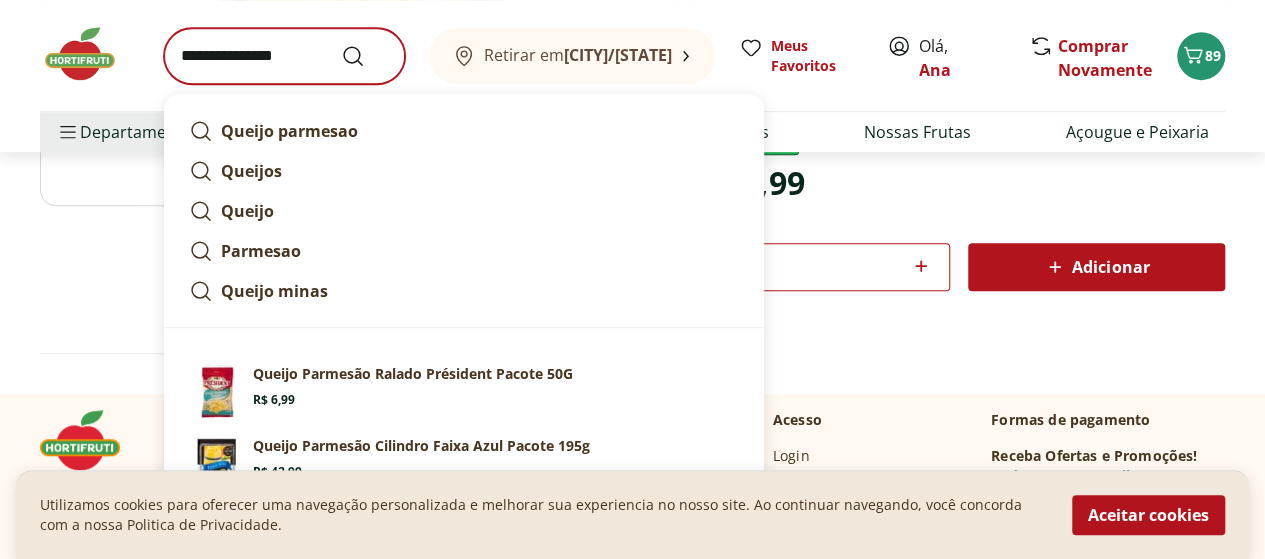 scroll, scrollTop: 0, scrollLeft: 0, axis: both 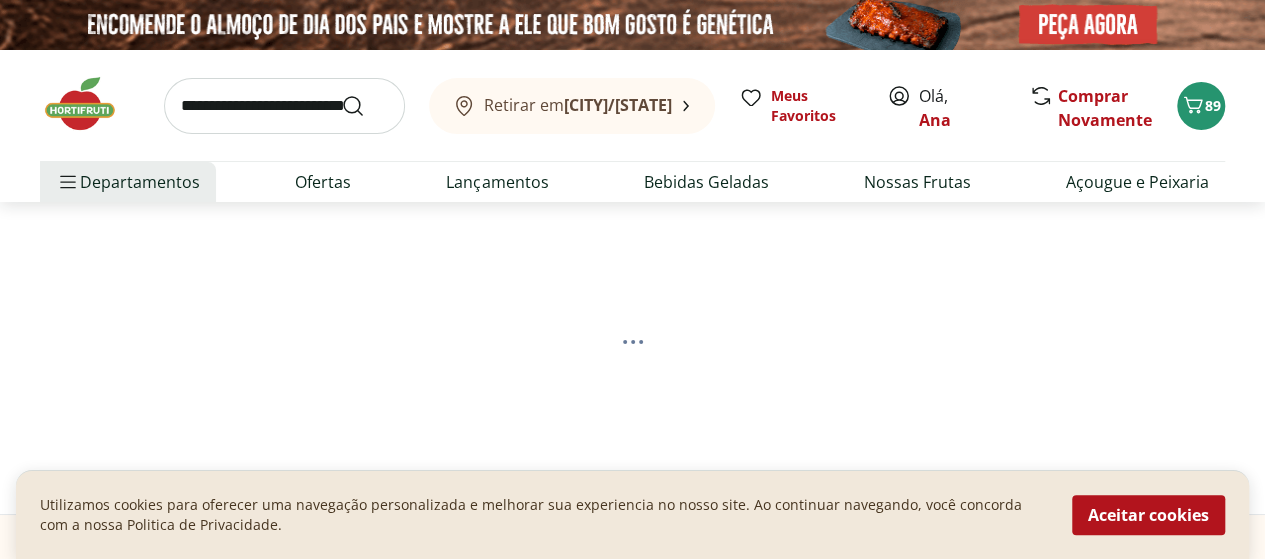 select on "**********" 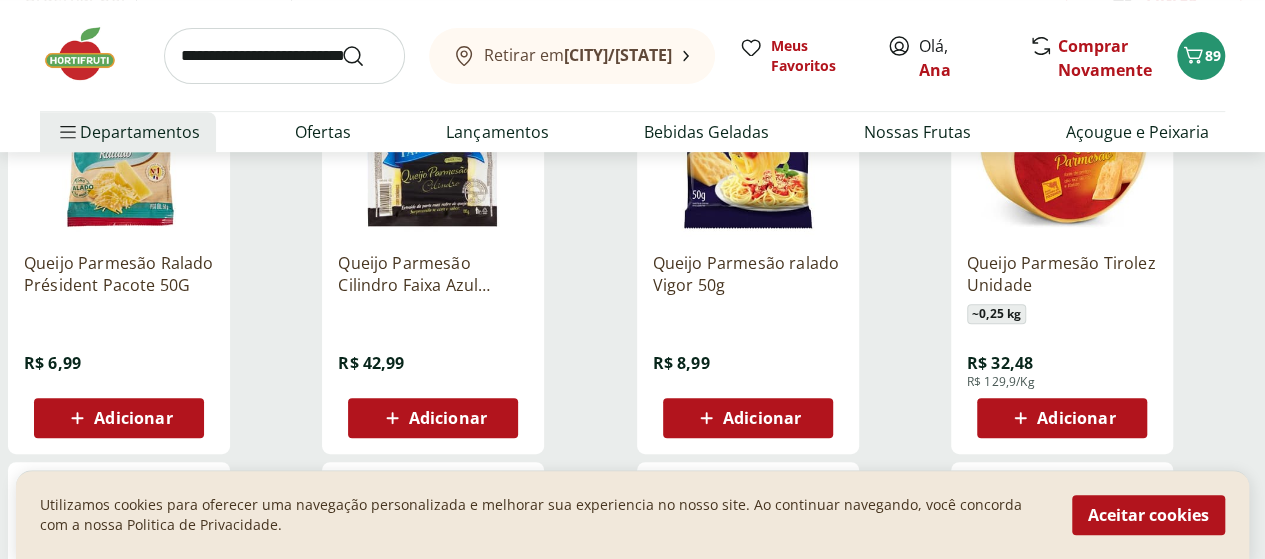 scroll, scrollTop: 400, scrollLeft: 0, axis: vertical 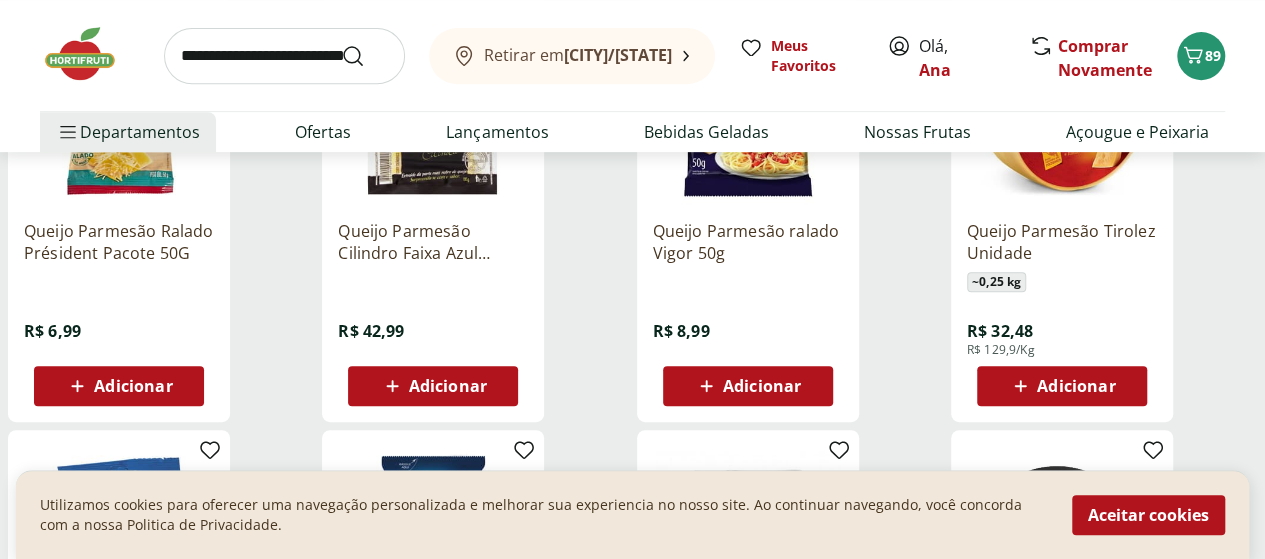 click on "Adicionar" at bounding box center [133, 386] 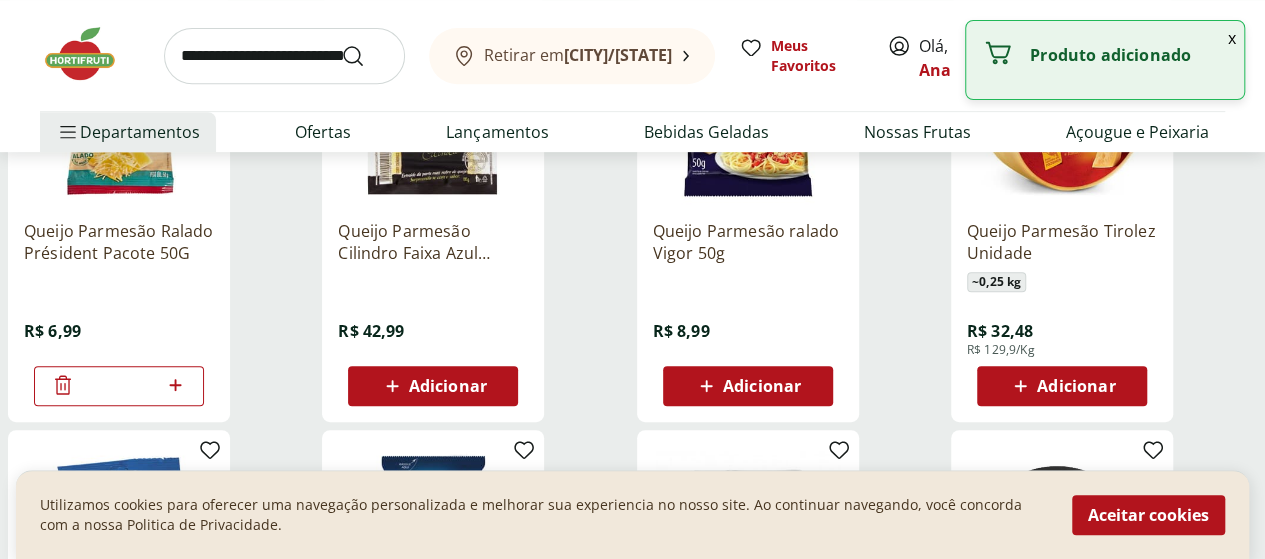 click 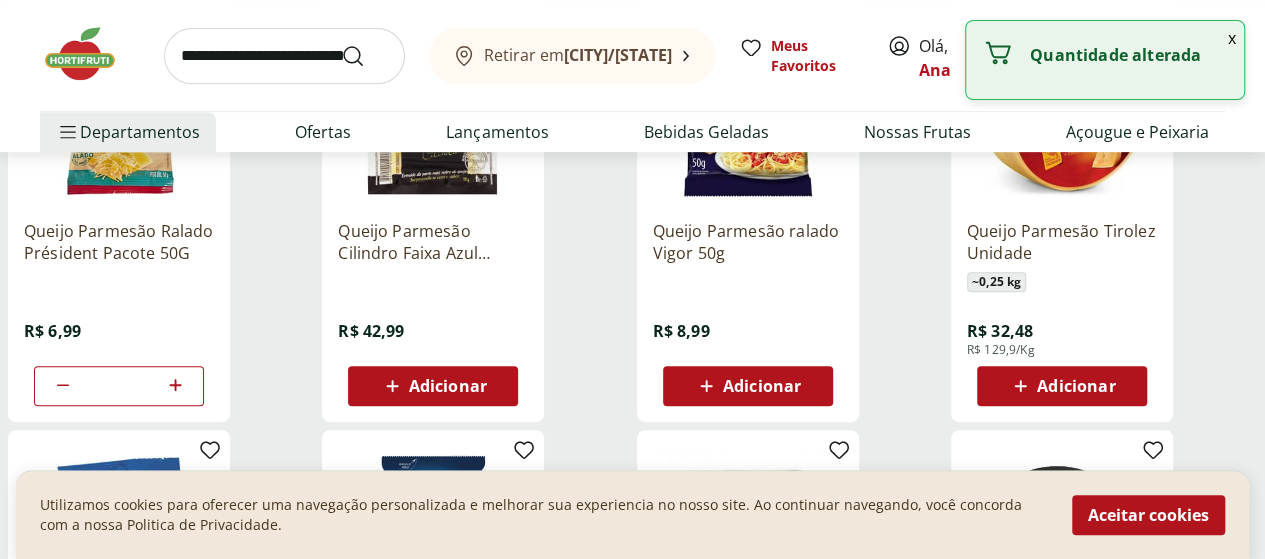 click at bounding box center [284, 56] 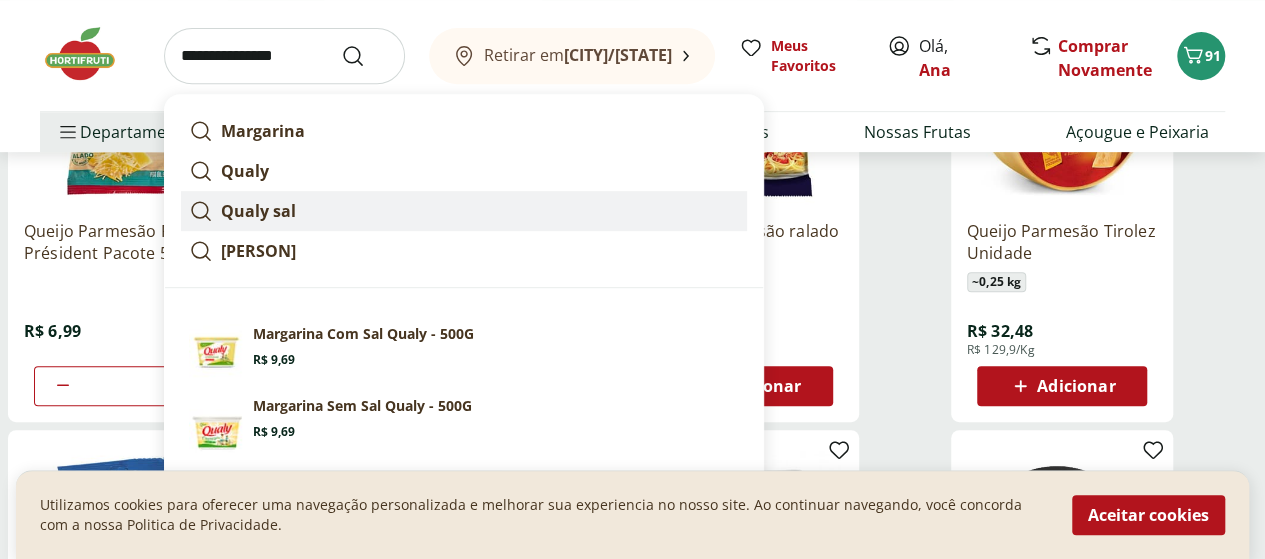 click on "Qualy sal" at bounding box center (258, 211) 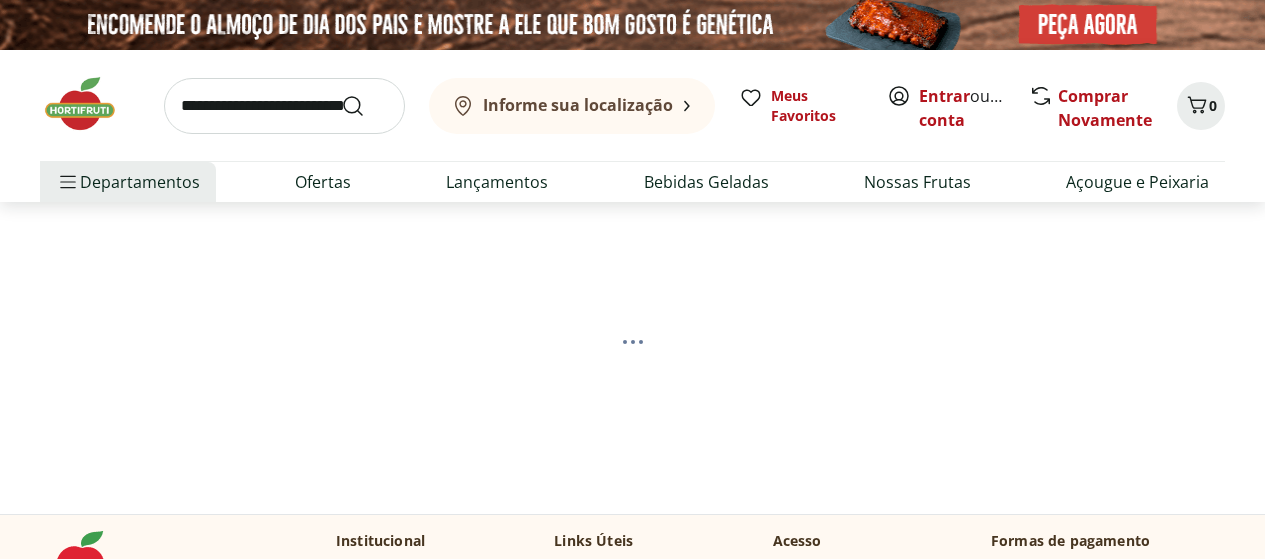 scroll, scrollTop: 0, scrollLeft: 0, axis: both 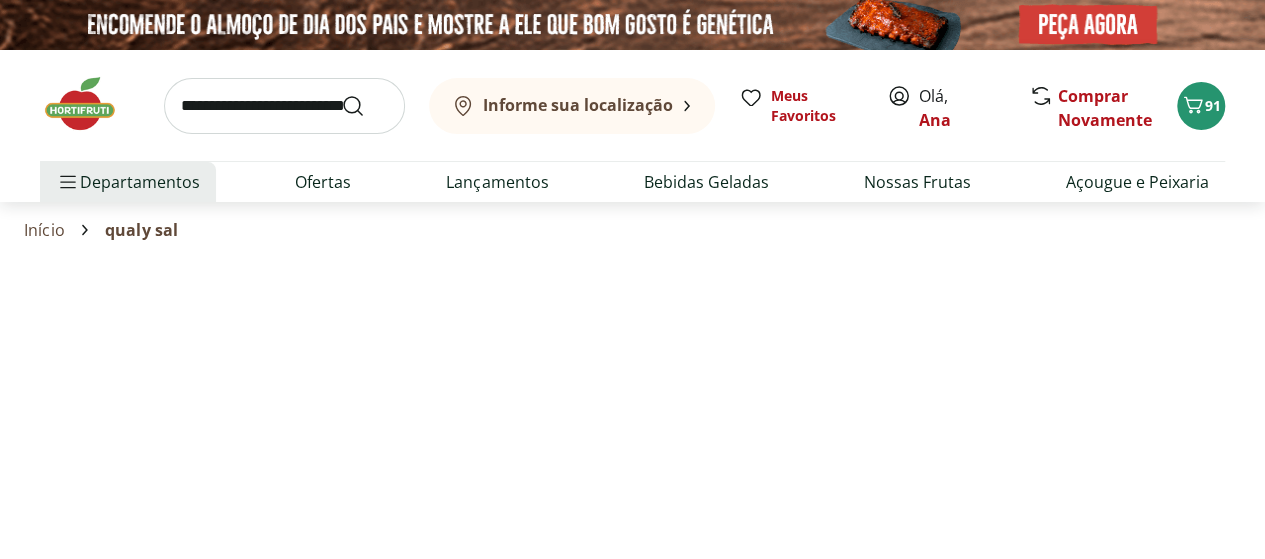 select on "**********" 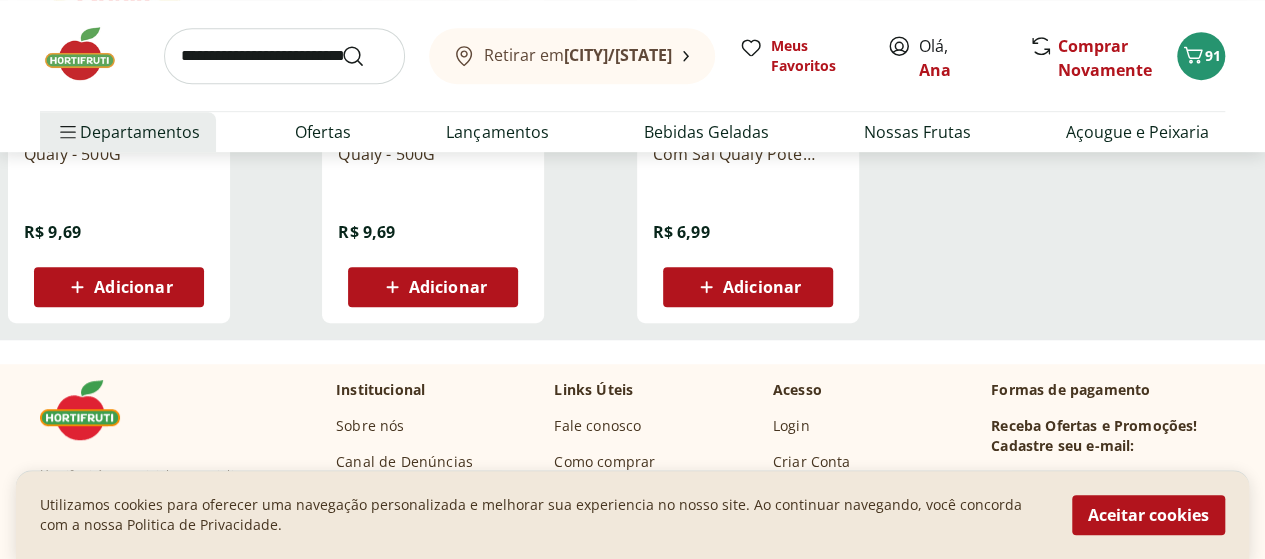 scroll, scrollTop: 500, scrollLeft: 0, axis: vertical 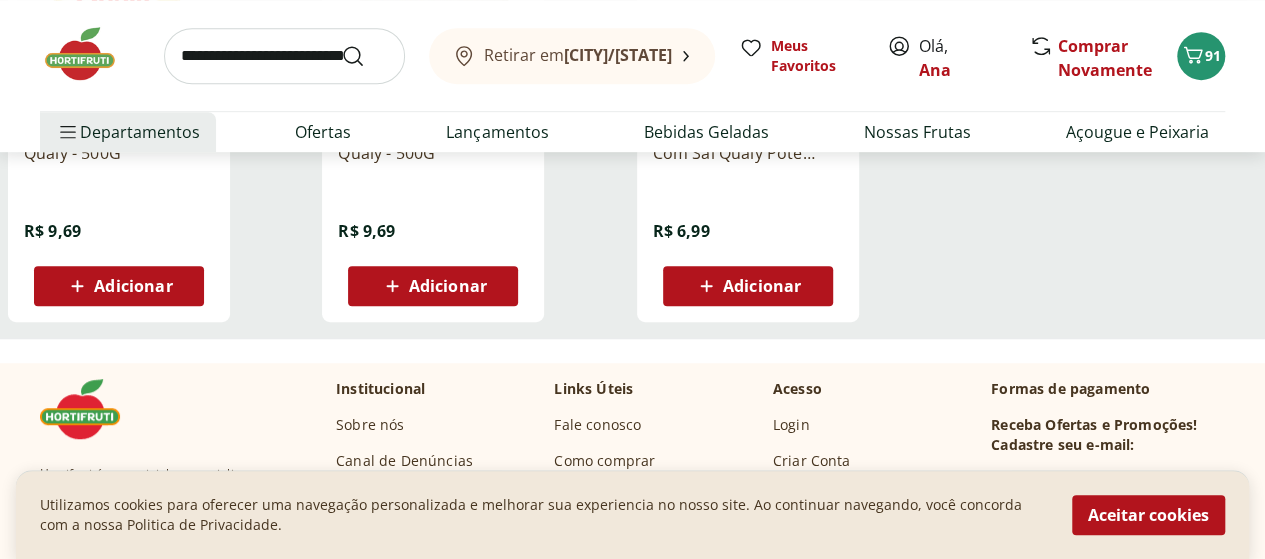 click 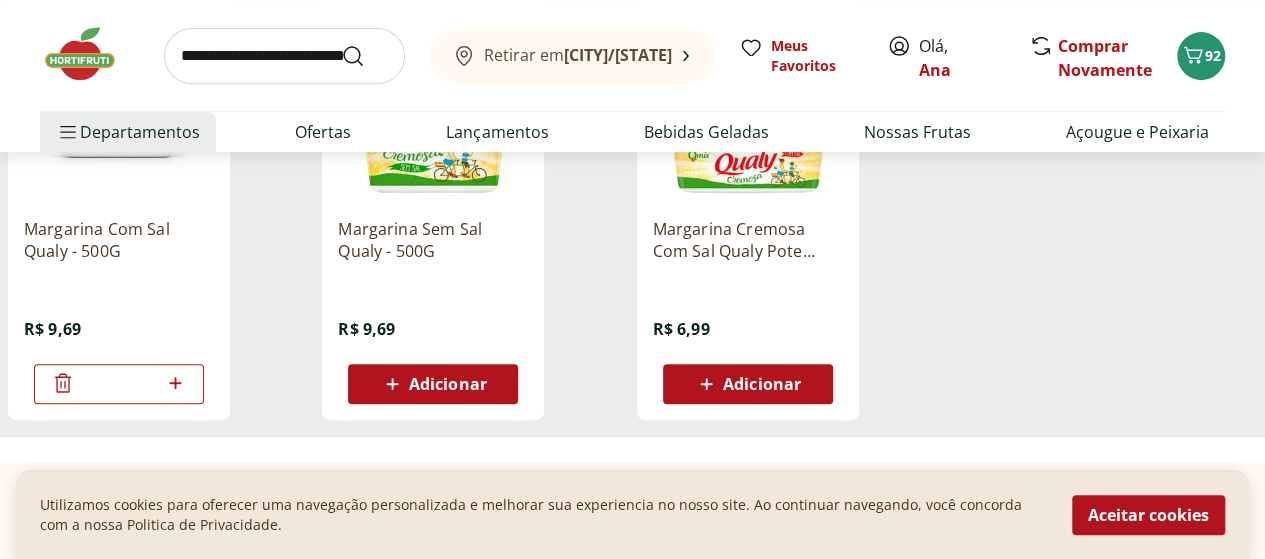scroll, scrollTop: 400, scrollLeft: 0, axis: vertical 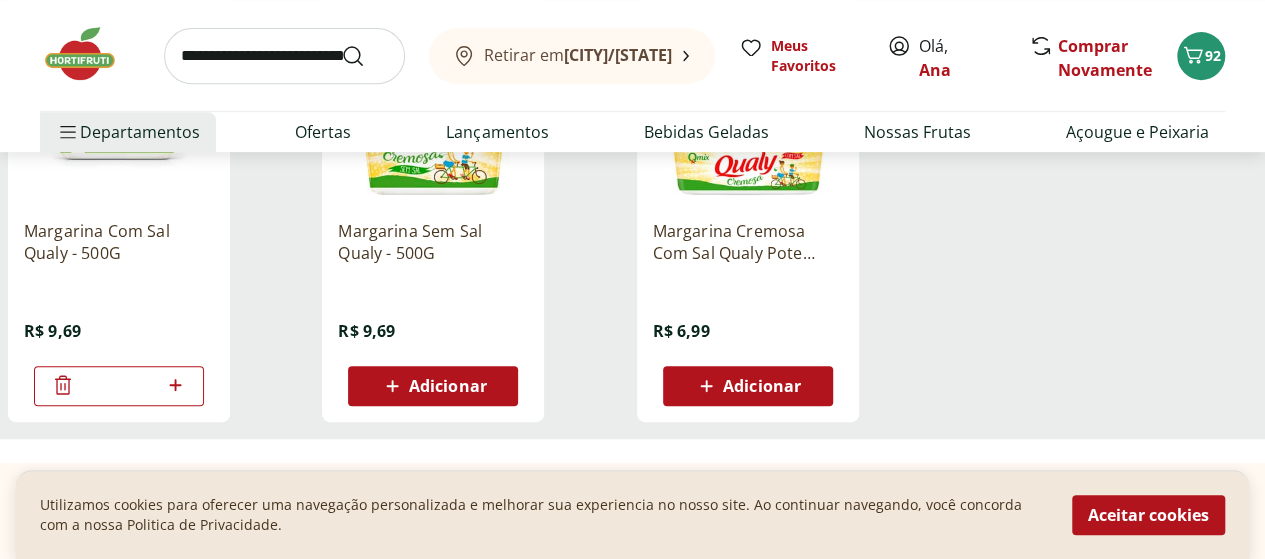 click at bounding box center [284, 56] 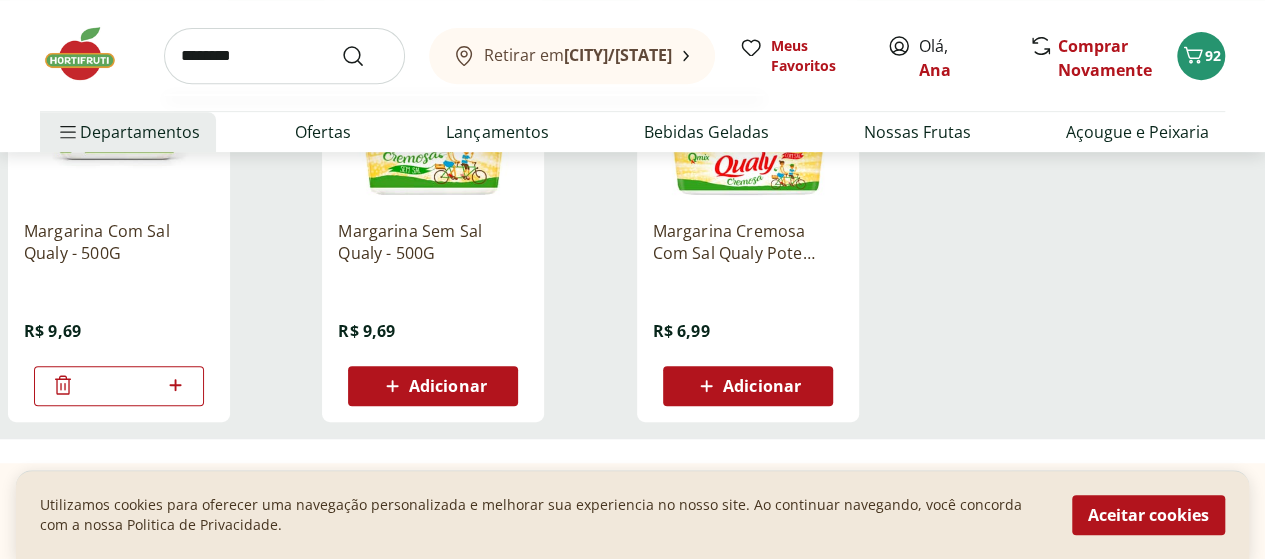 type on "********" 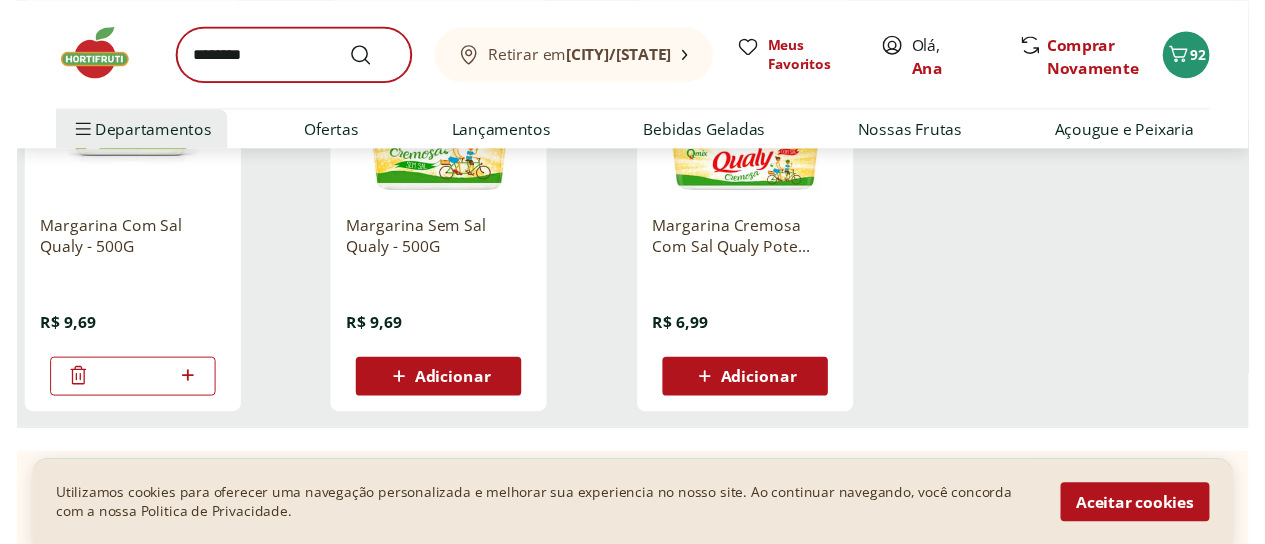 scroll, scrollTop: 0, scrollLeft: 0, axis: both 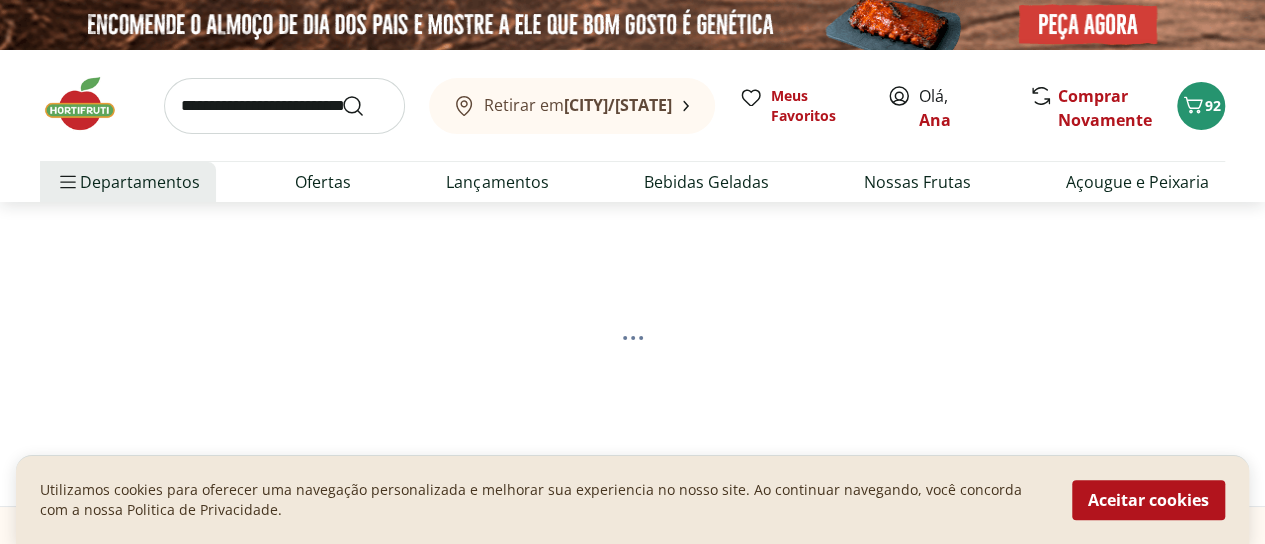 select on "**********" 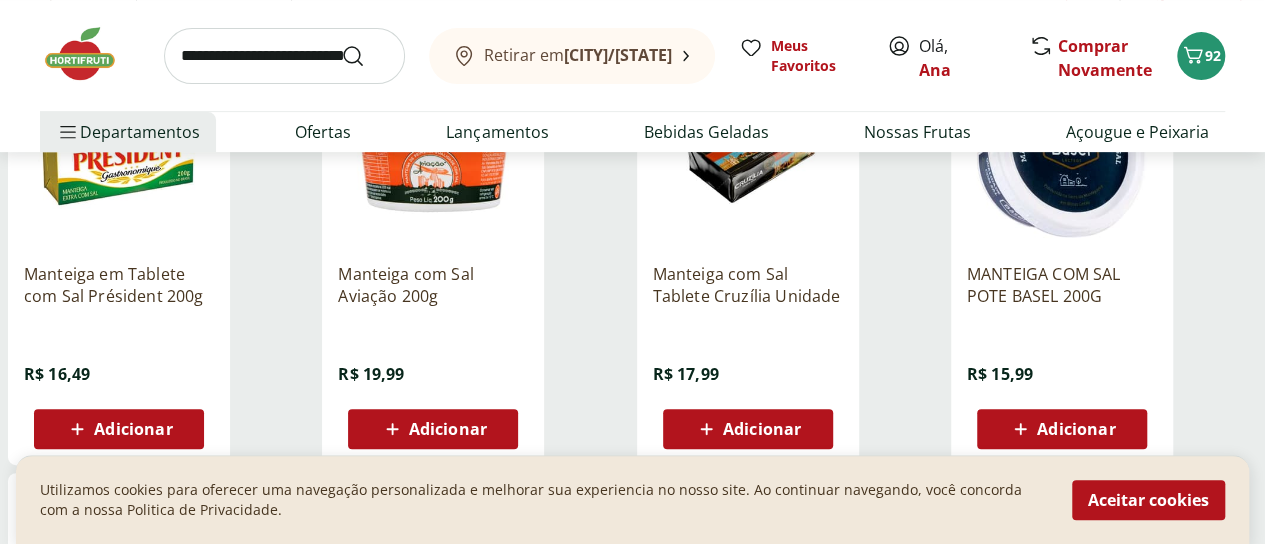 scroll, scrollTop: 400, scrollLeft: 0, axis: vertical 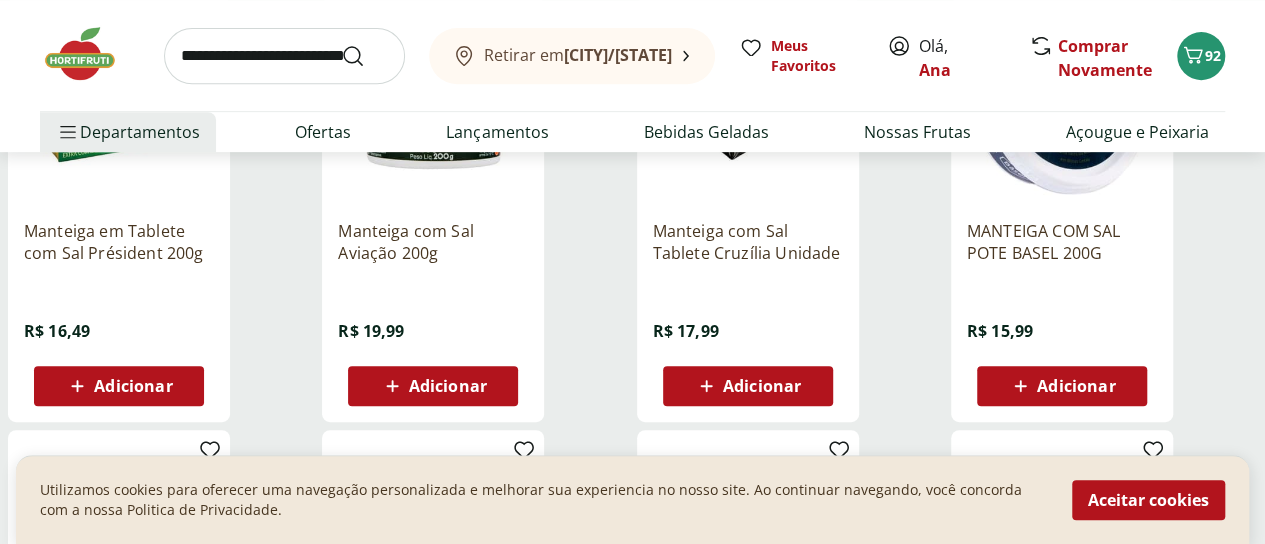 click on "Adicionar" at bounding box center (118, 386) 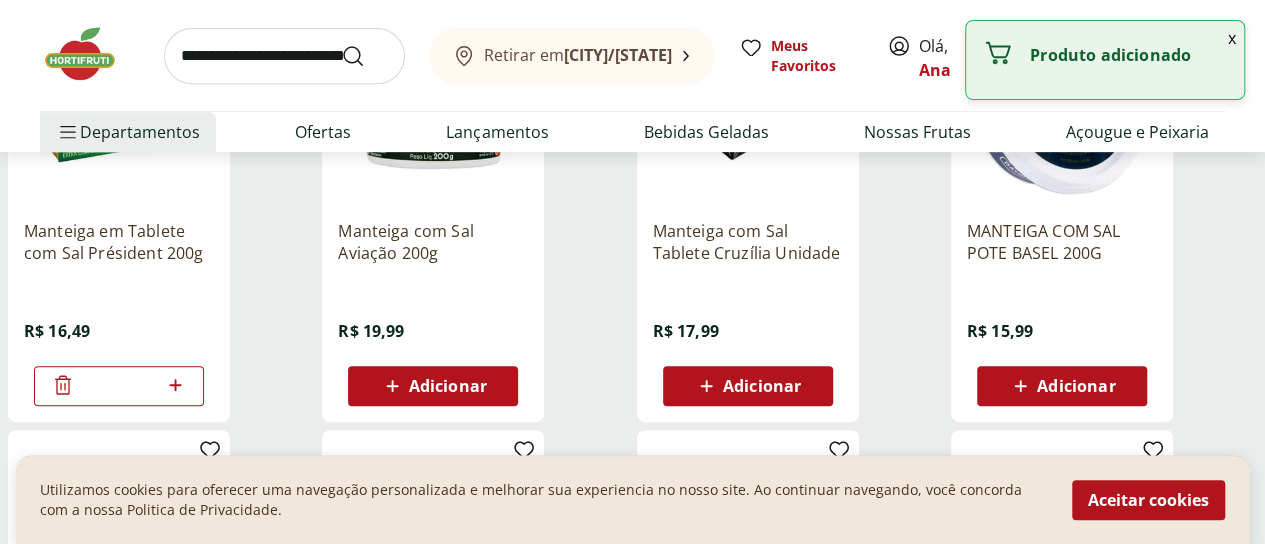 click 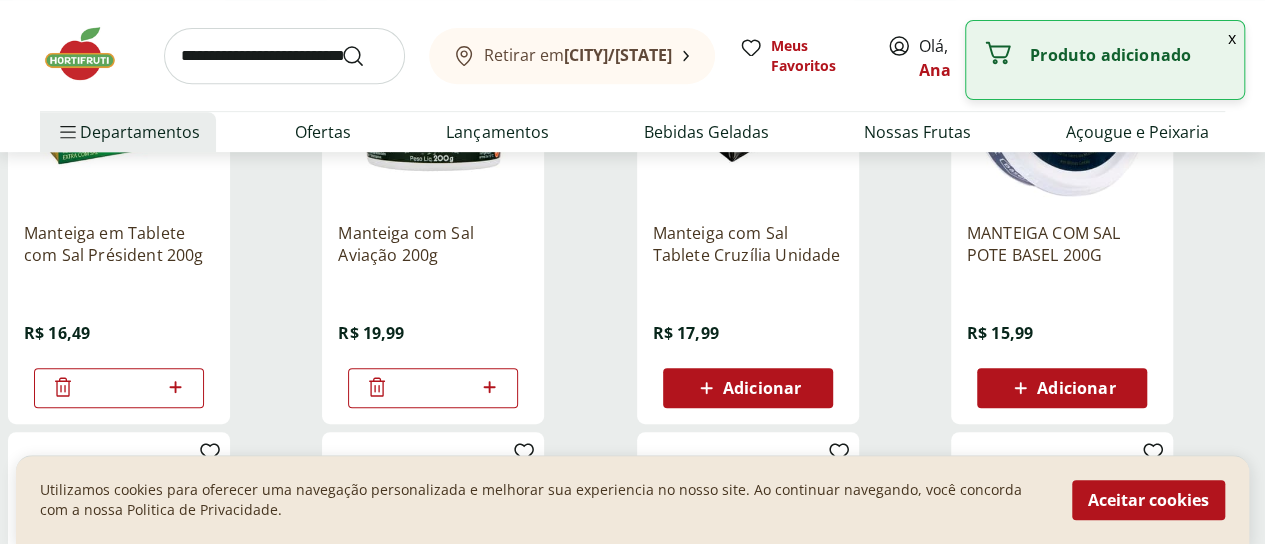 scroll, scrollTop: 400, scrollLeft: 0, axis: vertical 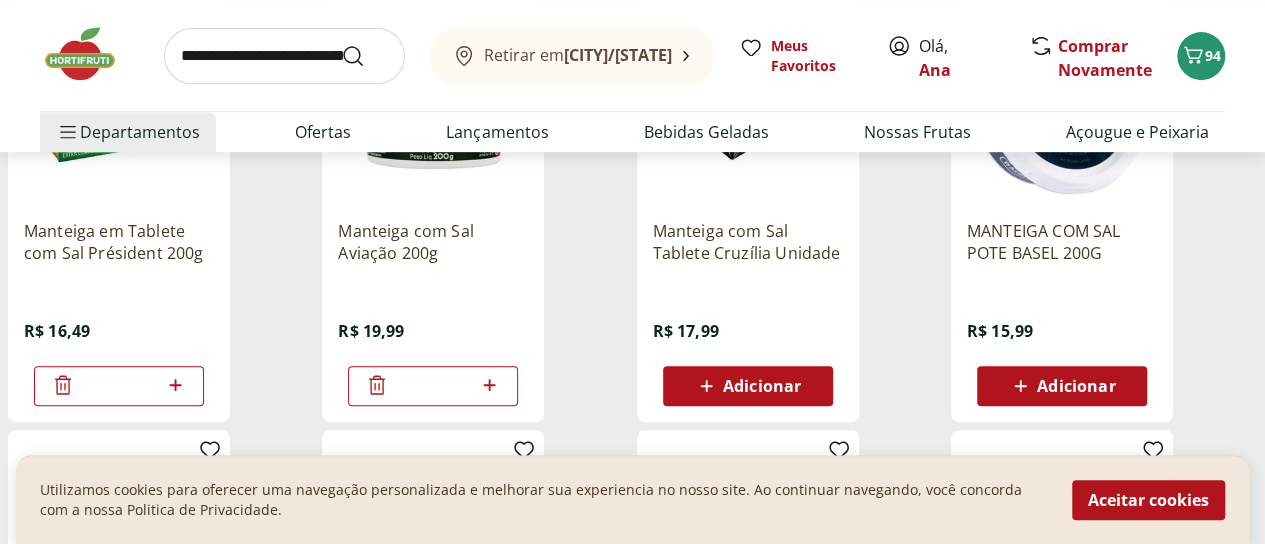 click 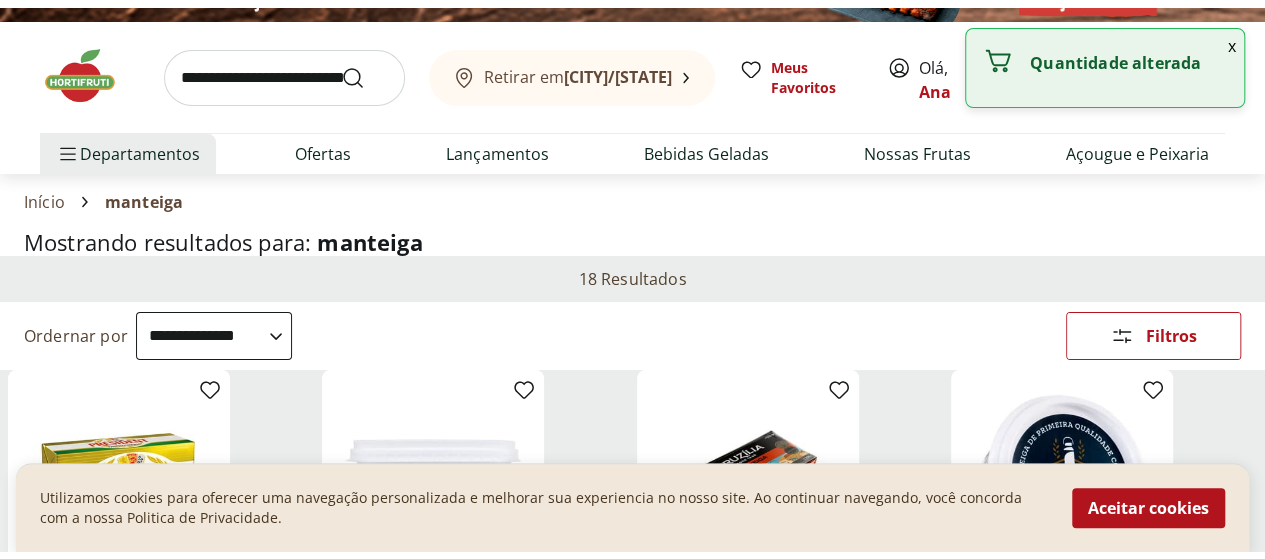 scroll, scrollTop: 0, scrollLeft: 0, axis: both 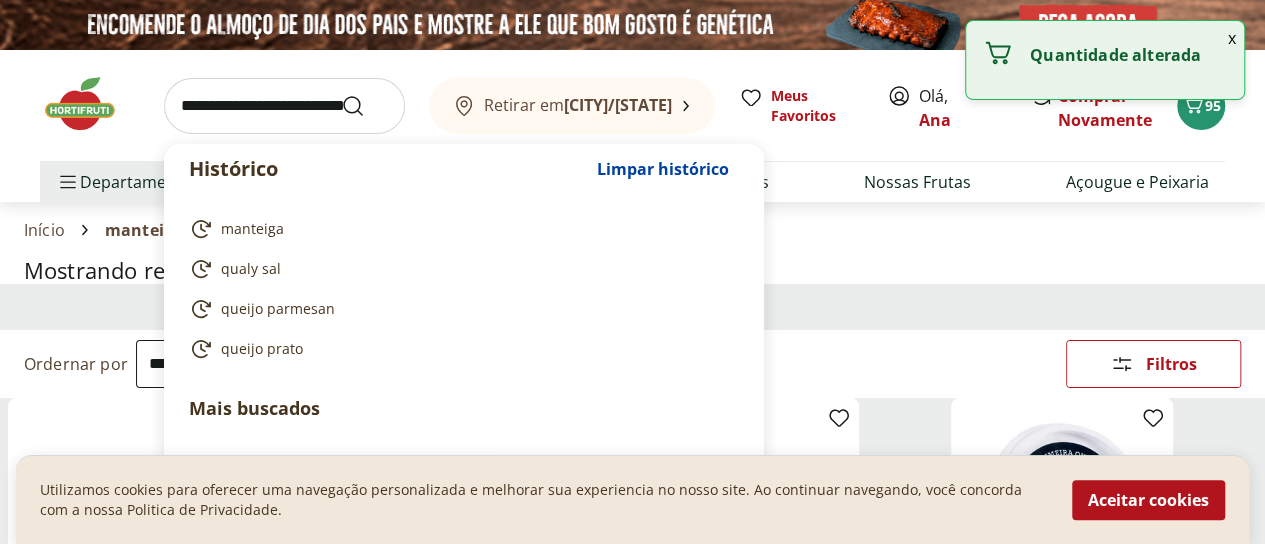 click at bounding box center (284, 106) 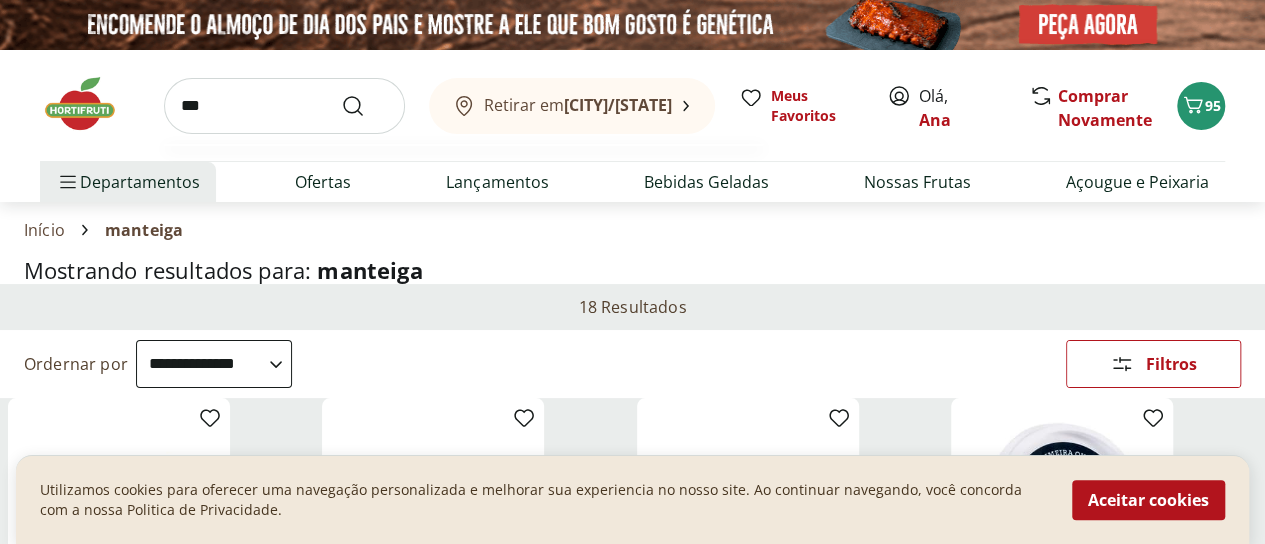 type on "****" 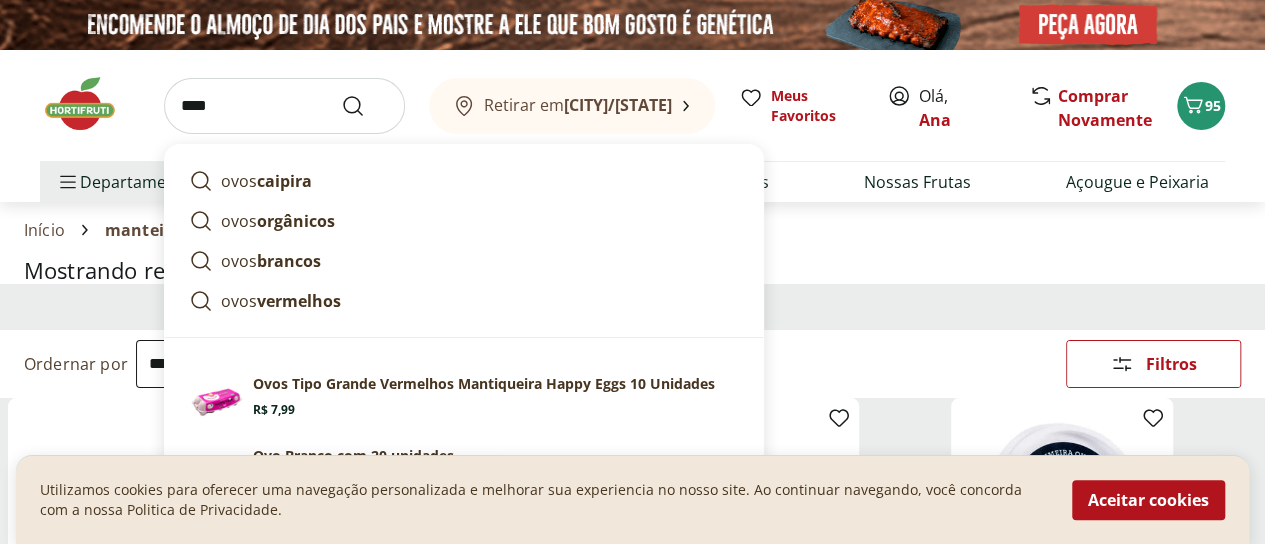 click at bounding box center [365, 106] 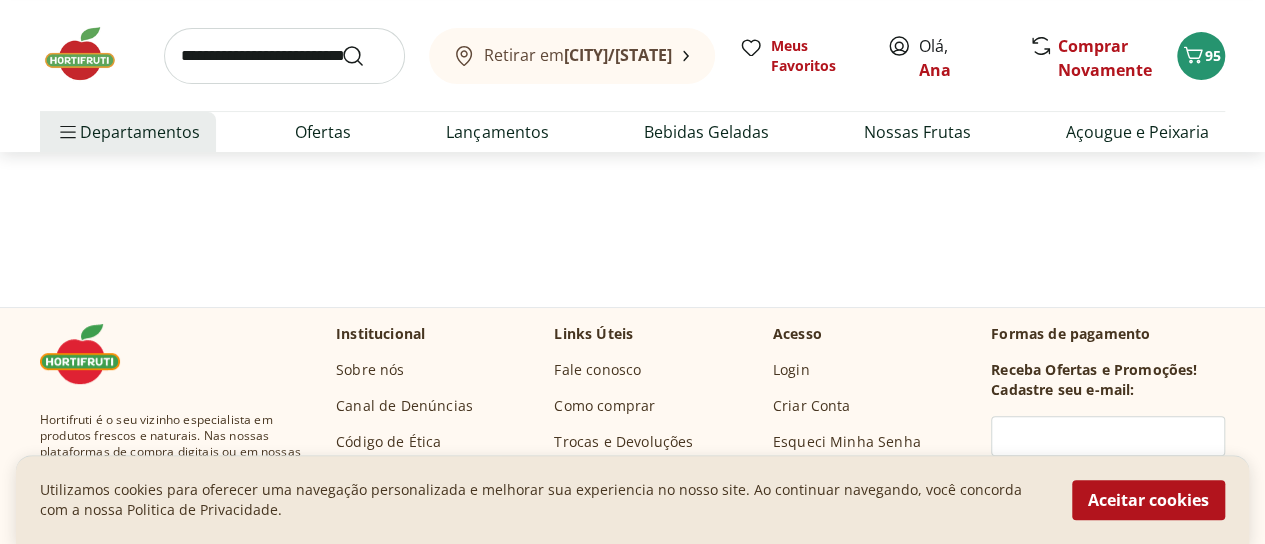 select on "**********" 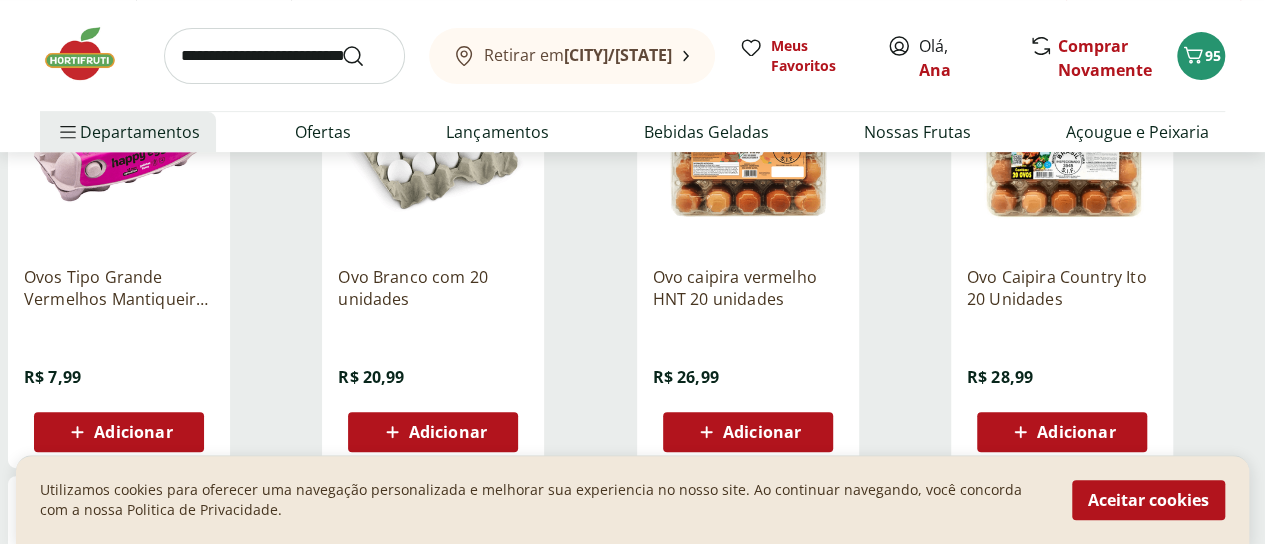 scroll, scrollTop: 400, scrollLeft: 0, axis: vertical 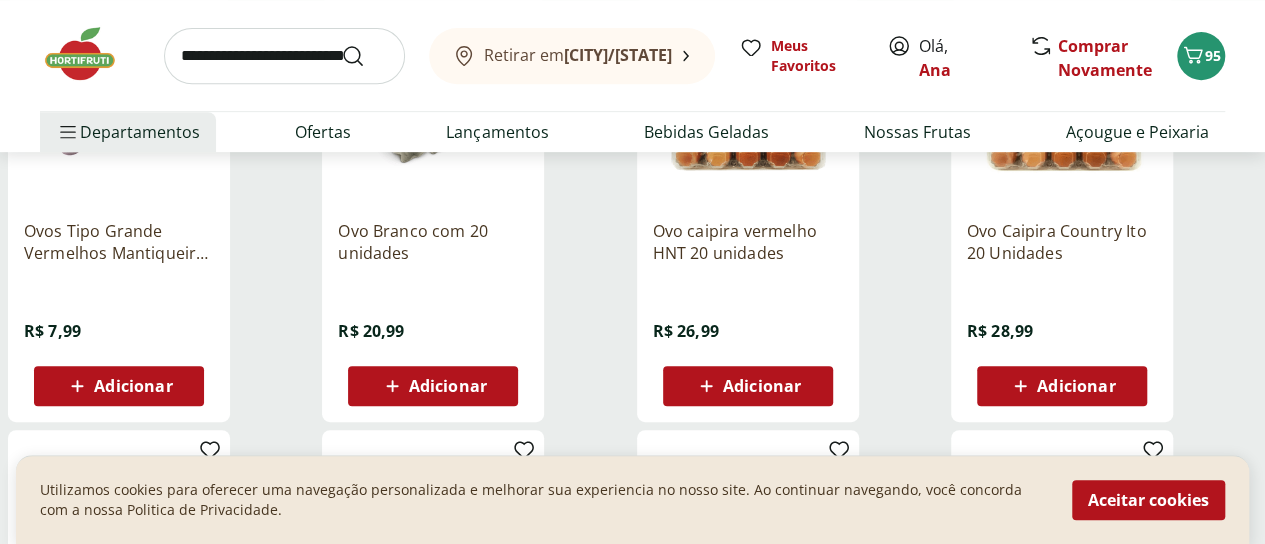 click on "Adicionar" at bounding box center (762, 386) 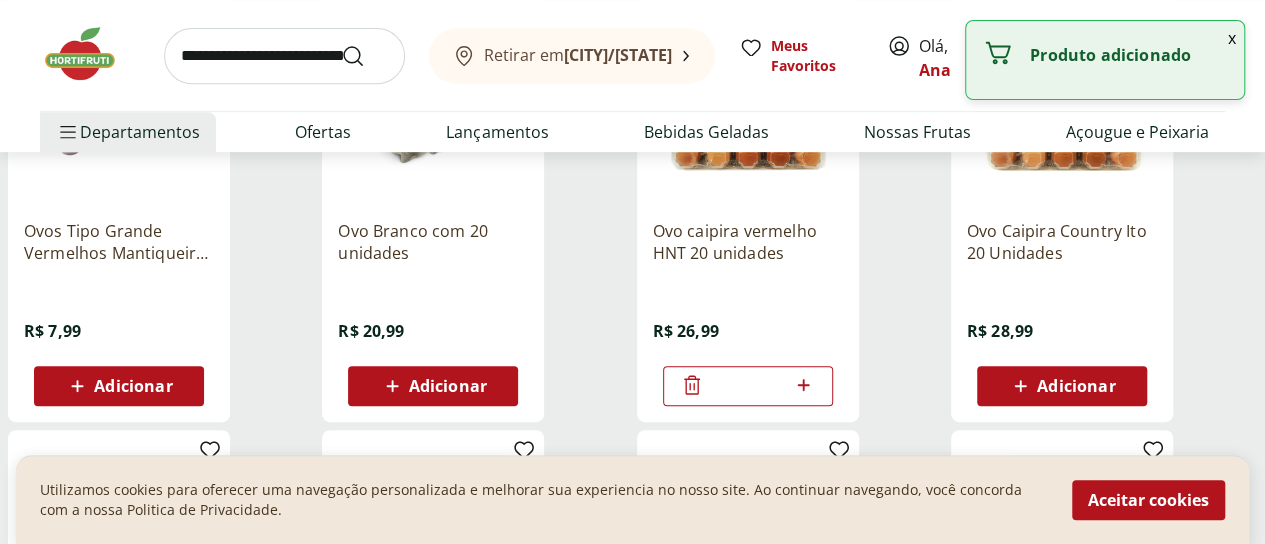 click 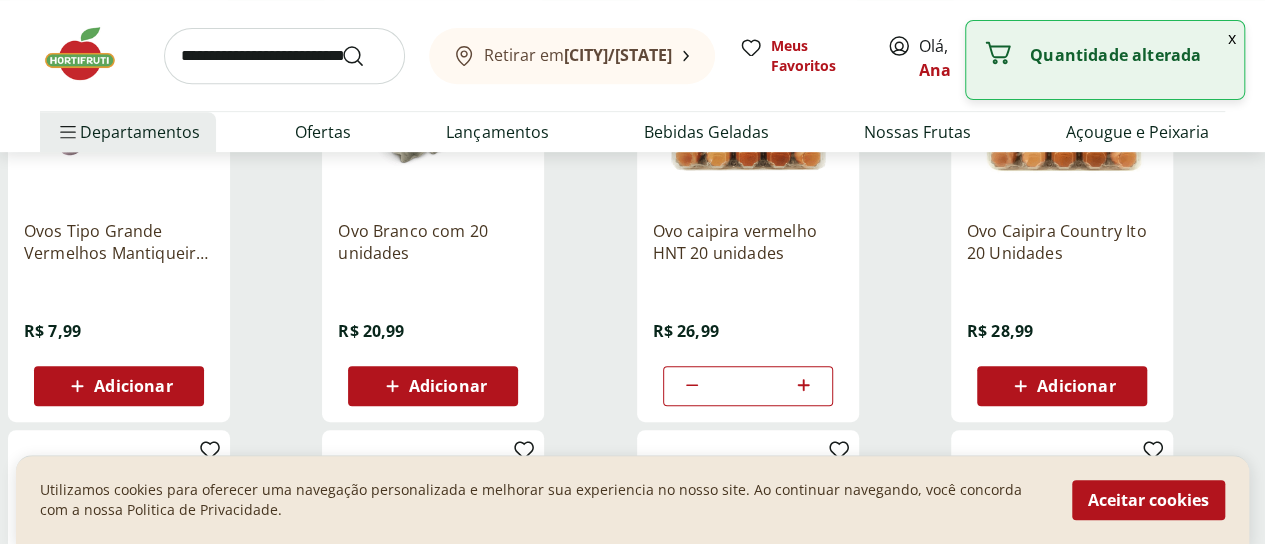click 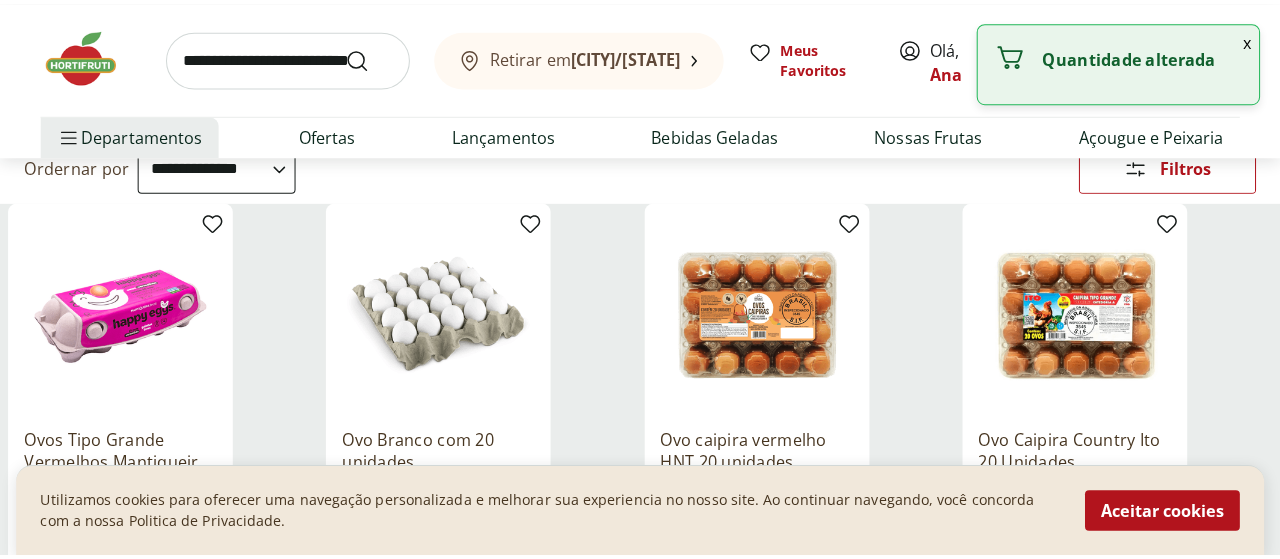 scroll, scrollTop: 200, scrollLeft: 0, axis: vertical 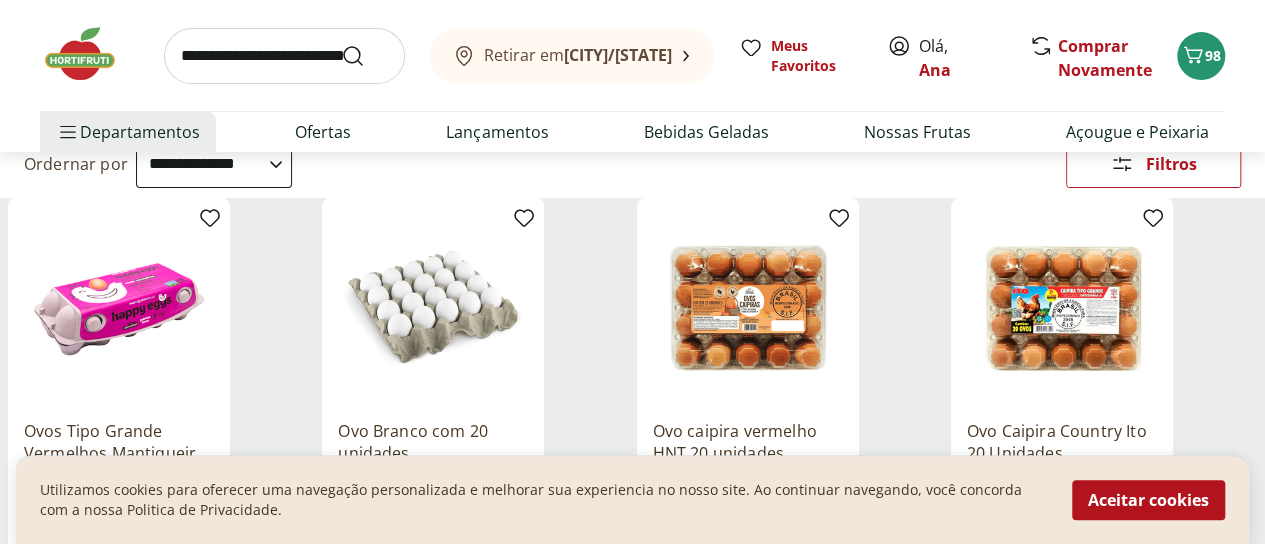 click on "Retirar em  Armação dos Búzios/RJ Meus Favoritos Olá,  Ana Comprar Novamente 98  Departamentos Nossa Marca Nossa Marca Ver tudo do departamento Açougue & Peixaria Congelados e Refrigerados Frutas, Legumes e Verduras Orgânicos Mercearia Sorvetes Hortifruti Hortifruti Ver tudo do departamento Cogumelos Frutas Legumes Ovos Temperos Frescos Verduras Orgânicos Orgânicos Ver tudo do departamento Bebidas Orgânicas Frutas Orgânicas Legumes Orgânicos Ovos Orgânicos Perecíveis Orgânicos Verduras Orgânicas Temperos Frescos Açougue e Peixaria Açougue e Peixaria Ver tudo do departamento Aves Bovinos Exóticos Frutos do Mar Linguiça e Salsicha Peixes Salgados e Defumados Suínos Prontinhos Prontinhos Ver tudo do departamento Frutas Cortadinhas Pré Preparados Prontos para Consumo Saladas Sucos e Água de Coco Padaria Padaria Ver tudo do departamento Bolos e Mini Bolos Doces Pão Padaria Própria Salgados Torradas Bebidas Bebidas Ver tudo do departamento Água Água de Coco Cerveja Destilados Chá e Mate" at bounding box center (632, 76) 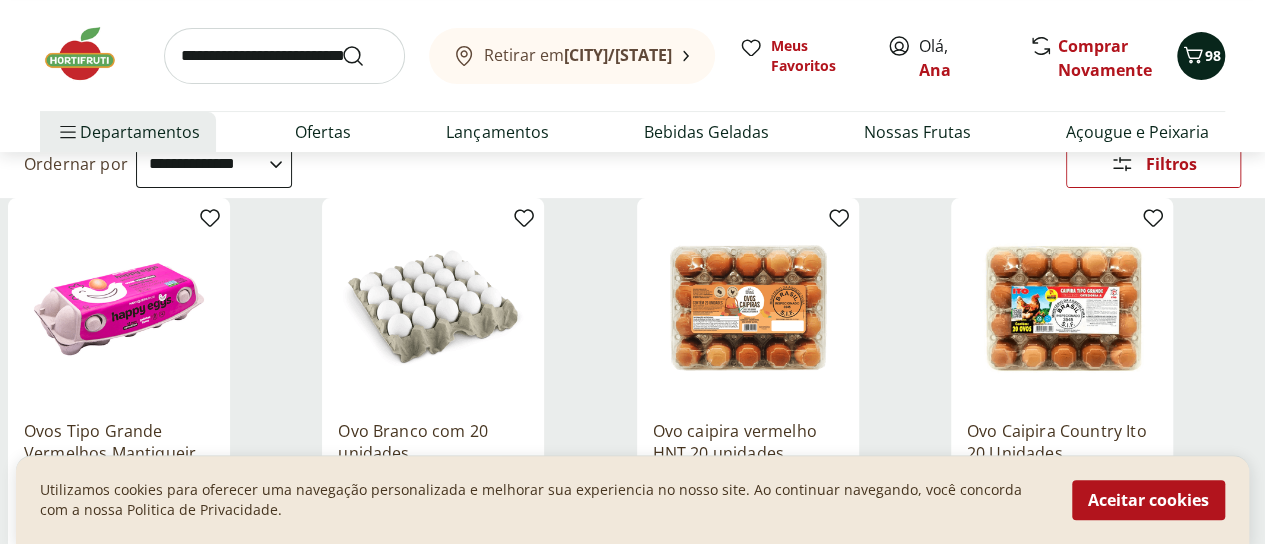 click 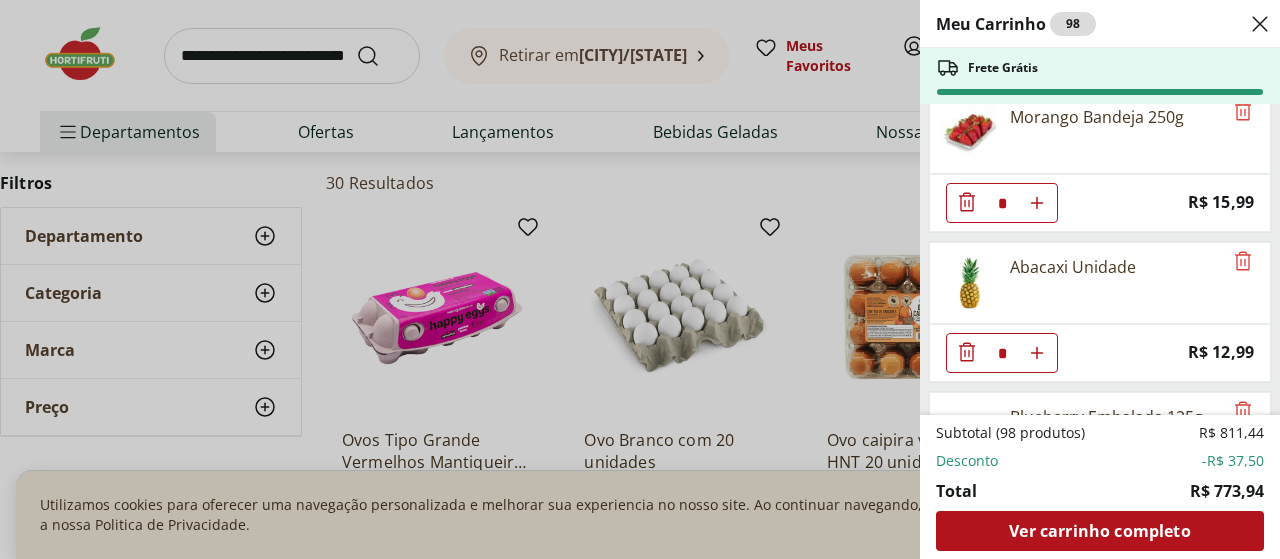 scroll, scrollTop: 500, scrollLeft: 0, axis: vertical 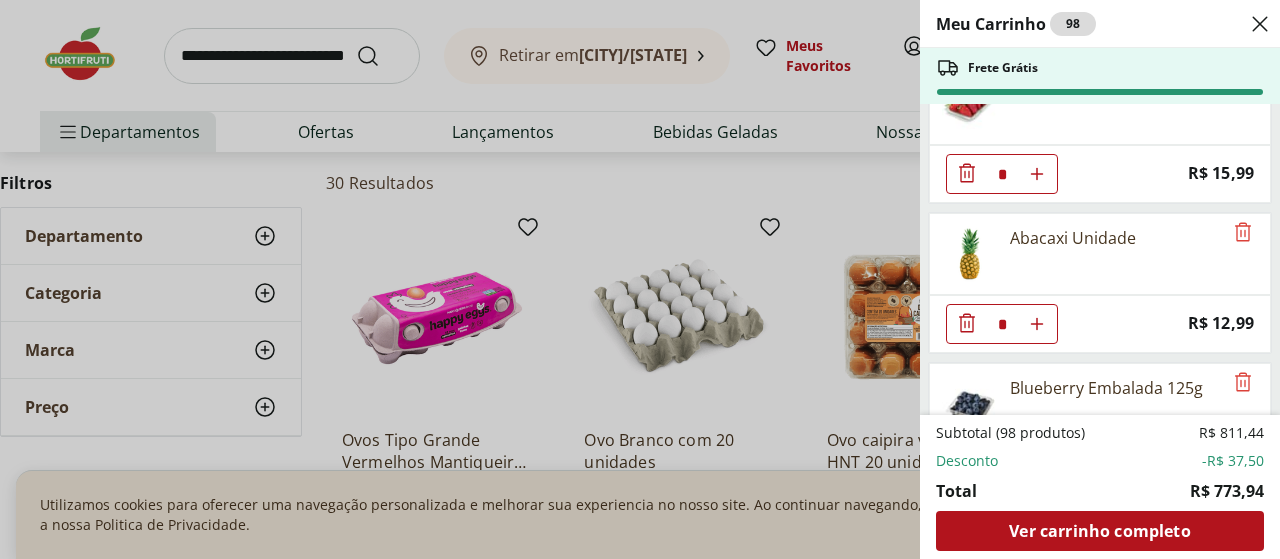 click 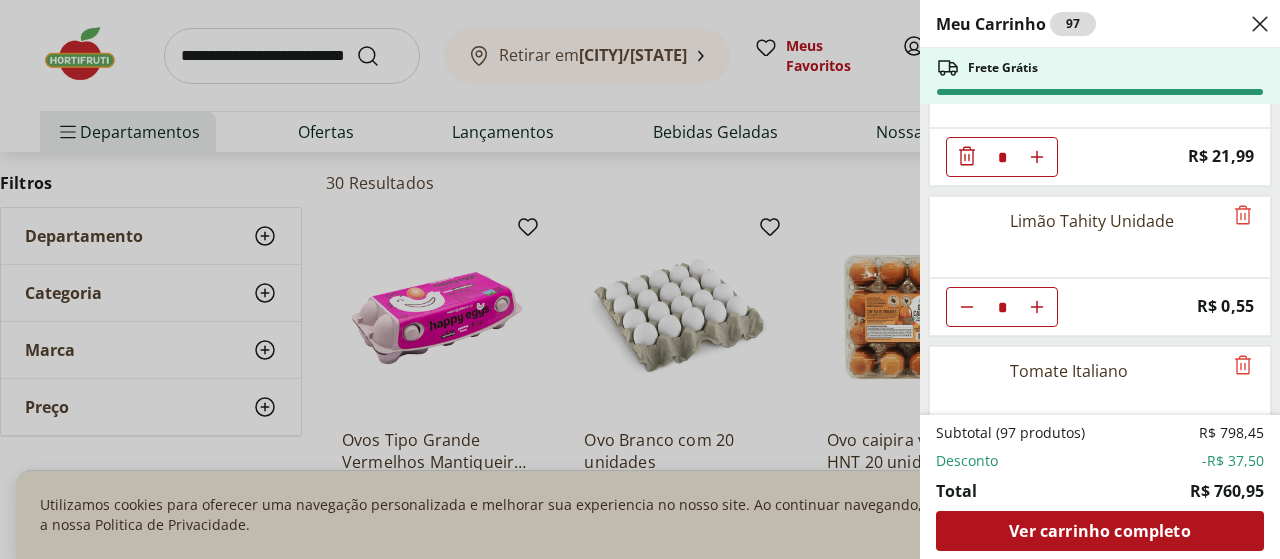 scroll, scrollTop: 2500, scrollLeft: 0, axis: vertical 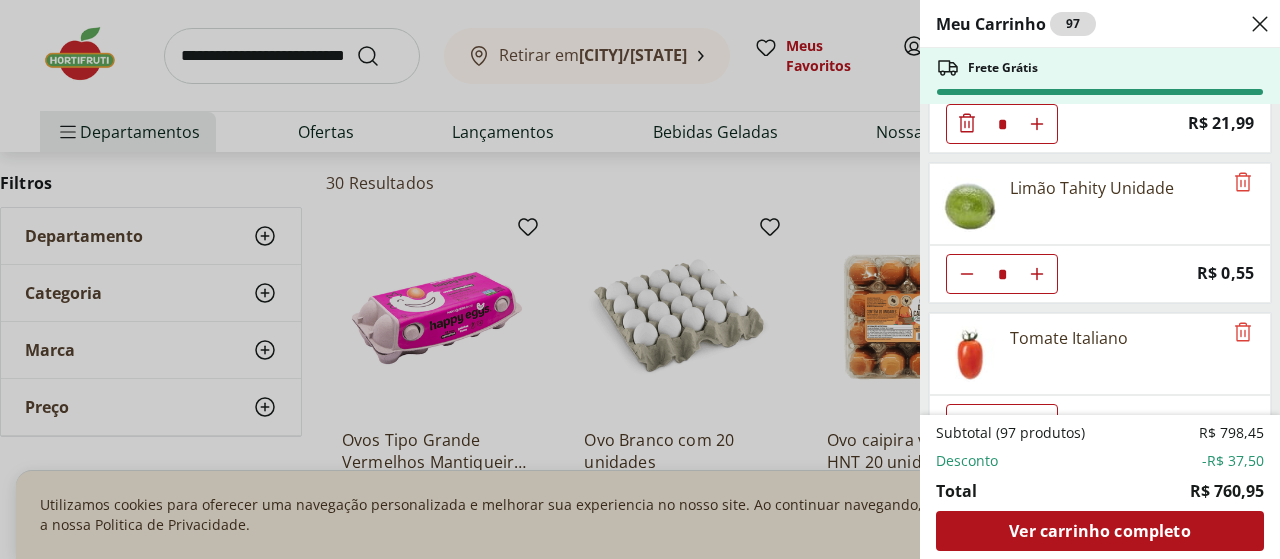 click 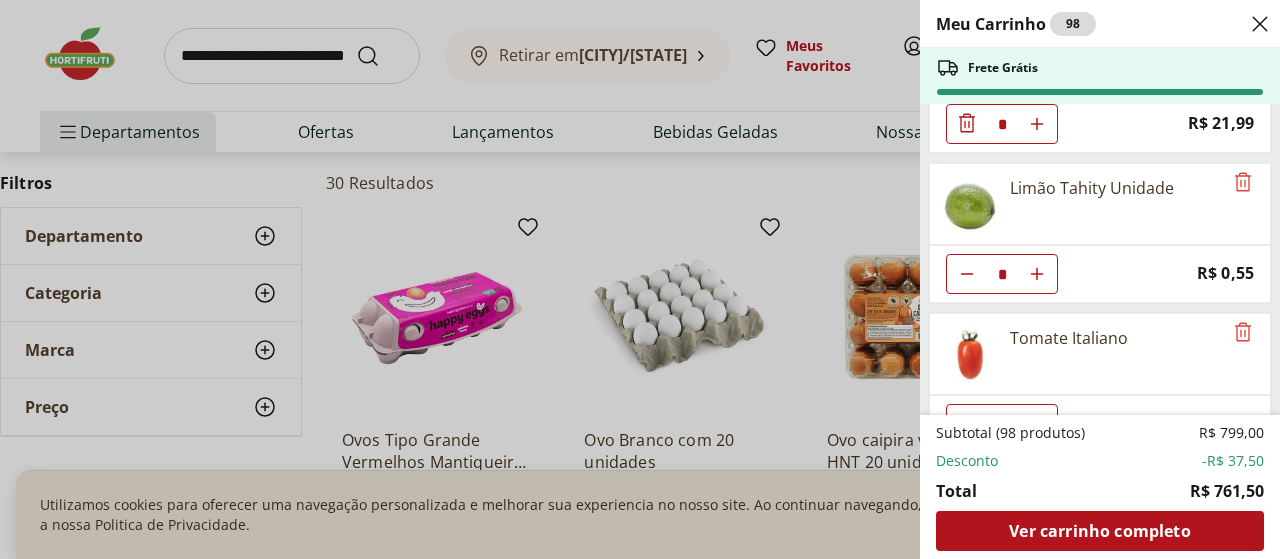 click 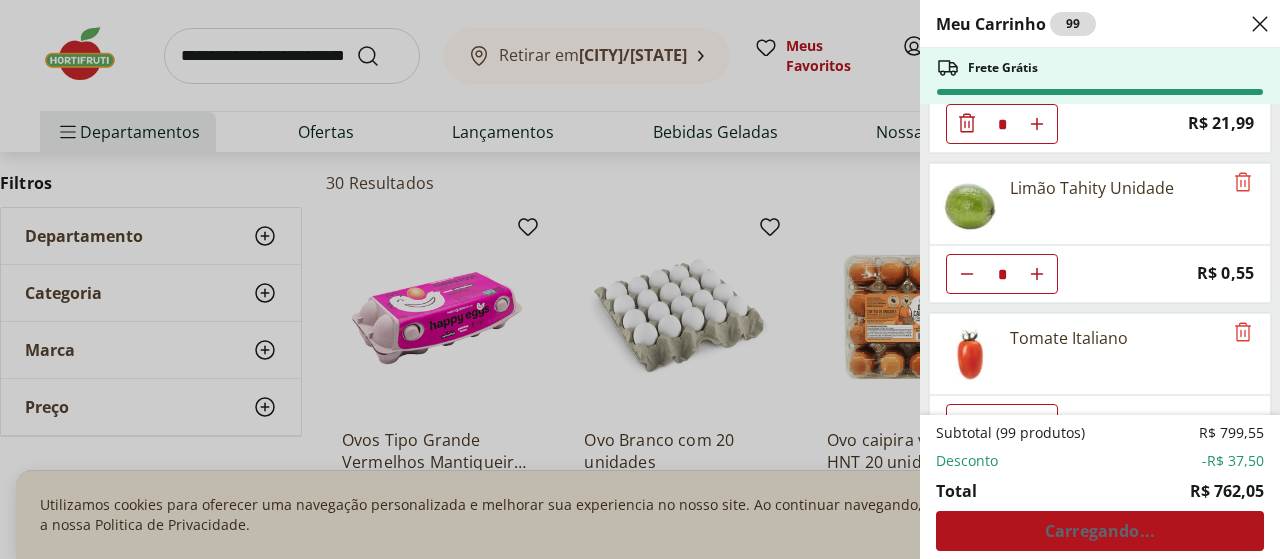 click 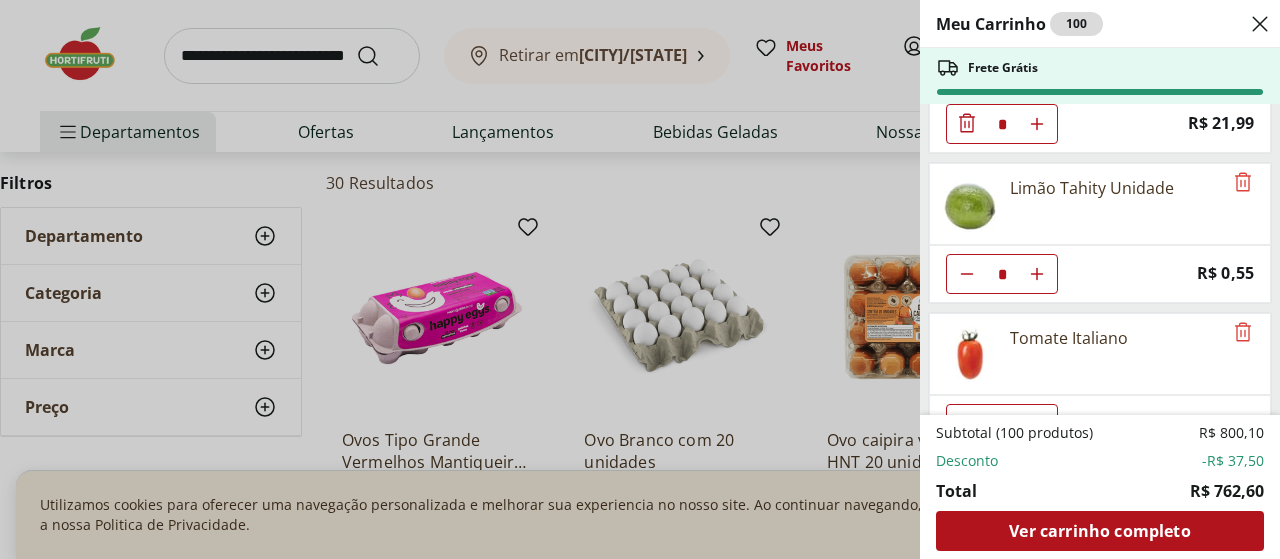 click 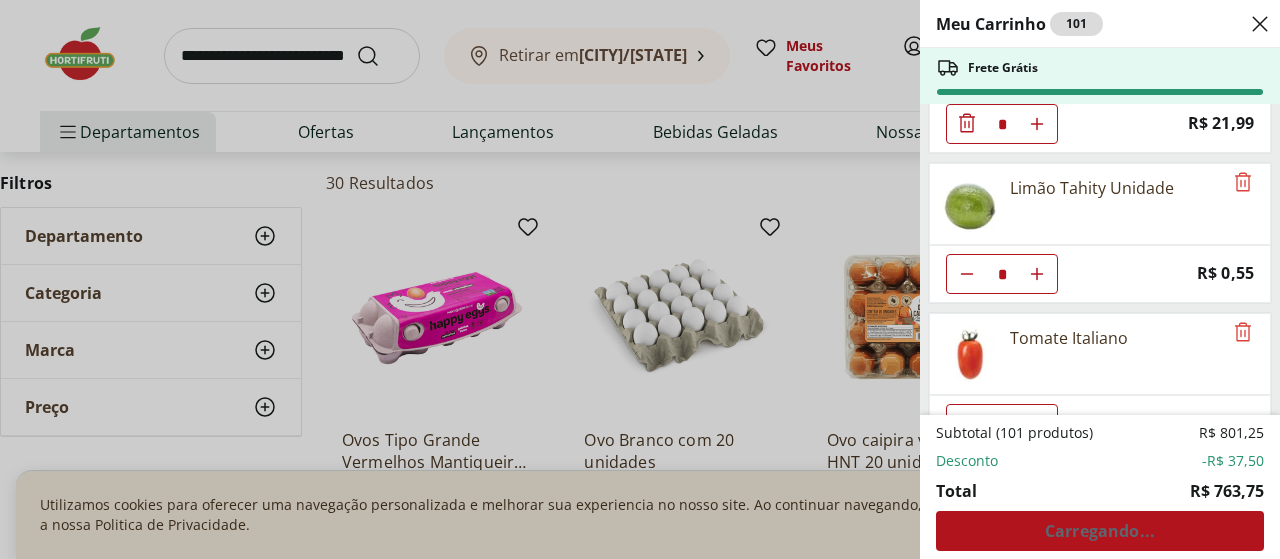 click at bounding box center (1037, -2276) 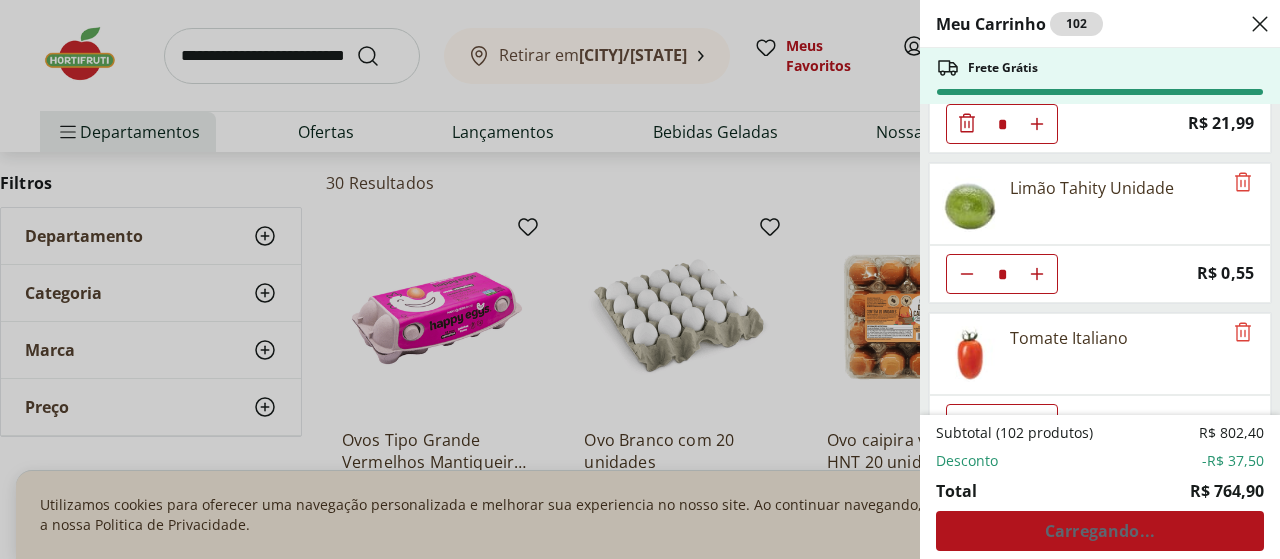click at bounding box center [1037, -2276] 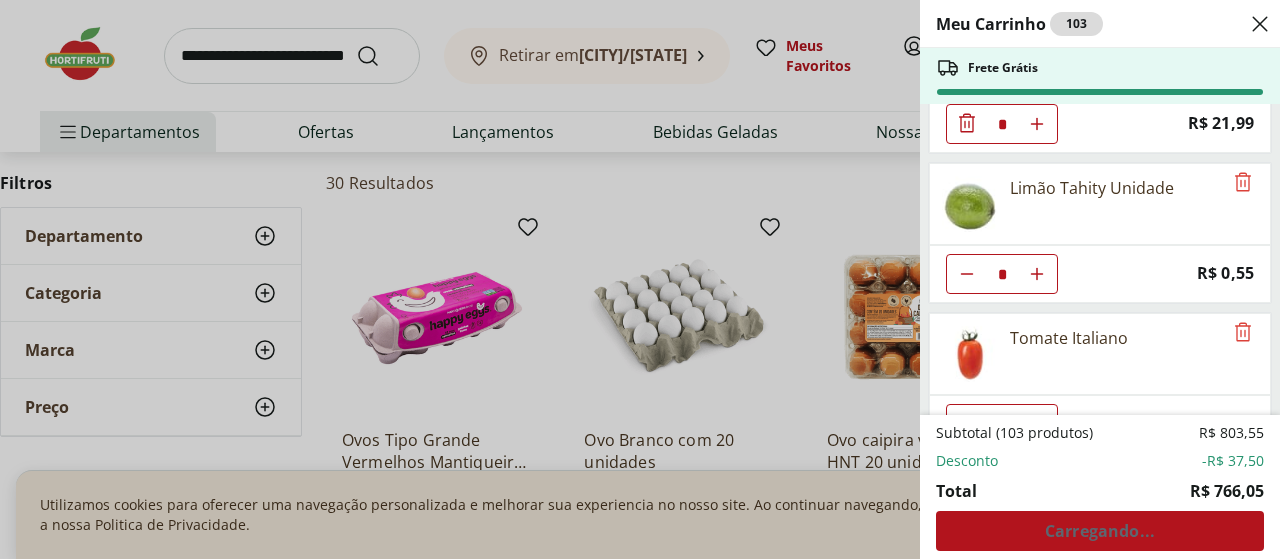 click at bounding box center [1037, -2276] 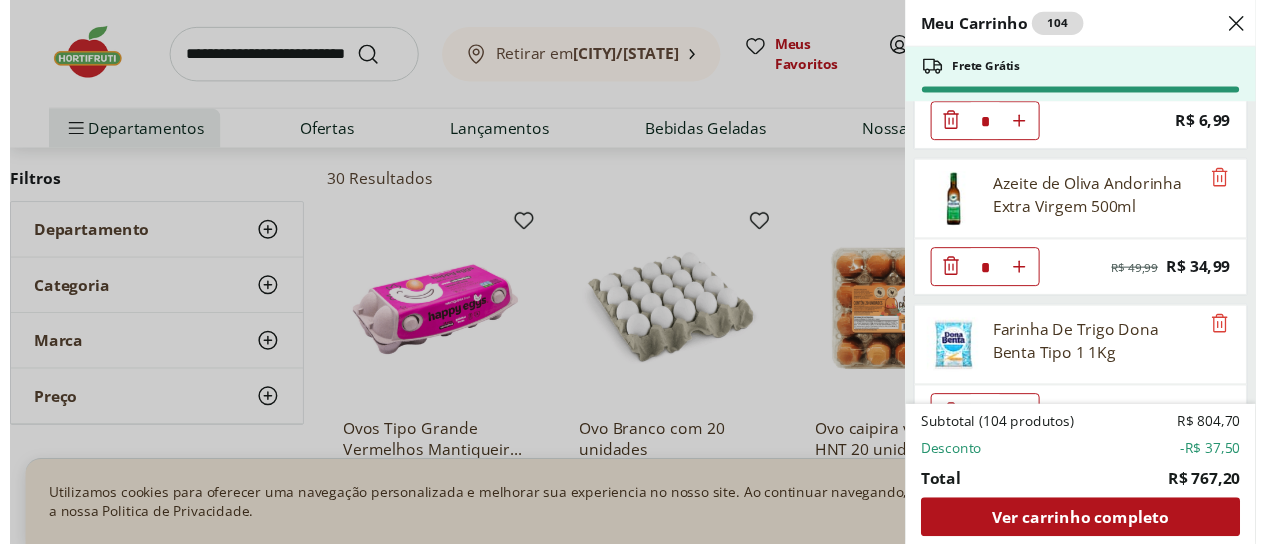 scroll, scrollTop: 2500, scrollLeft: 0, axis: vertical 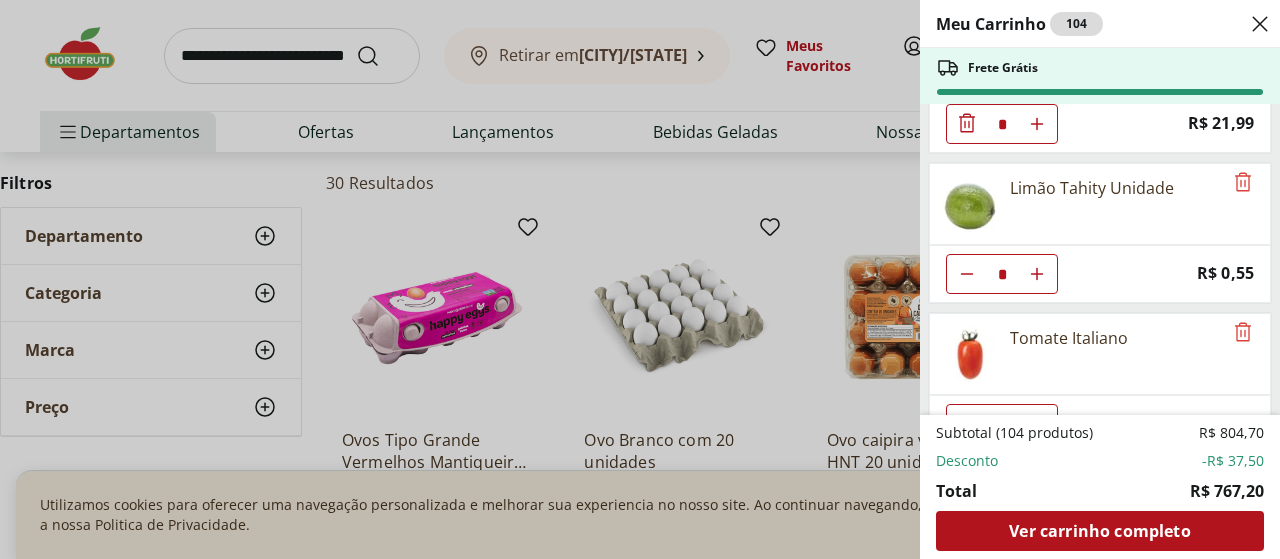 click on "Meu Carrinho 104 Frete Grátis Banana Prata Unidade * Price: R$ 2,20 Melão Doce Natural da Terra Pedaço * Price: R$ 17,99 Mamão Papaia Unidade * Price: R$ 6,49 Morango Bandeja 250g * Price: R$ 15,99 Blueberry Embalada 125g * Price: R$ 12,99 Amora Embalada 100G * Price: R$ 19,99 FRAMBOESA EMBALADA 100G * Price: R$ 30,99 Alface Americana Unidade * Price: R$ 5,99 Cebola Nacional Unidade * Original price: R$ 1,00 Price: R$ 0,75 Aipim Unidade * Price: R$ 1,80 Pimentão Amarelo Unidade * Price: R$ 5,20 Pimentão Verde Unidade * Price: R$ 2,10 Pimentão Vermelho Unidade * Price: R$ 7,30 Cenoura com Beterraba Ralada Pote * Price: R$ 5,00 Carne Moída Patinho Resfriada Natural da Terra 500g * Price: R$ 43,99 Iogurte Natural Whey 14g de Proteína Baunilha Verde Campo 250g * Original price: R$ 13,99 Price: R$ 9,99 Azeitonas Verdes Sem Caroco Natural Da Terra 160g * Price: R$ 21,99 Limão Tahity Unidade * Price: R$ 0,55 Tomate Italiano ** Price: R$ 1,15 Arroz Tio João Tipo 1 1Kg * Price: R$ 8,99" at bounding box center (640, 279) 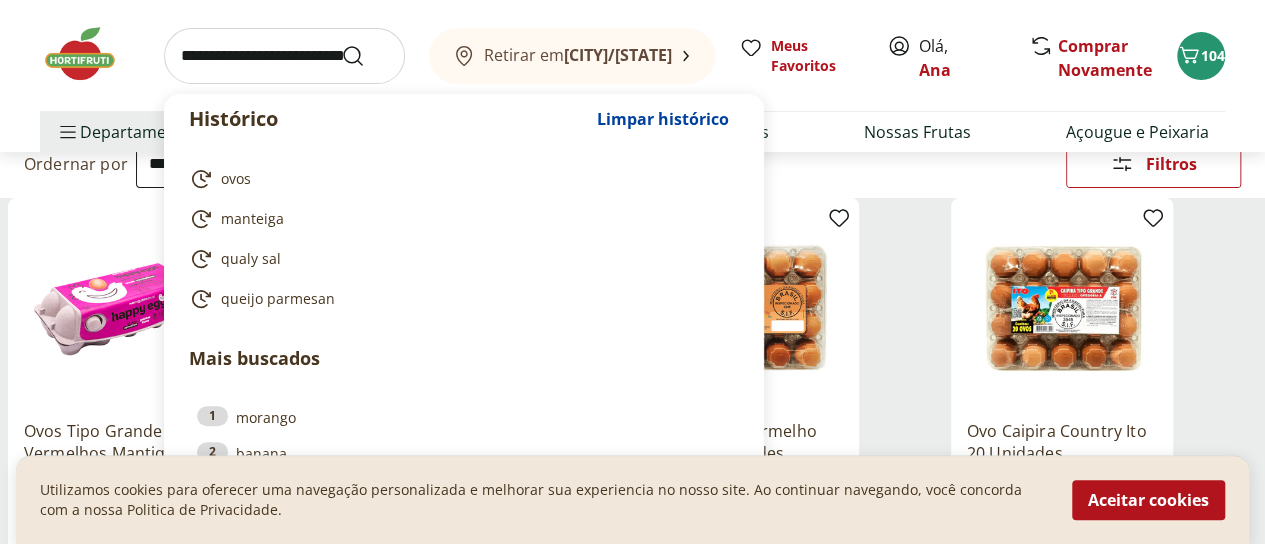 click at bounding box center [284, 56] 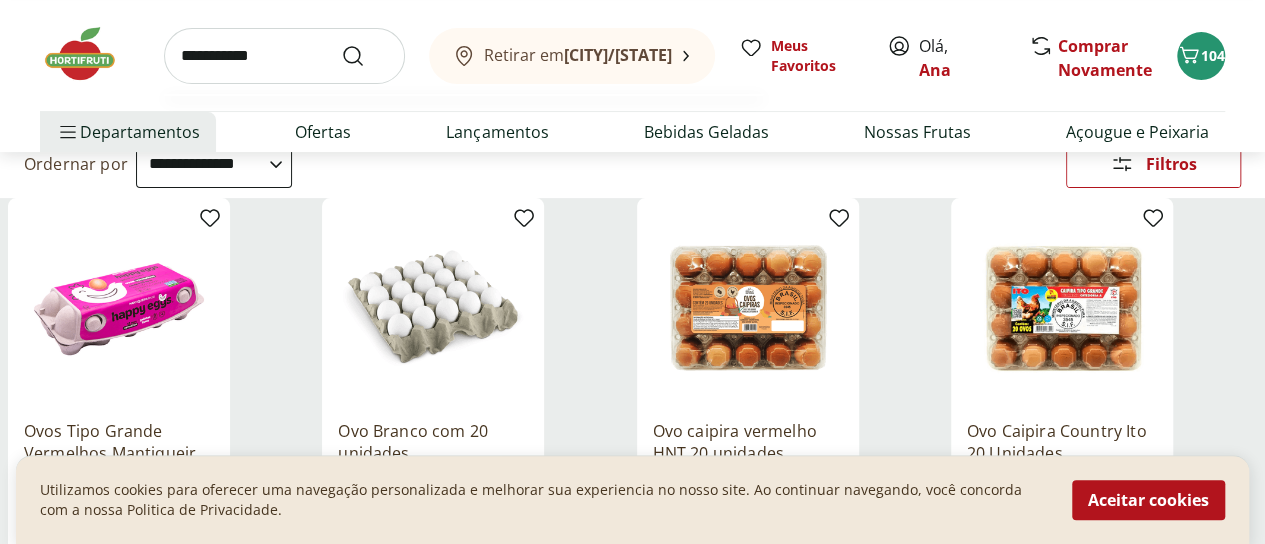 type on "**********" 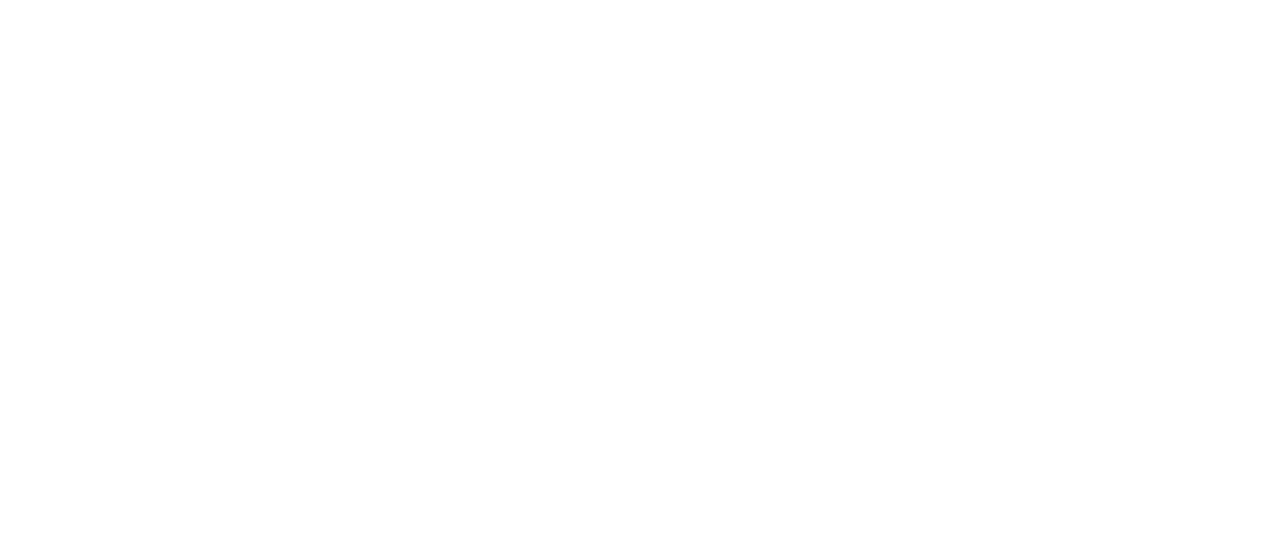 scroll, scrollTop: 0, scrollLeft: 0, axis: both 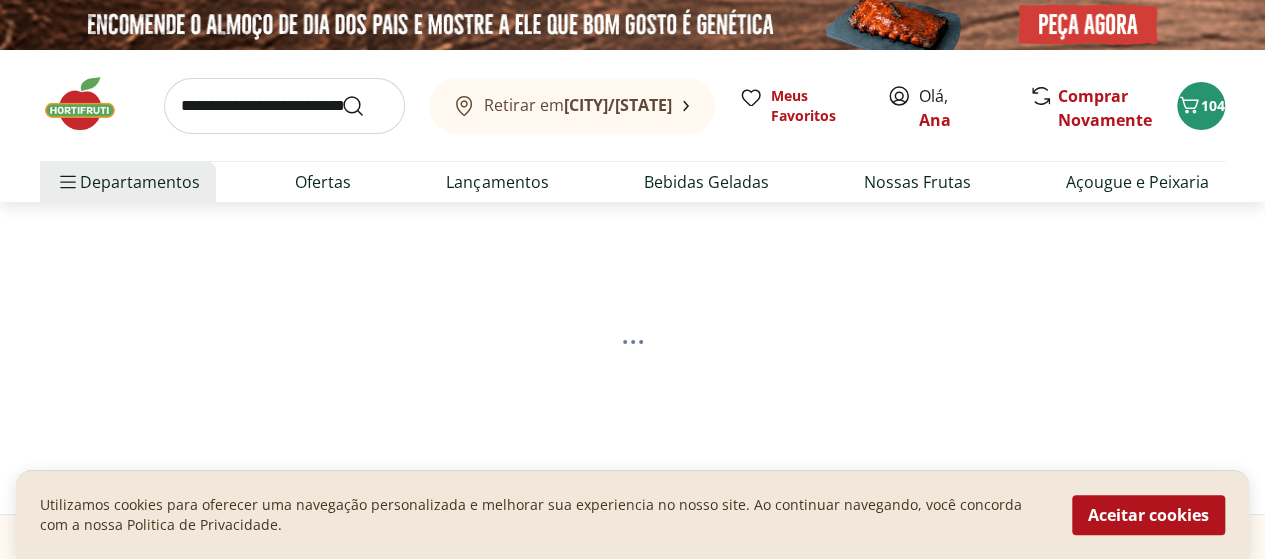select on "**********" 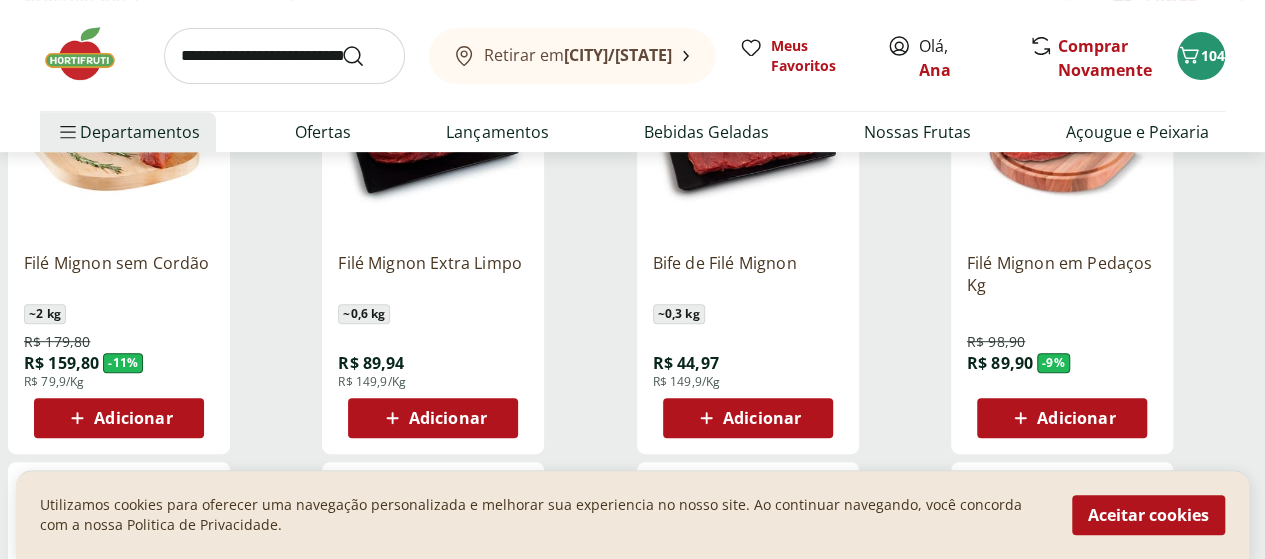 scroll, scrollTop: 400, scrollLeft: 0, axis: vertical 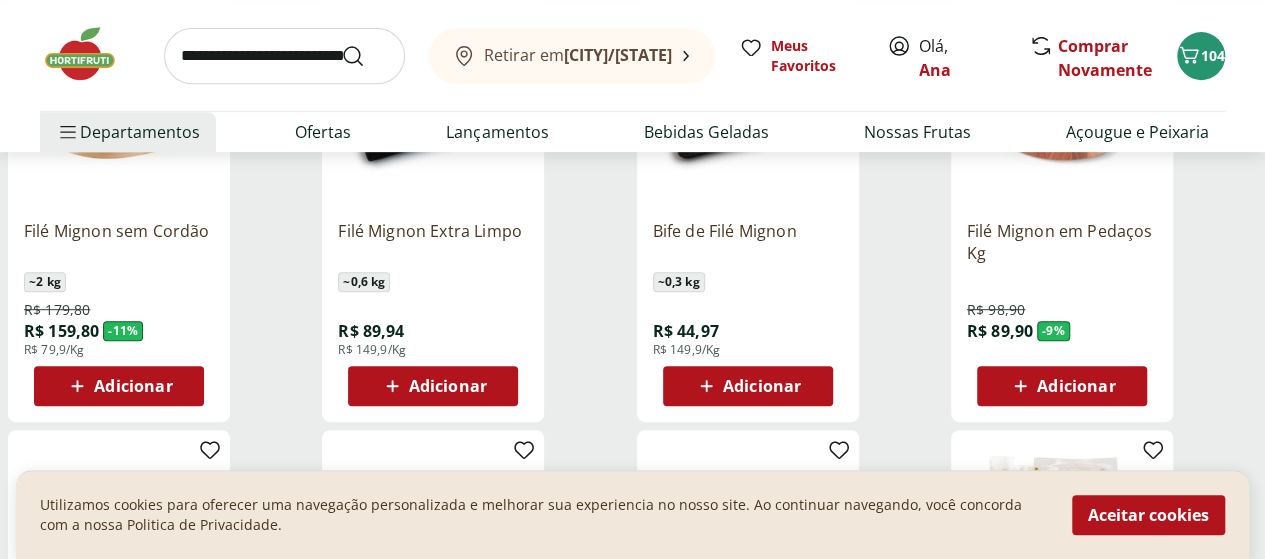 click on "Adicionar" at bounding box center (448, 386) 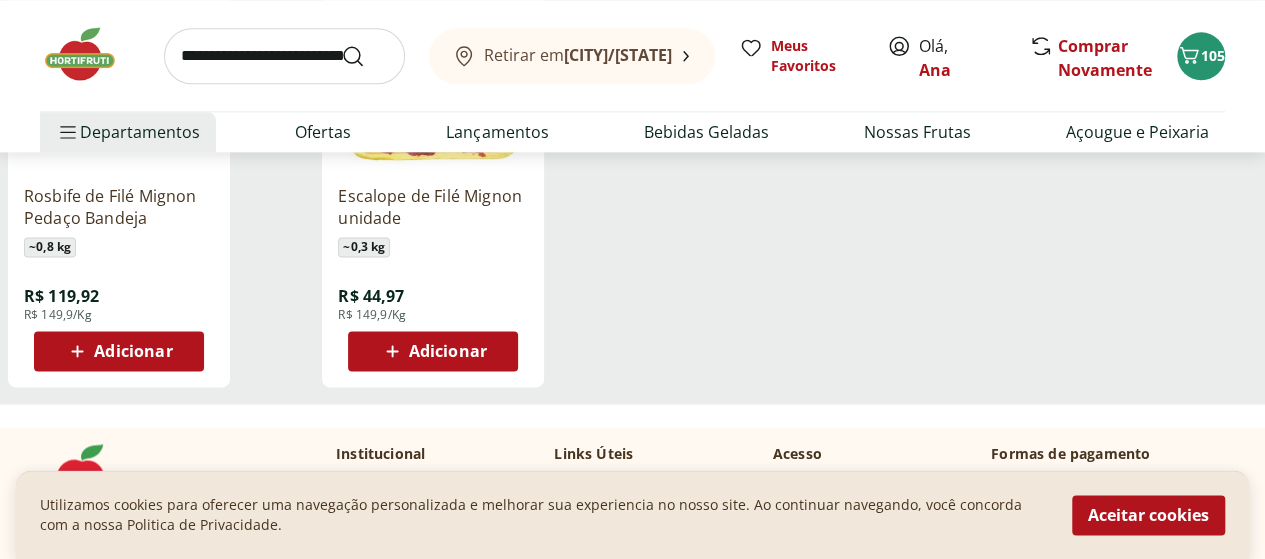scroll, scrollTop: 1300, scrollLeft: 0, axis: vertical 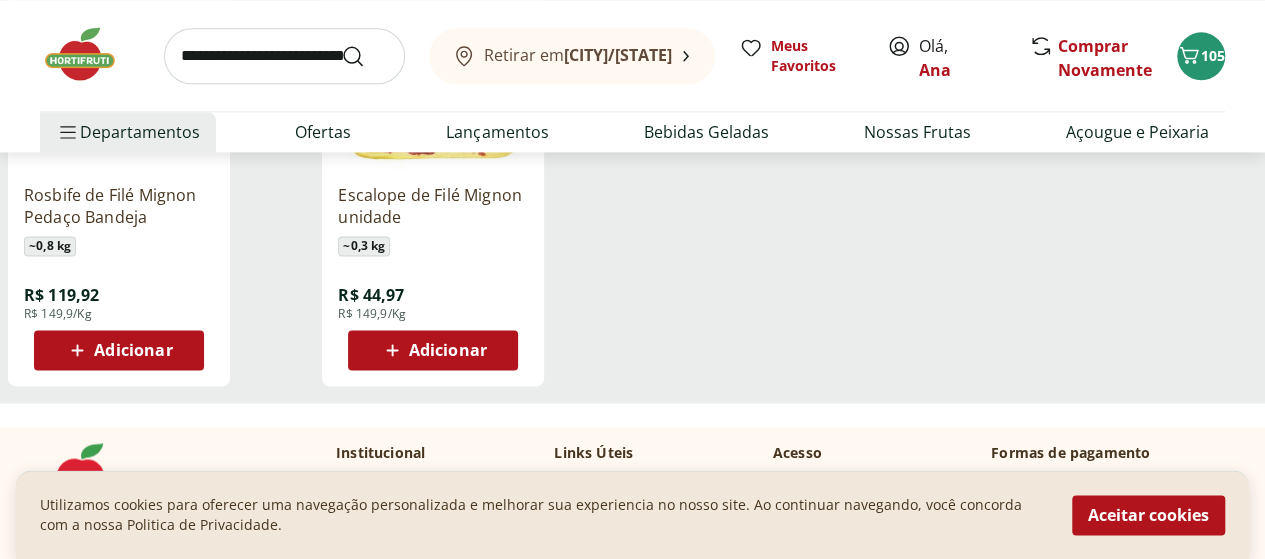 click on "Adicionar" at bounding box center [119, 350] 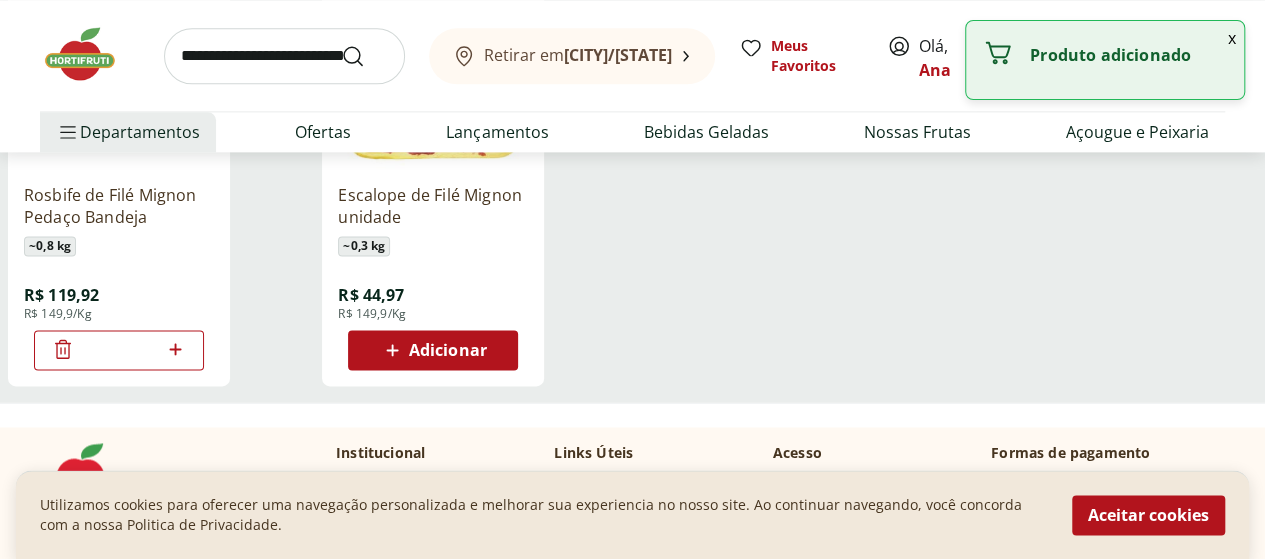 click 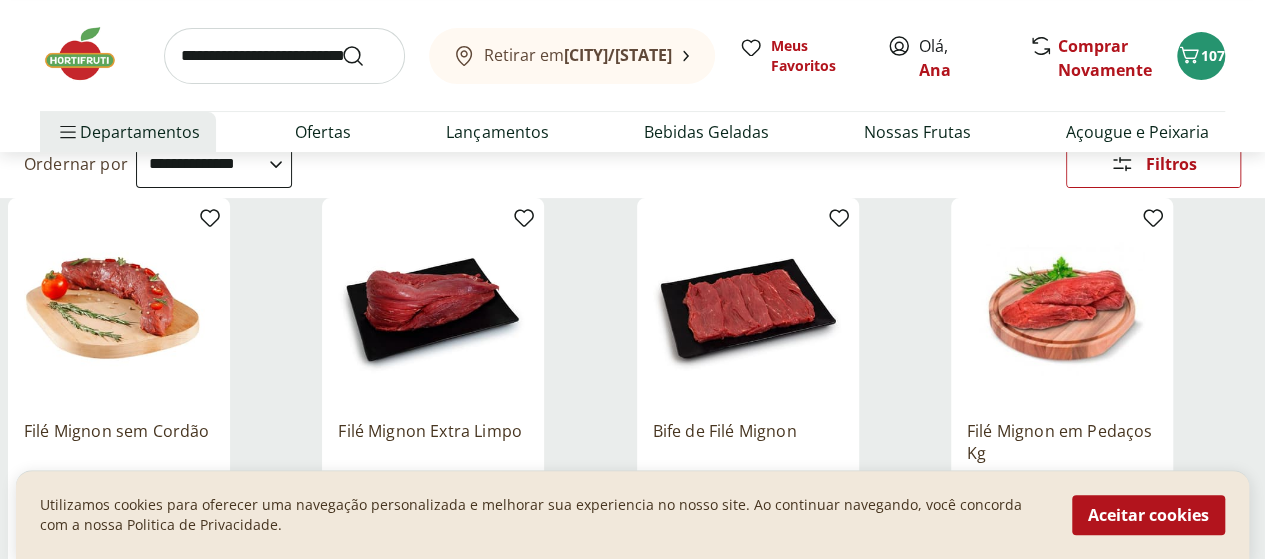 scroll, scrollTop: 400, scrollLeft: 0, axis: vertical 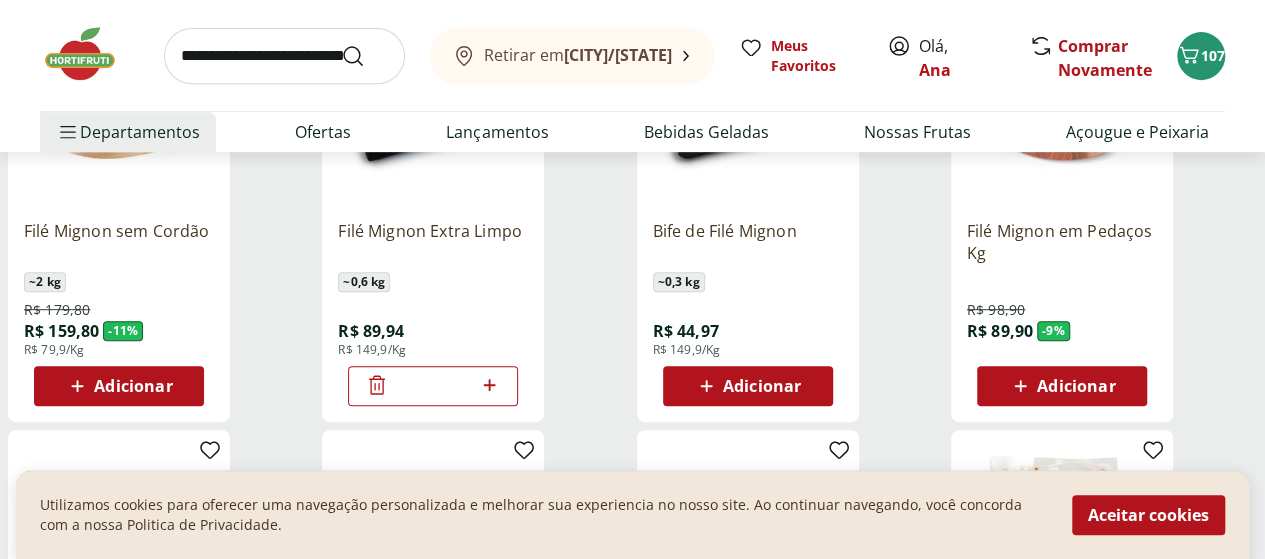 click 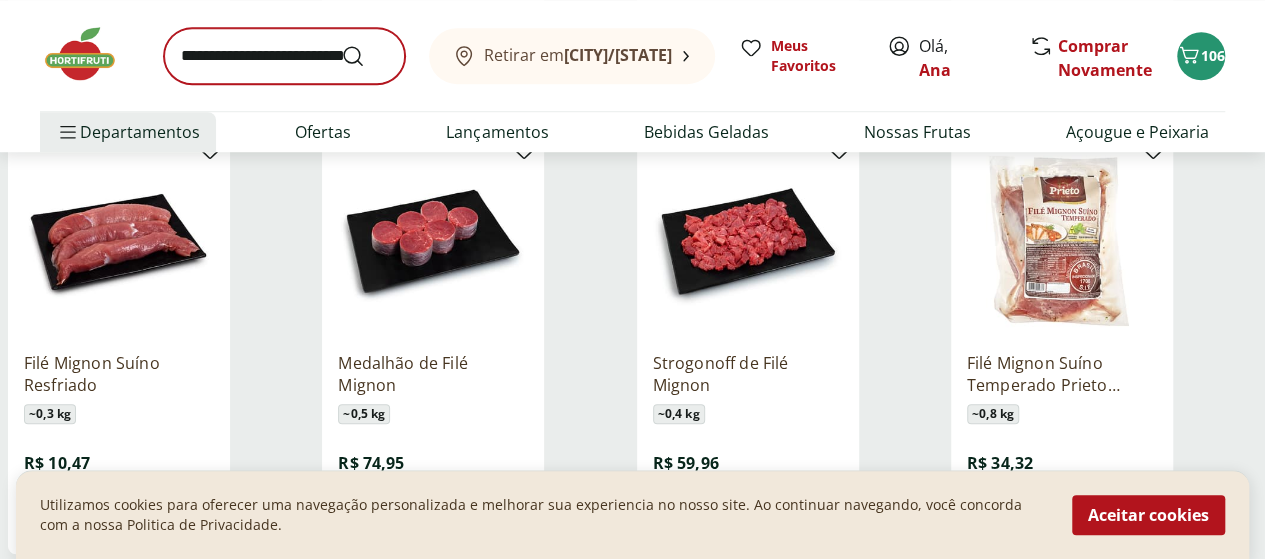 scroll, scrollTop: 700, scrollLeft: 0, axis: vertical 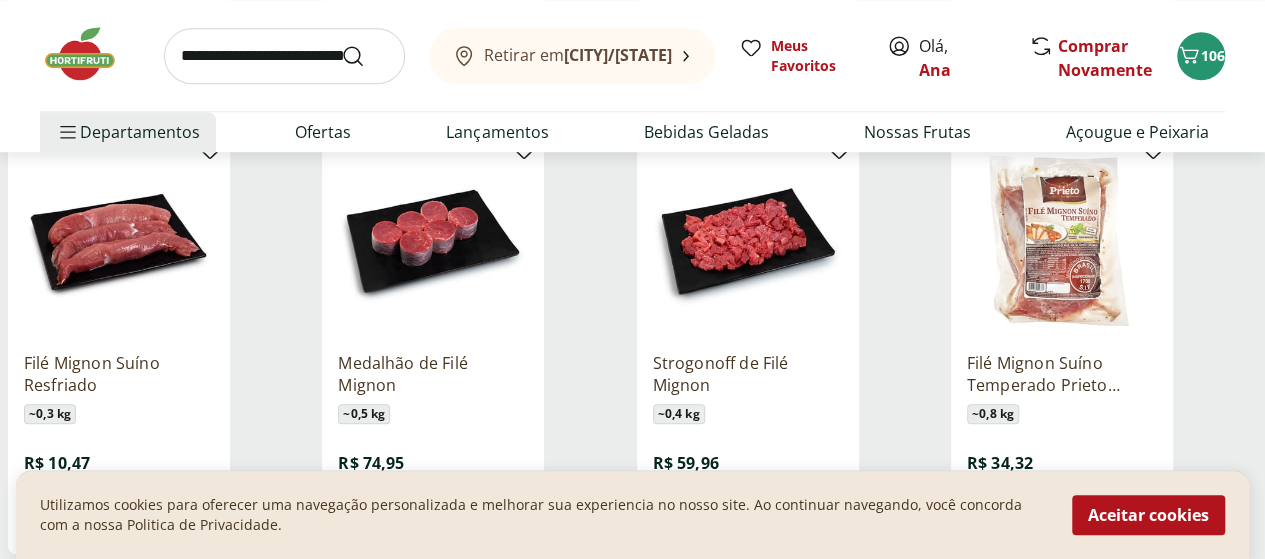 click at bounding box center [284, 56] 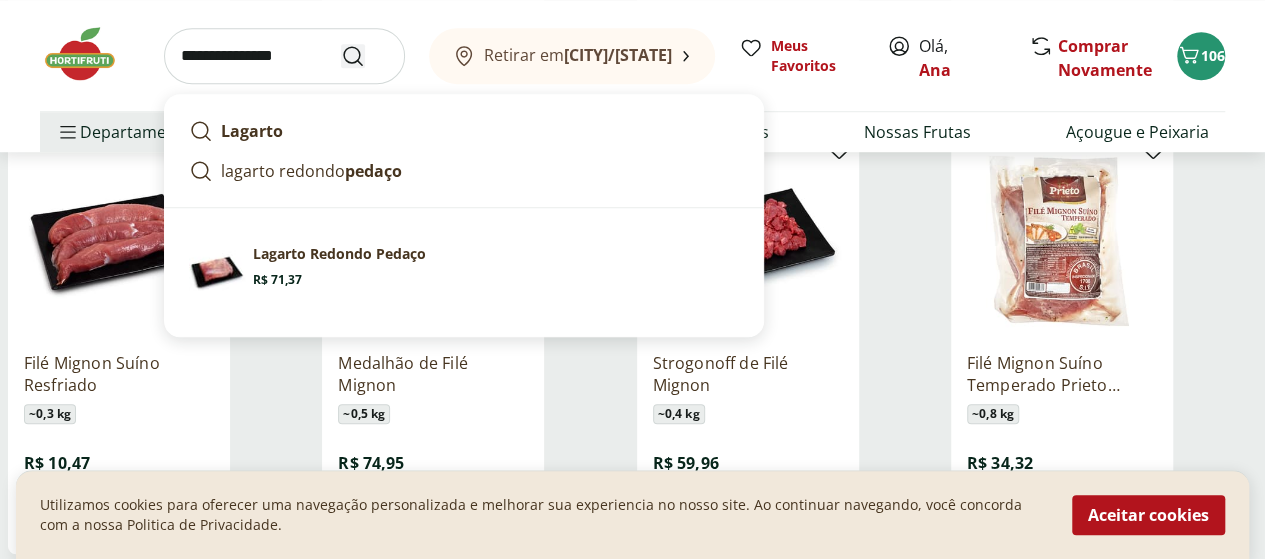 type on "**********" 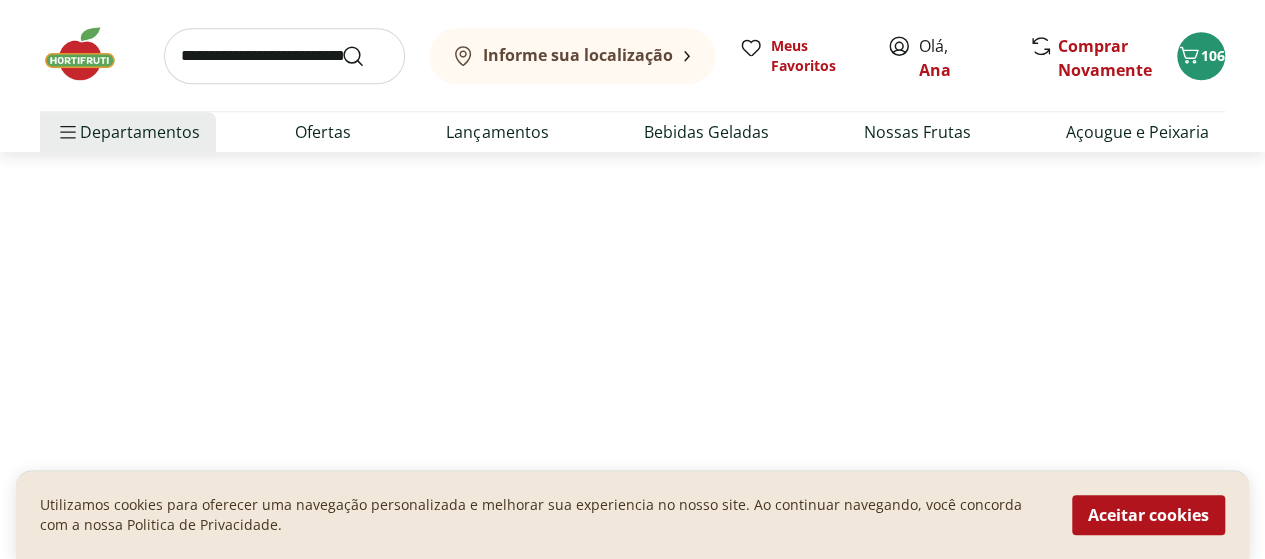 scroll, scrollTop: 0, scrollLeft: 0, axis: both 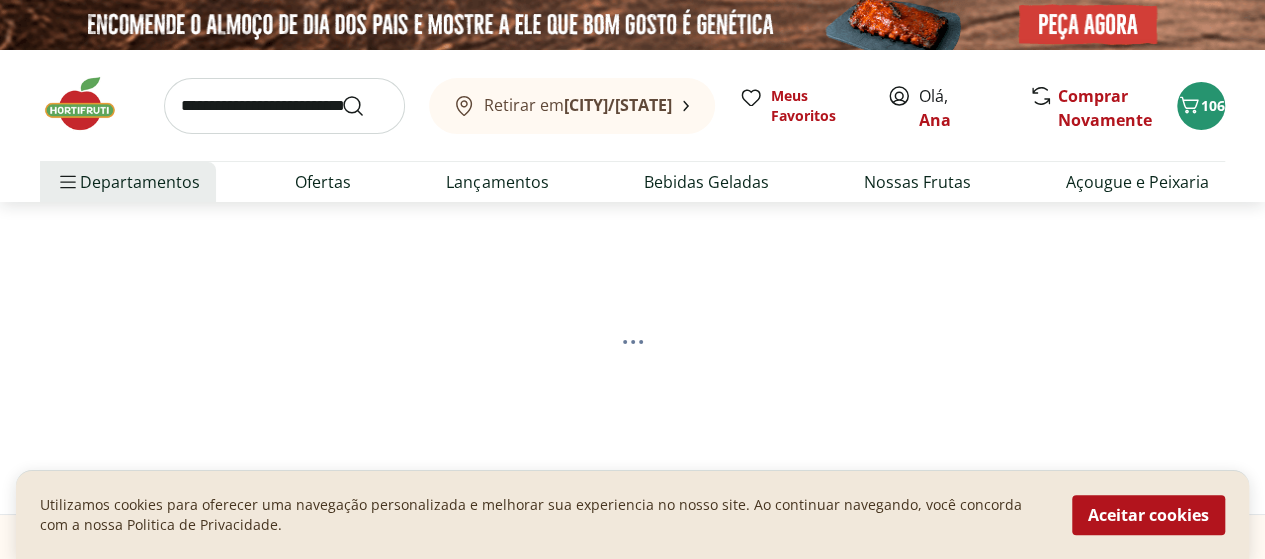 select on "**********" 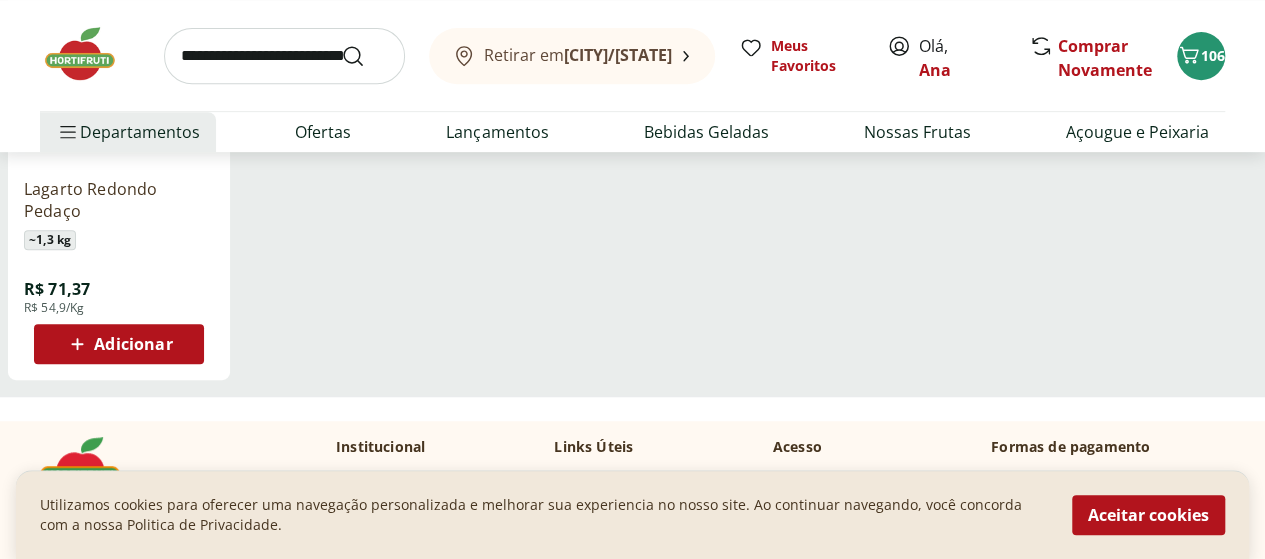 scroll, scrollTop: 400, scrollLeft: 0, axis: vertical 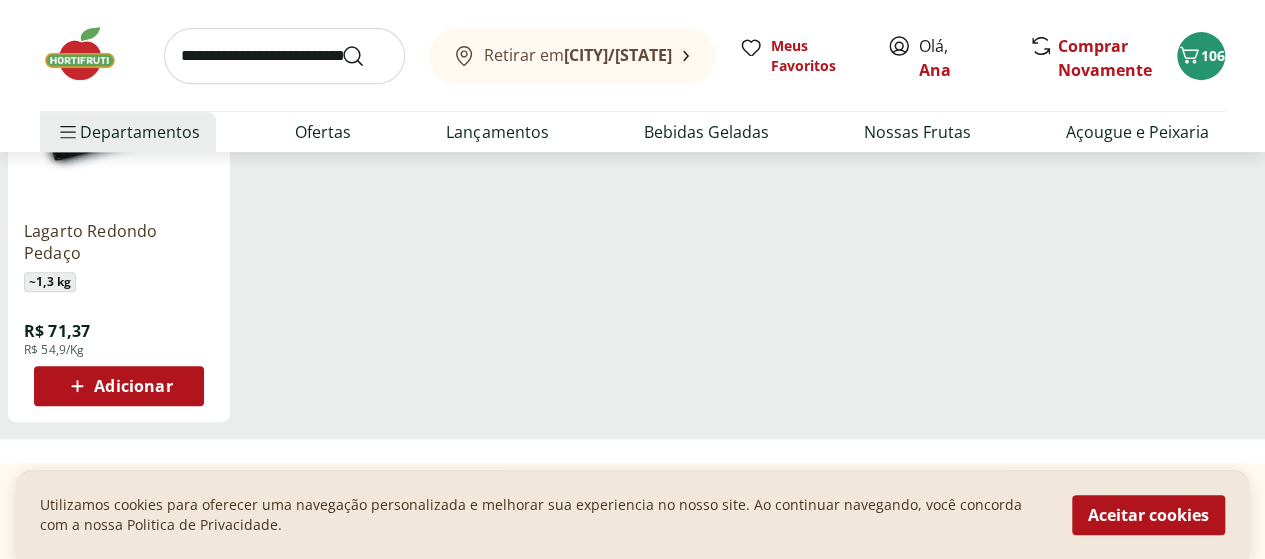click on "Adicionar" at bounding box center [133, 386] 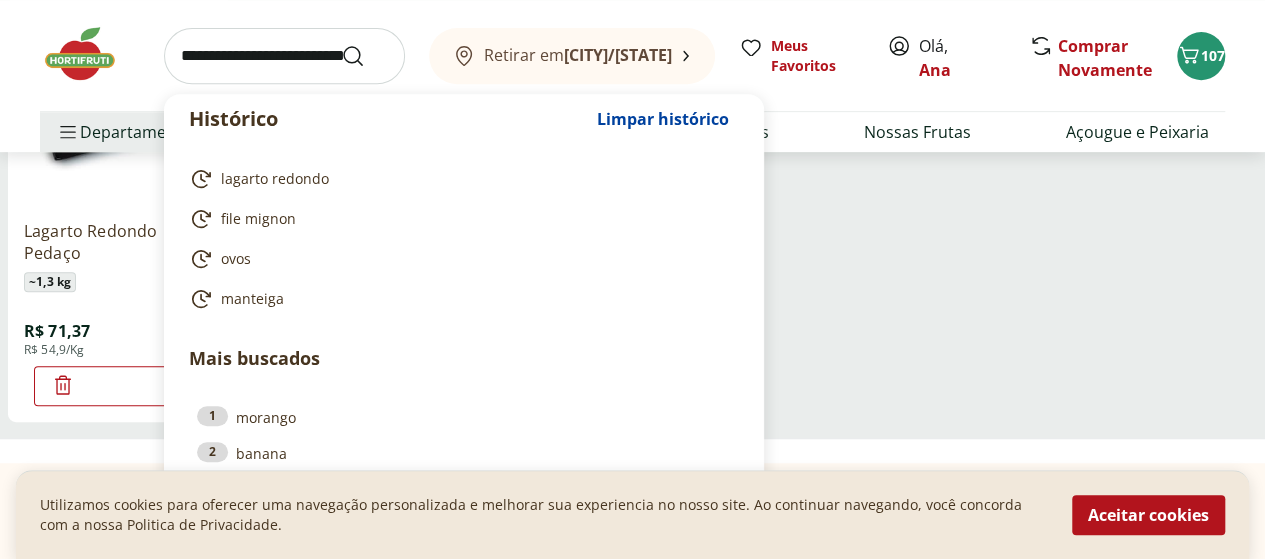 click at bounding box center [284, 56] 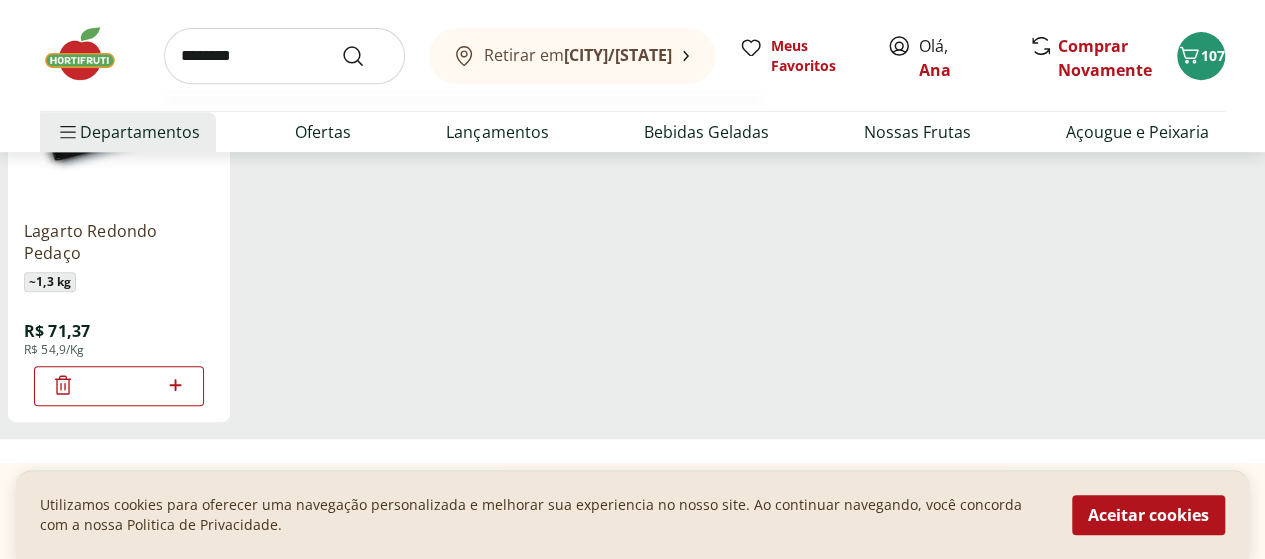 type on "********" 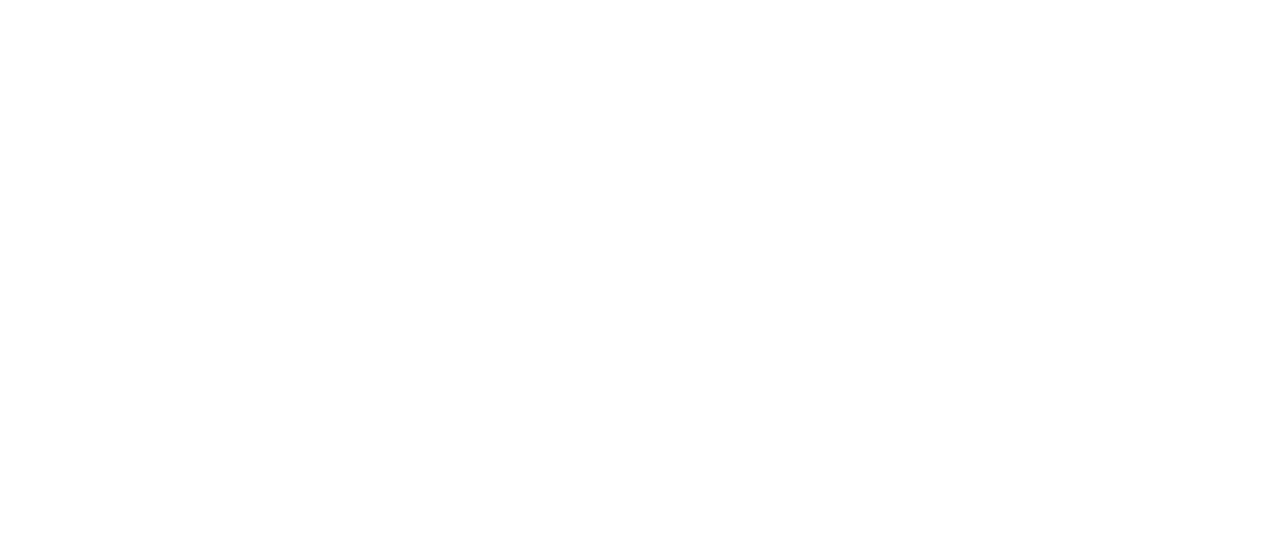 scroll, scrollTop: 0, scrollLeft: 0, axis: both 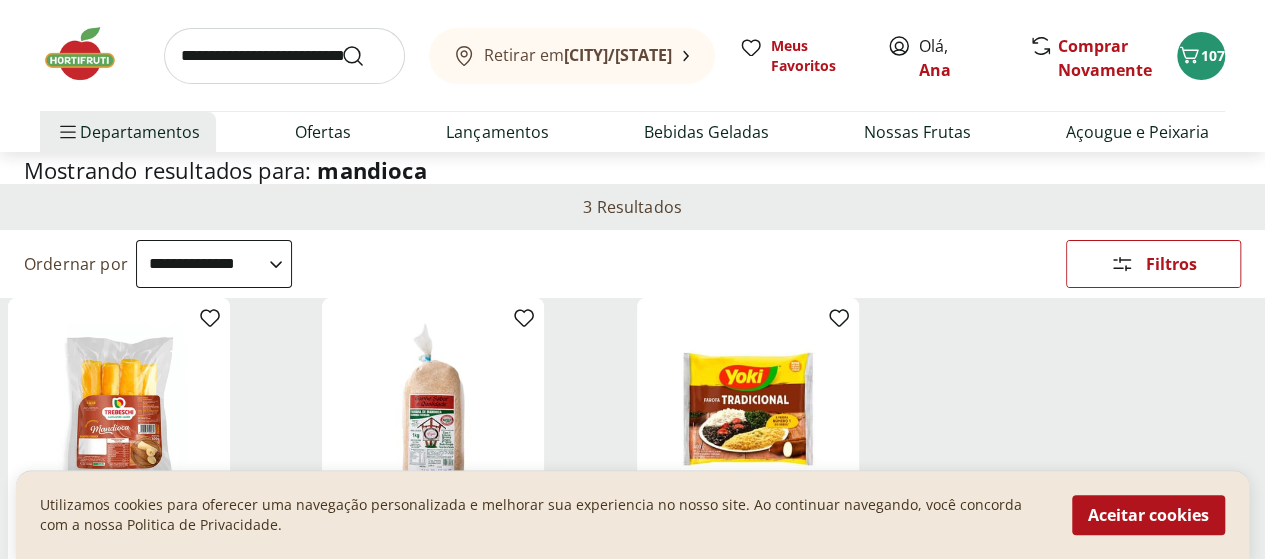 click 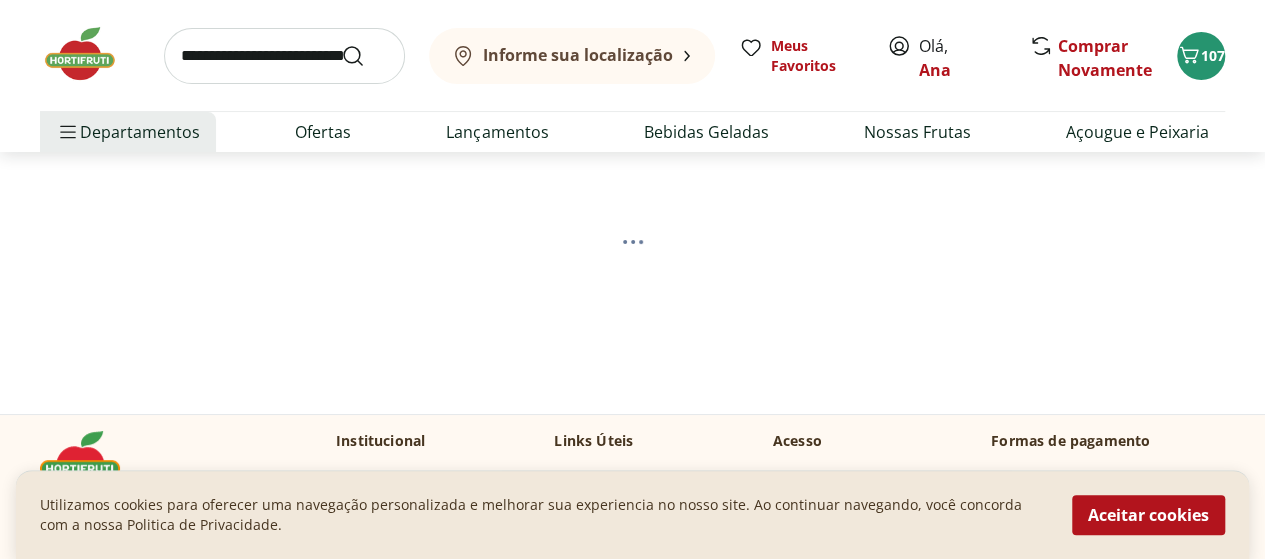 scroll, scrollTop: 0, scrollLeft: 0, axis: both 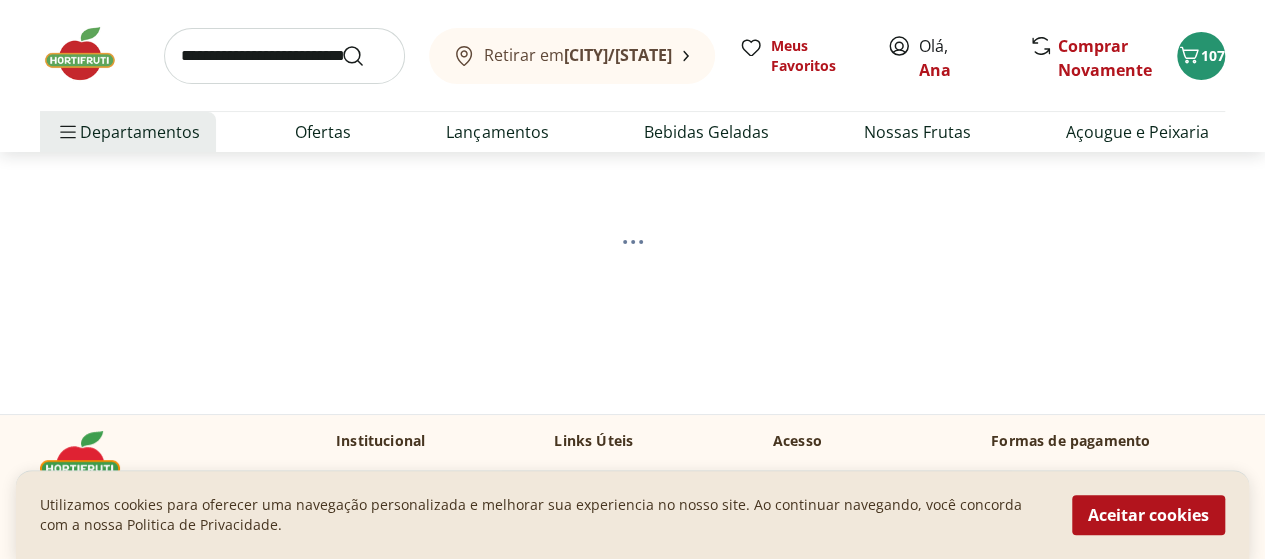 select on "**********" 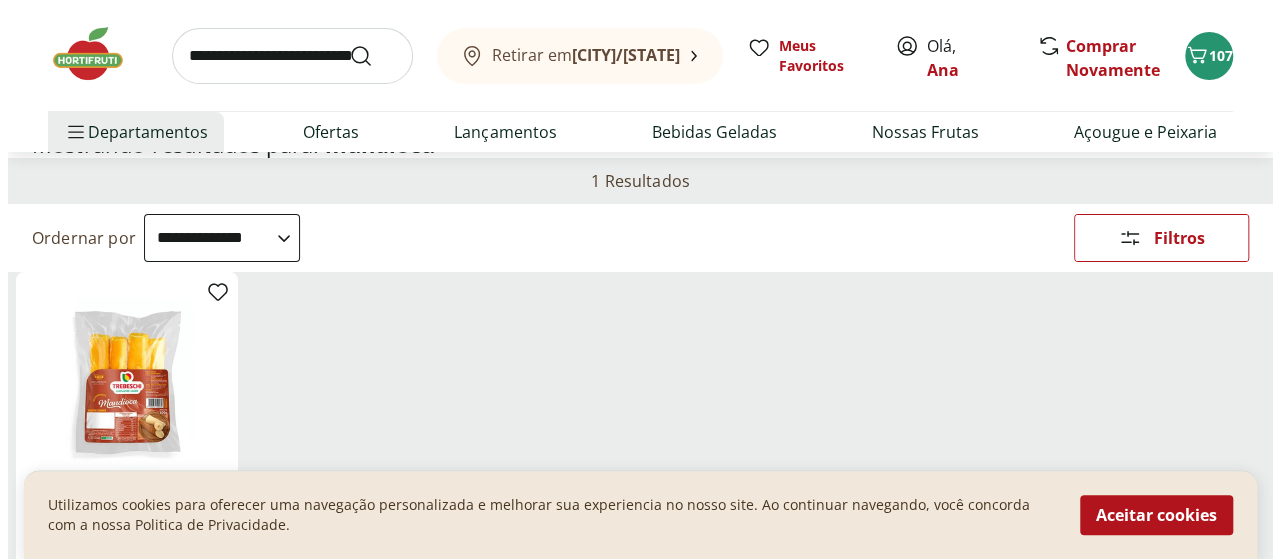 scroll, scrollTop: 100, scrollLeft: 0, axis: vertical 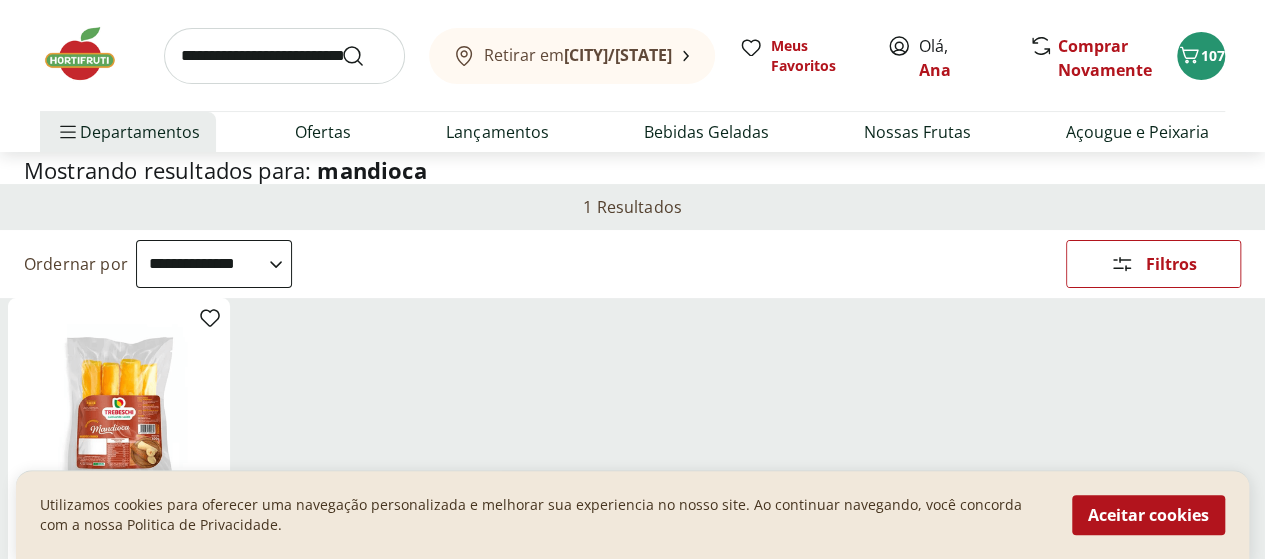 click on "Retirar em  Armação dos Búzios/RJ Meus Favoritos Olá,  Ana Comprar Novamente 107" at bounding box center [632, 55] 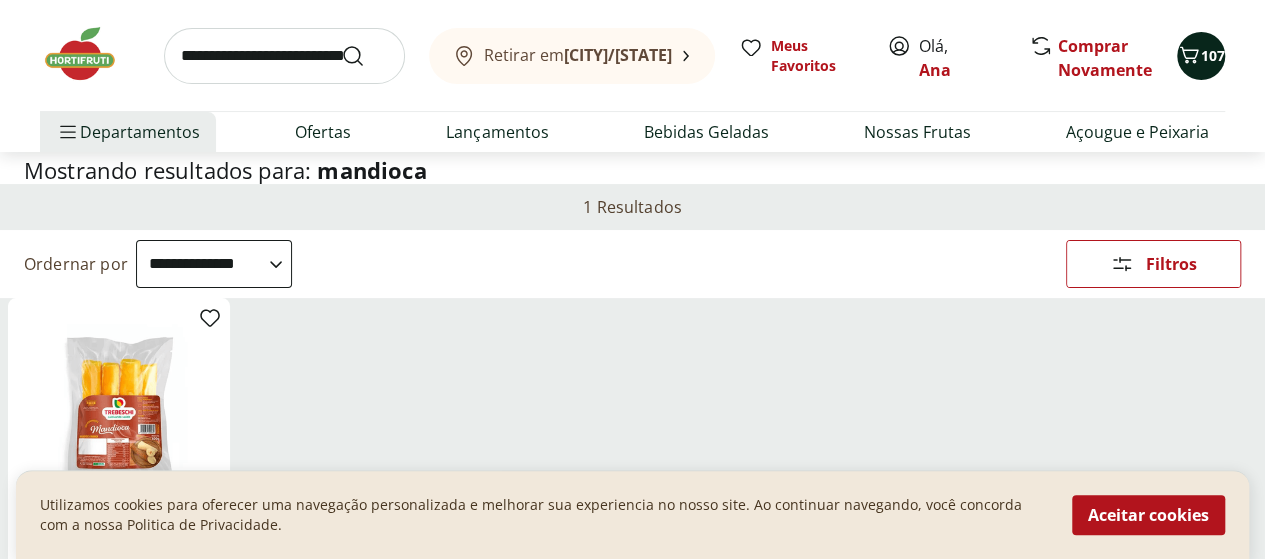 click on "107" at bounding box center [1201, 56] 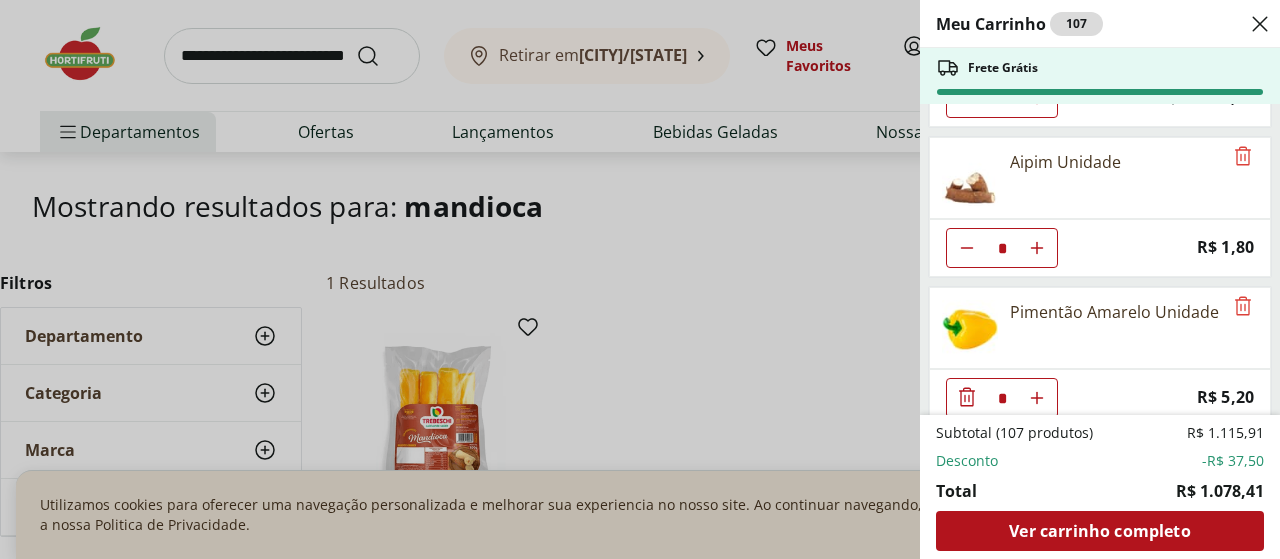 scroll, scrollTop: 1300, scrollLeft: 0, axis: vertical 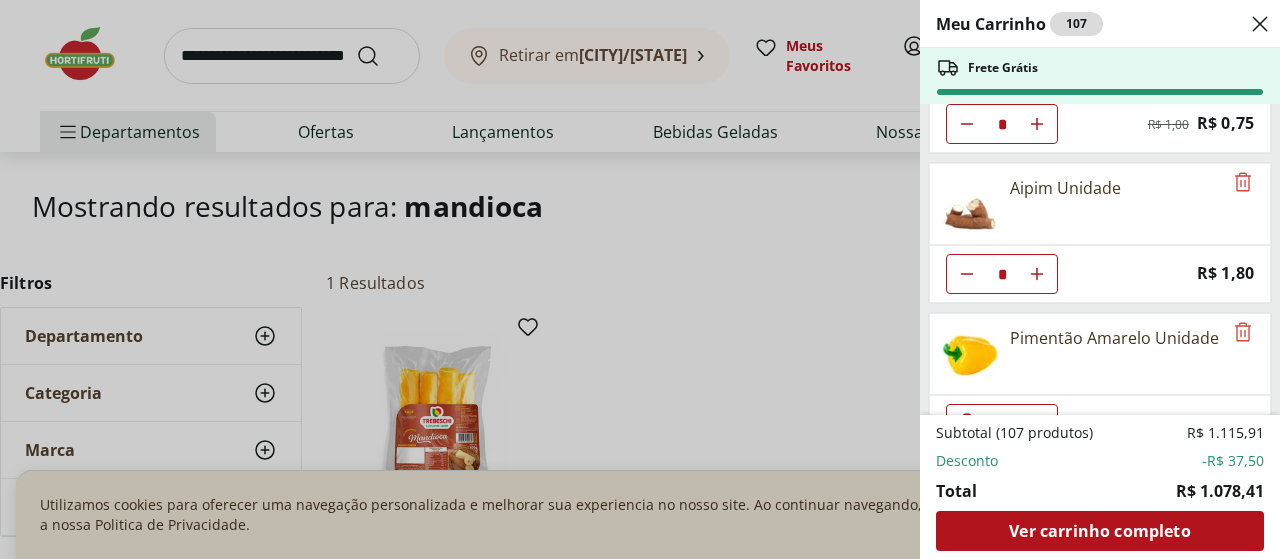 click 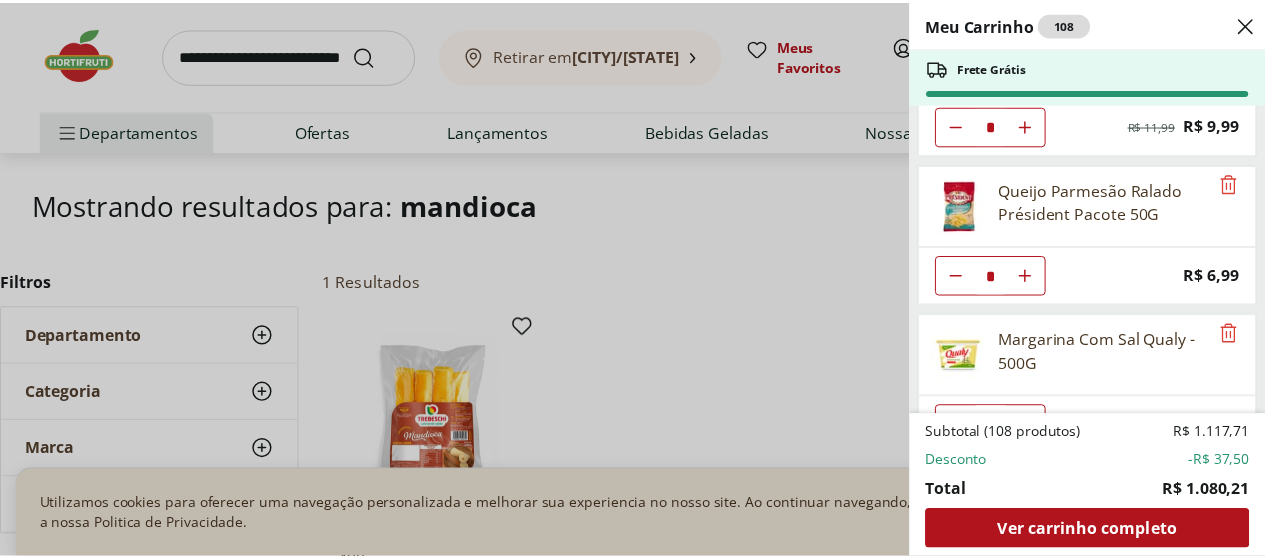 scroll, scrollTop: 5200, scrollLeft: 0, axis: vertical 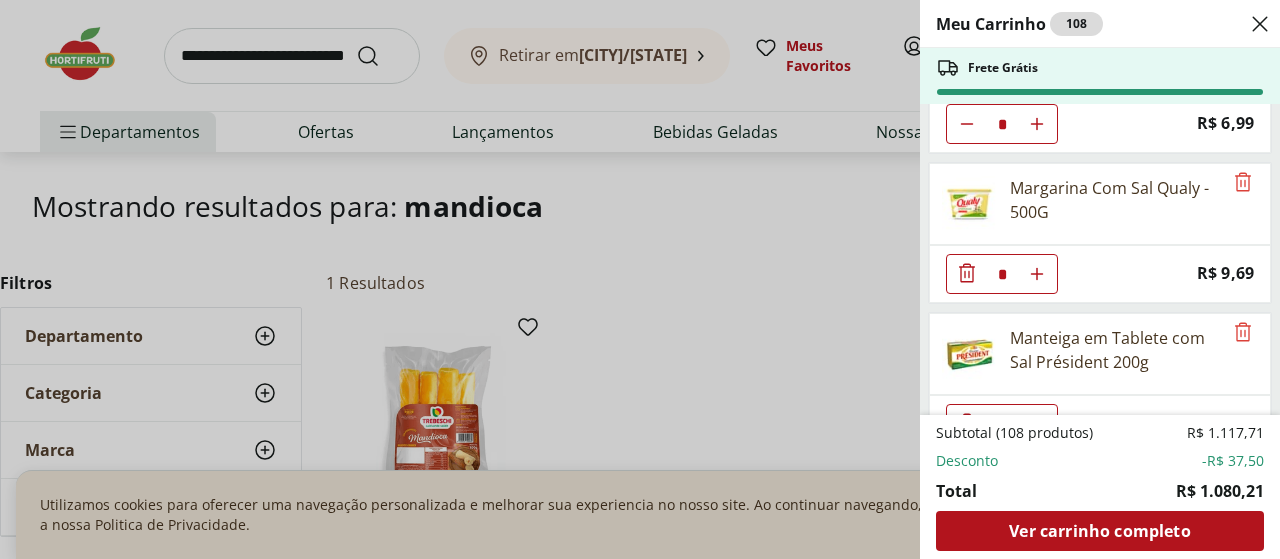 click on "Meu Carrinho 108 Frete Grátis Banana Prata Unidade * Price: R$ 2,20 Melão Doce Natural da Terra Pedaço * Price: R$ 17,99 Mamão Papaia Unidade * Price: R$ 6,49 Morango Bandeja 250g * Price: R$ 15,99 Blueberry Embalada 125g * Price: R$ 12,99 Amora Embalada 100G * Price: R$ 19,99 FRAMBOESA EMBALADA 100G * Price: R$ 30,99 Alface Americana Unidade * Price: R$ 5,99 Cebola Nacional Unidade * Original price: R$ 1,00 Price: R$ 0,75 Aipim Unidade ** Price: R$ 1,80 Pimentão Amarelo Unidade * Price: R$ 5,20 Pimentão Verde Unidade * Price: R$ 2,10 Pimentão Vermelho Unidade * Price: R$ 7,30 Cenoura com Beterraba Ralada Pote * Price: R$ 5,00 Carne Moída Patinho Resfriada Natural da Terra 500g * Price: R$ 43,99 Iogurte Natural Whey 14g de Proteína Baunilha Verde Campo 250g * Original price: R$ 13,99 Price: R$ 9,99 Azeitonas Verdes Sem Caroco Natural Da Terra 160g * Price: R$ 21,99 Limão Tahity Unidade * Price: R$ 0,55 Tomate Italiano ** Price: R$ 1,15 Arroz Tio João Tipo 1 1Kg * Price: * * * *" at bounding box center (640, 279) 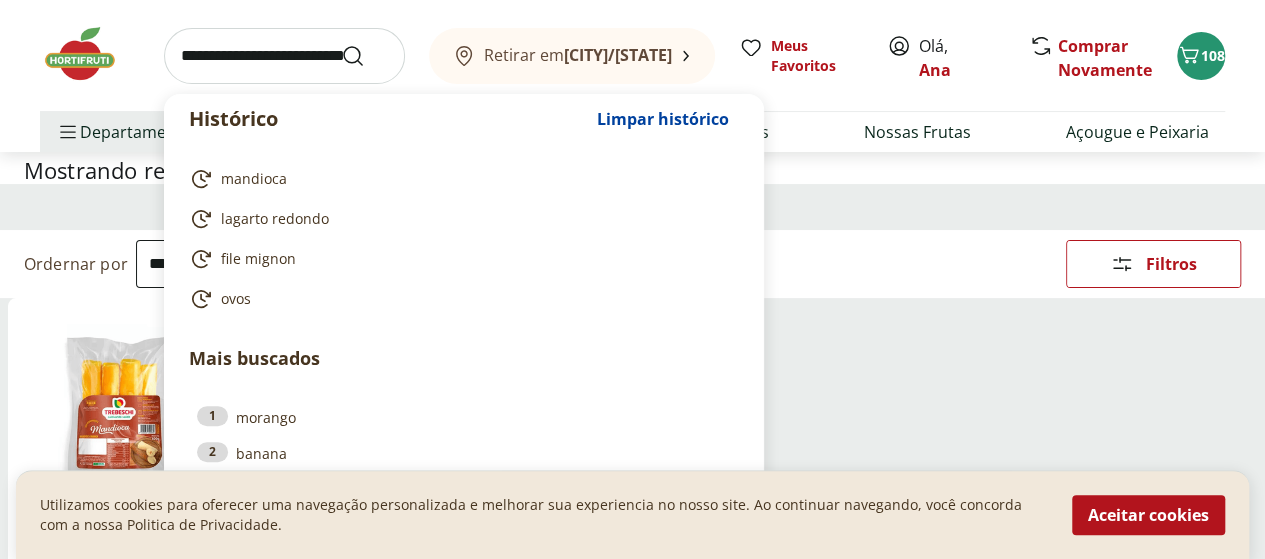 click at bounding box center (284, 56) 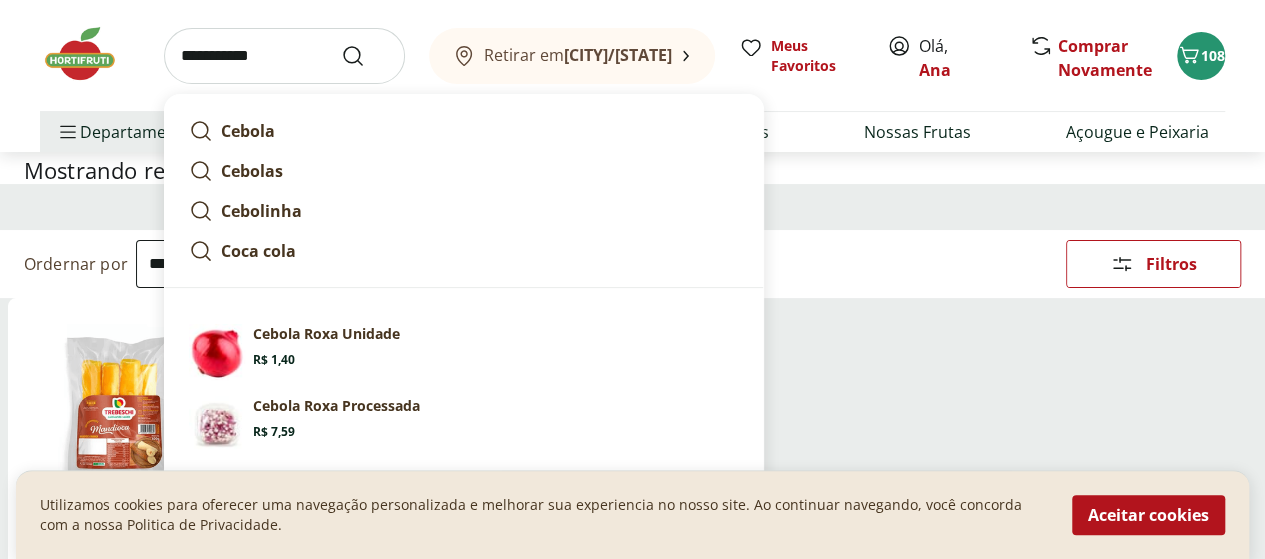 type on "**********" 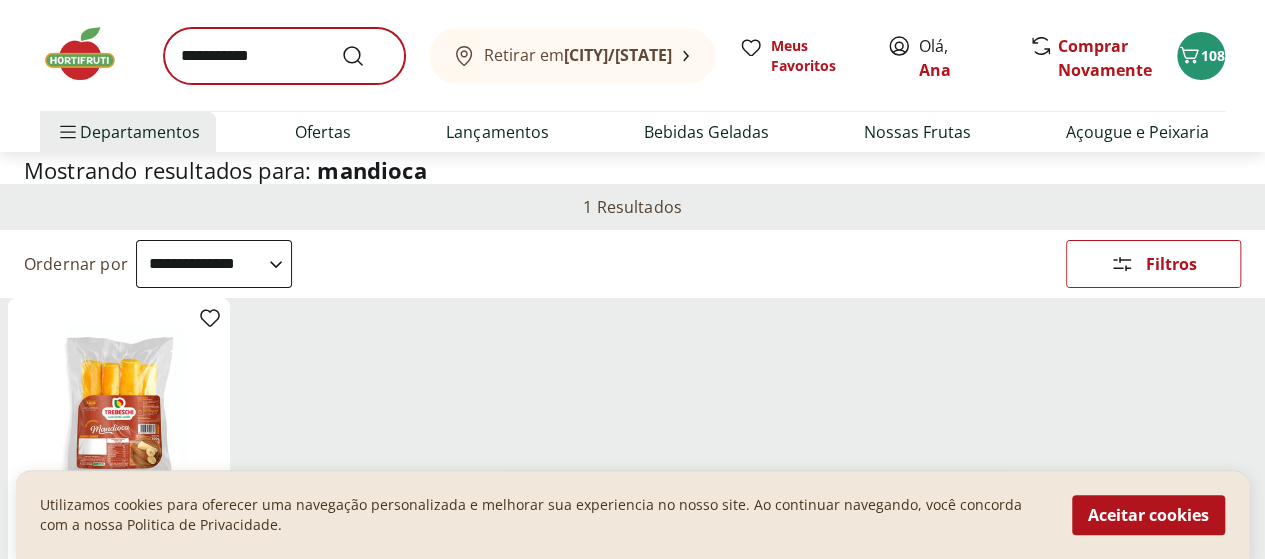 scroll, scrollTop: 0, scrollLeft: 0, axis: both 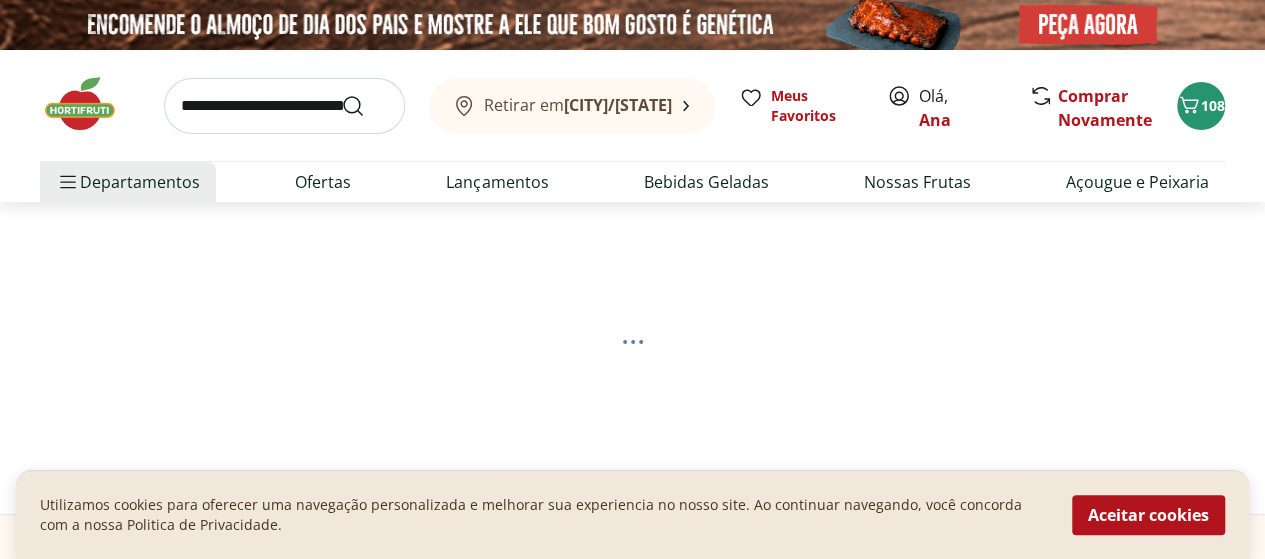 select on "**********" 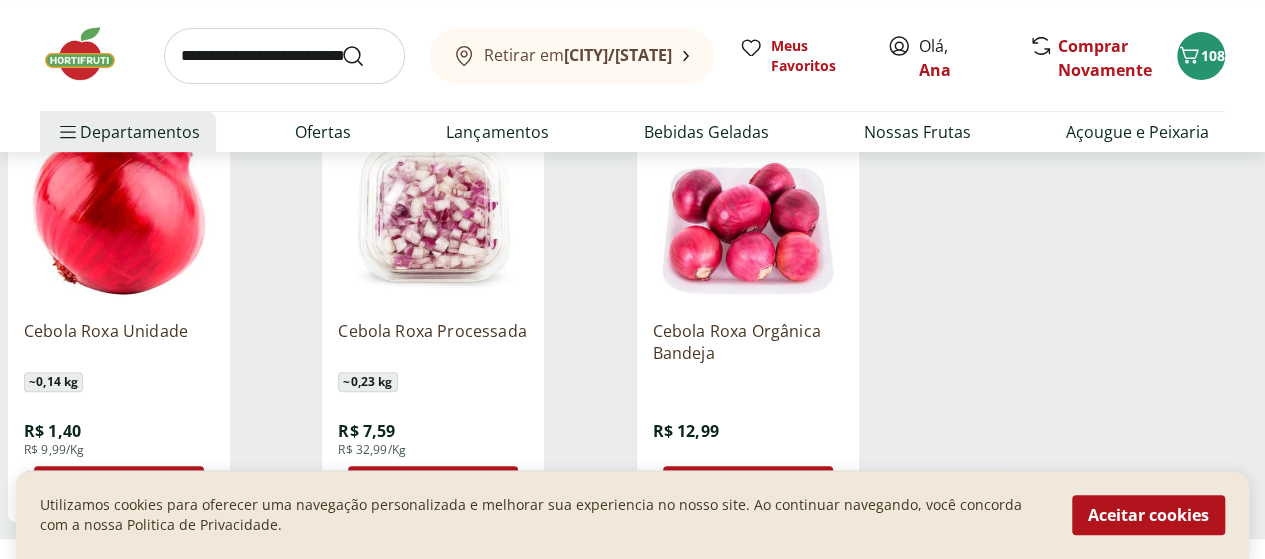 scroll, scrollTop: 400, scrollLeft: 0, axis: vertical 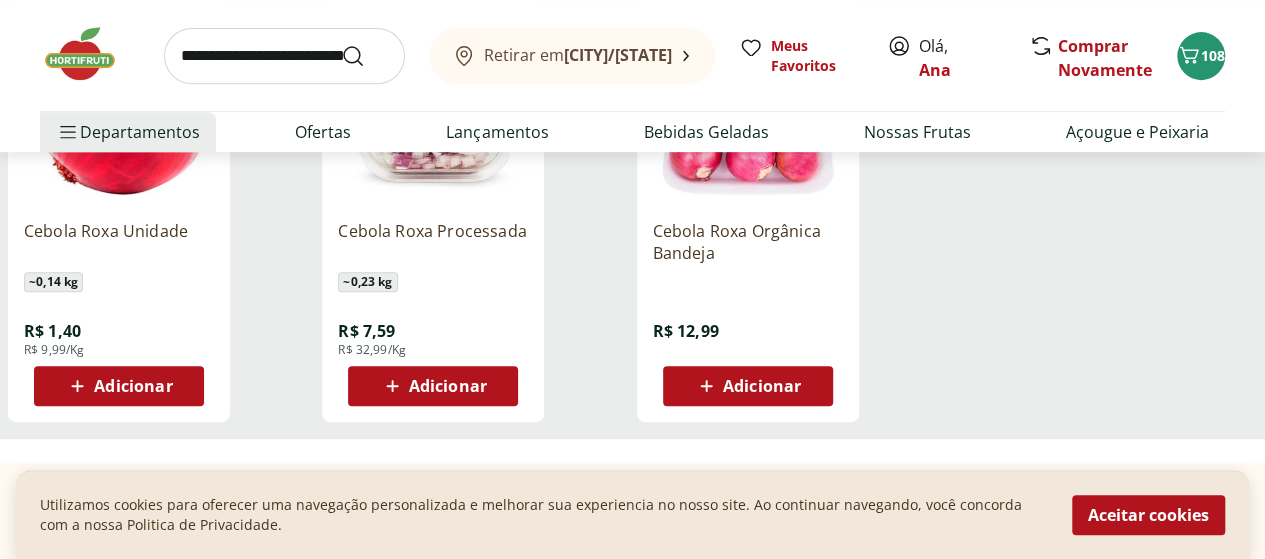 click on "Adicionar" at bounding box center [133, 386] 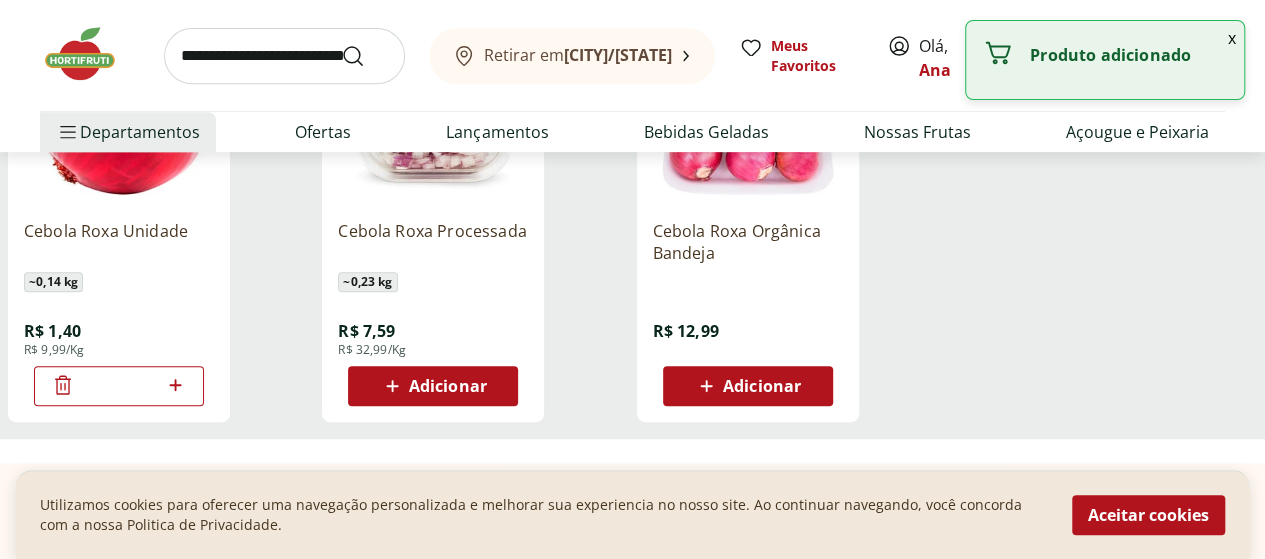 click 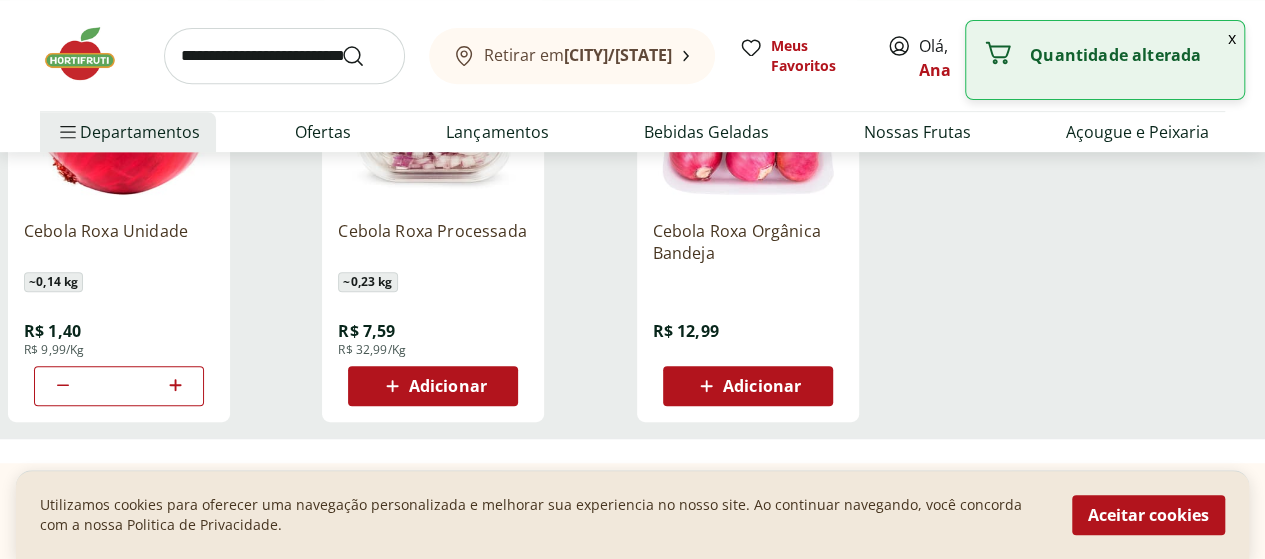 click 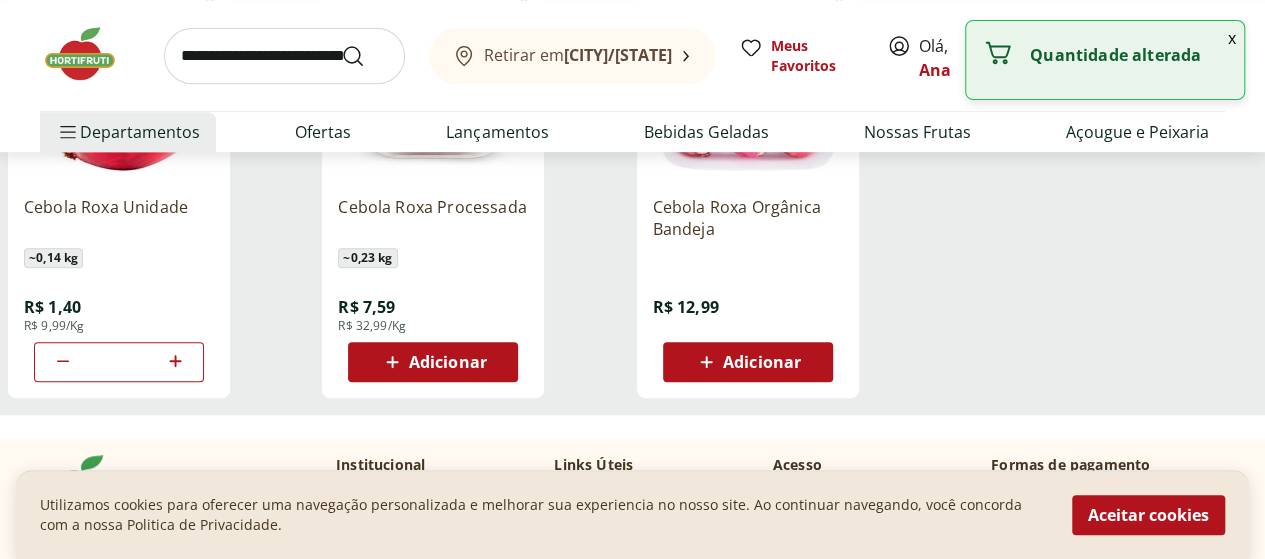scroll, scrollTop: 600, scrollLeft: 0, axis: vertical 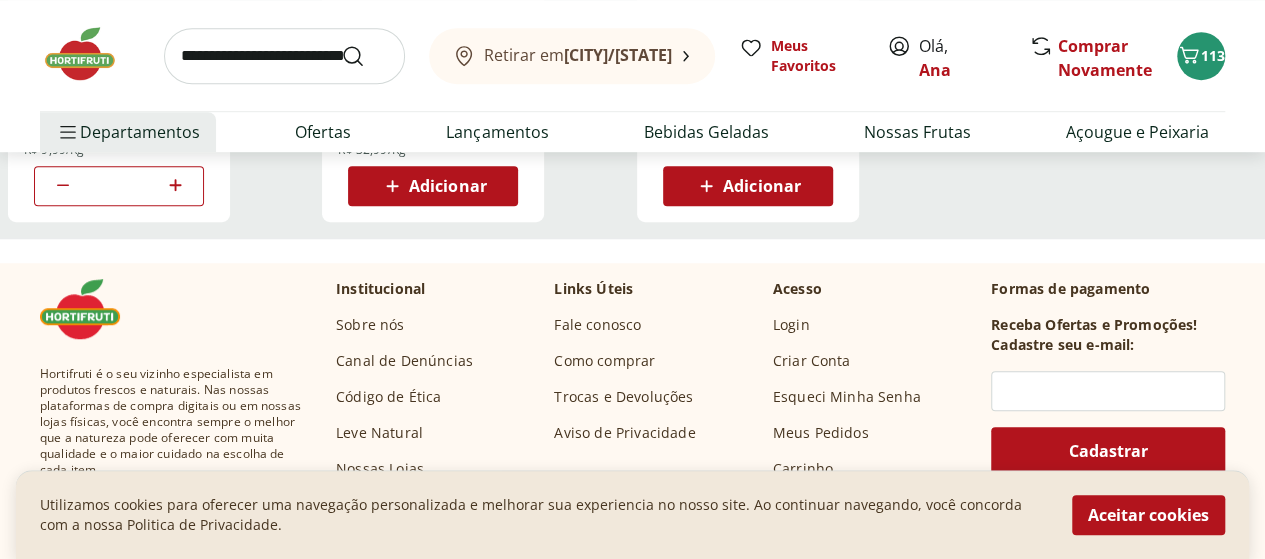 click 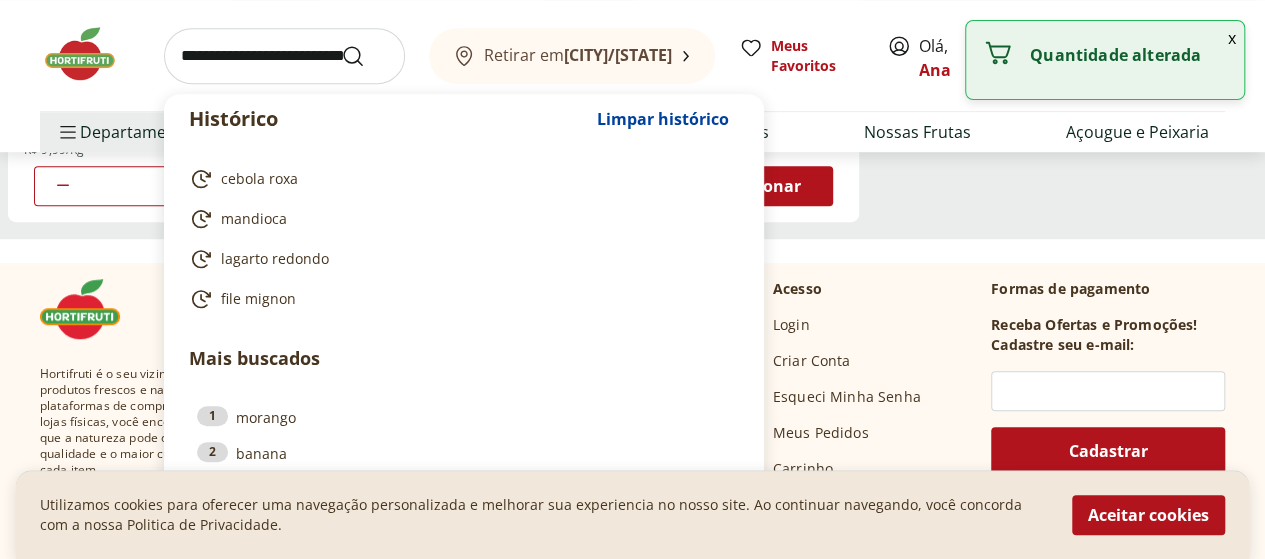 click at bounding box center (284, 56) 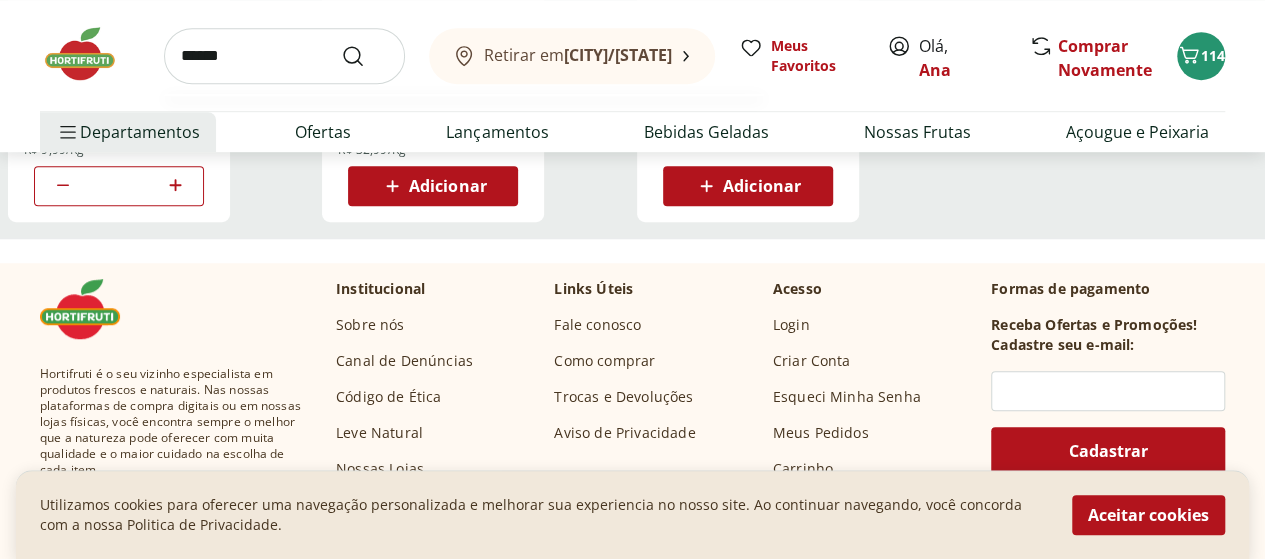 type on "*******" 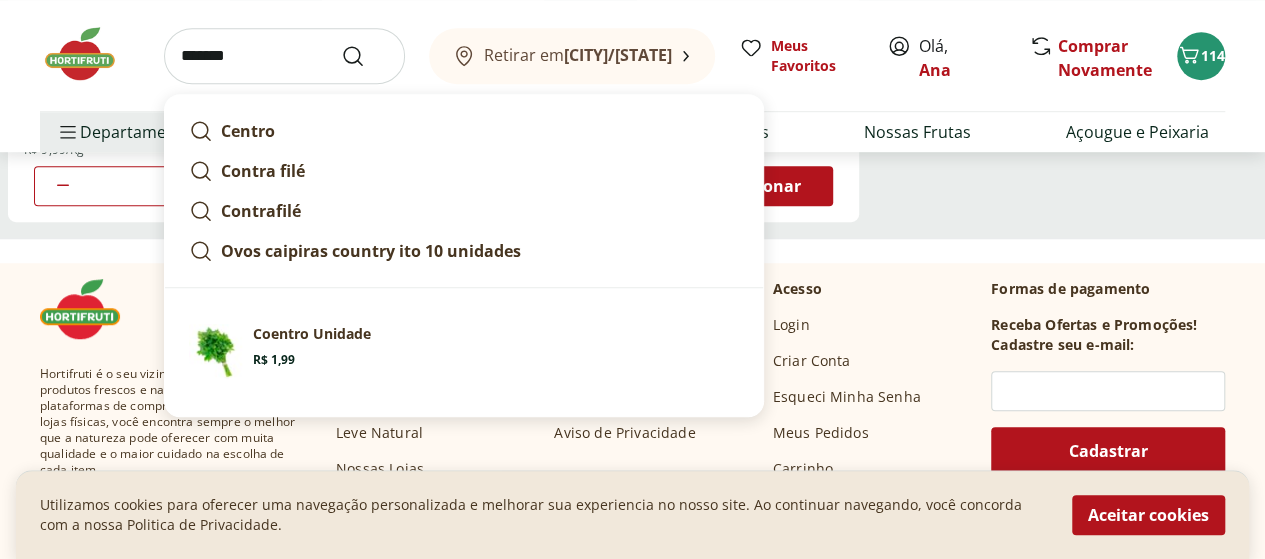 click at bounding box center [365, 56] 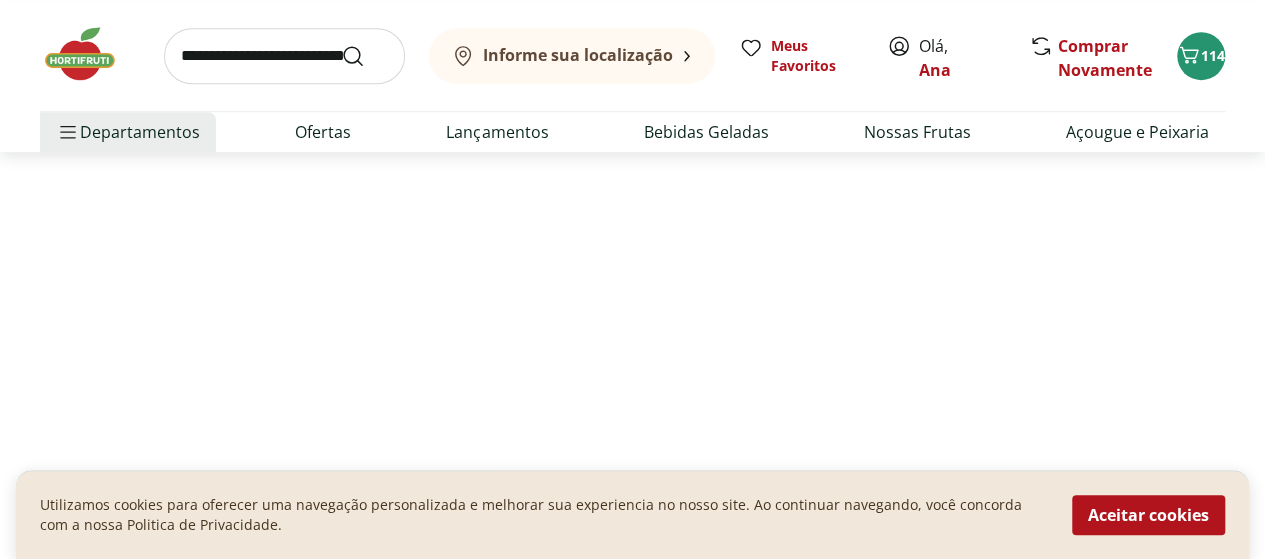 scroll, scrollTop: 0, scrollLeft: 0, axis: both 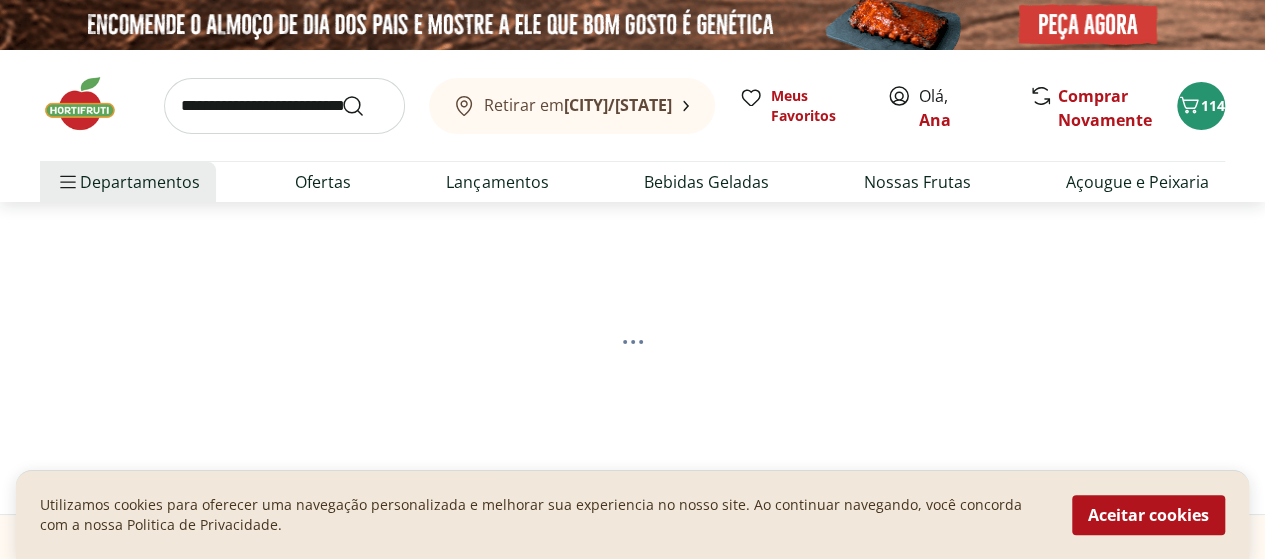 select on "**********" 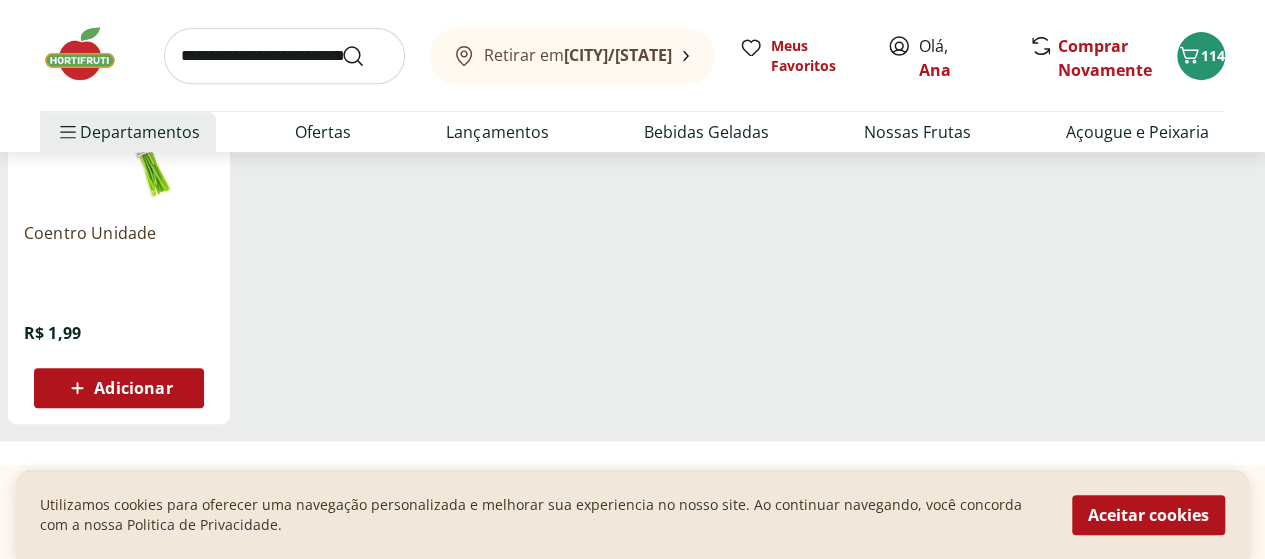 scroll, scrollTop: 400, scrollLeft: 0, axis: vertical 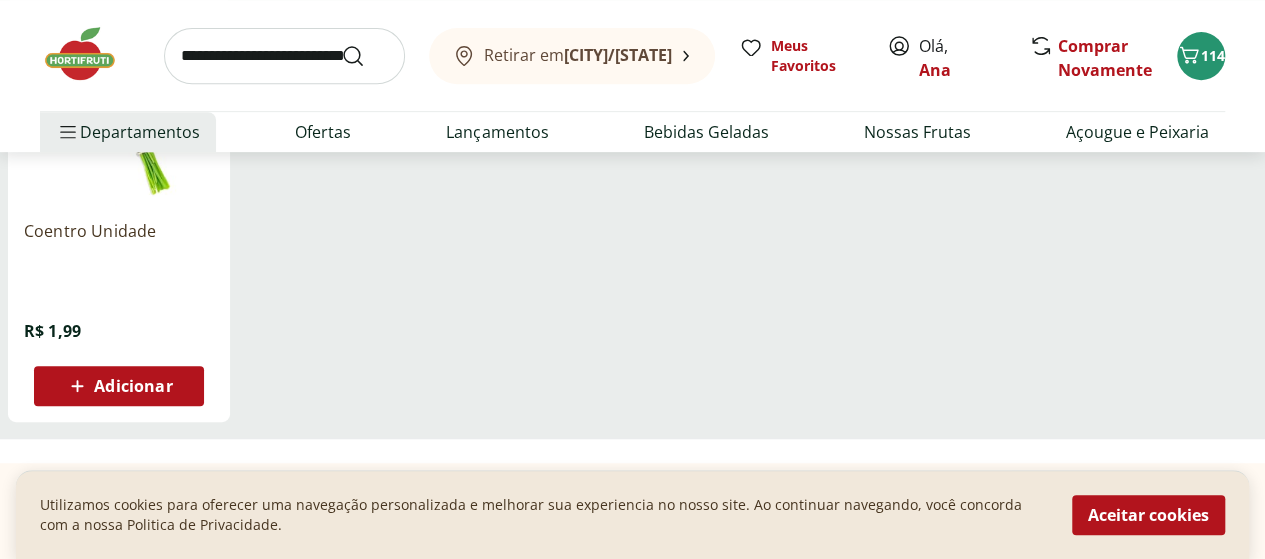 click on "Adicionar" at bounding box center [133, 386] 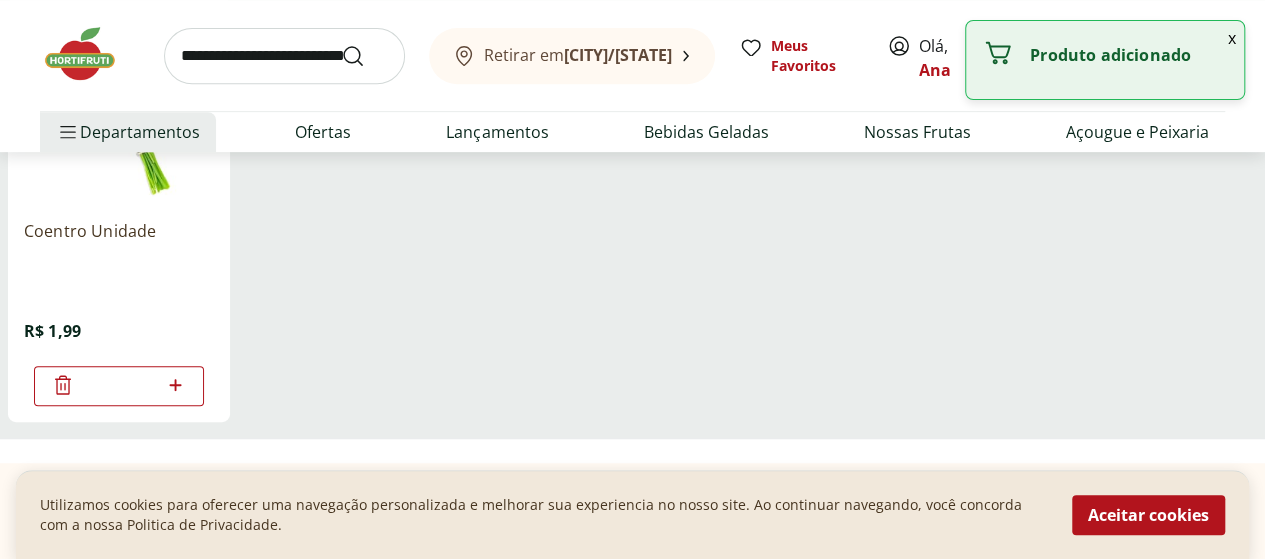 click 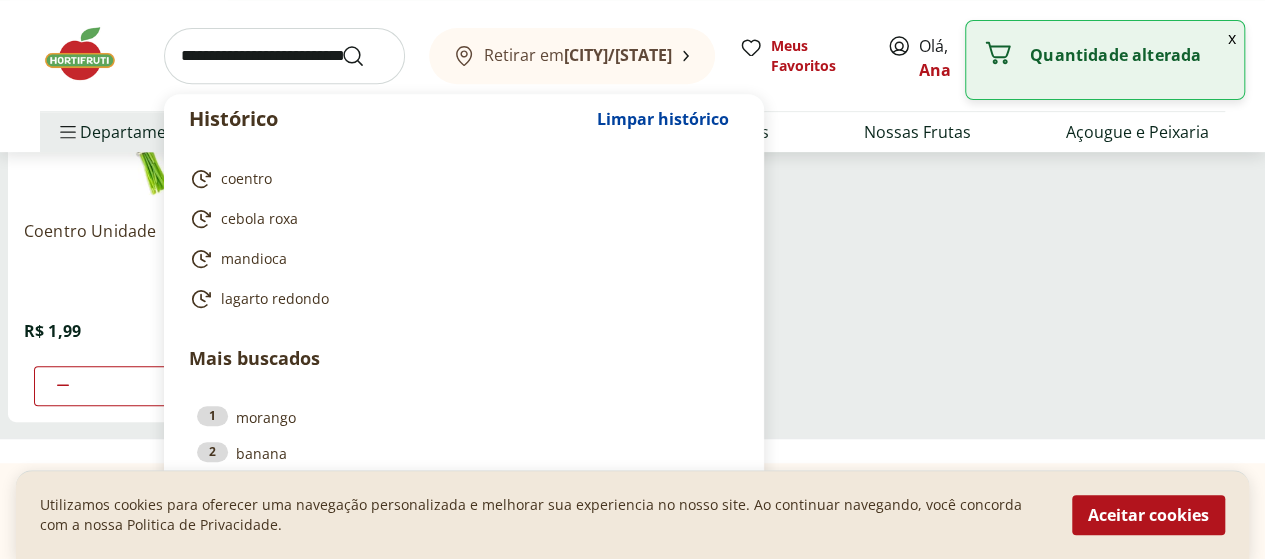 click at bounding box center [284, 56] 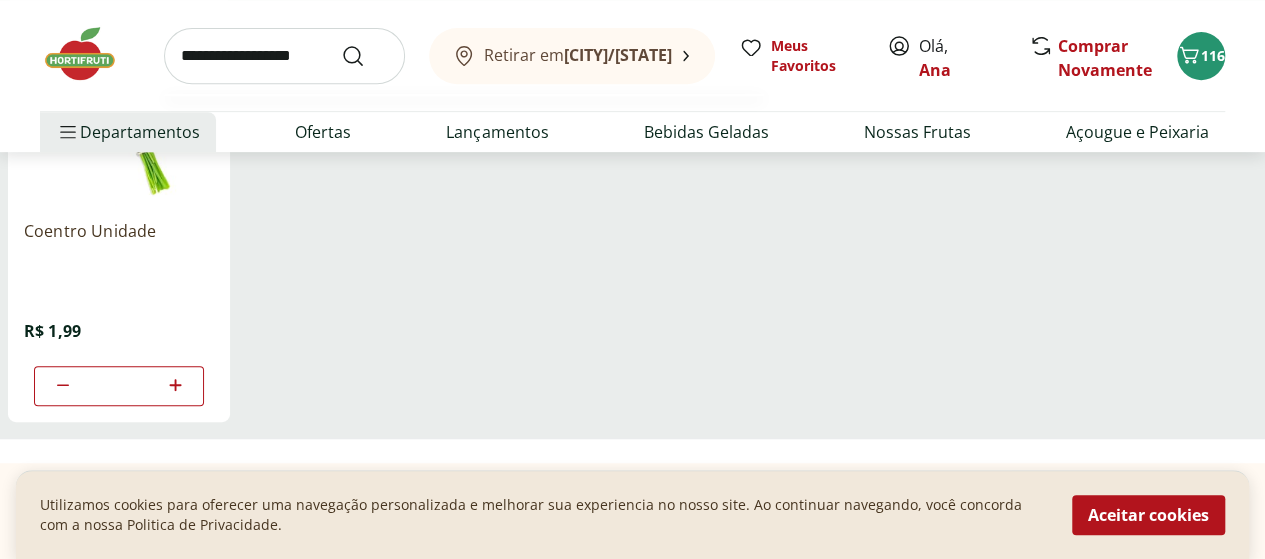 type on "**********" 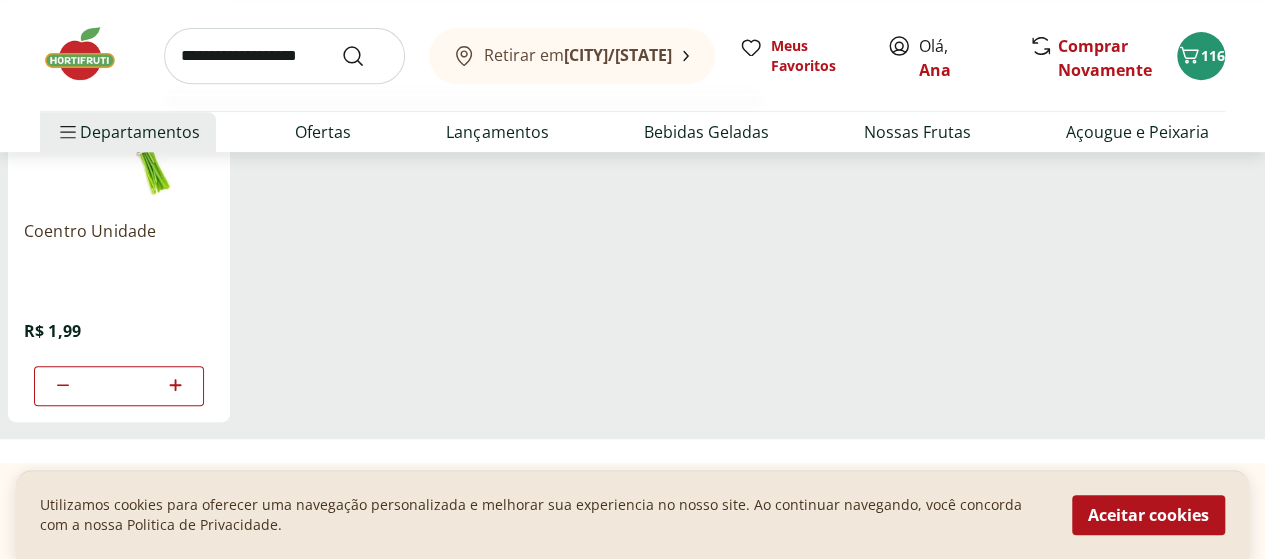click at bounding box center [365, 56] 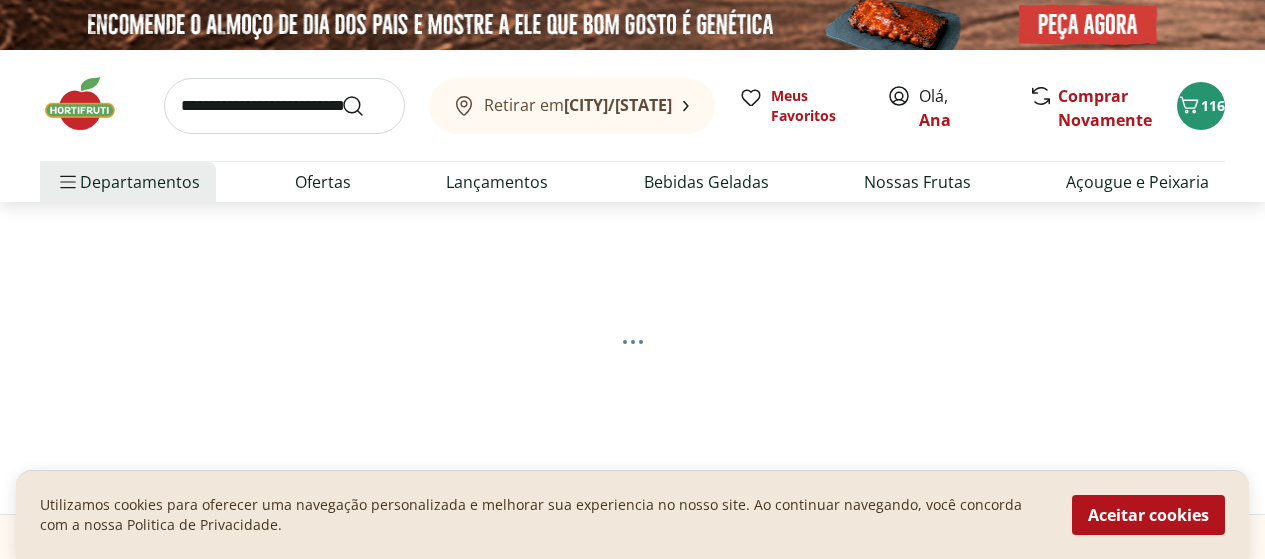 scroll, scrollTop: 0, scrollLeft: 0, axis: both 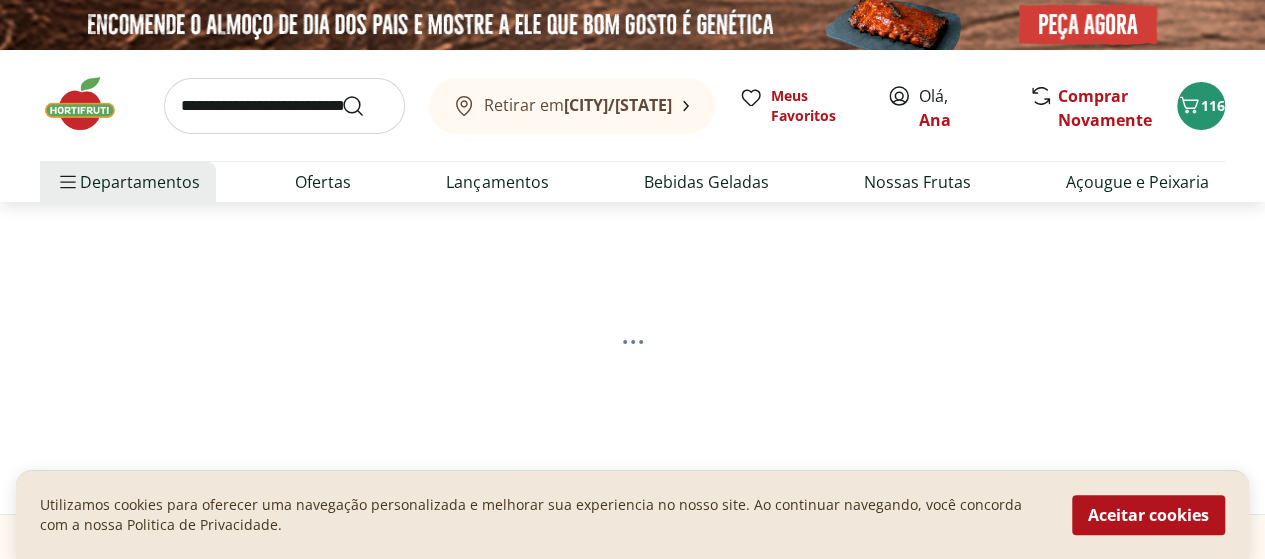 select on "**********" 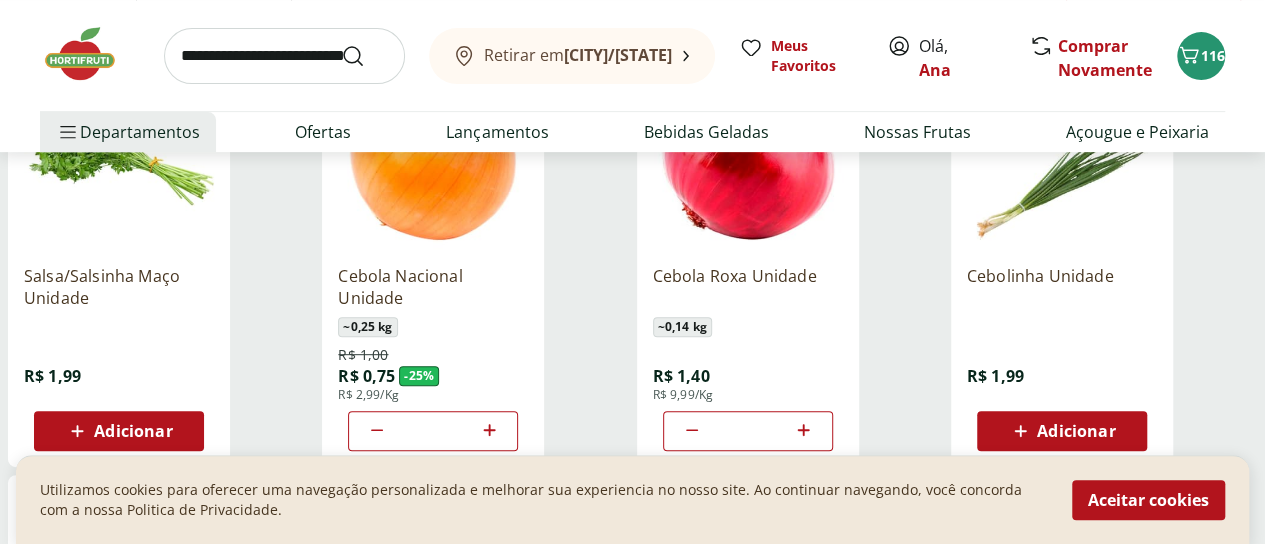 scroll, scrollTop: 400, scrollLeft: 0, axis: vertical 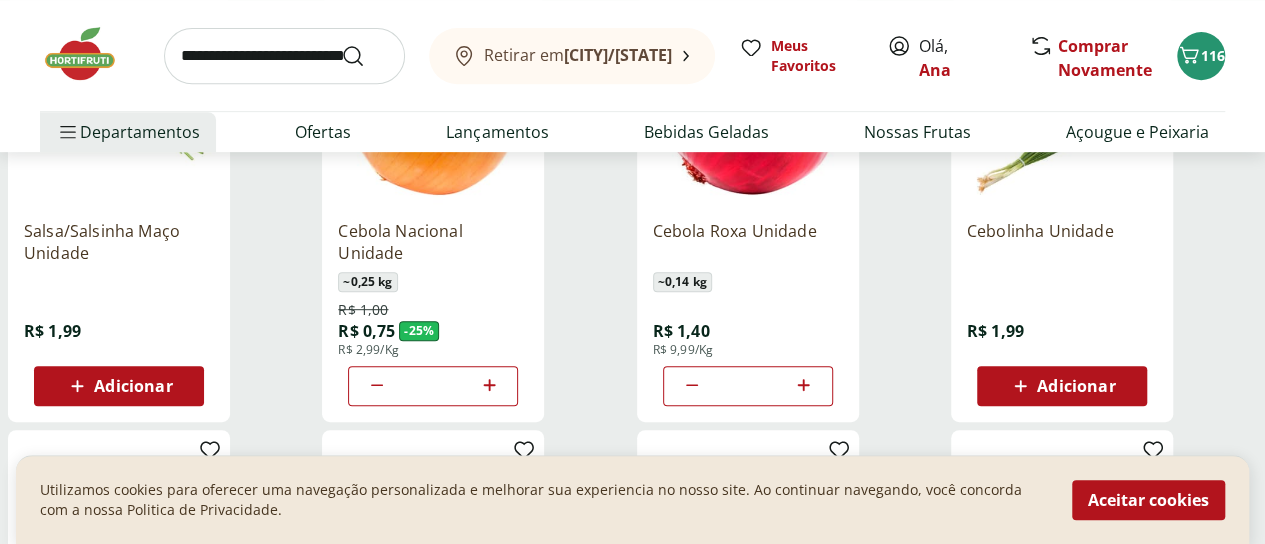 click on "Adicionar" at bounding box center [133, 386] 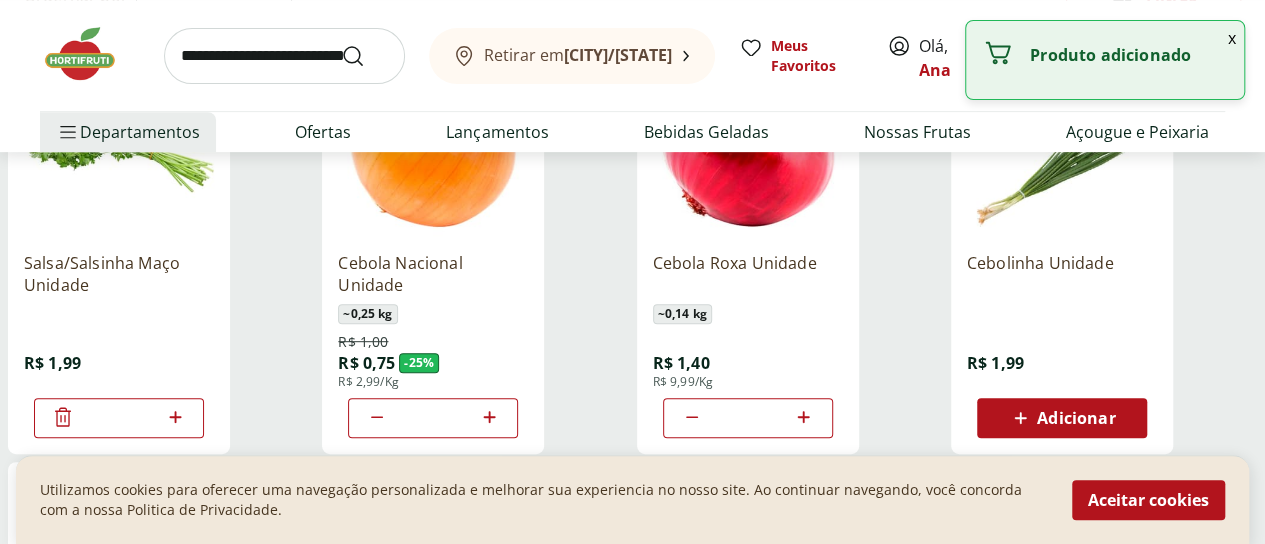 scroll, scrollTop: 400, scrollLeft: 0, axis: vertical 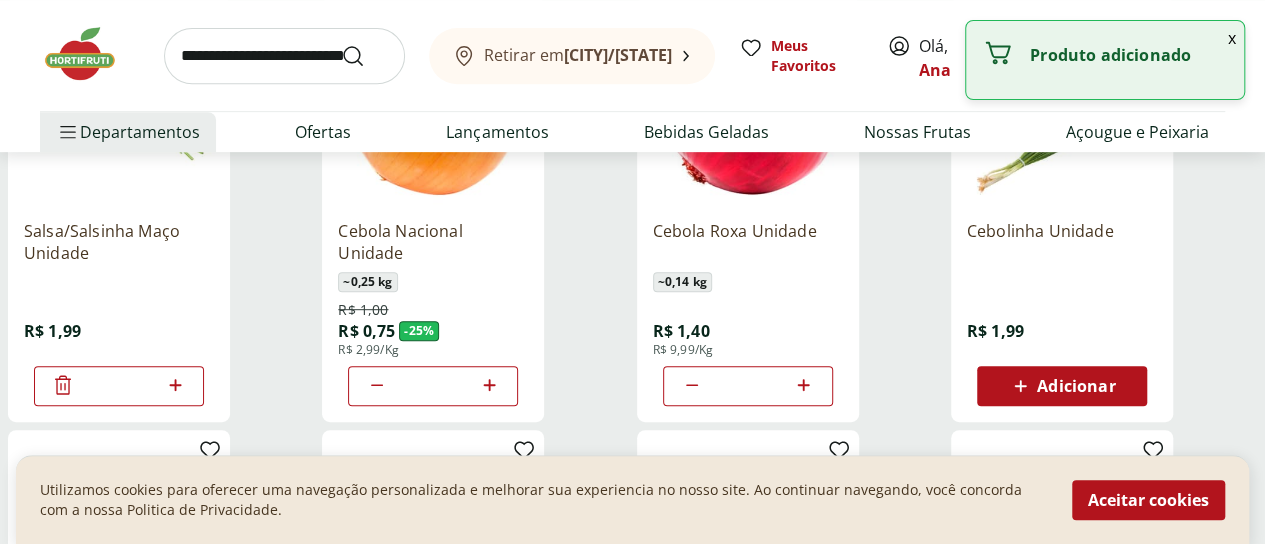 click on "Adicionar" at bounding box center (1062, 386) 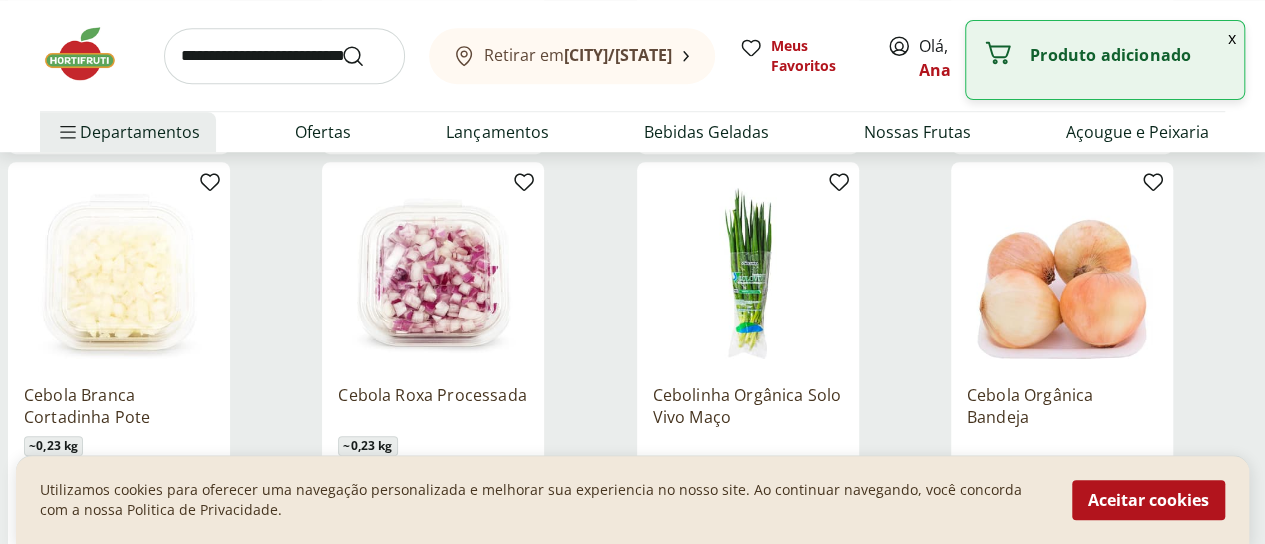 scroll, scrollTop: 700, scrollLeft: 0, axis: vertical 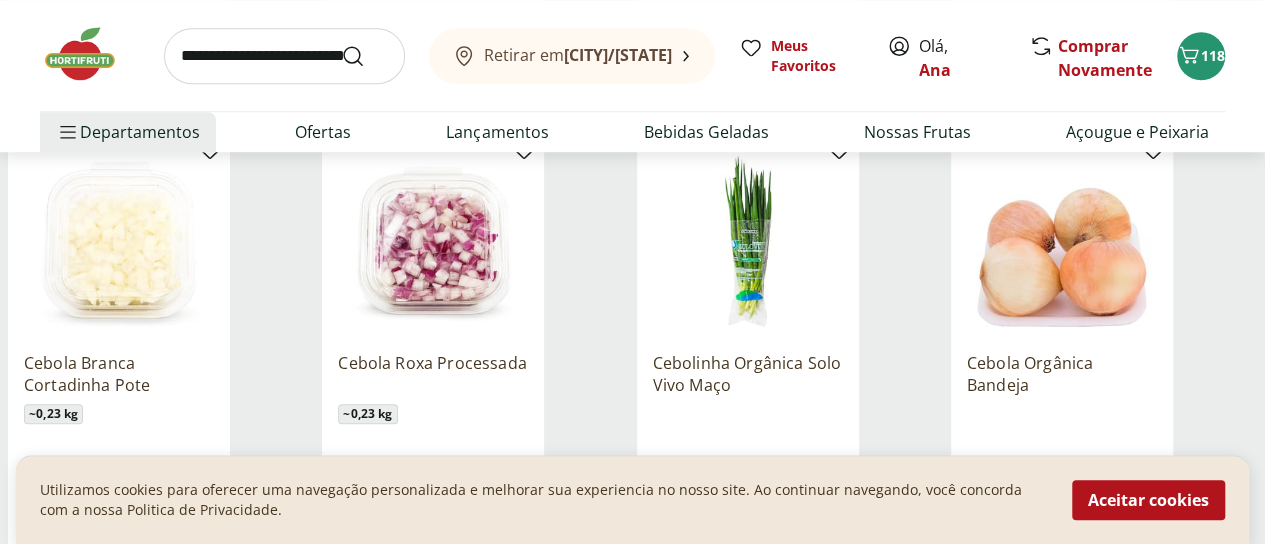 click at bounding box center (284, 56) 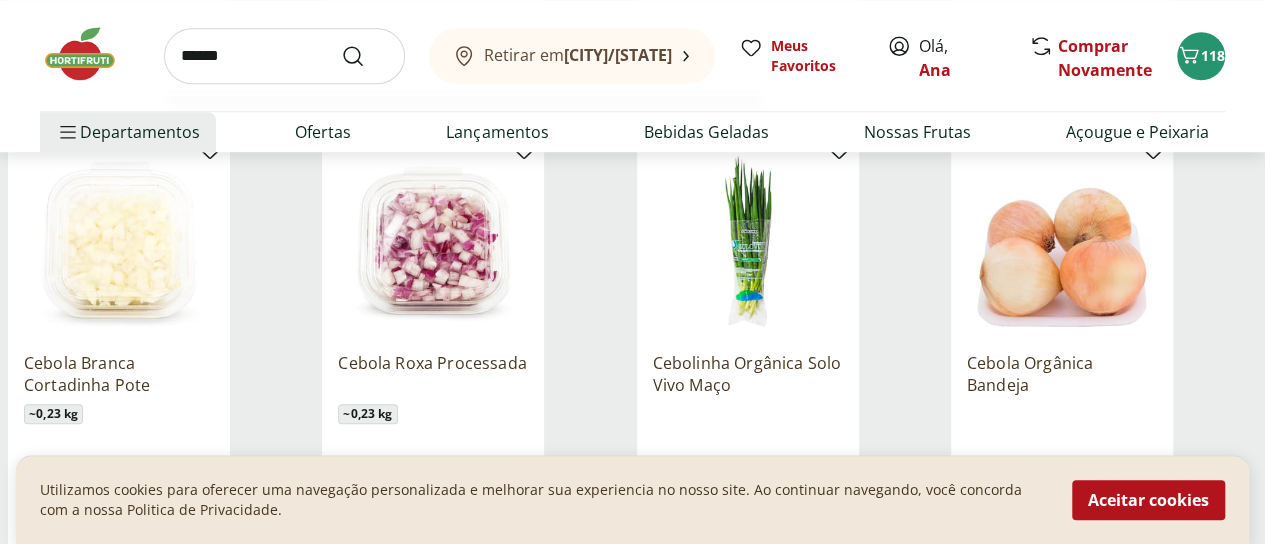 type on "*******" 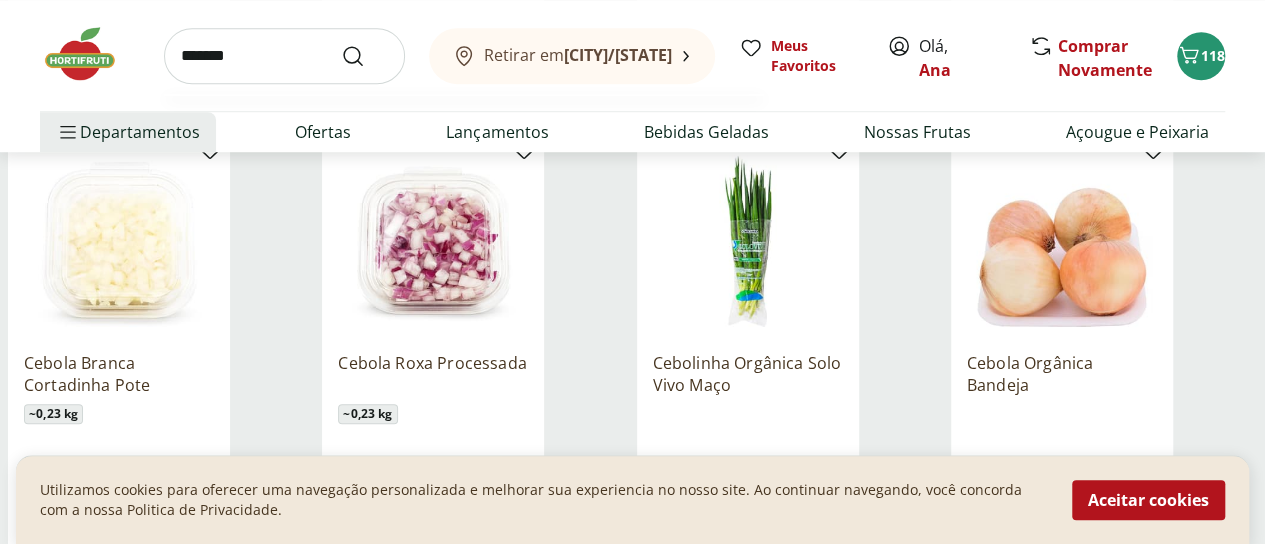click at bounding box center [365, 56] 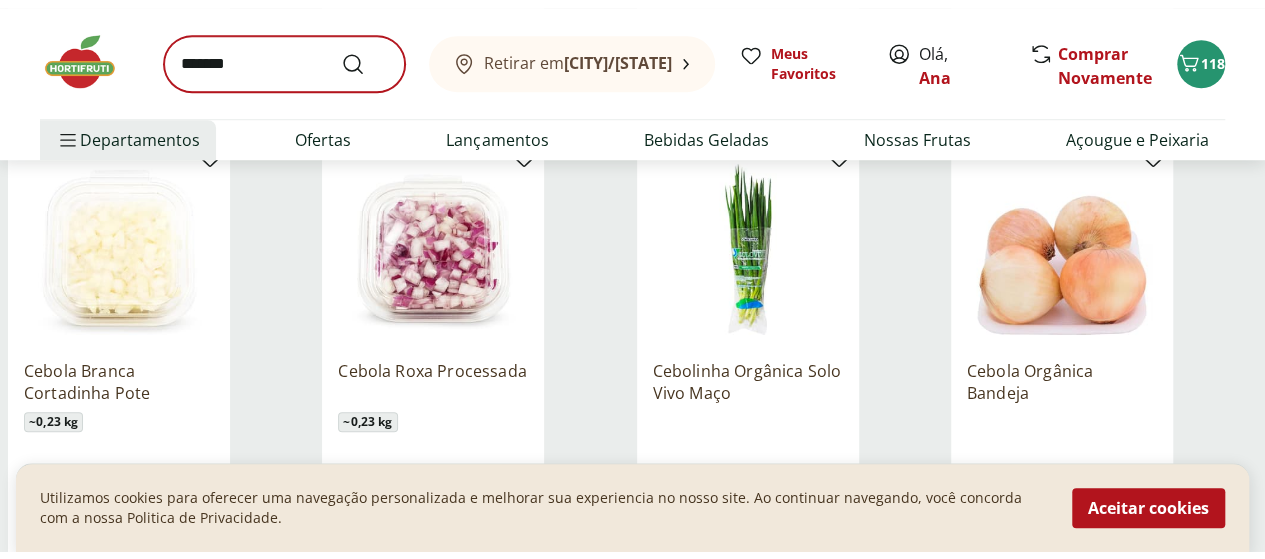 scroll, scrollTop: 0, scrollLeft: 0, axis: both 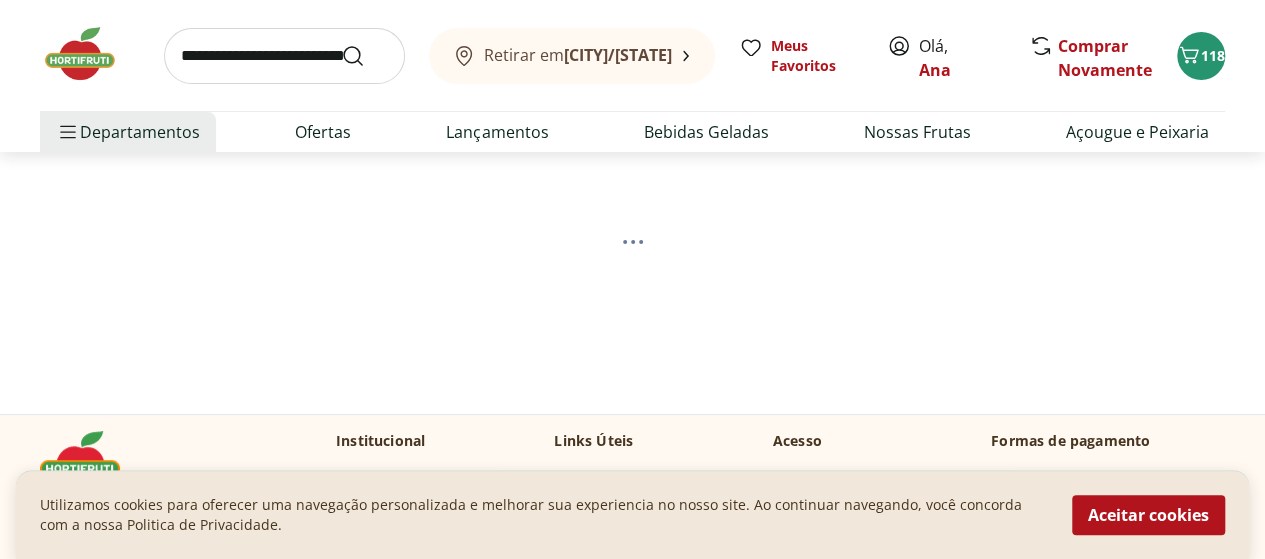 select on "**********" 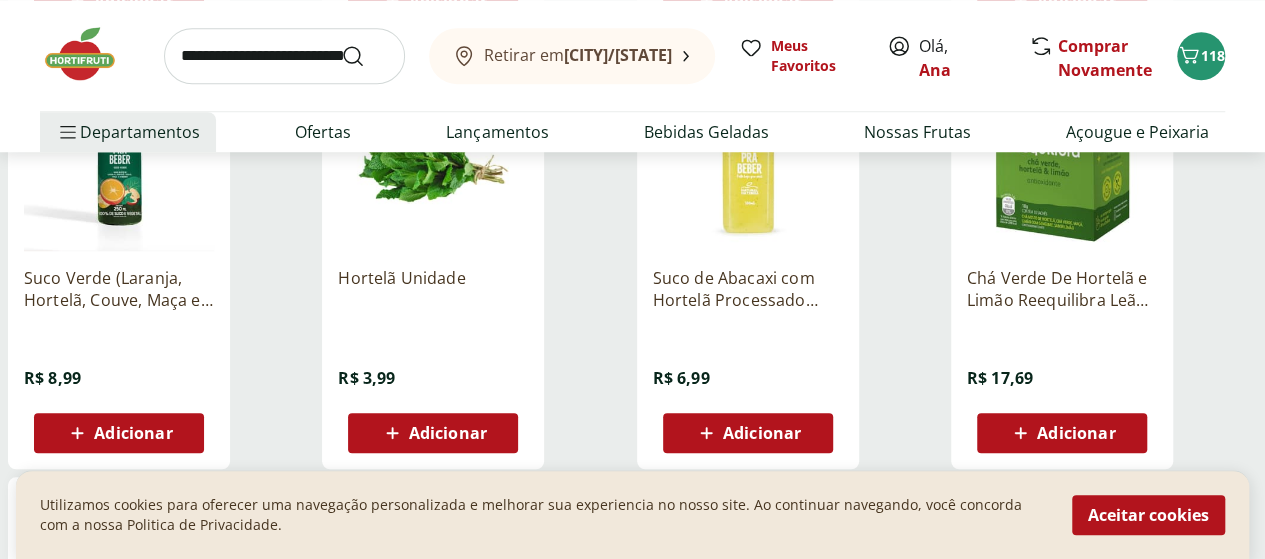scroll, scrollTop: 900, scrollLeft: 0, axis: vertical 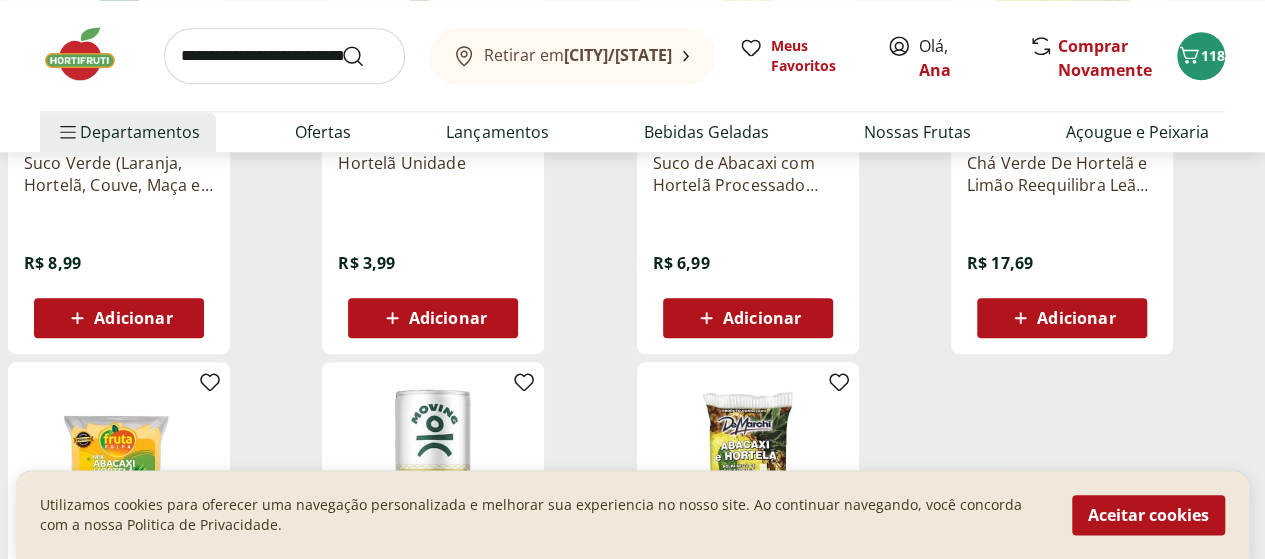 click on "Adicionar" at bounding box center (448, 318) 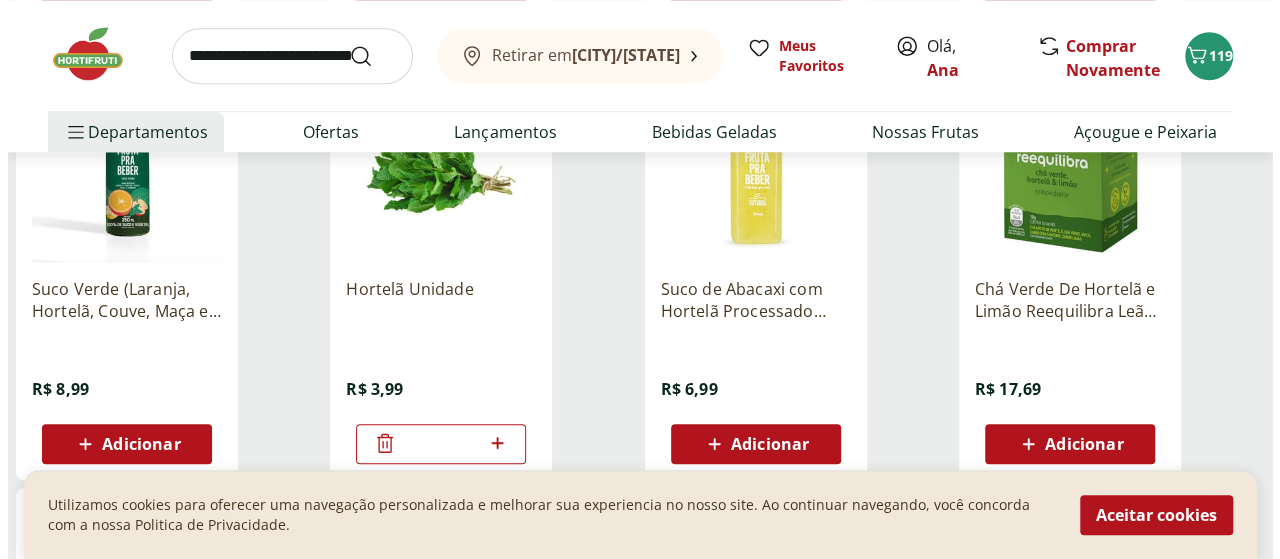 scroll, scrollTop: 700, scrollLeft: 0, axis: vertical 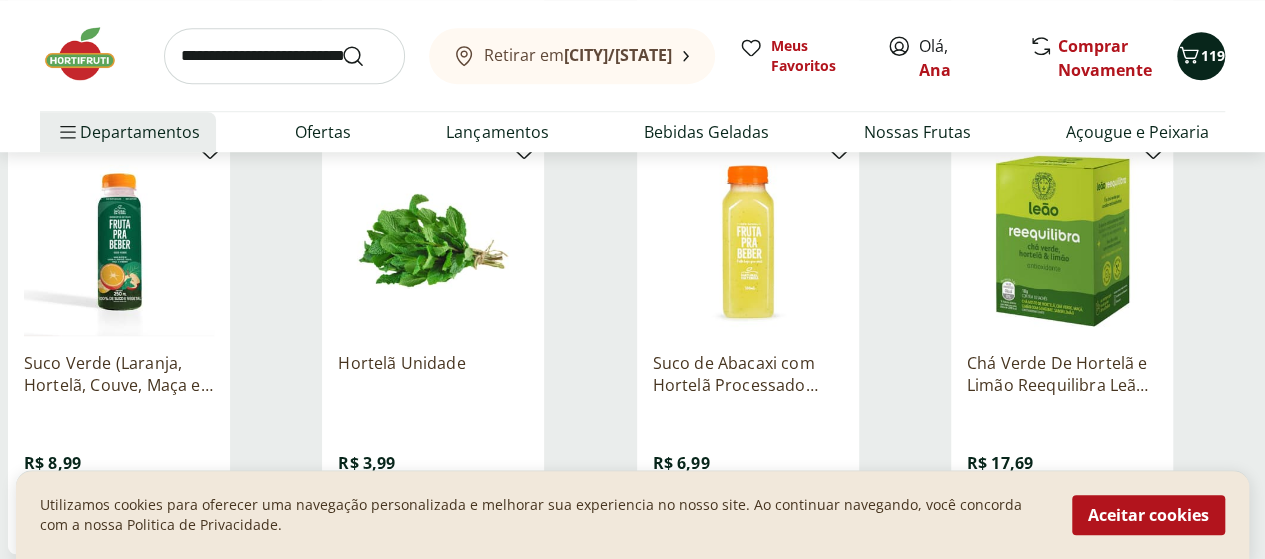 click on "119" at bounding box center (1213, 55) 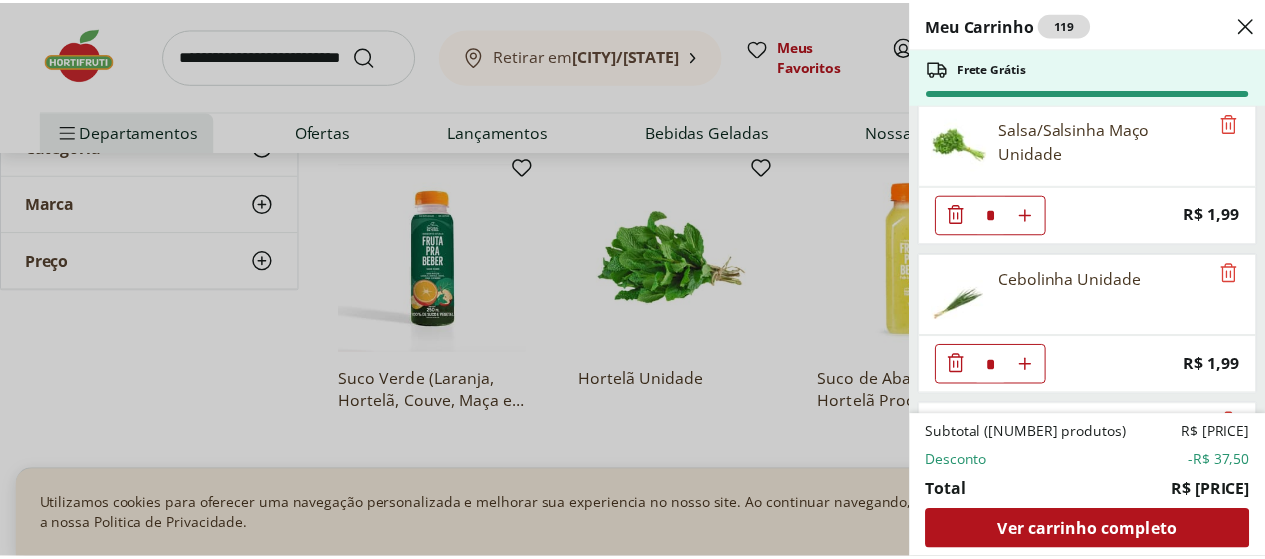 scroll, scrollTop: 6504, scrollLeft: 0, axis: vertical 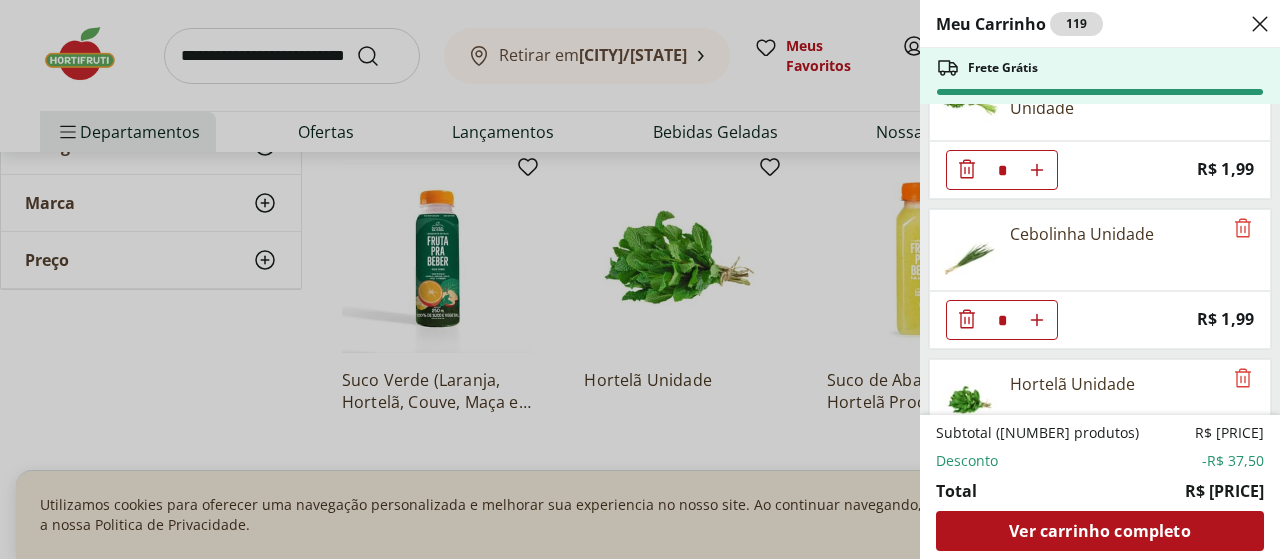 click on "Meu Carrinho 119 Frete Grátis Banana Prata Unidade * Price: R$ 2,20 Melão Doce Natural da Terra Pedaço * Price: R$ 17,99 Mamão Papaia Unidade * Price: R$ 6,49 Morango Bandeja 250g * Price: R$ 15,99 Blueberry Embalada 125g * Price: R$ 12,99 Amora Embalada 100G * Price: R$ 19,99 FRAMBOESA EMBALADA 100G * Price: R$ 30,99 Alface Americana Unidade * Price: R$ 5,99 Cebola Nacional Unidade * Original price: R$ 1,00 Price: R$ 0,75 Aipim Unidade ** Price: R$ 1,80 Pimentão Amarelo Unidade * Price: R$ 5,20 Pimentão Verde Unidade * Price: R$ 2,10 Pimentão Vermelho Unidade * Price: R$ 7,30 Cenoura com Beterraba Ralada Pote * Price: R$ 5,00 Carne Moída Patinho Resfriada Natural da Terra 500g * Price: R$ 43,99 Iogurte Natural Whey 14g de Proteína Baunilha Verde Campo 250g * Original price: R$ 13,99 Price: R$ 9,99 Azeitonas Verdes Sem Caroco Natural Da Terra 160g * Price: R$ 21,99 Limão Tahity Unidade * Price: R$ 0,55 Tomate Italiano ** Price: R$ 1,15 Arroz Tio João Tipo 1 1Kg * Price: * * * *" at bounding box center (640, 279) 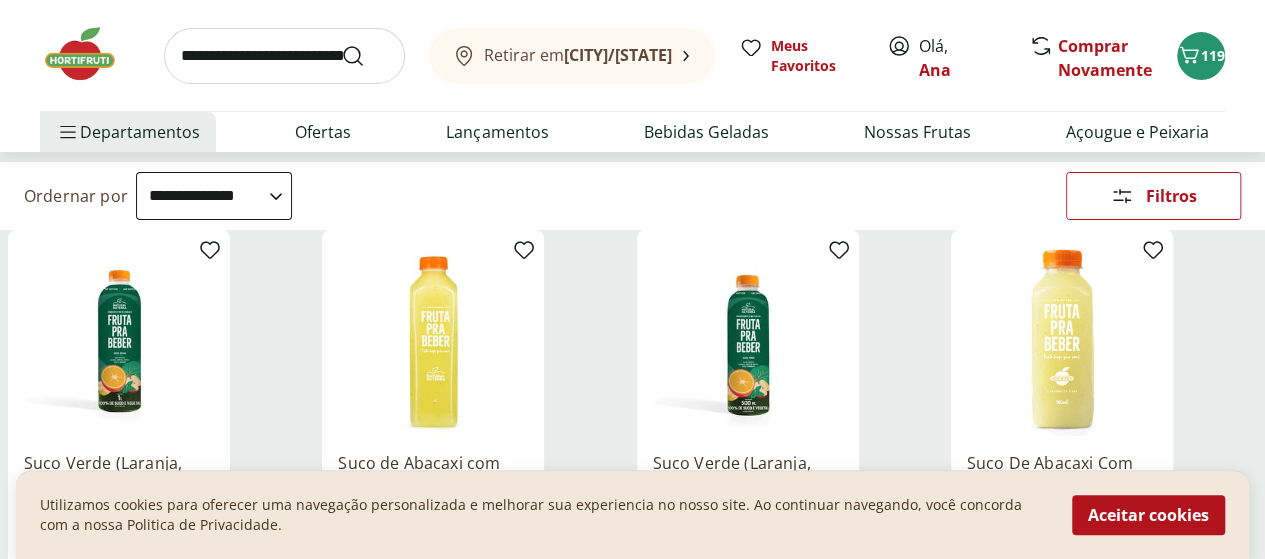 scroll, scrollTop: 200, scrollLeft: 0, axis: vertical 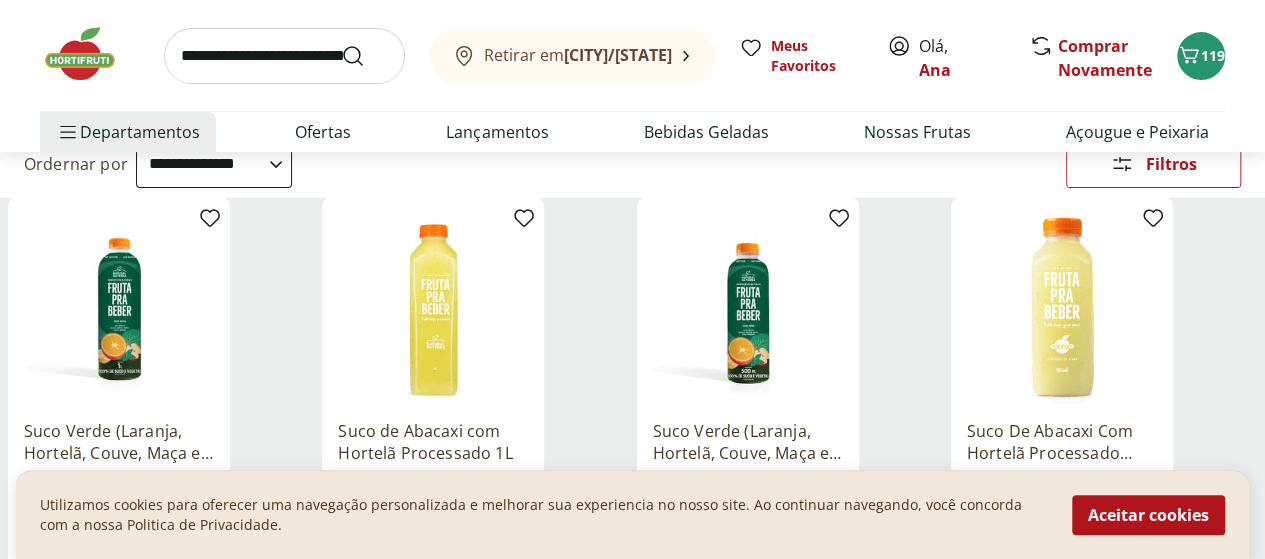 click 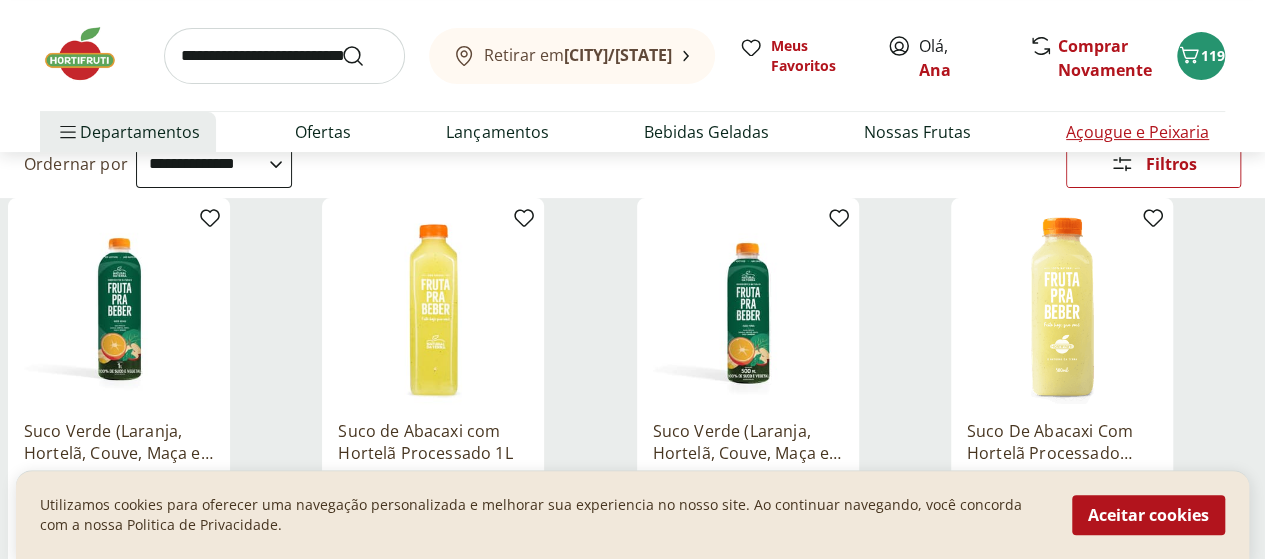 scroll, scrollTop: 0, scrollLeft: 0, axis: both 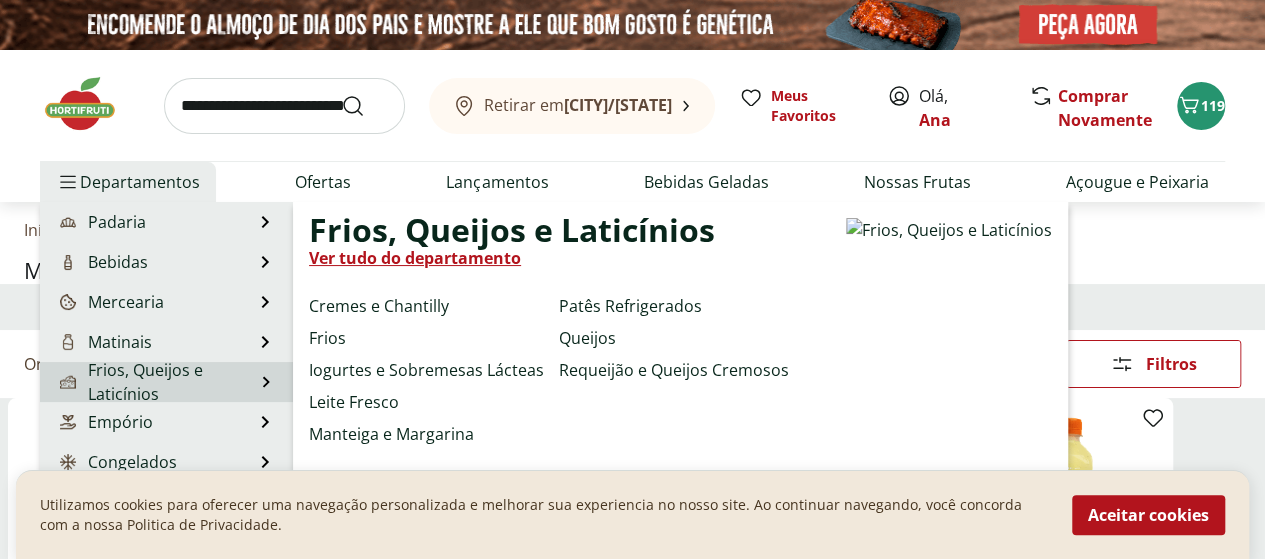 click on "Frios, Queijos e Laticínios" at bounding box center [155, 382] 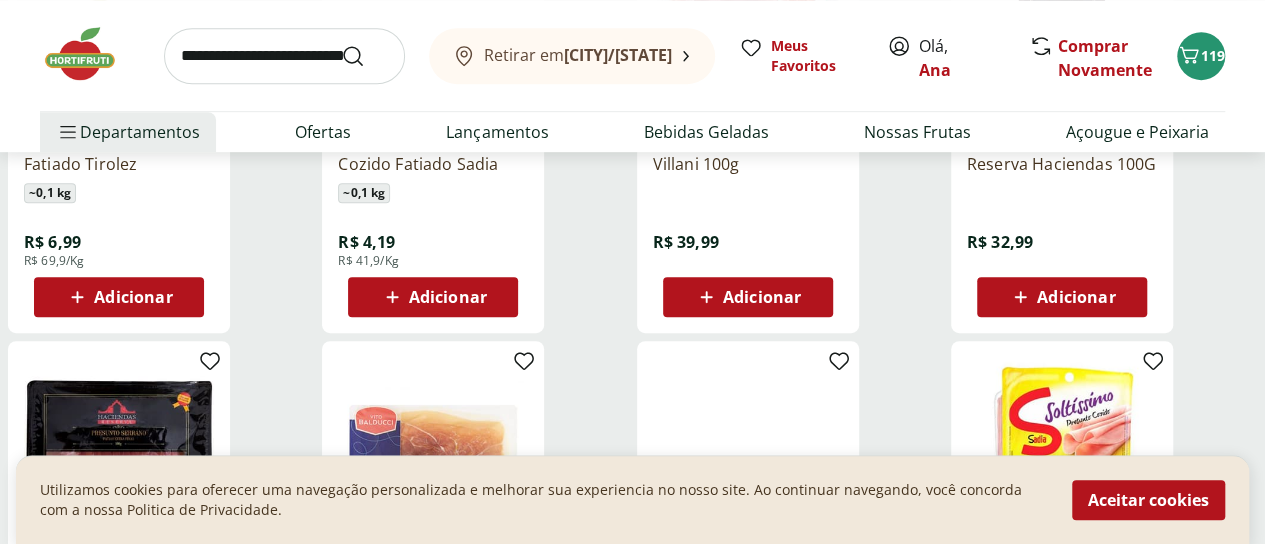 scroll, scrollTop: 500, scrollLeft: 0, axis: vertical 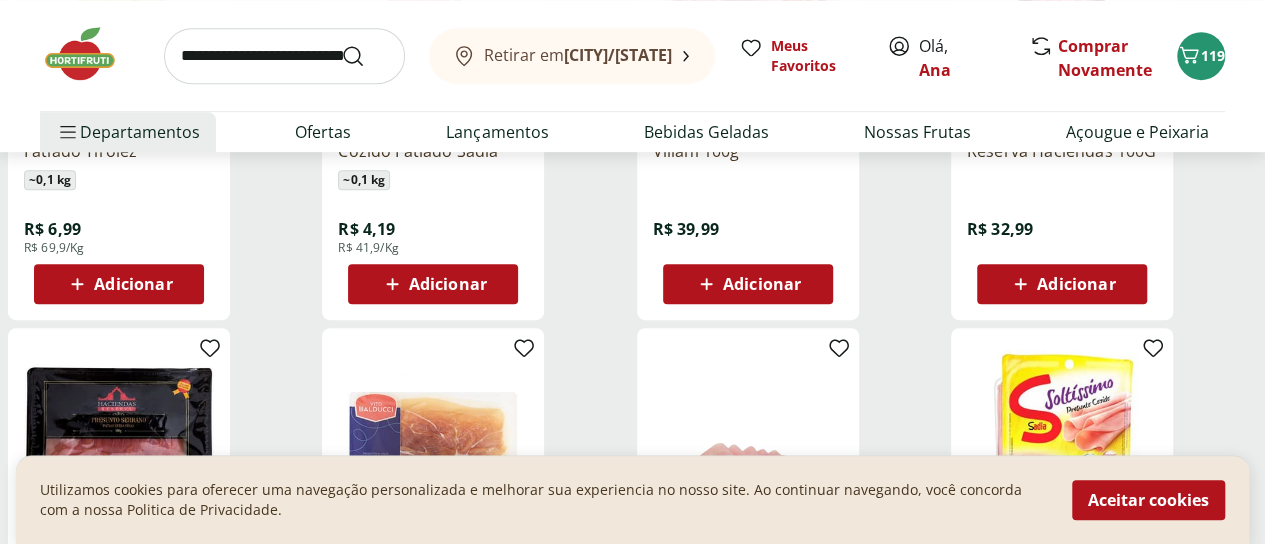 click on "Adicionar" at bounding box center [762, 284] 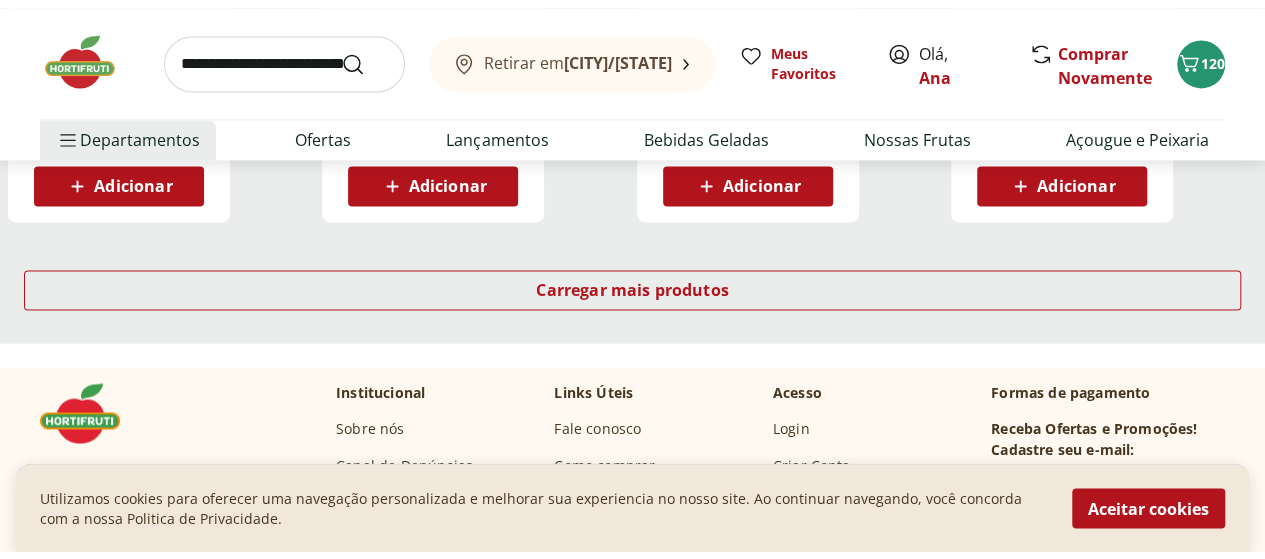 scroll, scrollTop: 1500, scrollLeft: 0, axis: vertical 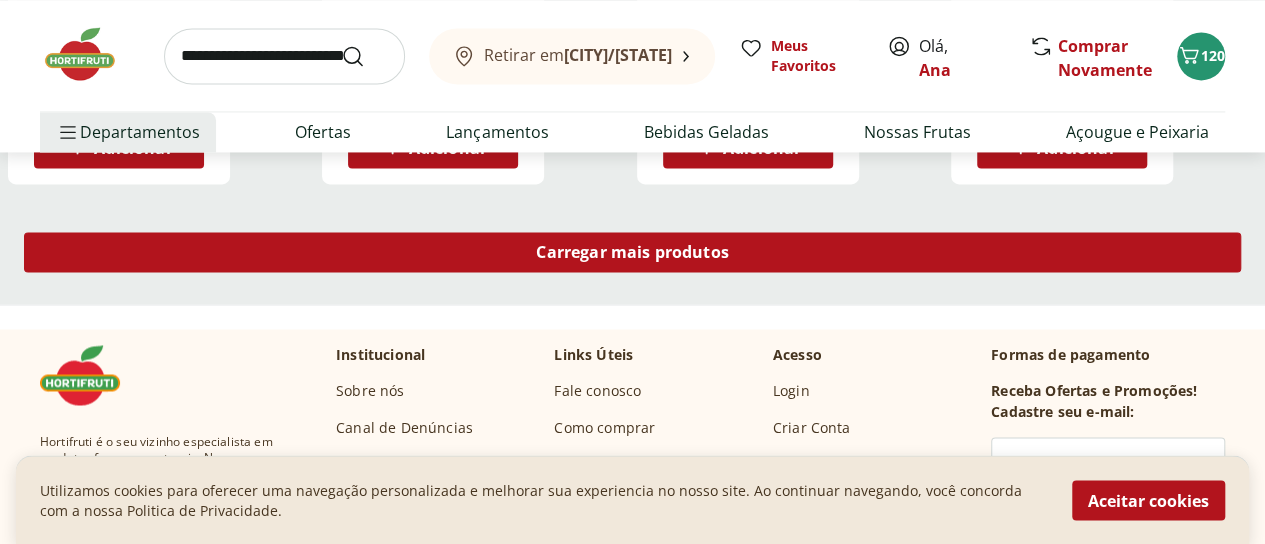 click on "Carregar mais produtos" at bounding box center [632, 252] 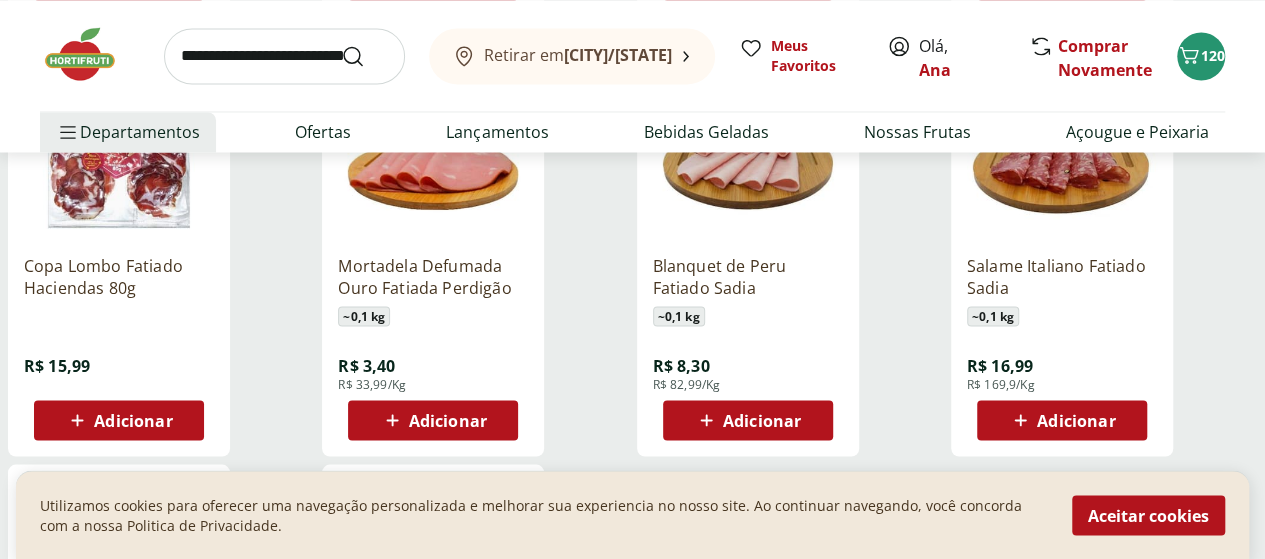 scroll, scrollTop: 1700, scrollLeft: 0, axis: vertical 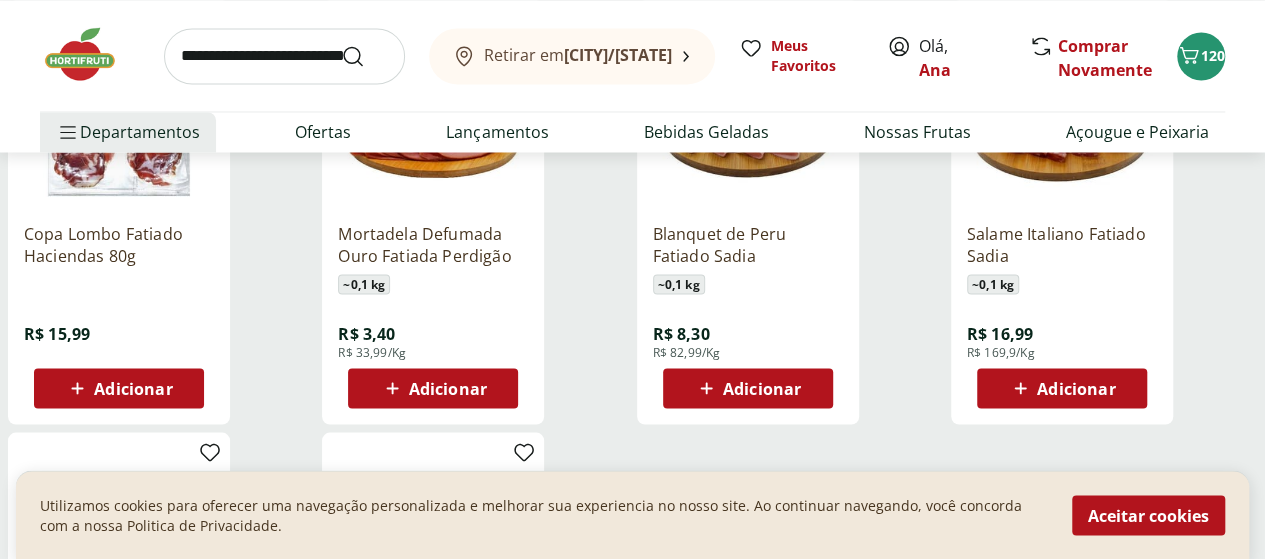 click on "Adicionar" at bounding box center (1076, 388) 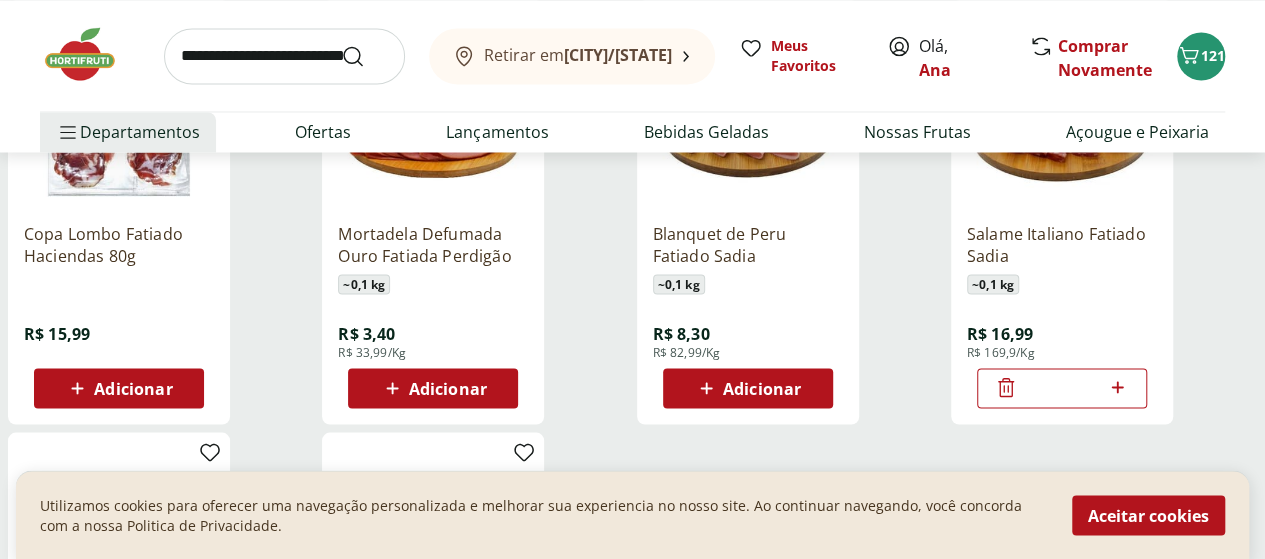 click 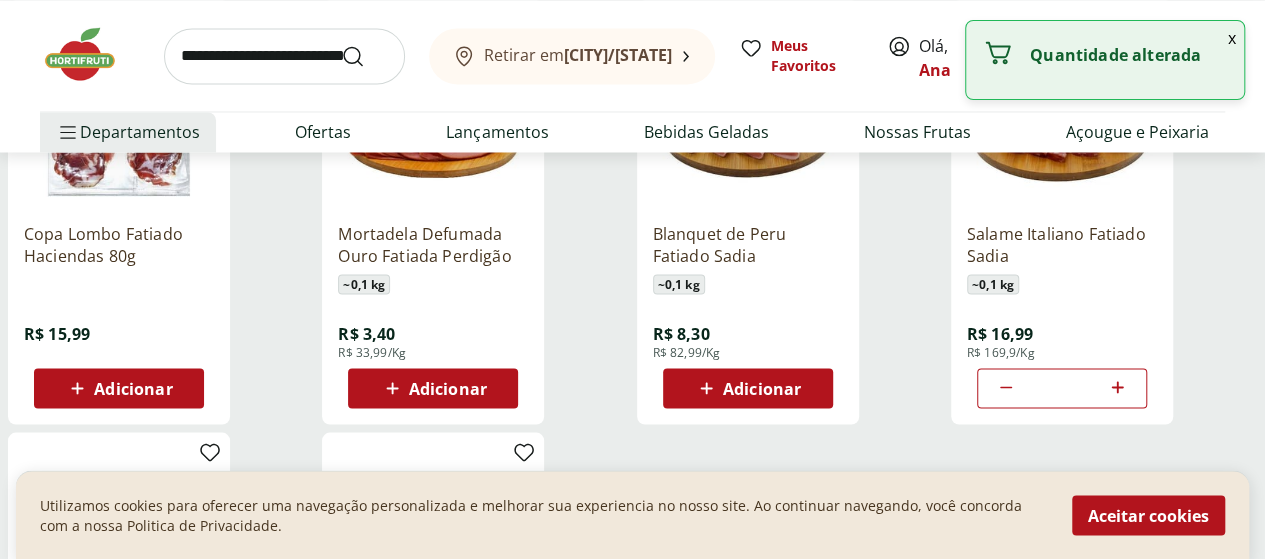 click 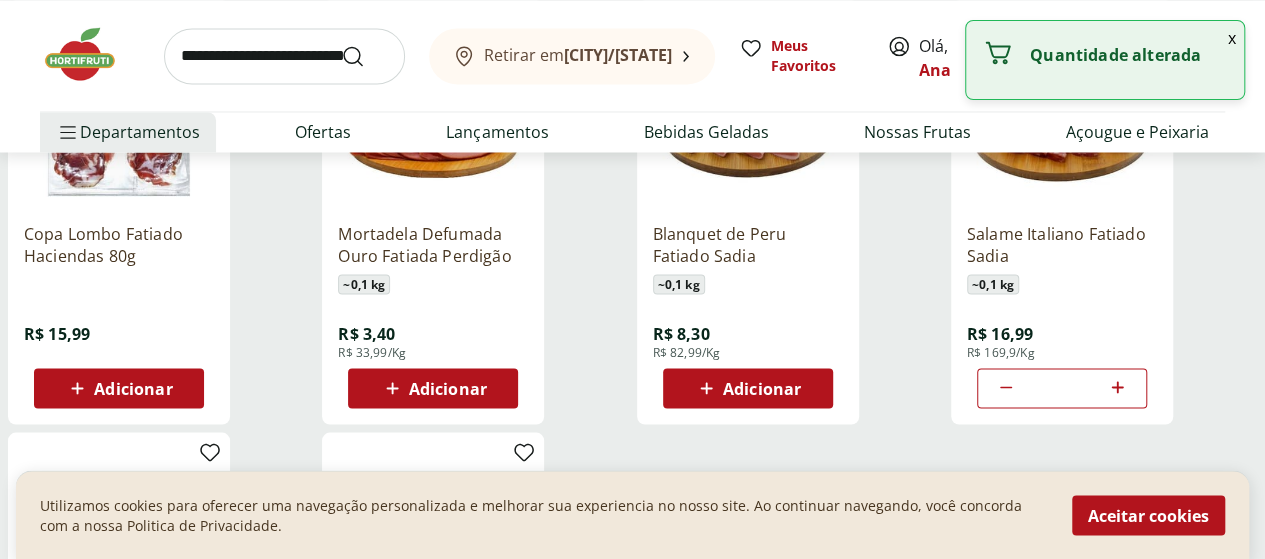click 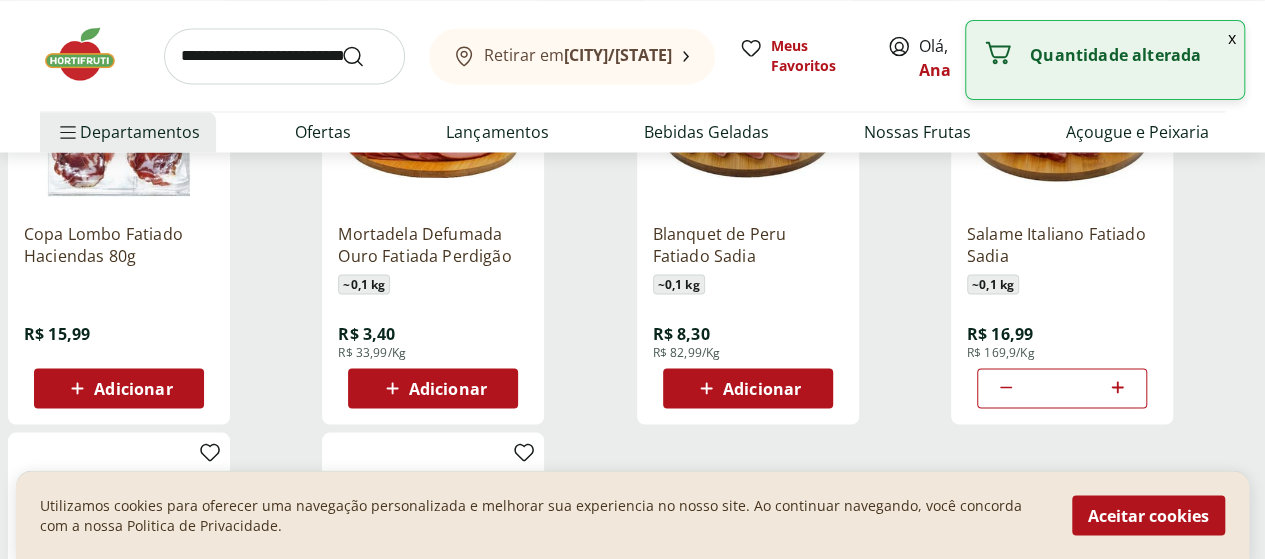 click 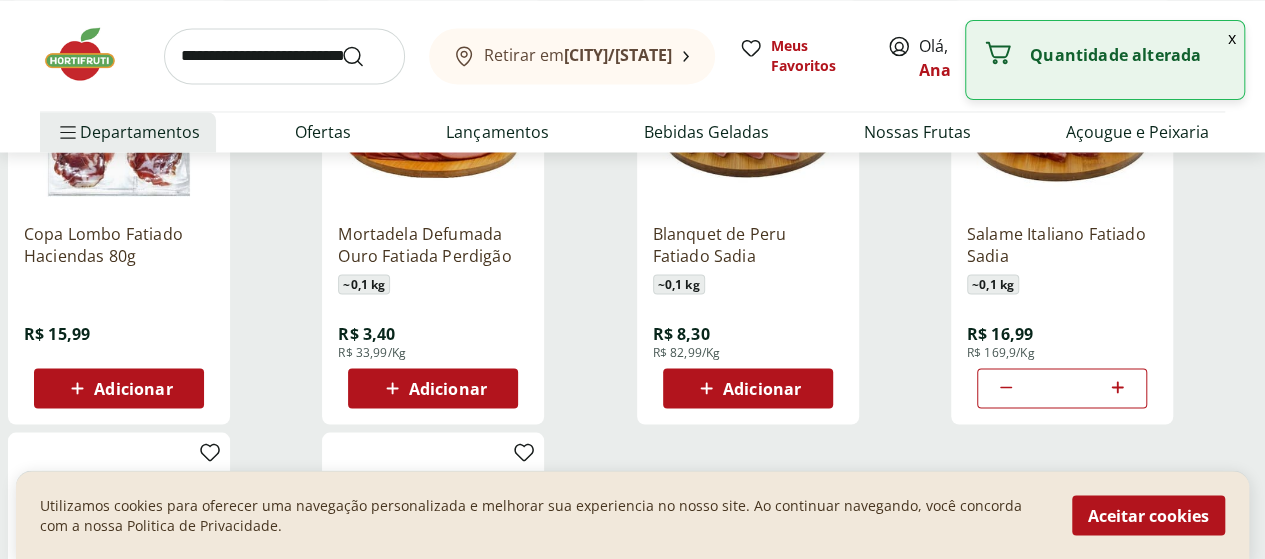 click 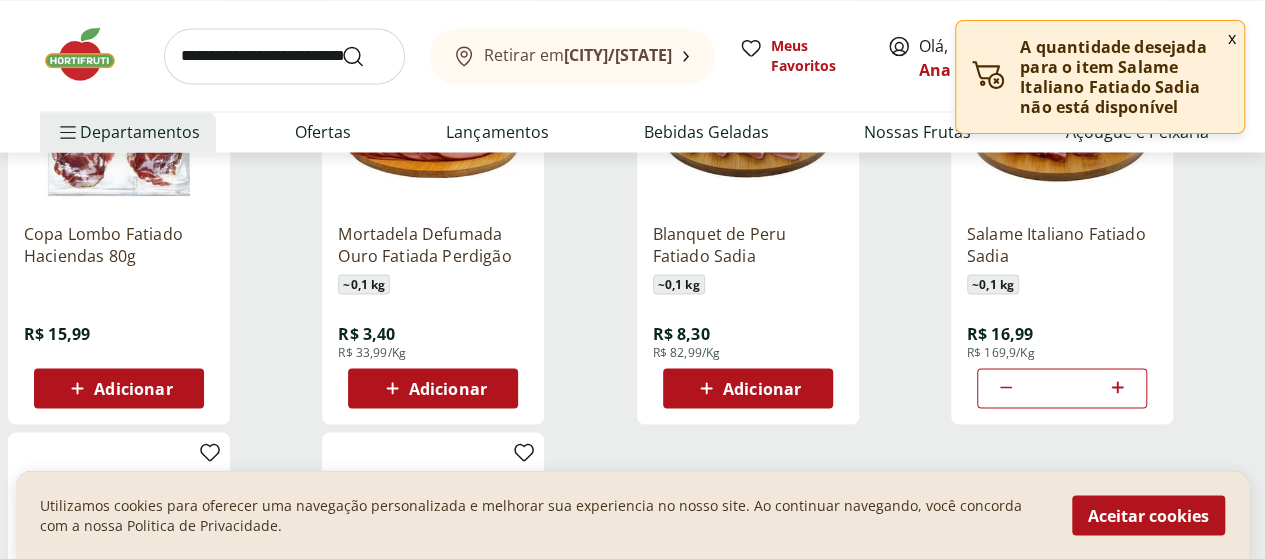 click on "**" at bounding box center (1062, 388) 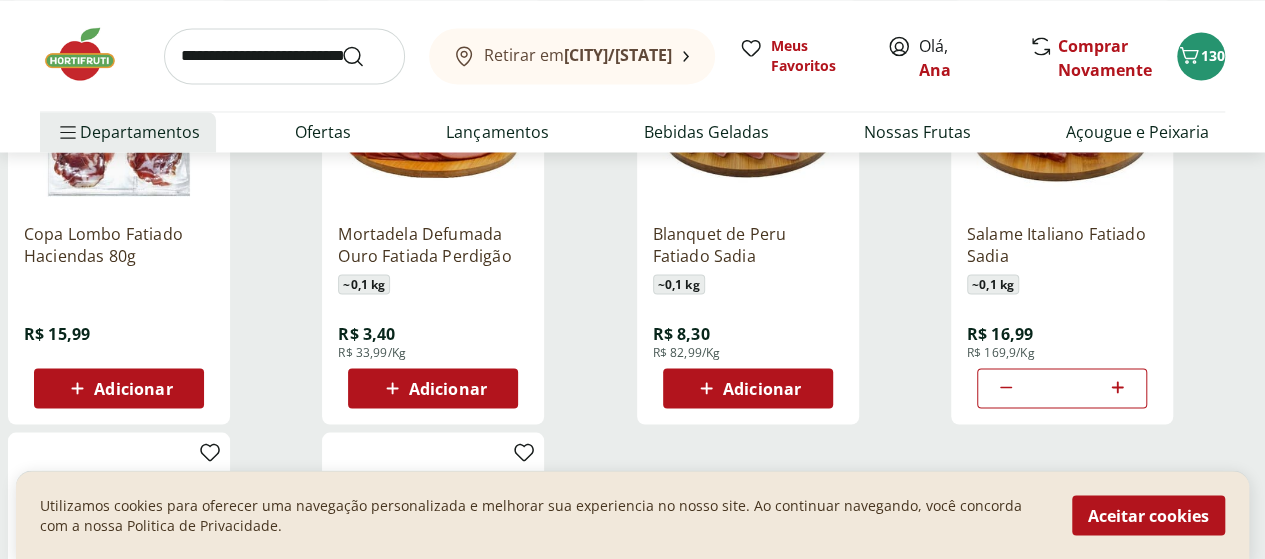 click on "Copa Lombo Fatiado Haciendas 80g R$ 15,99 Adicionar Mortadela Defumada Ouro Fatiada Perdigão ~ 0,1 kg R$ 3,40 R$ 33,99/Kg Adicionar Blanquet de Peru Fatiado Sadia ~ 0,1 kg R$ 8,30 R$ 82,99/Kg Adicionar Salame Italiano Fatiado Sadia ~ 0,1 kg R$ 16,99 R$ 169,9/Kg * Peito de Peru sem Capa Fatiado Sadia ~ 0,1 kg R$ 8,99 R$ 89,9/Kg Adicionar Peito de Peru com Capa Fatiado Sadia ~ 0,1 kg R$ 7,99 R$ 79,9/Kg Adicionar" at bounding box center [632, 436] 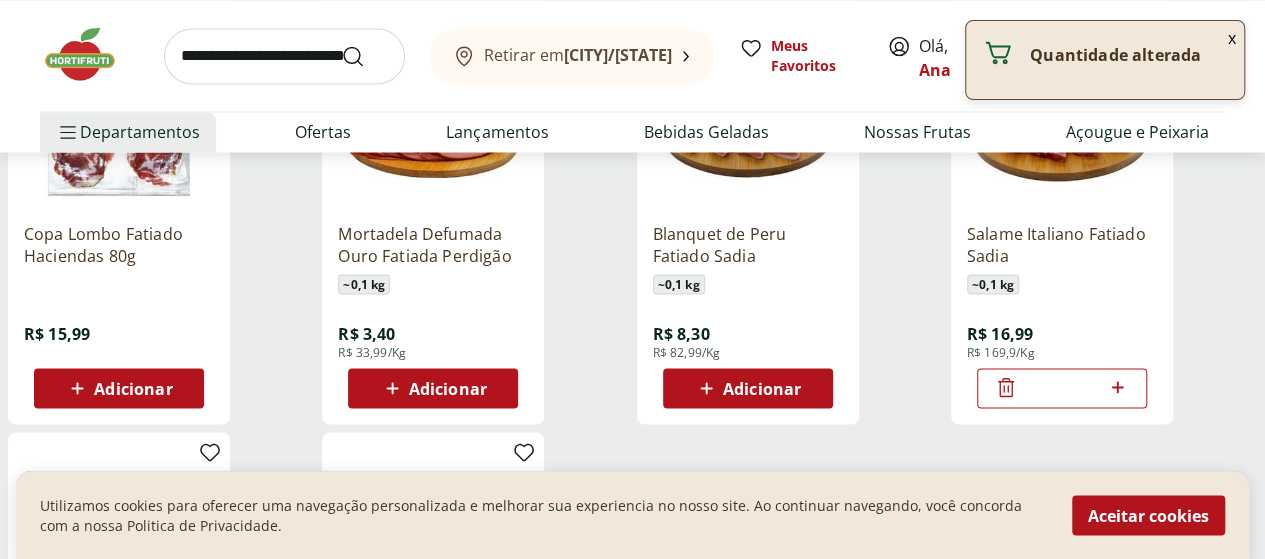 click on "*" at bounding box center (1062, 388) 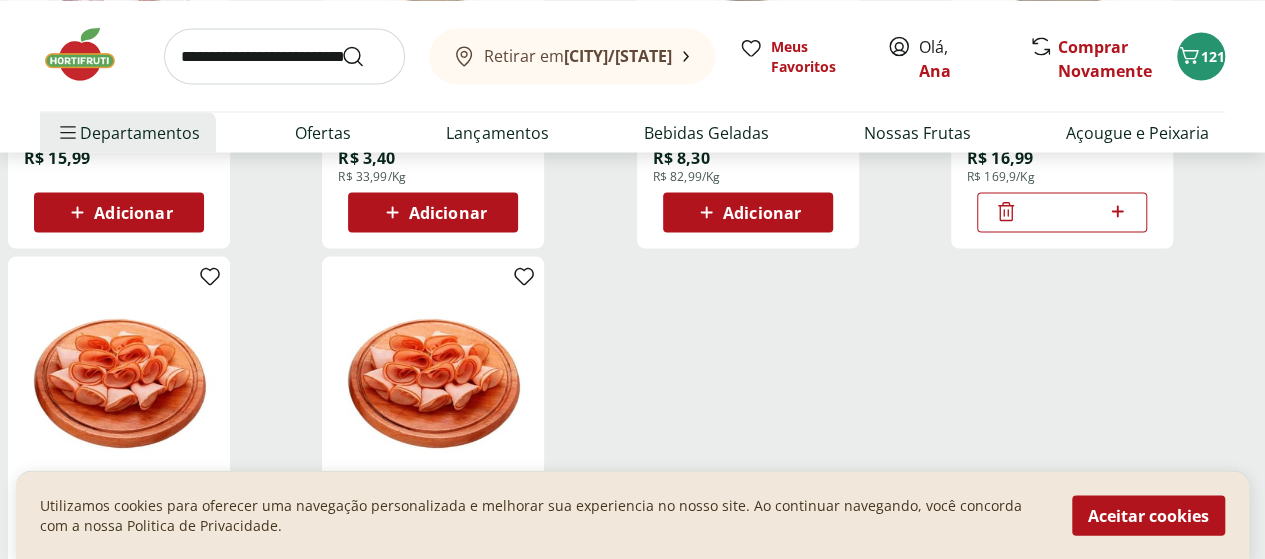 scroll, scrollTop: 1700, scrollLeft: 0, axis: vertical 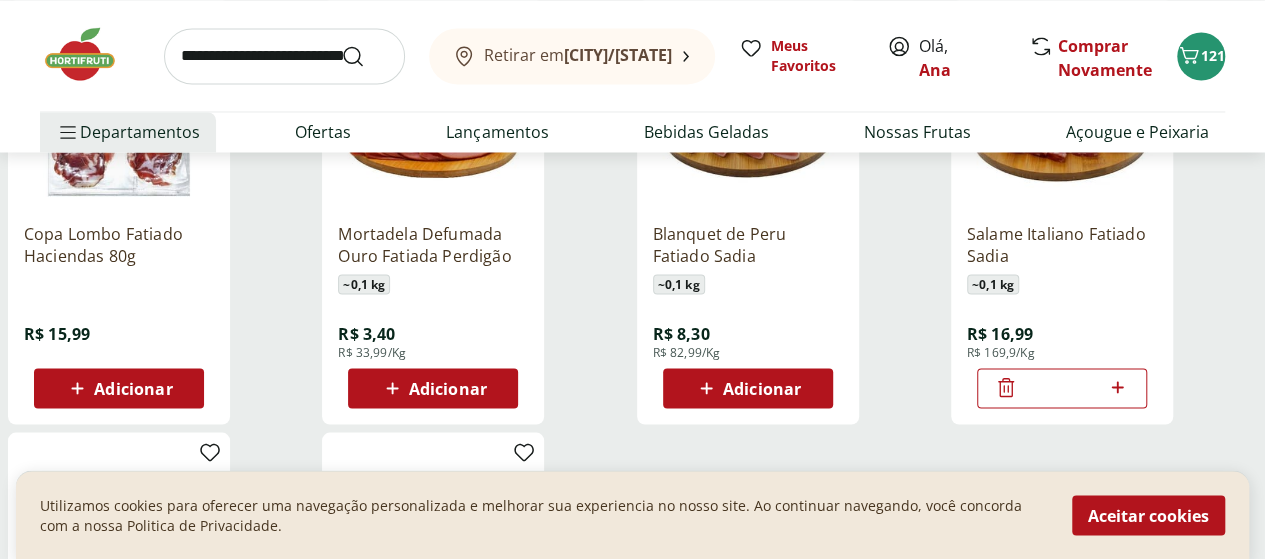 drag, startPoint x: 1162, startPoint y: 320, endPoint x: 1115, endPoint y: 329, distance: 47.853943 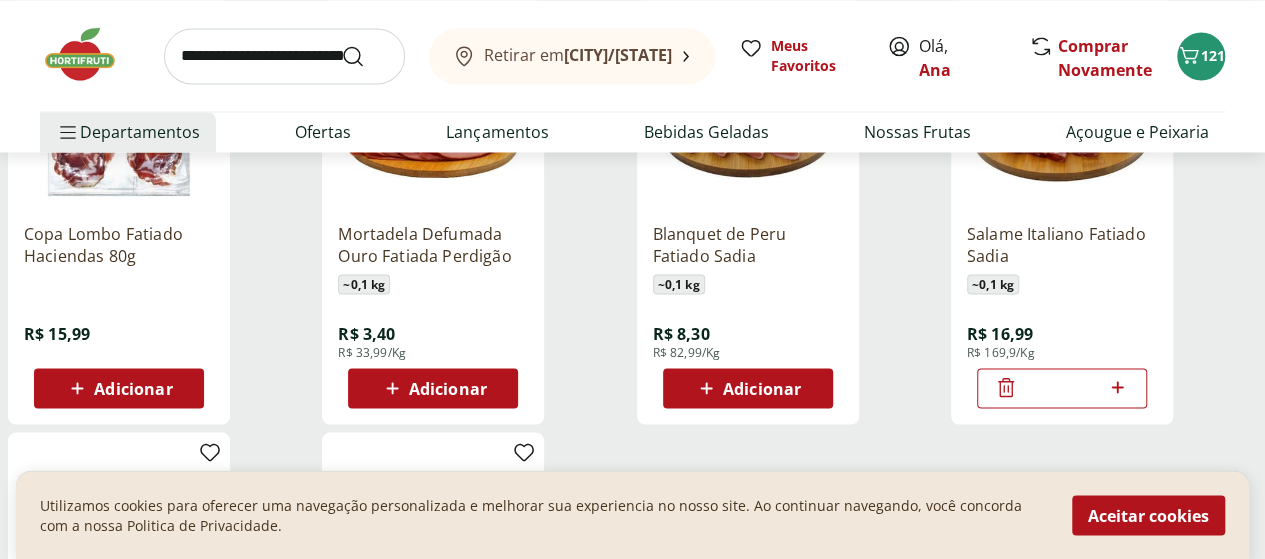 click on "*" at bounding box center [1062, 388] 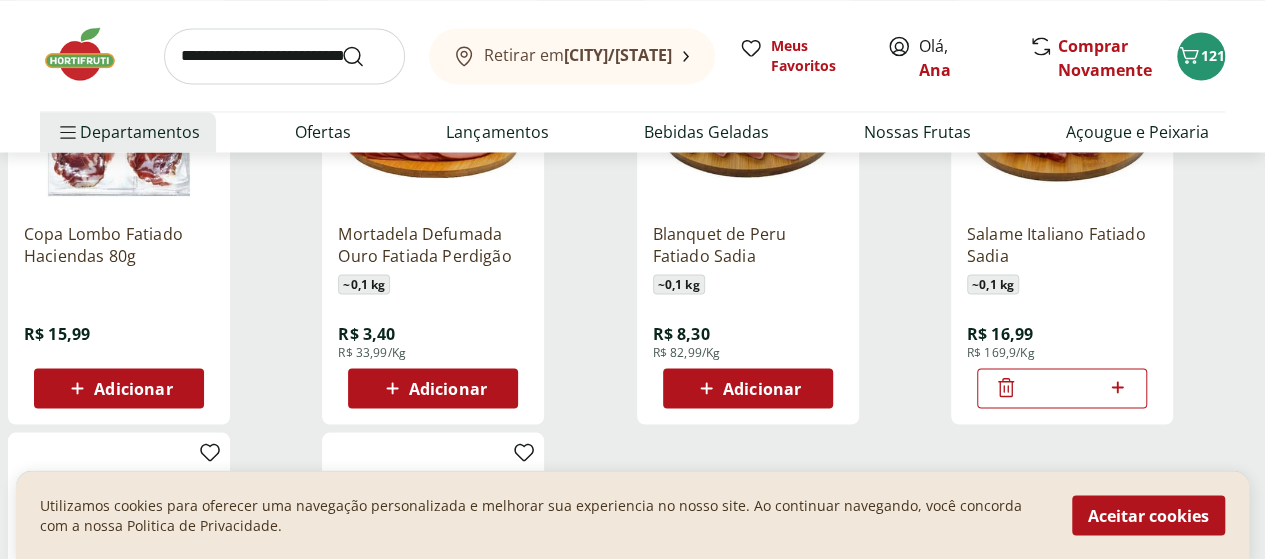 type on "*" 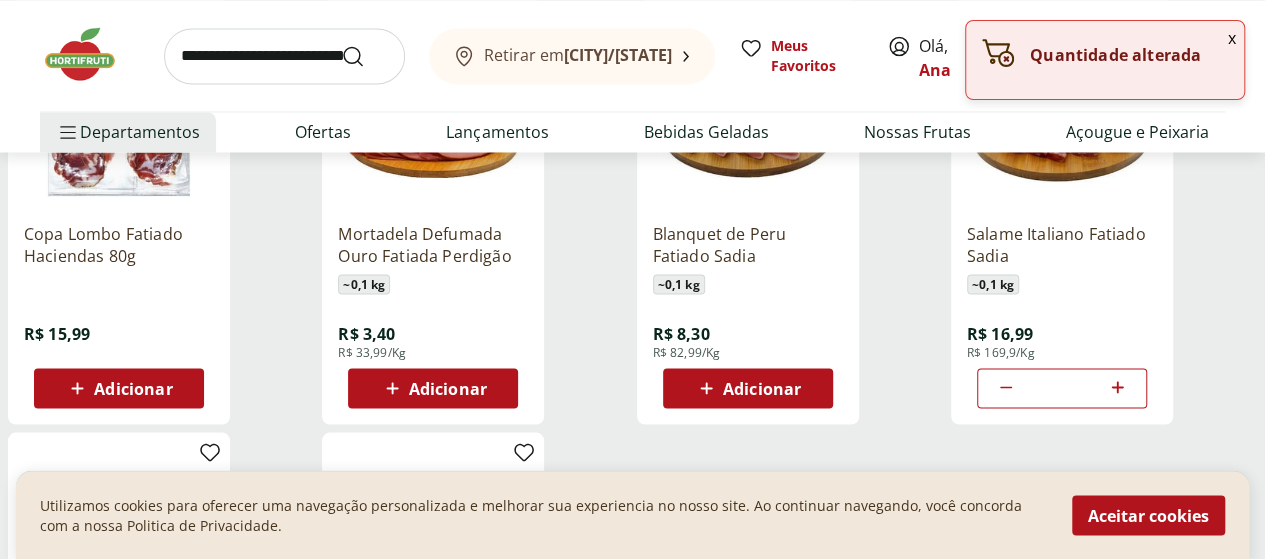 click on "Copa Lombo Fatiado Haciendas 80g R$ 15,99 Adicionar Mortadela Defumada Ouro Fatiada Perdigão ~ 0,1 kg R$ 3,40 R$ 33,99/Kg Adicionar Blanquet de Peru Fatiado Sadia ~ 0,1 kg R$ 8,30 R$ 82,99/Kg Adicionar Salame Italiano Fatiado Sadia ~ 0,1 kg R$ 16,99 R$ 169,9/Kg * Peito de Peru sem Capa Fatiado Sadia ~ 0,1 kg R$ 8,99 R$ 89,9/Kg Adicionar Peito de Peru com Capa Fatiado Sadia ~ 0,1 kg R$ 7,99 R$ 79,9/Kg Adicionar" at bounding box center [632, 436] 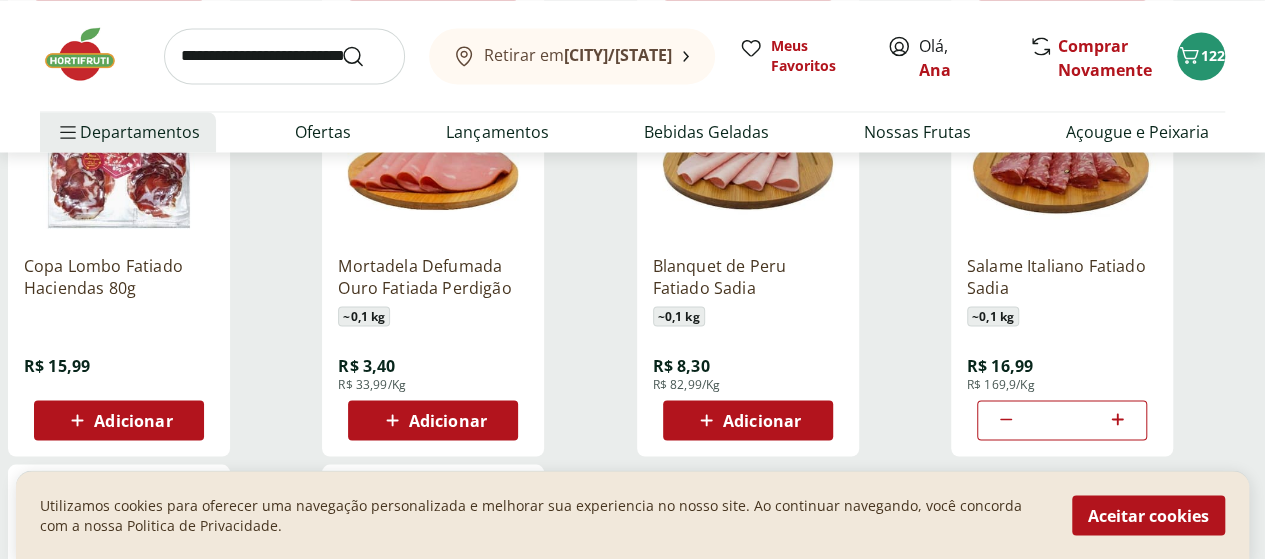 scroll, scrollTop: 1700, scrollLeft: 0, axis: vertical 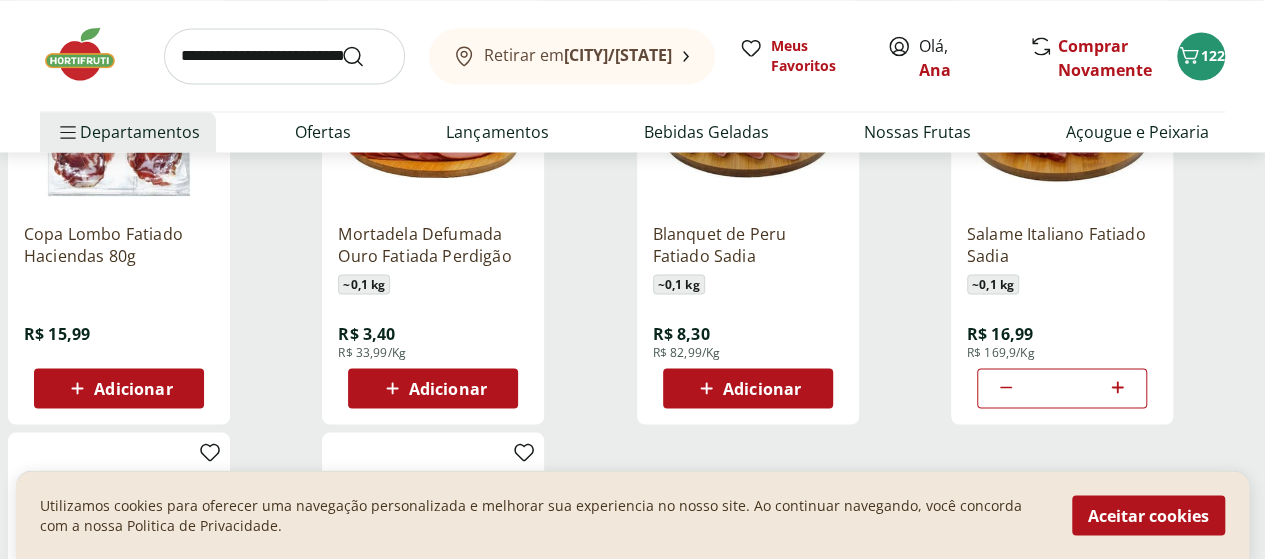 click on "Adicionar" at bounding box center (133, 388) 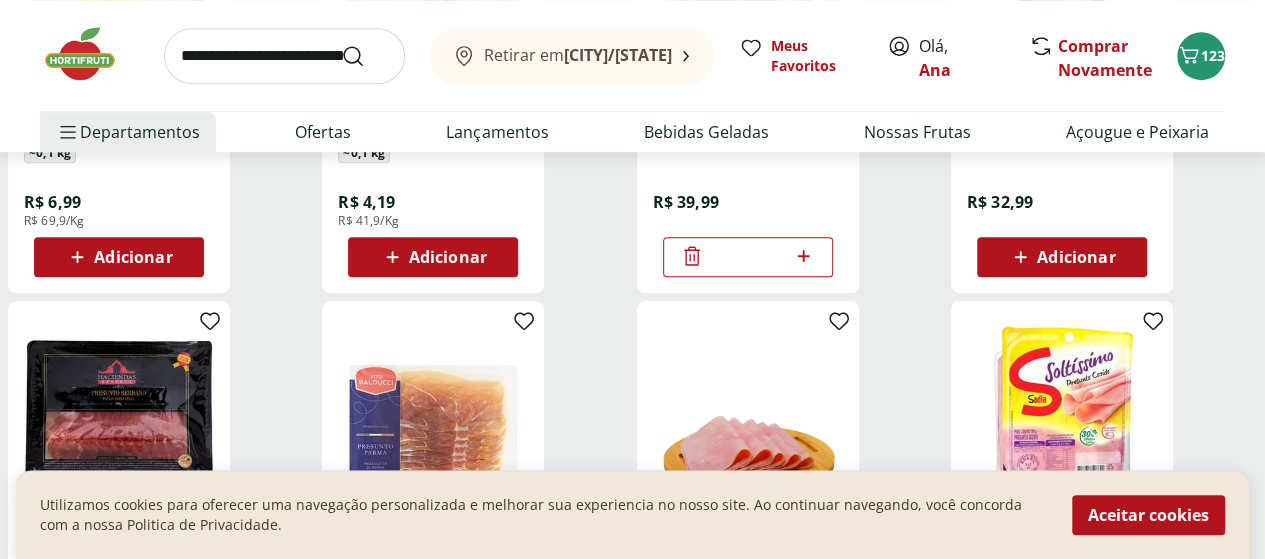 scroll, scrollTop: 500, scrollLeft: 0, axis: vertical 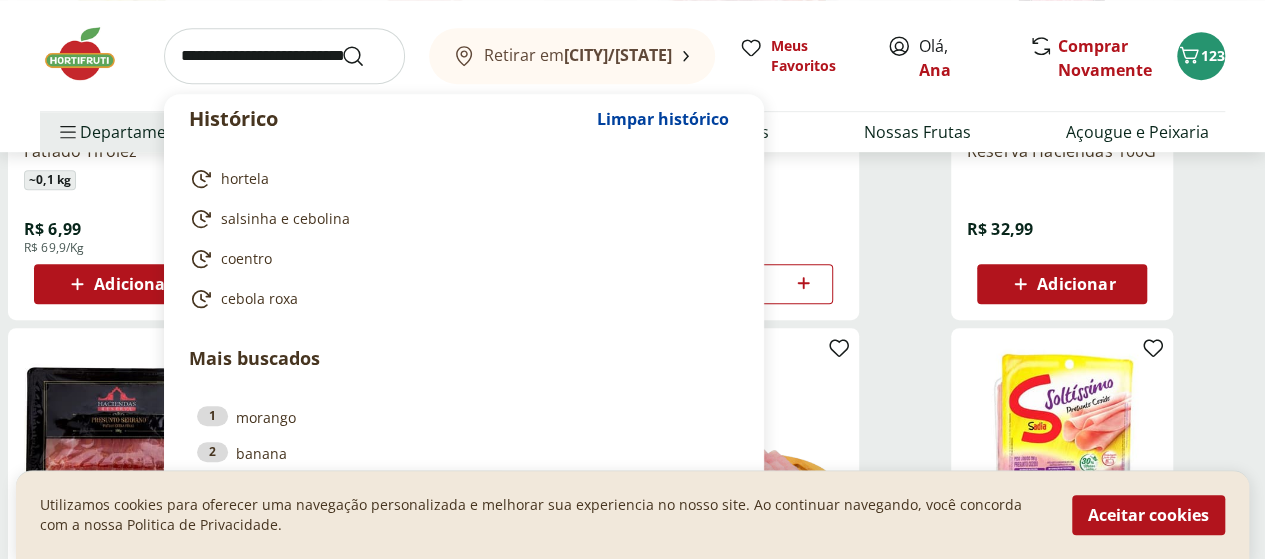 click at bounding box center [284, 56] 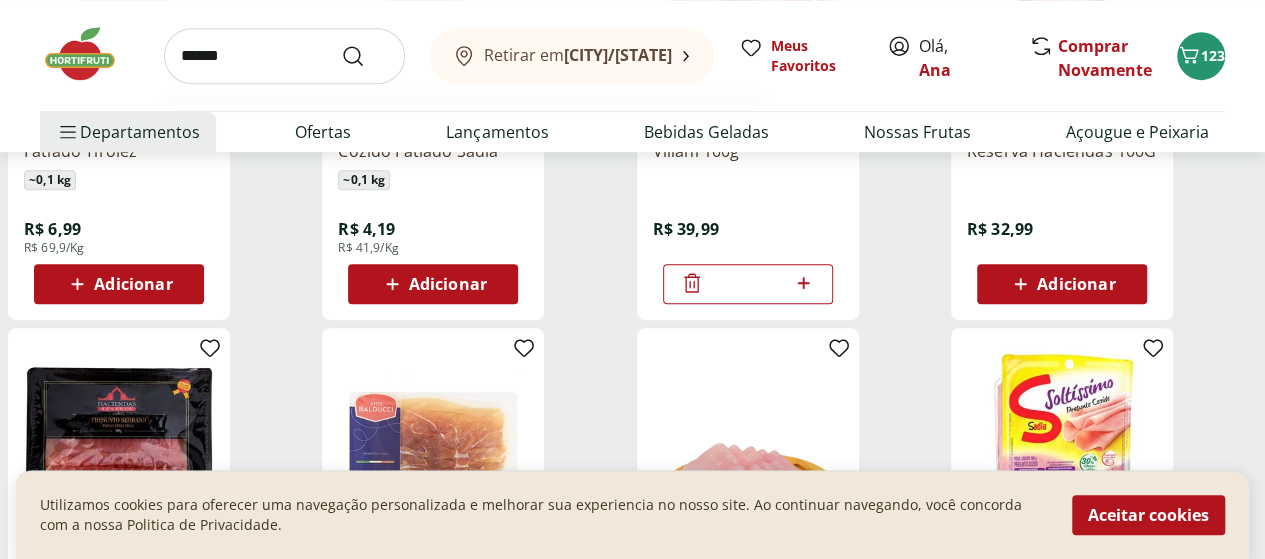 type on "******" 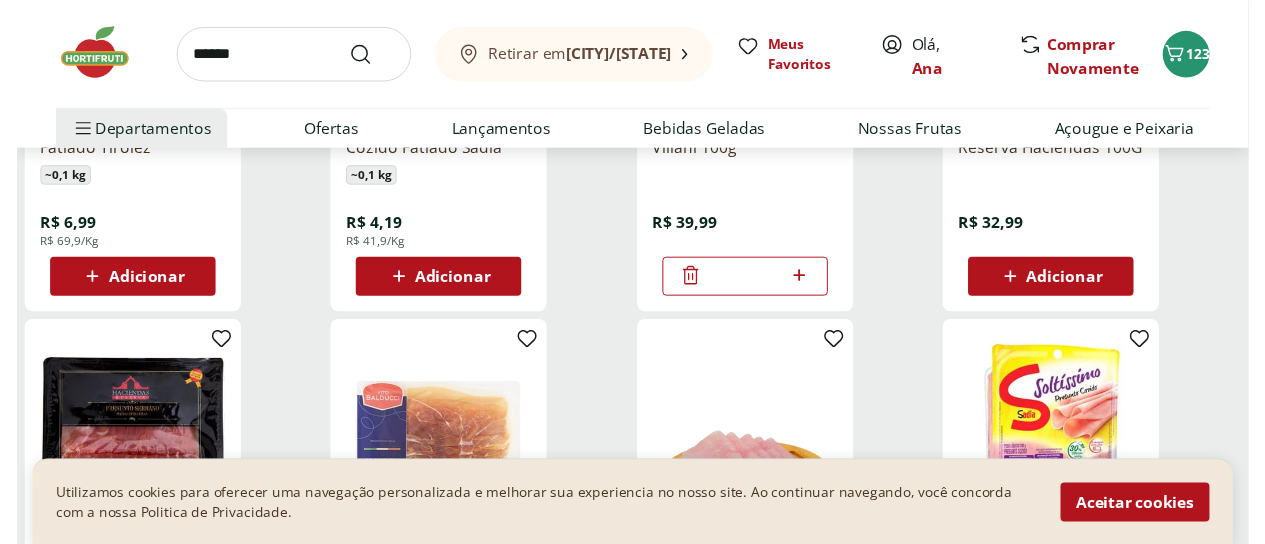 scroll, scrollTop: 0, scrollLeft: 0, axis: both 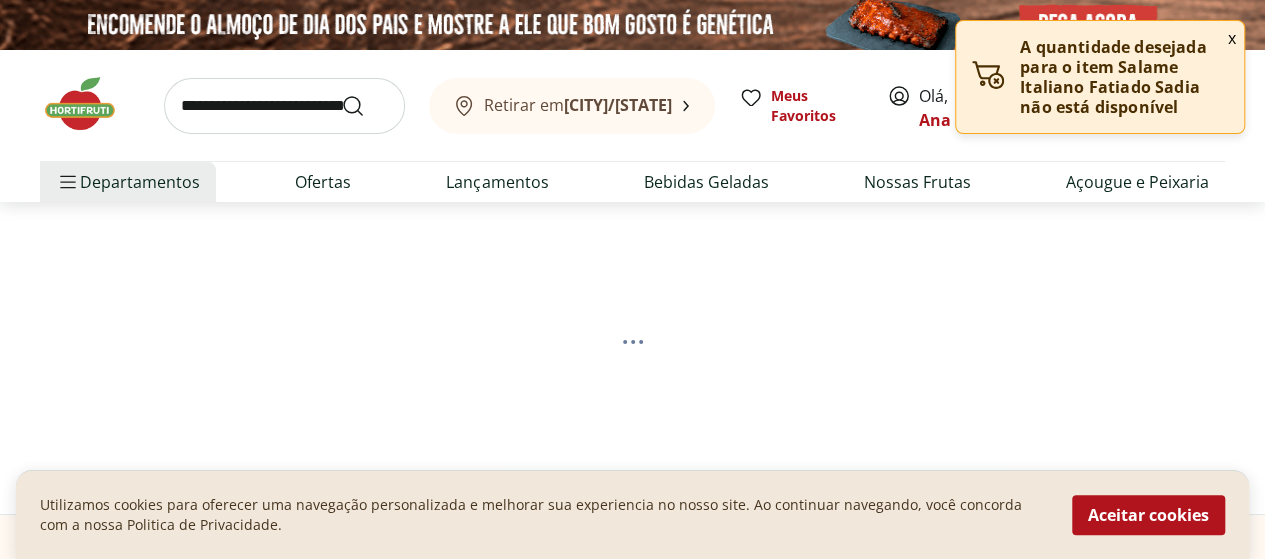 select on "**********" 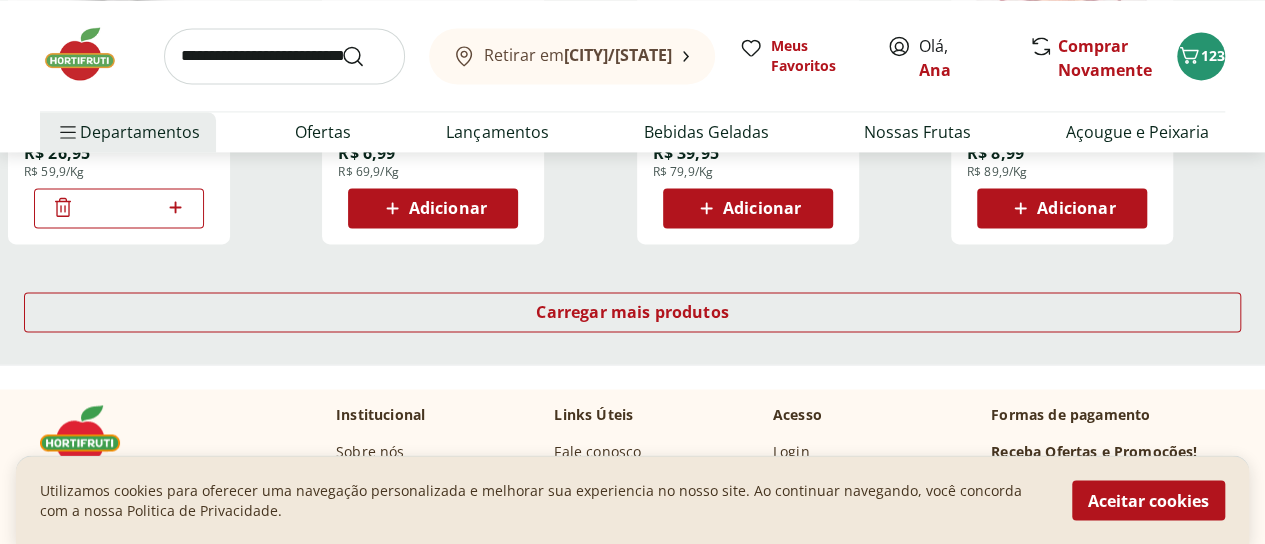 scroll, scrollTop: 1400, scrollLeft: 0, axis: vertical 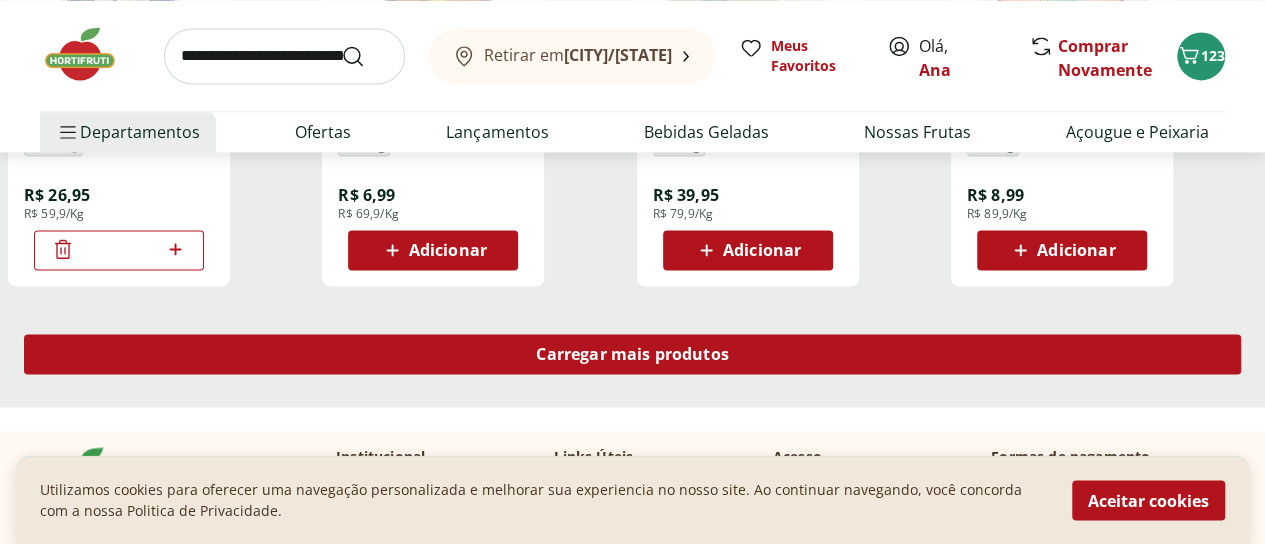 click on "Carregar mais produtos" at bounding box center [632, 354] 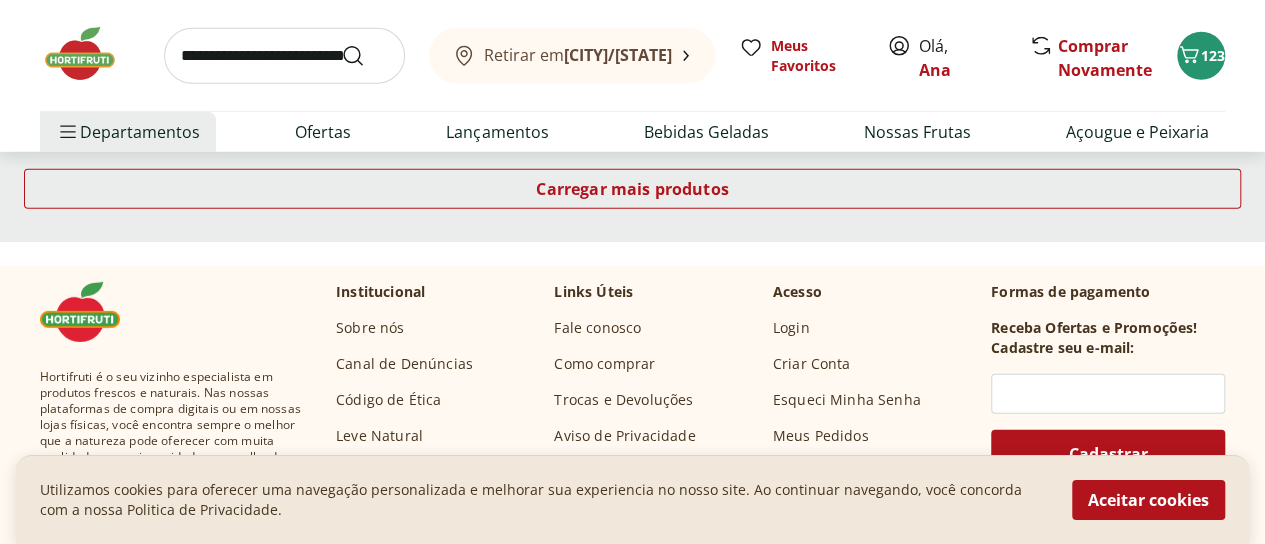 scroll, scrollTop: 2900, scrollLeft: 0, axis: vertical 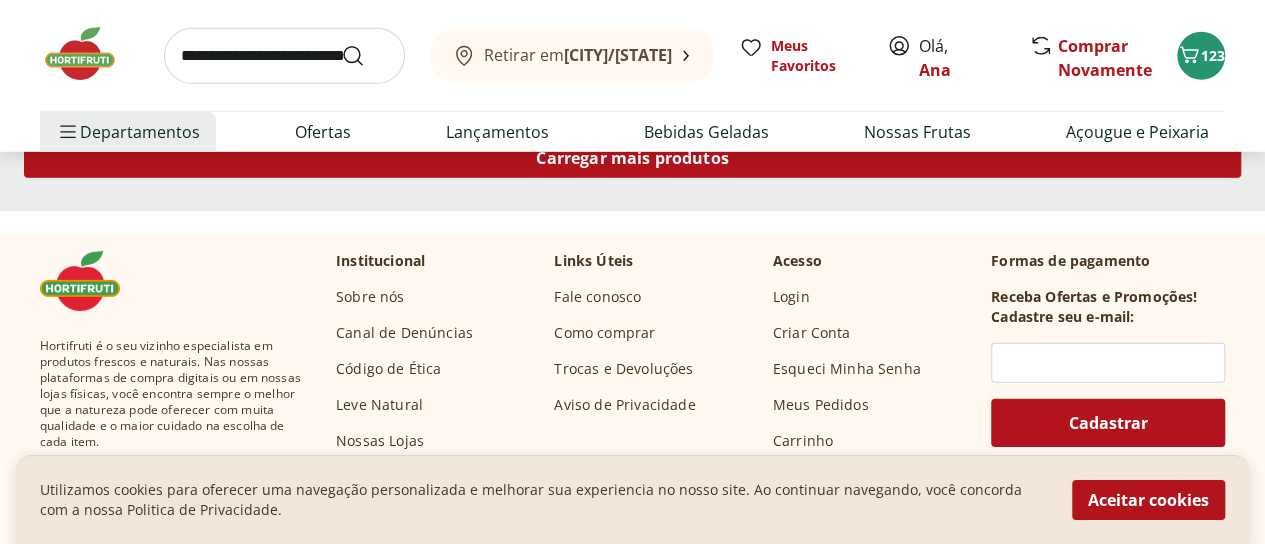 click on "Carregar mais produtos" at bounding box center [632, 158] 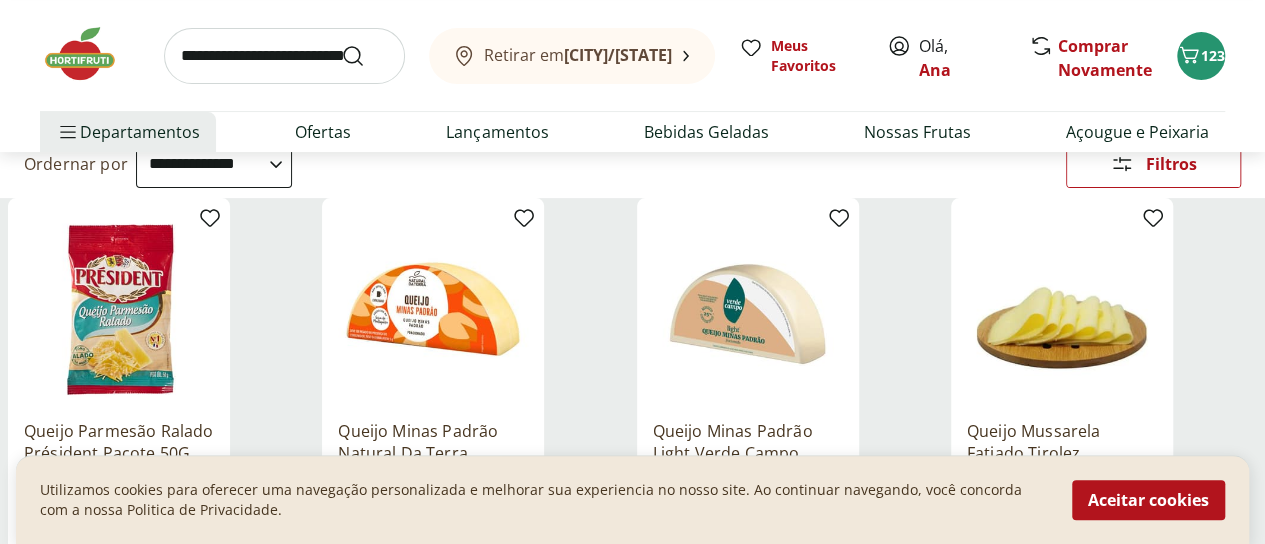 scroll, scrollTop: 0, scrollLeft: 0, axis: both 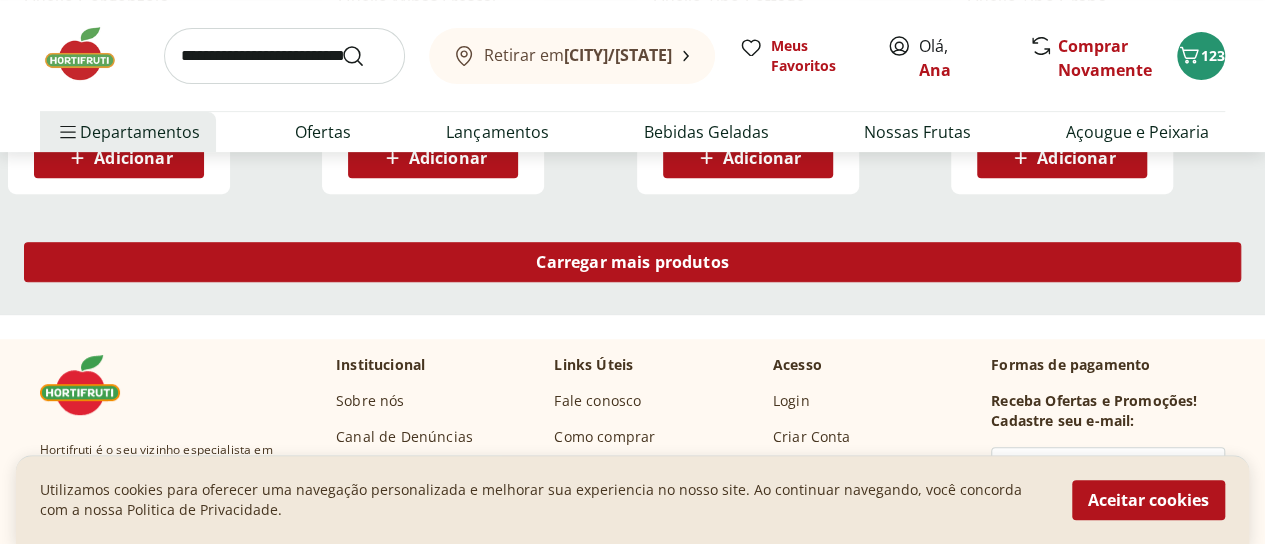 click on "Carregar mais produtos" at bounding box center [632, 262] 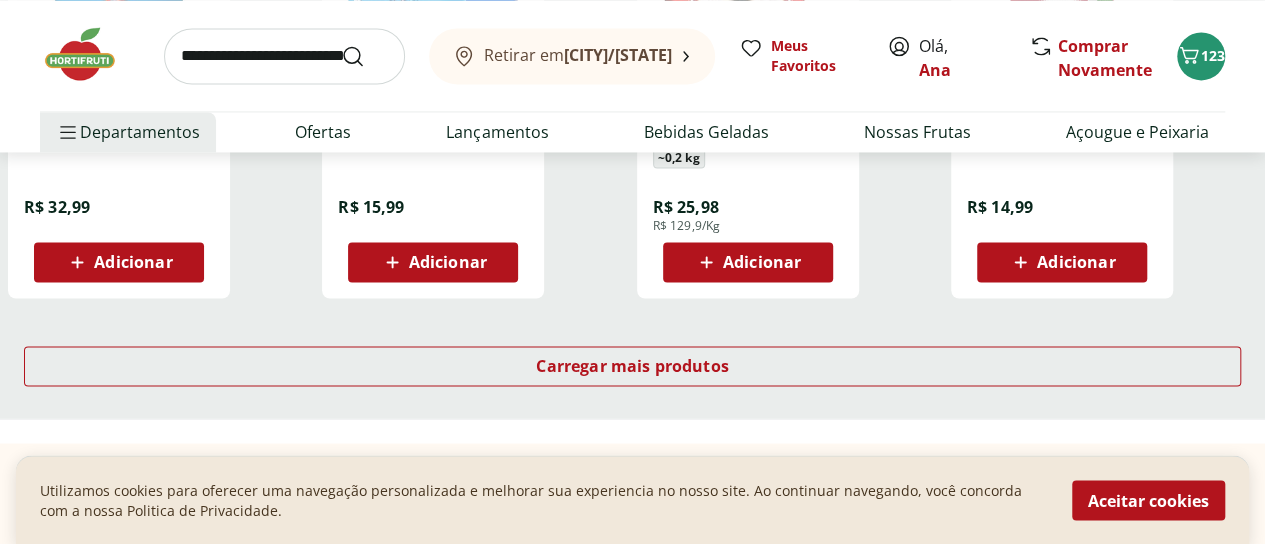 scroll, scrollTop: 5400, scrollLeft: 0, axis: vertical 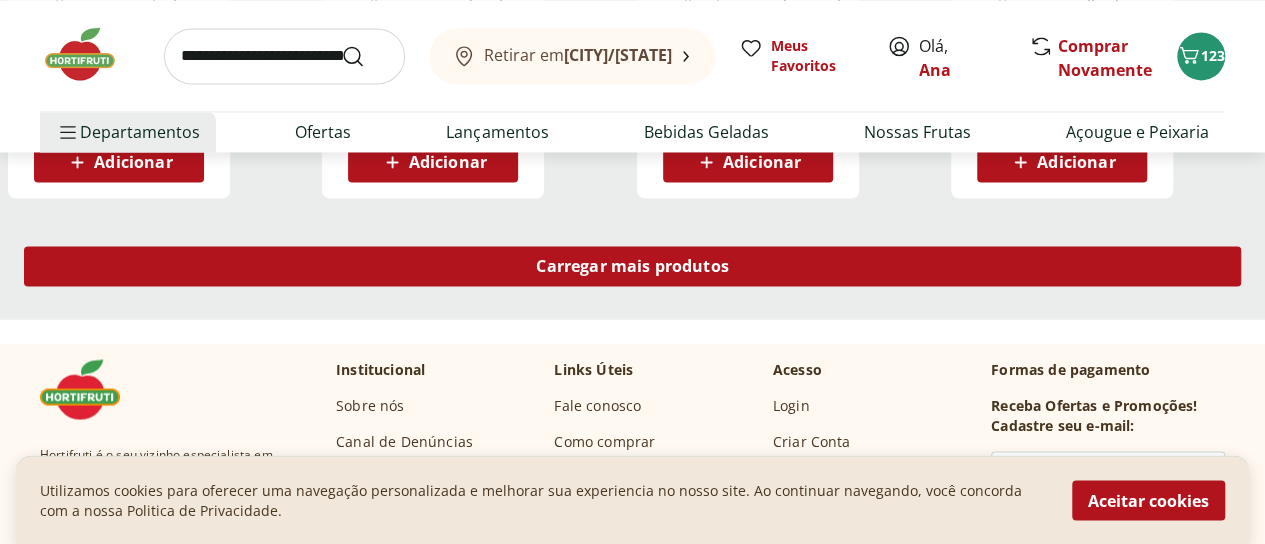 click on "Carregar mais produtos" at bounding box center [632, 266] 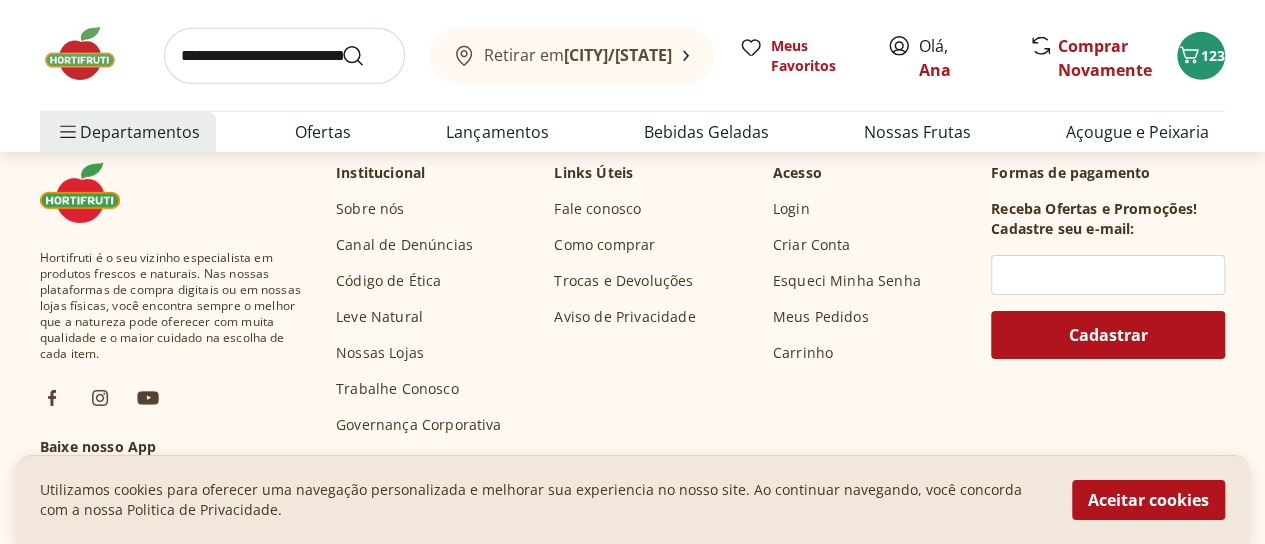 scroll, scrollTop: 6700, scrollLeft: 0, axis: vertical 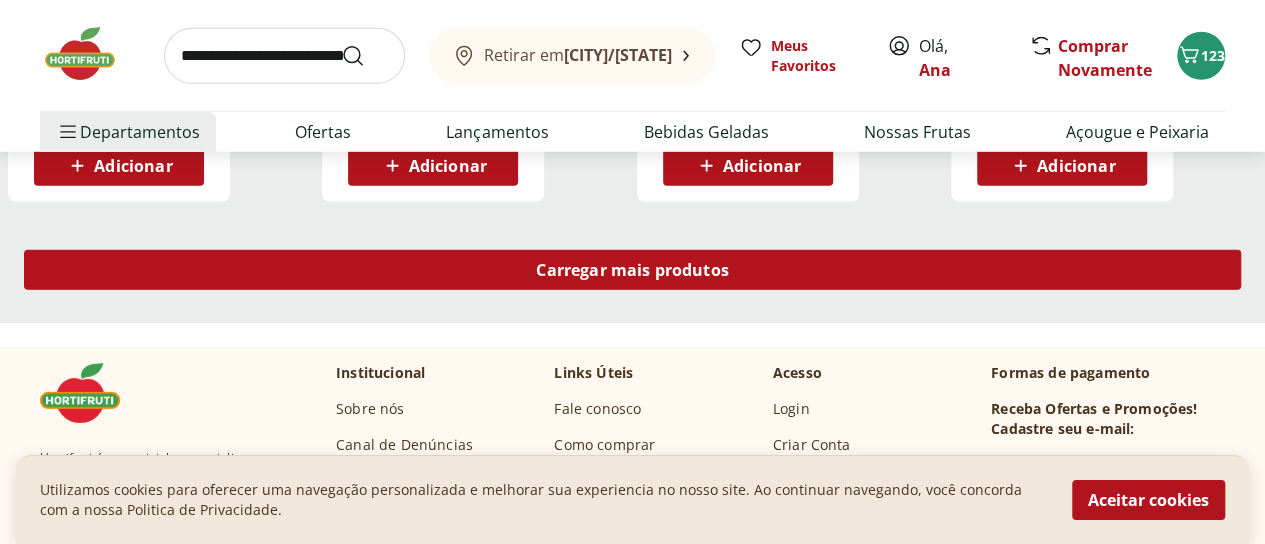 click on "Carregar mais produtos" at bounding box center (632, 270) 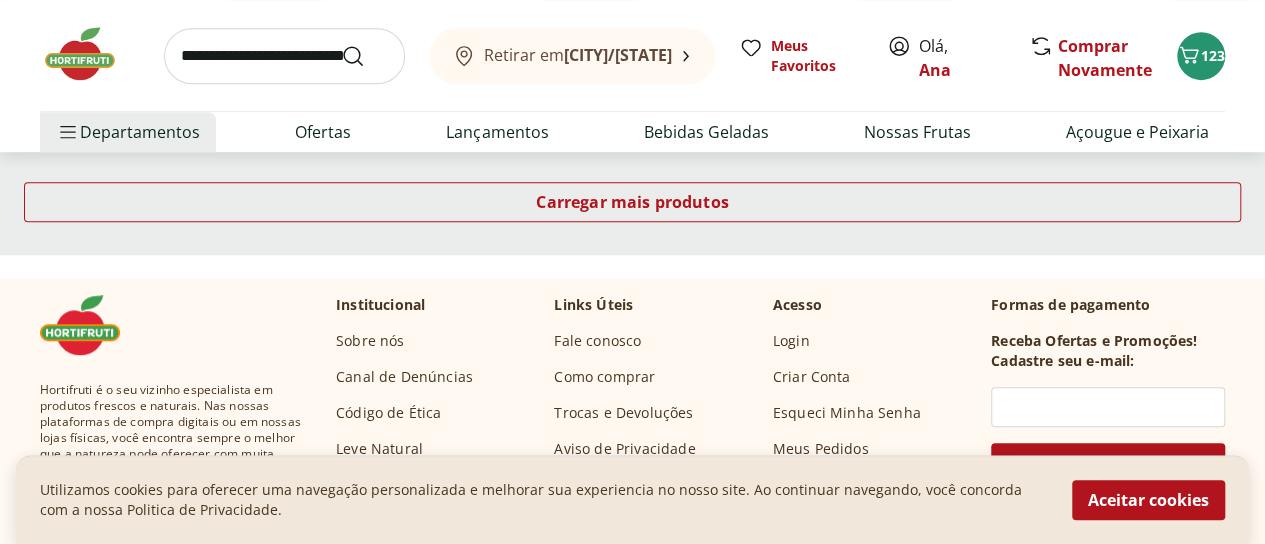 scroll, scrollTop: 8100, scrollLeft: 0, axis: vertical 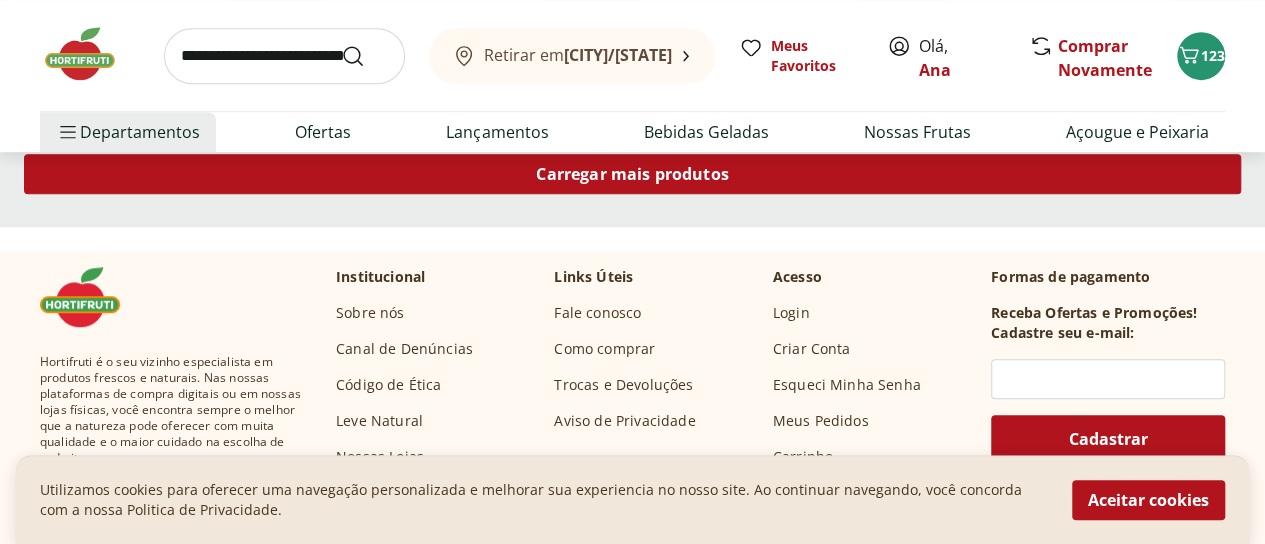 click on "Carregar mais produtos" at bounding box center [632, 174] 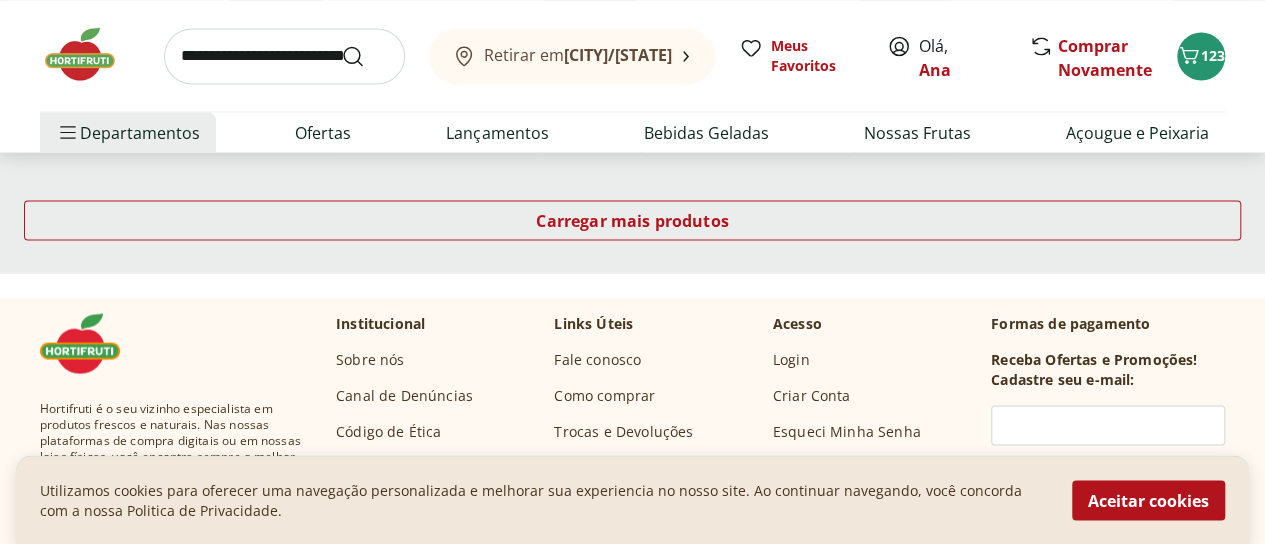 scroll, scrollTop: 9400, scrollLeft: 0, axis: vertical 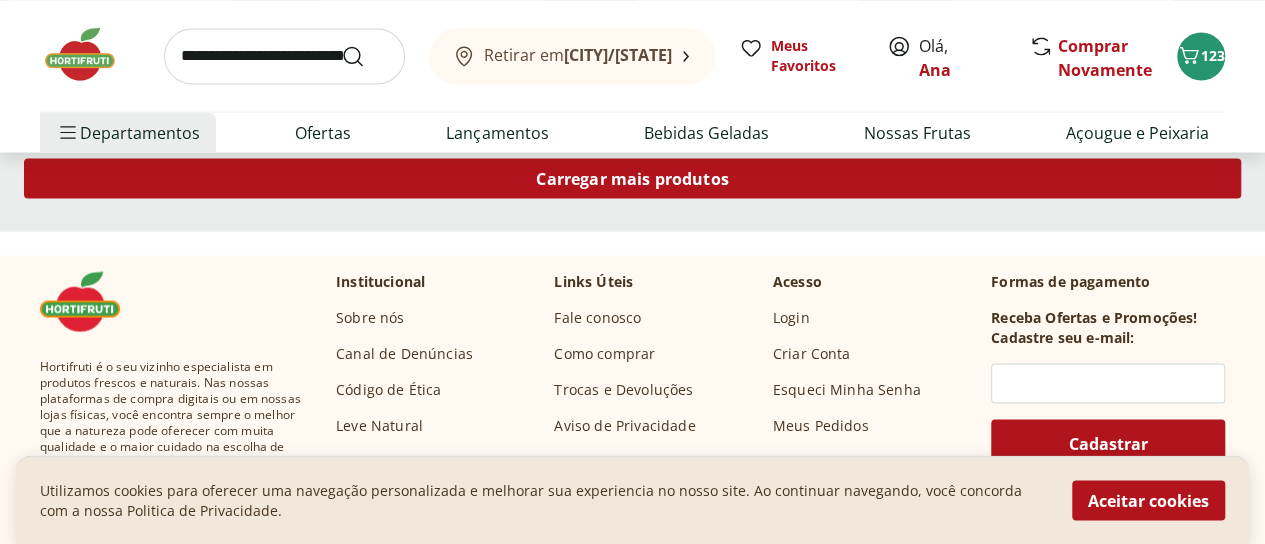 click on "Carregar mais produtos" at bounding box center (632, 178) 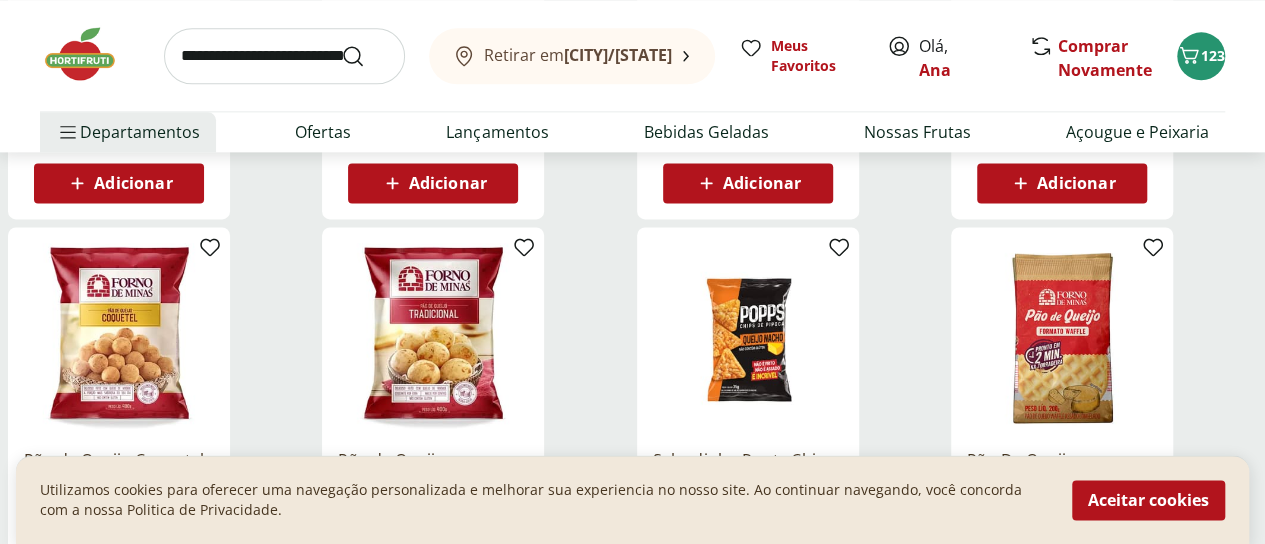scroll, scrollTop: 8600, scrollLeft: 0, axis: vertical 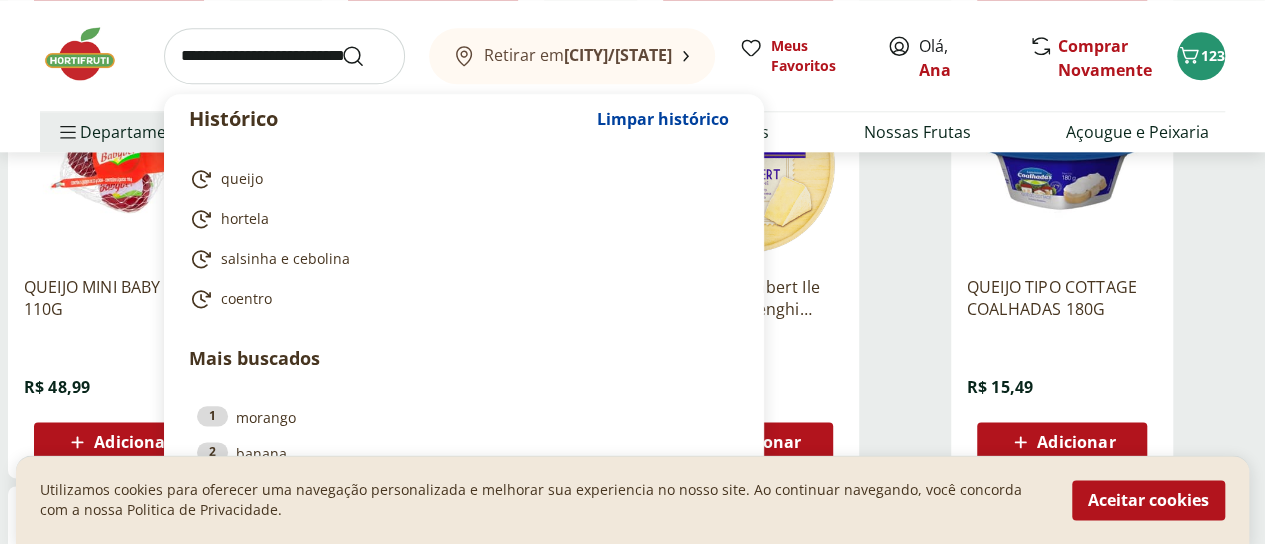click at bounding box center [284, 56] 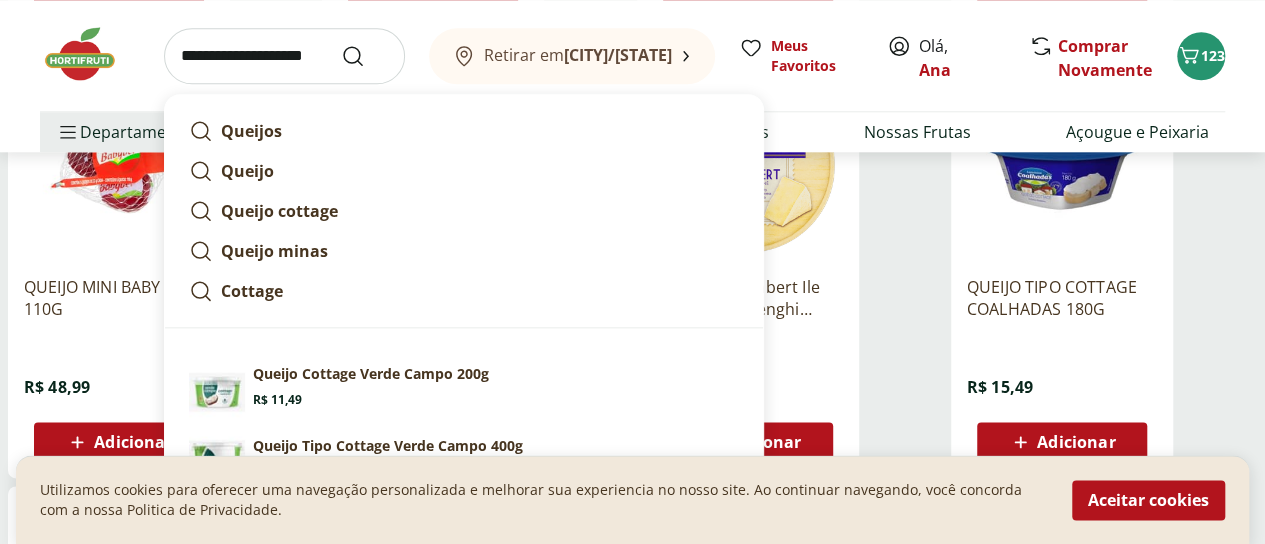 type on "**********" 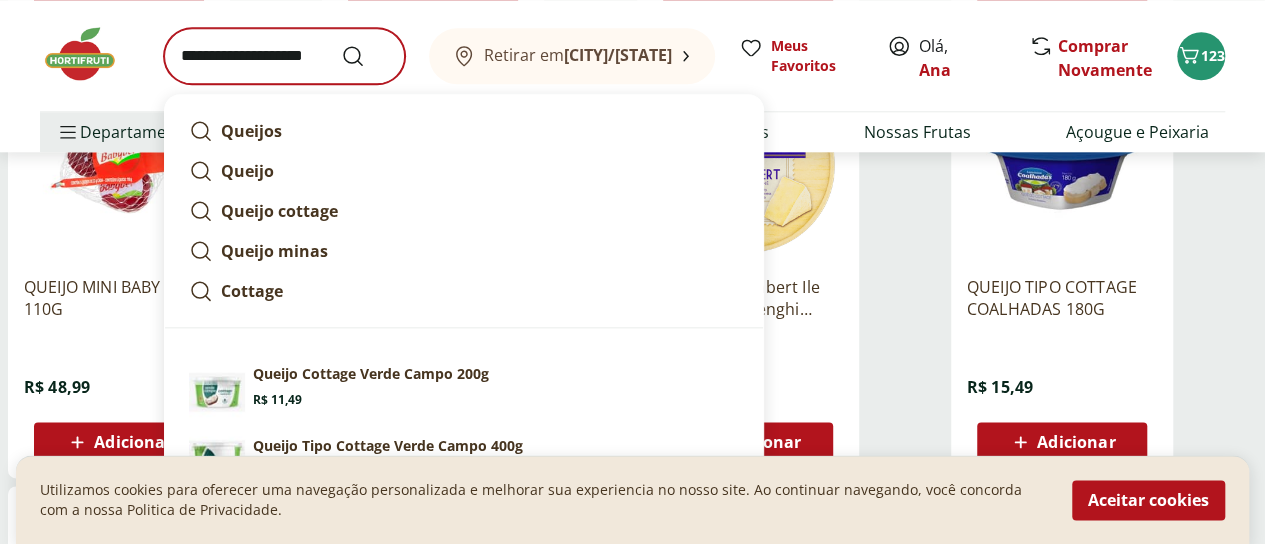 scroll, scrollTop: 0, scrollLeft: 0, axis: both 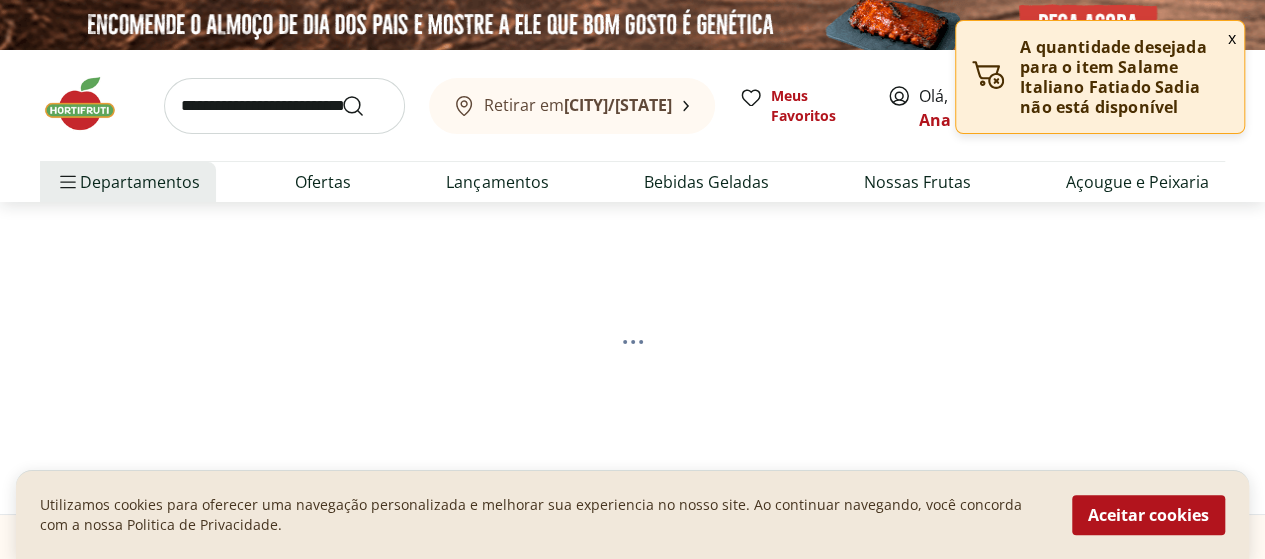select on "**********" 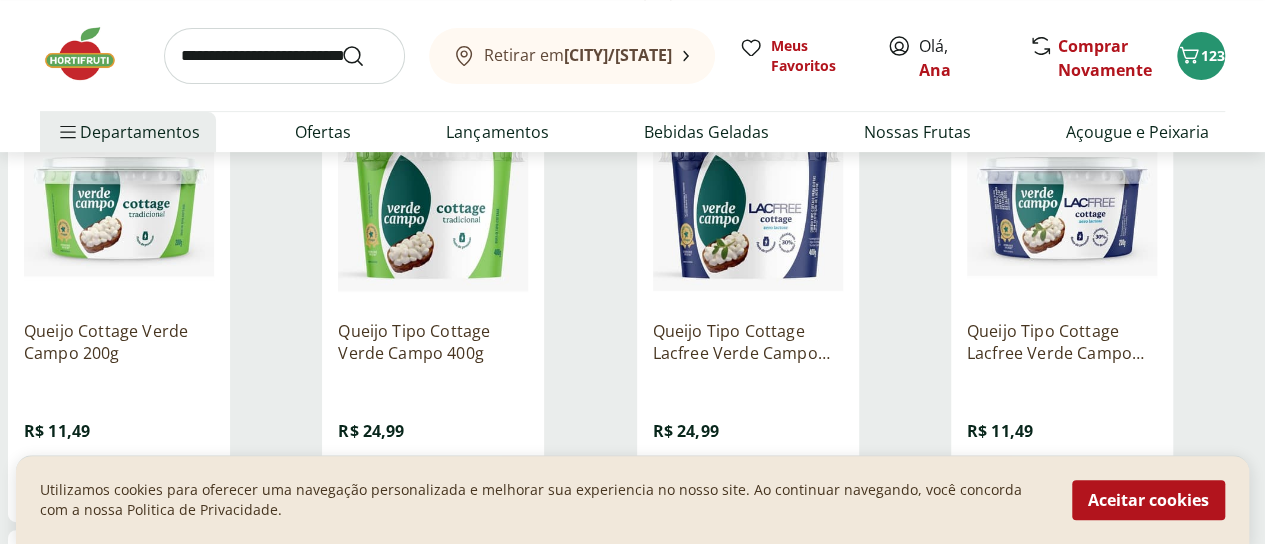 scroll, scrollTop: 400, scrollLeft: 0, axis: vertical 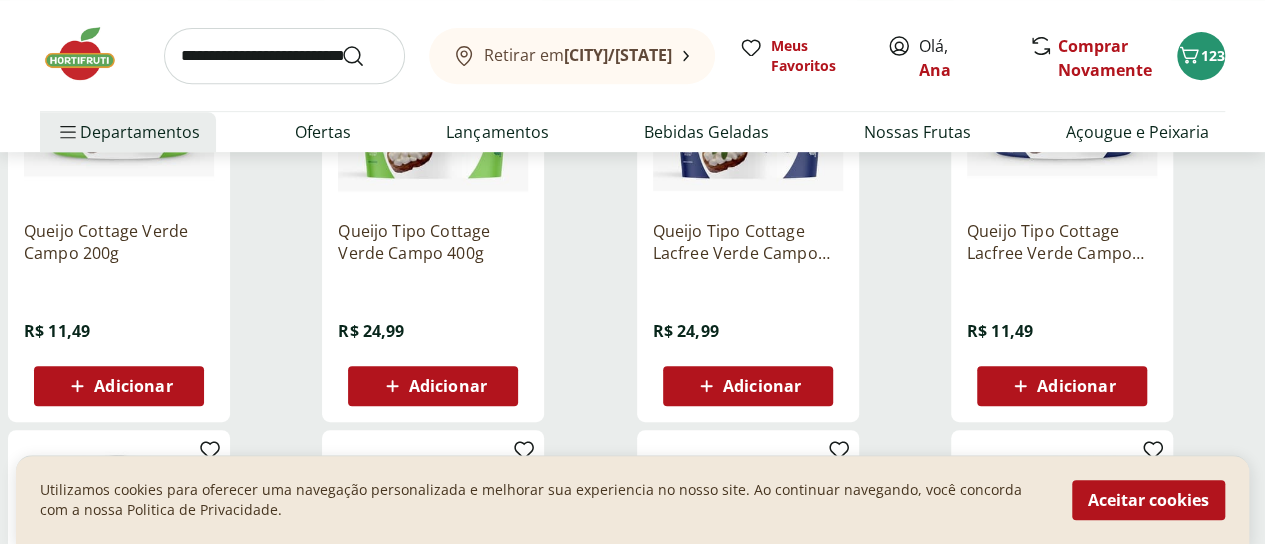 click on "Adicionar" at bounding box center (448, 386) 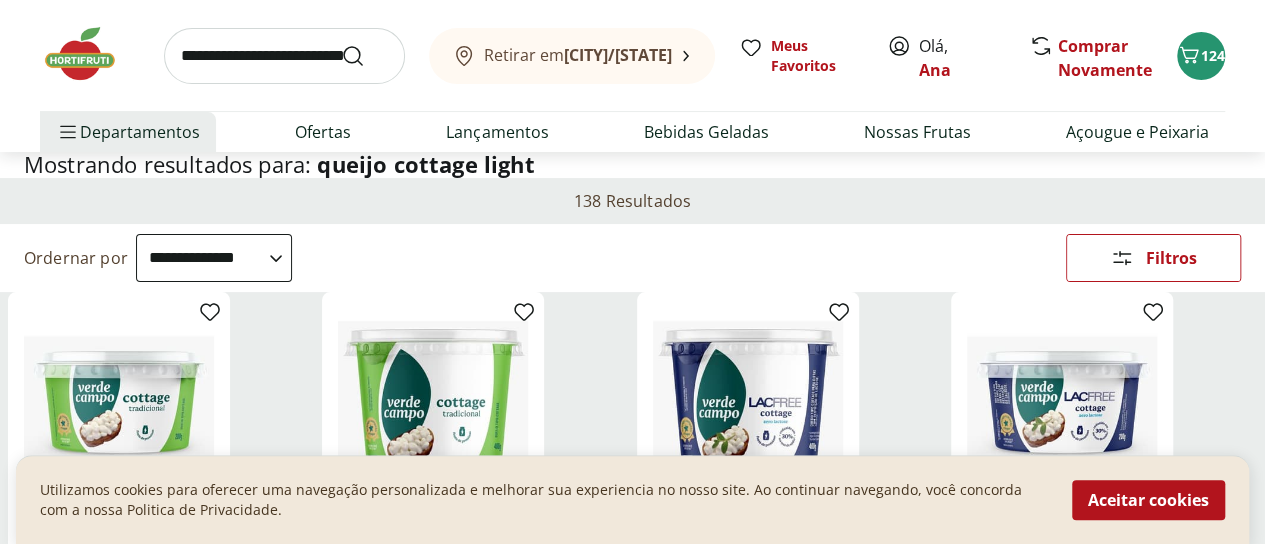 scroll, scrollTop: 0, scrollLeft: 0, axis: both 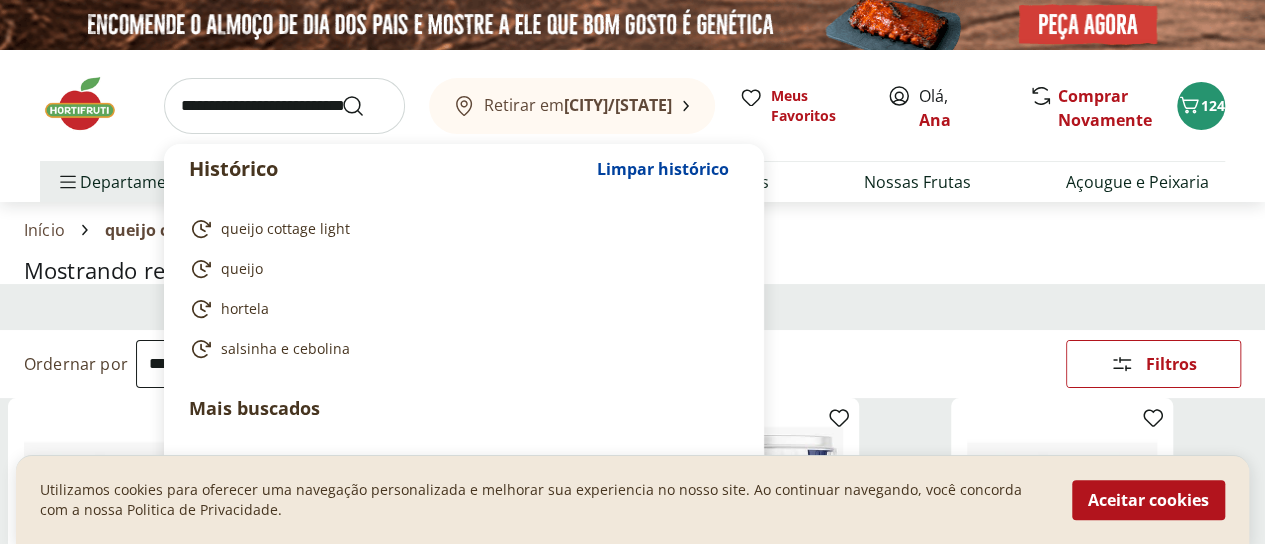 click at bounding box center (284, 106) 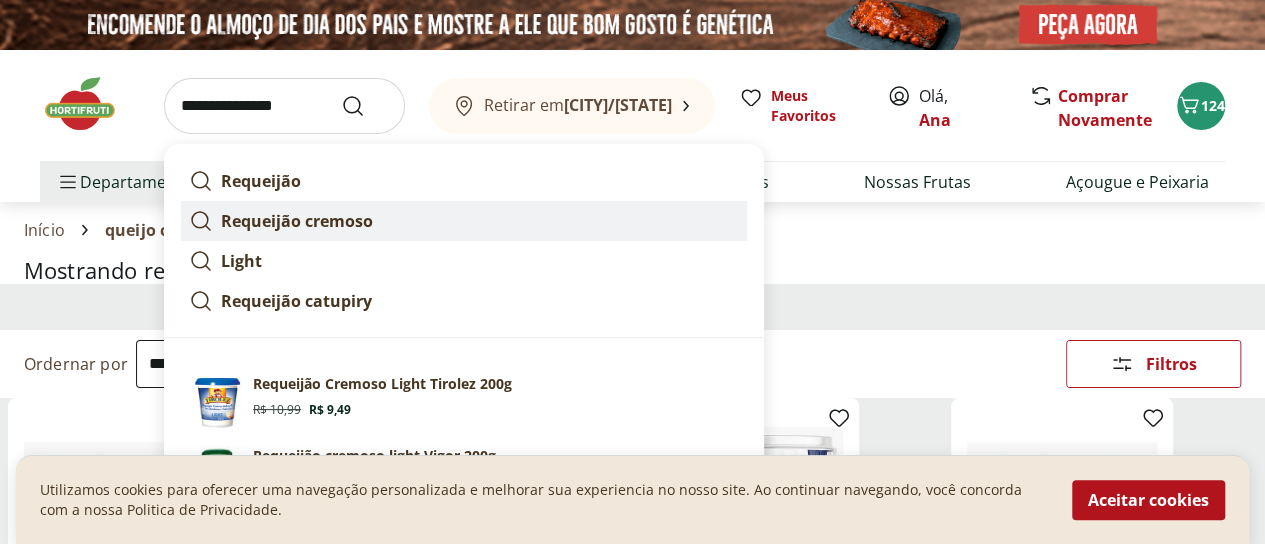 click on "Requeijão cremoso" at bounding box center [297, 221] 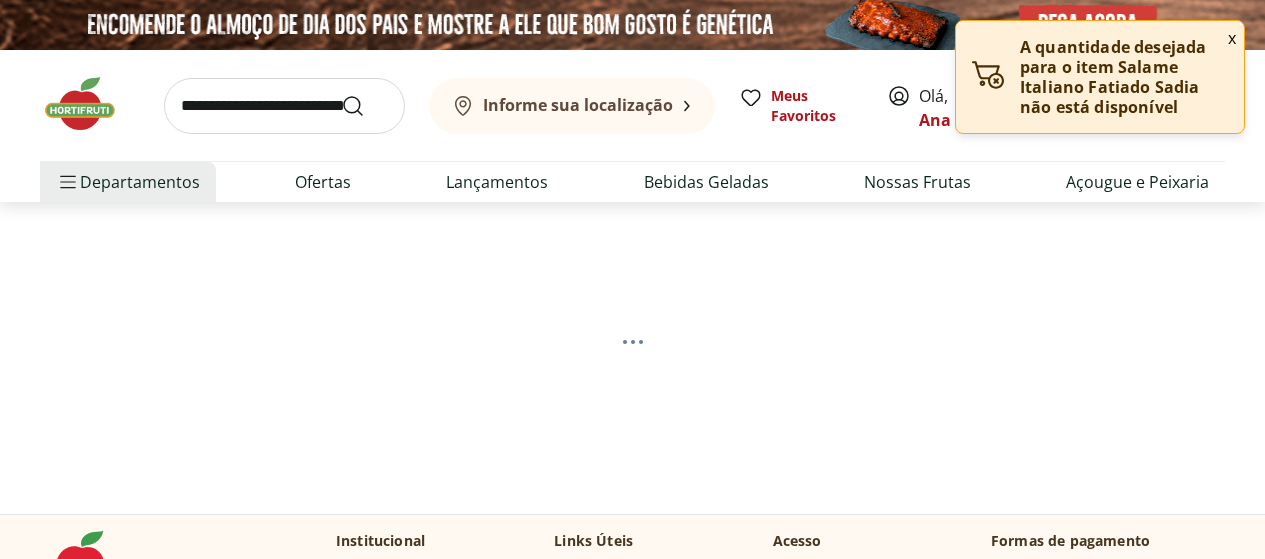 scroll, scrollTop: 0, scrollLeft: 0, axis: both 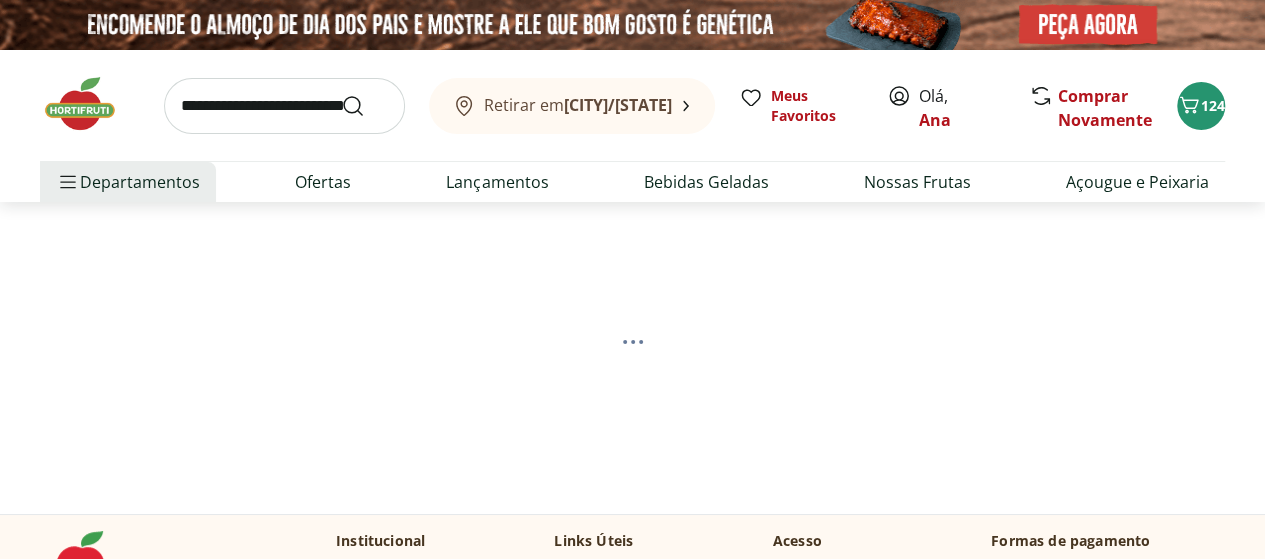 select on "**********" 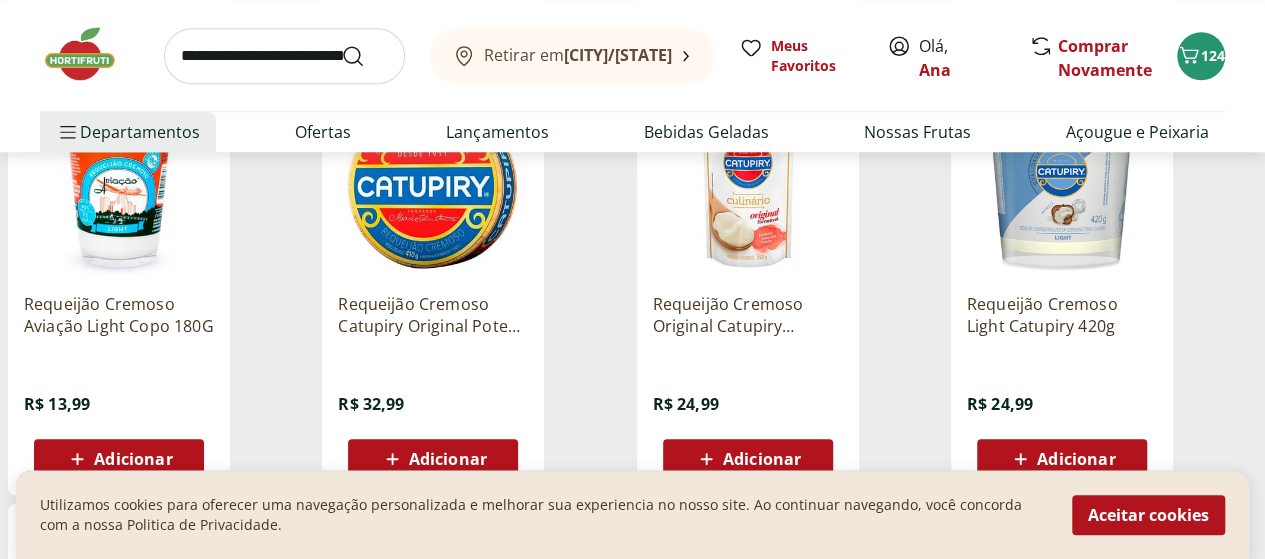 scroll, scrollTop: 800, scrollLeft: 0, axis: vertical 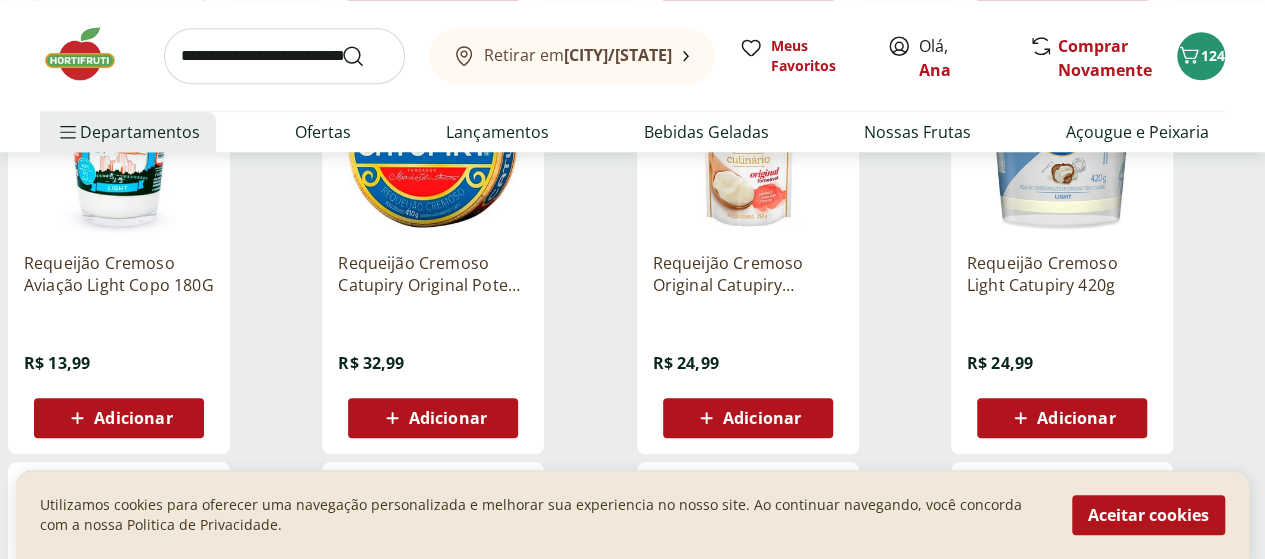 click on "Adicionar" at bounding box center (133, 418) 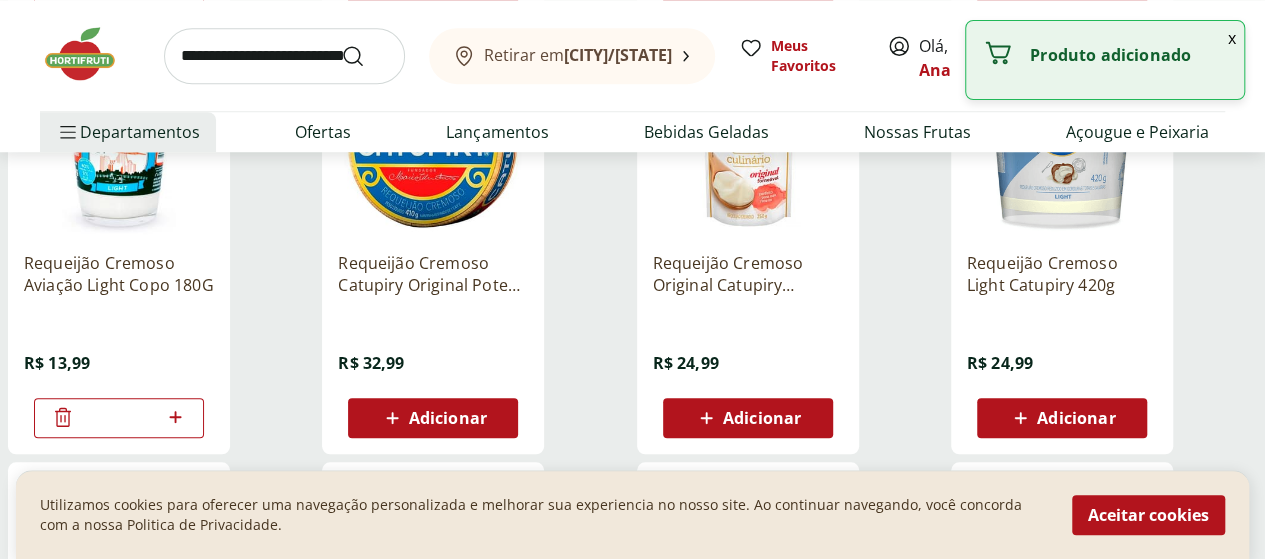 click 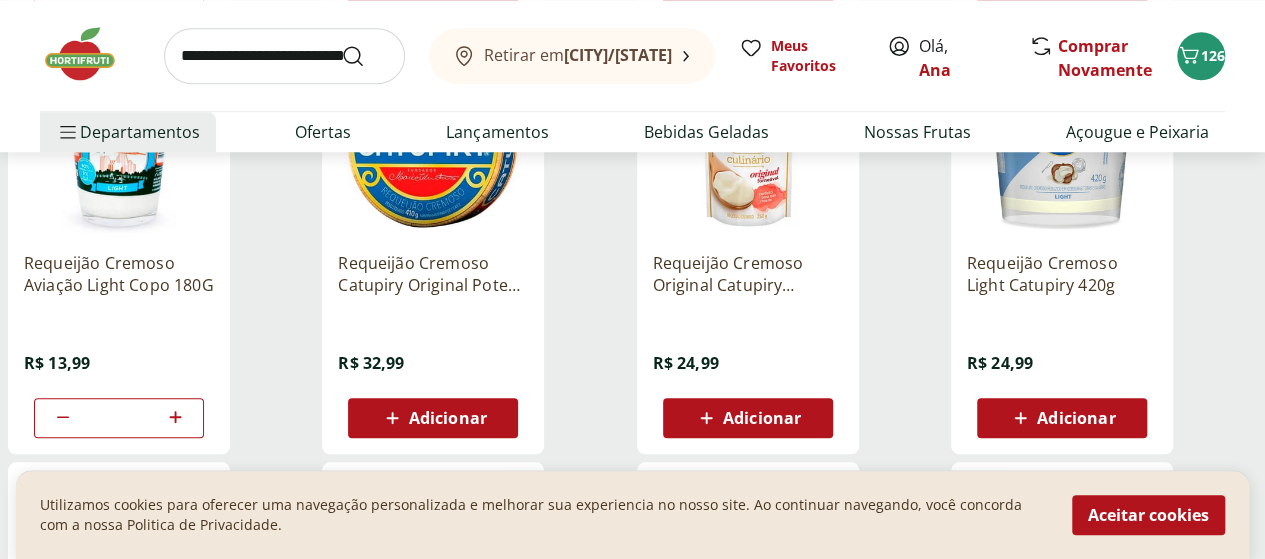 click 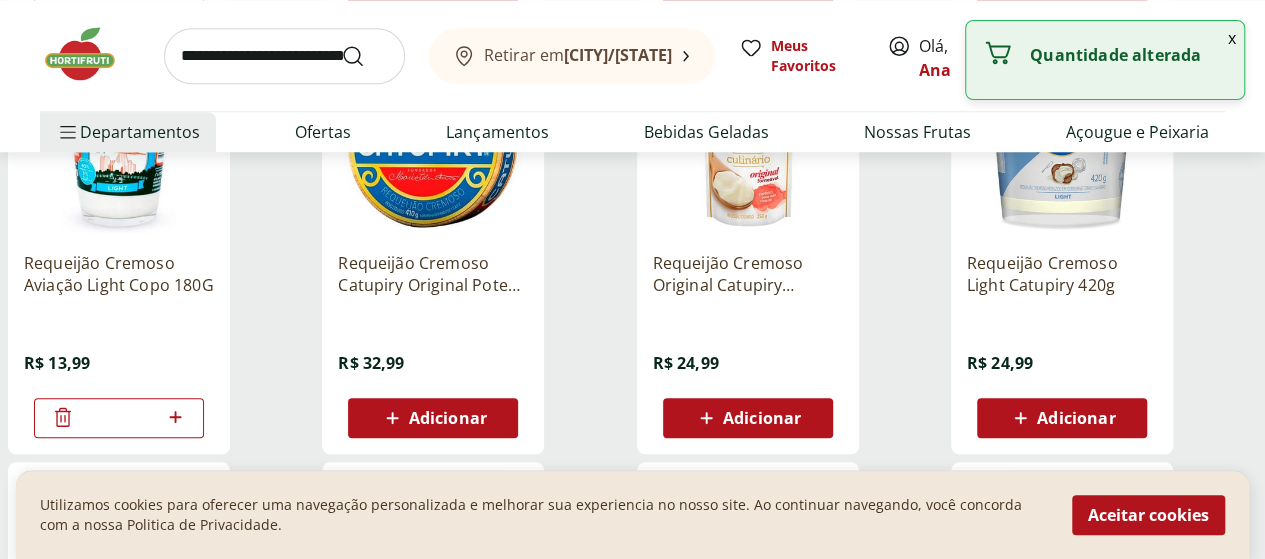 click 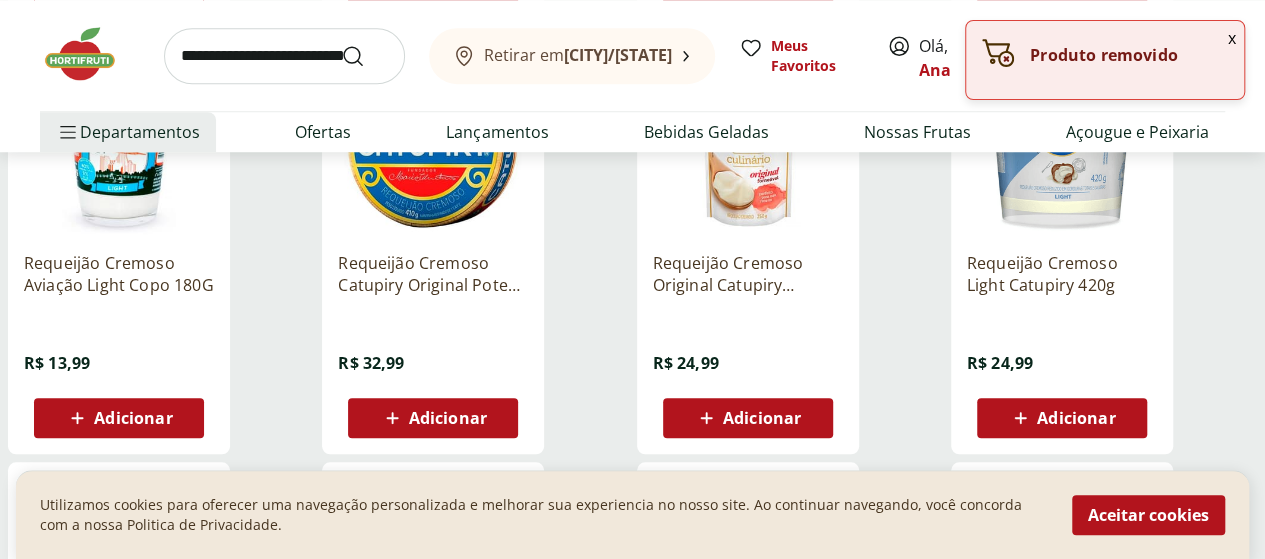 click on "Adicionar" at bounding box center (1076, 418) 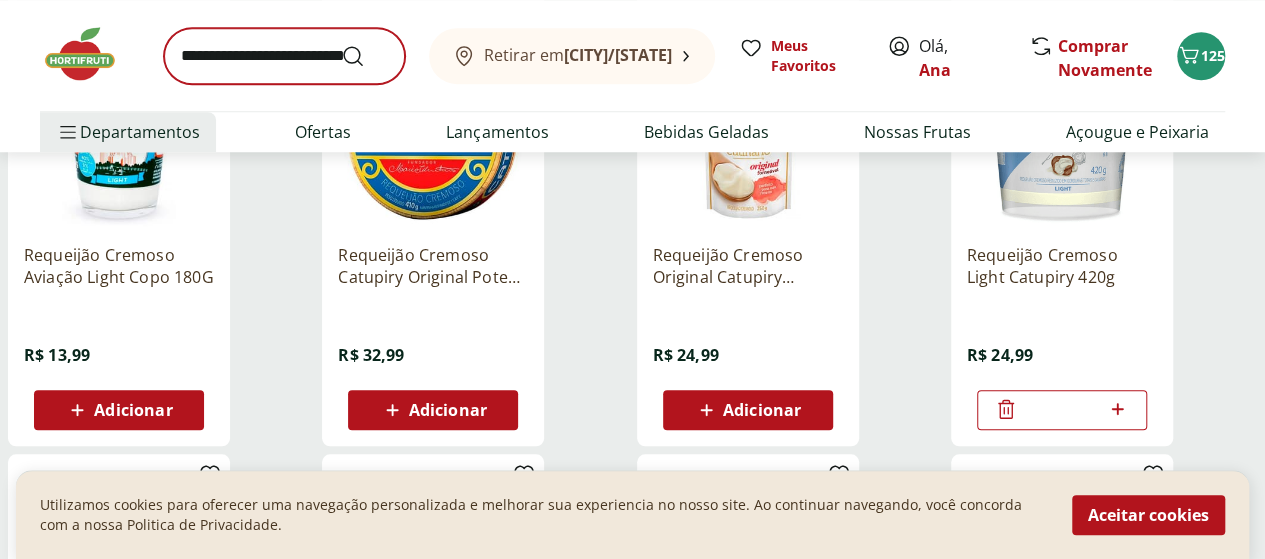 scroll, scrollTop: 800, scrollLeft: 0, axis: vertical 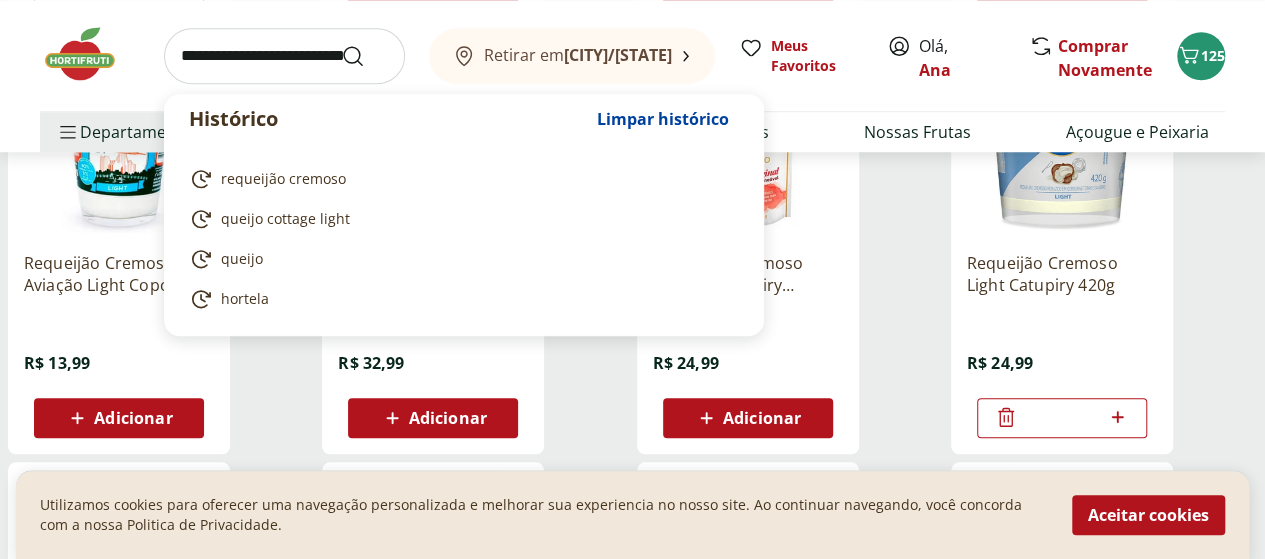 click at bounding box center (284, 56) 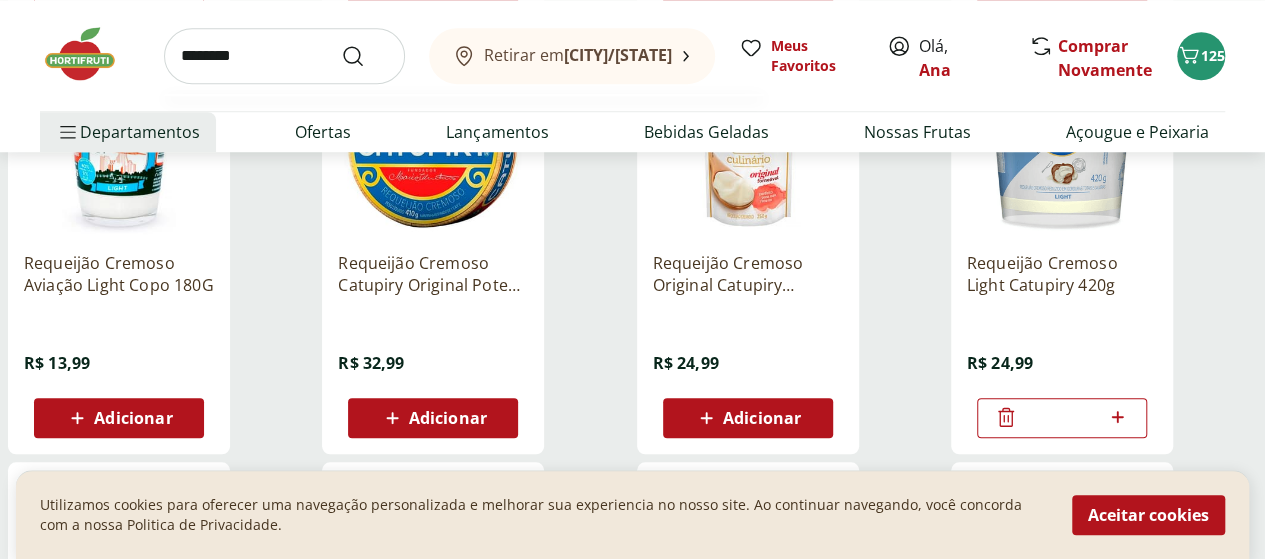 type on "********" 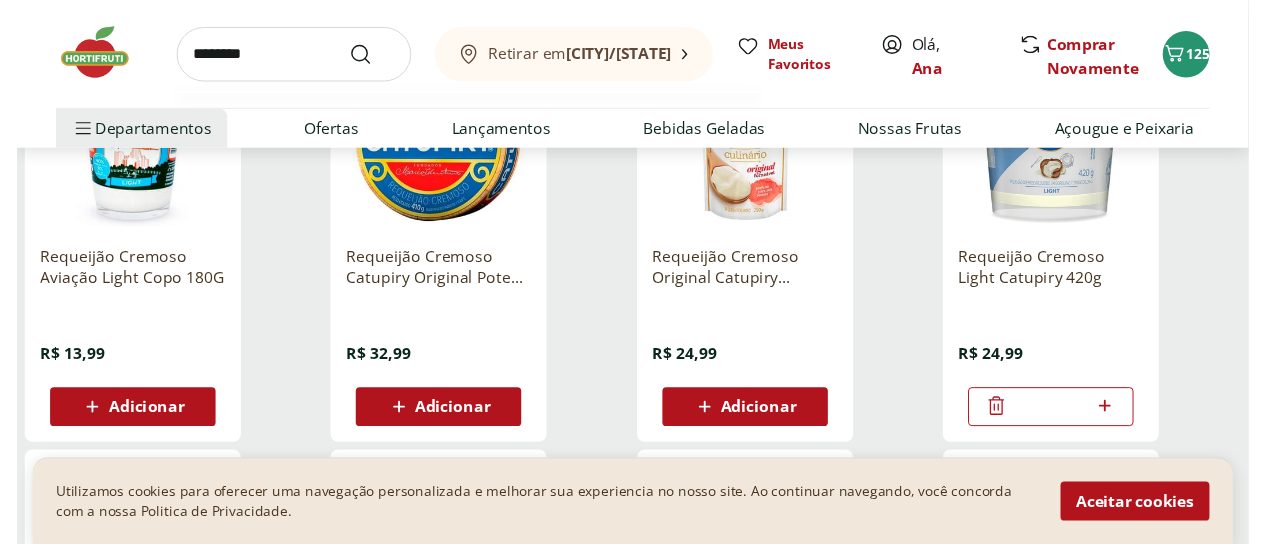 scroll, scrollTop: 0, scrollLeft: 0, axis: both 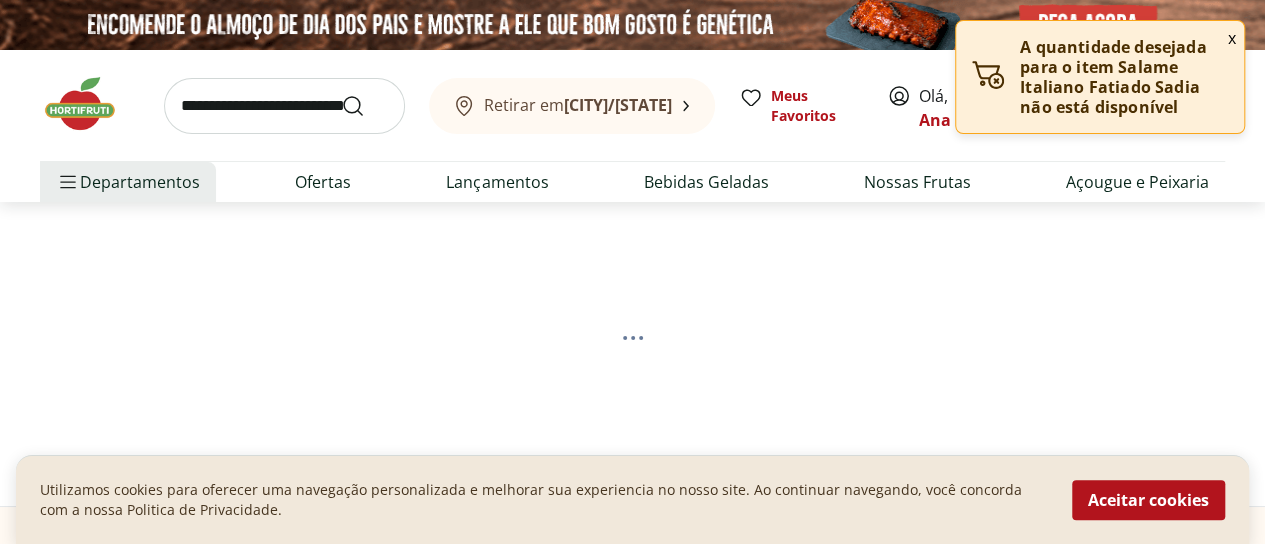 select on "**********" 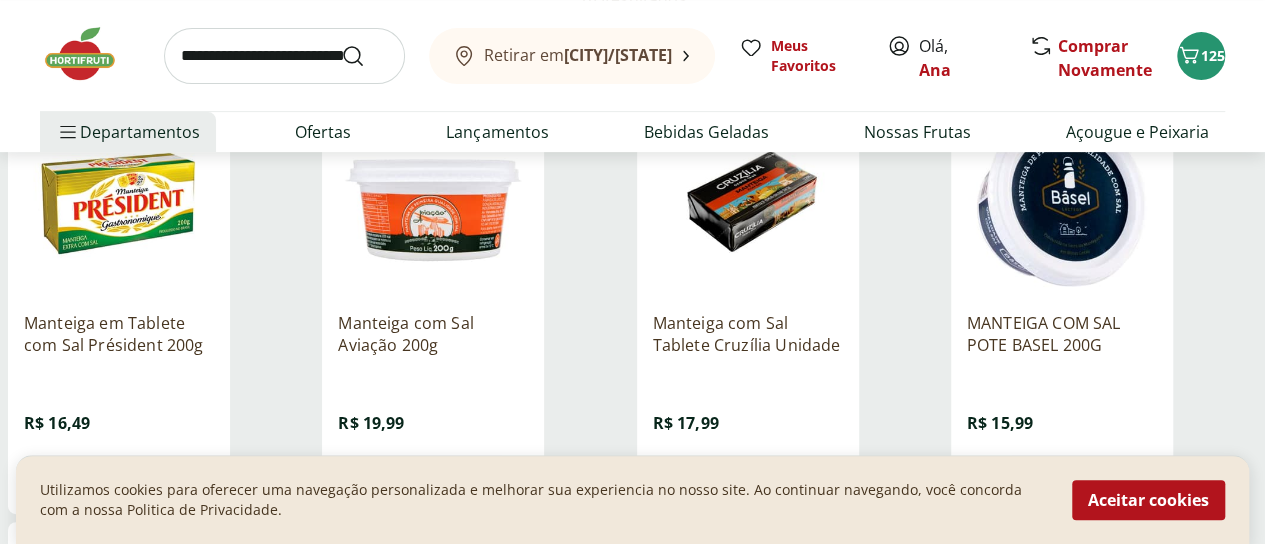 scroll, scrollTop: 300, scrollLeft: 0, axis: vertical 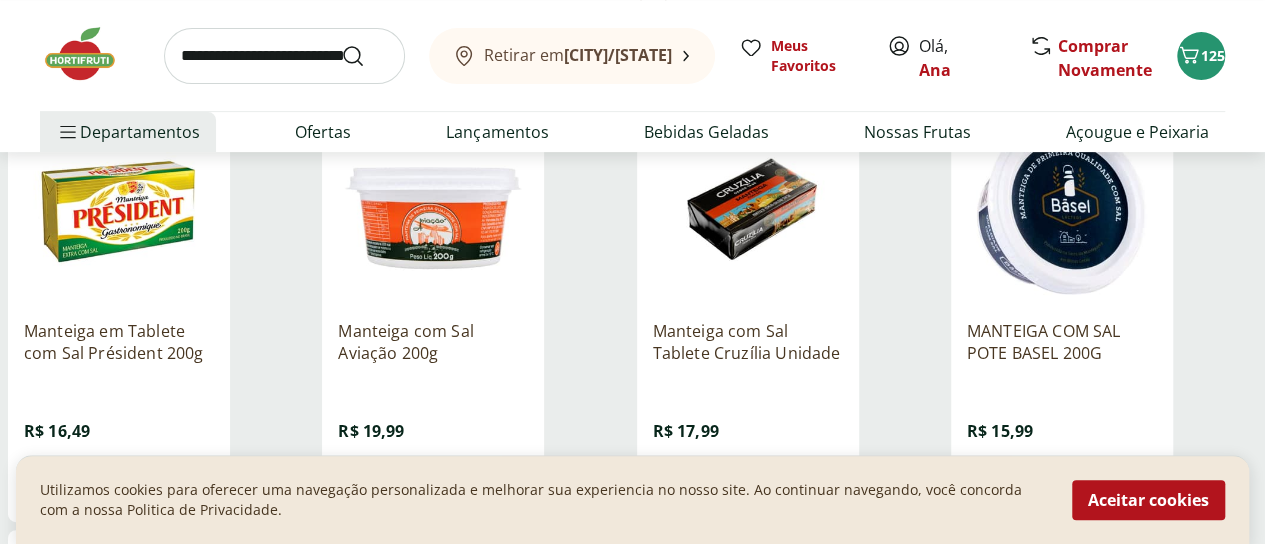 click at bounding box center [284, 56] 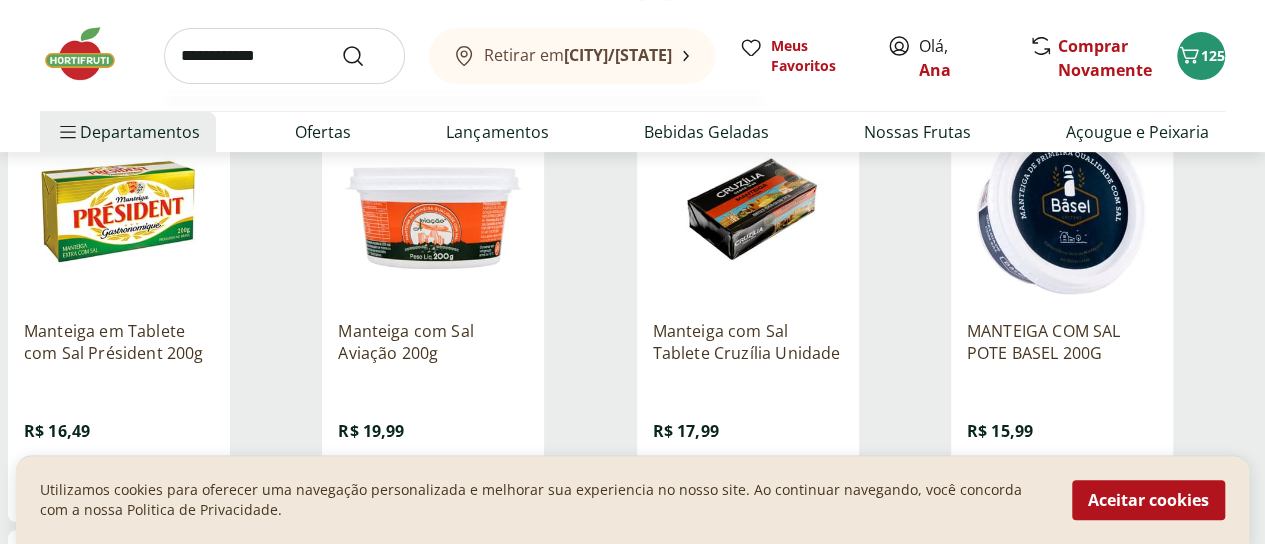 type on "**********" 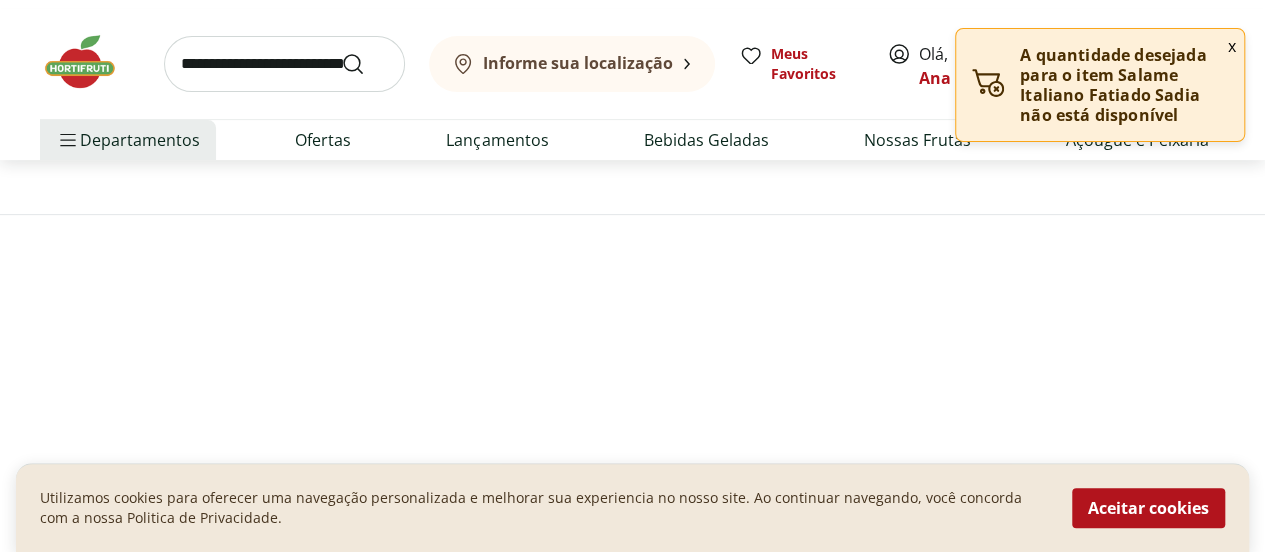 scroll, scrollTop: 0, scrollLeft: 0, axis: both 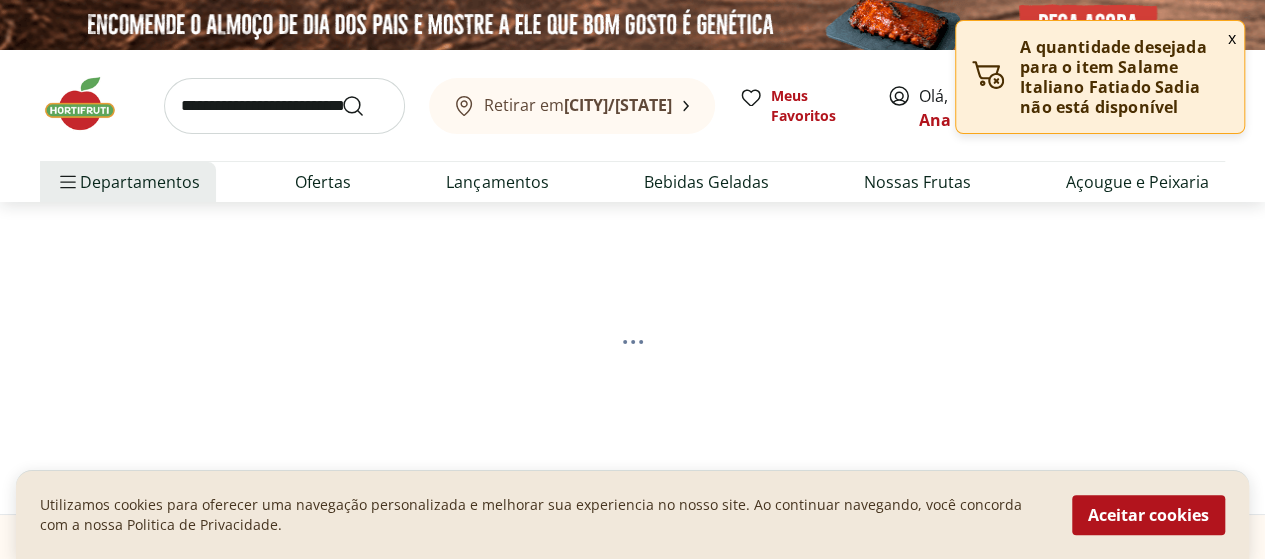 select on "**********" 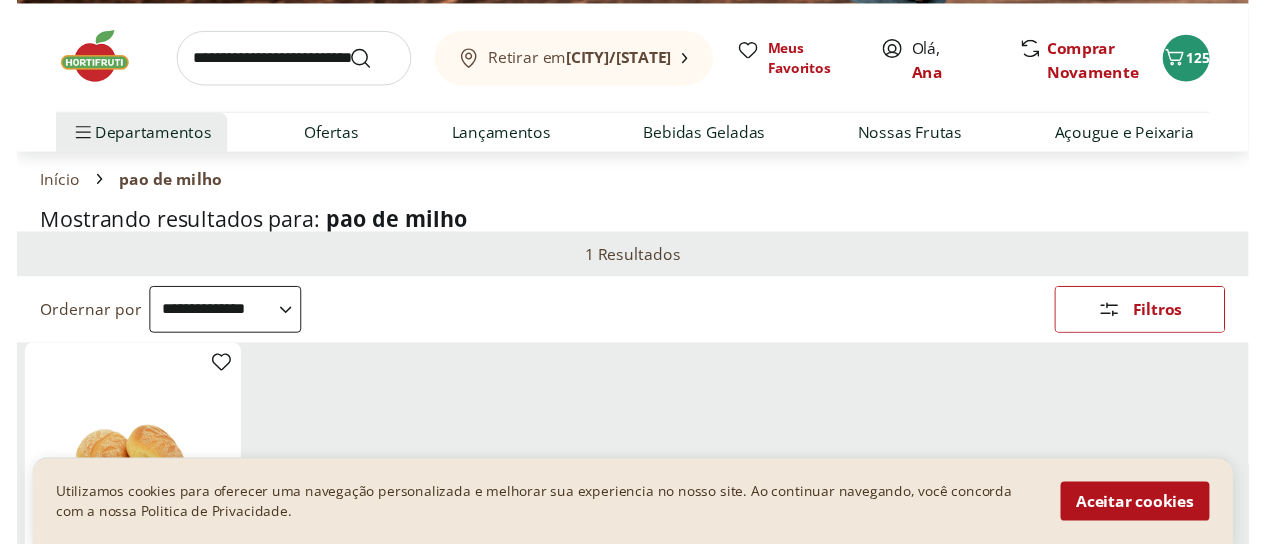 scroll, scrollTop: 0, scrollLeft: 0, axis: both 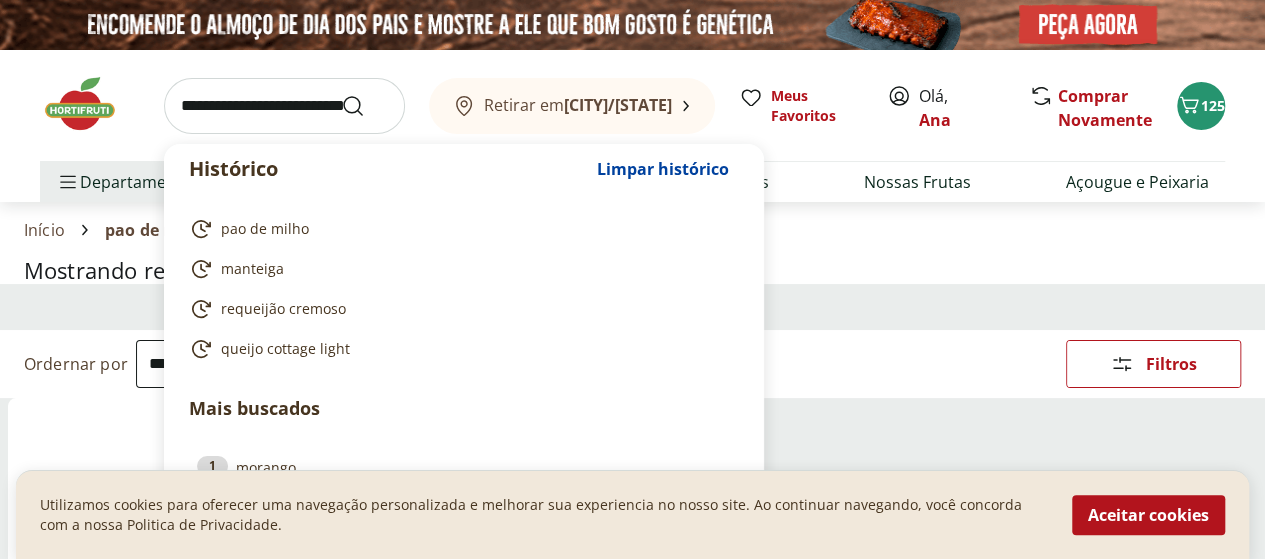 click at bounding box center [284, 106] 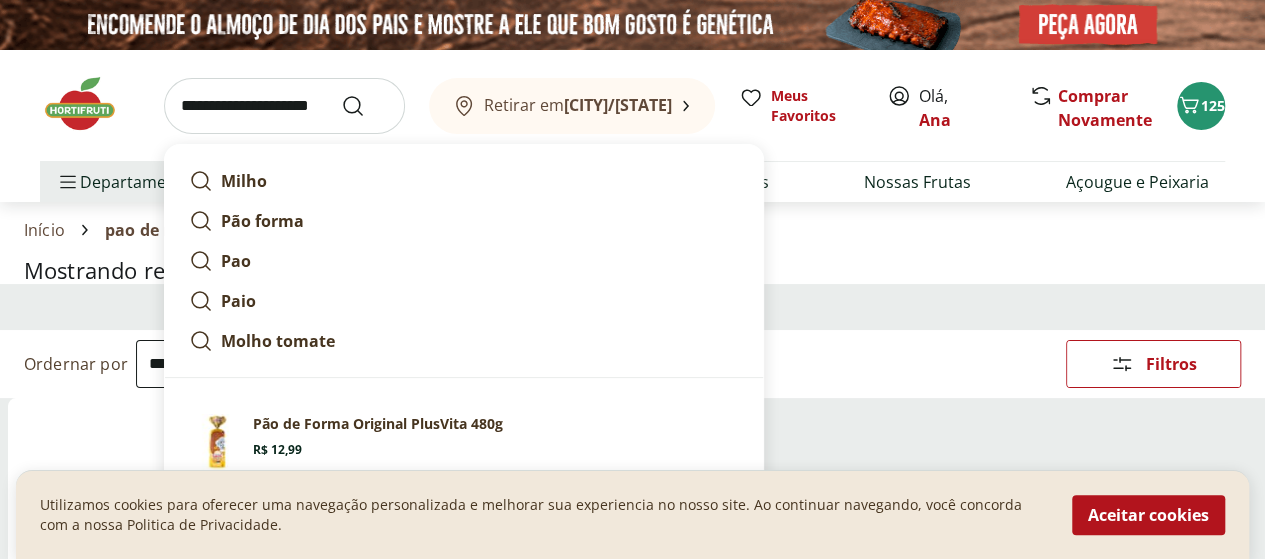 type on "**********" 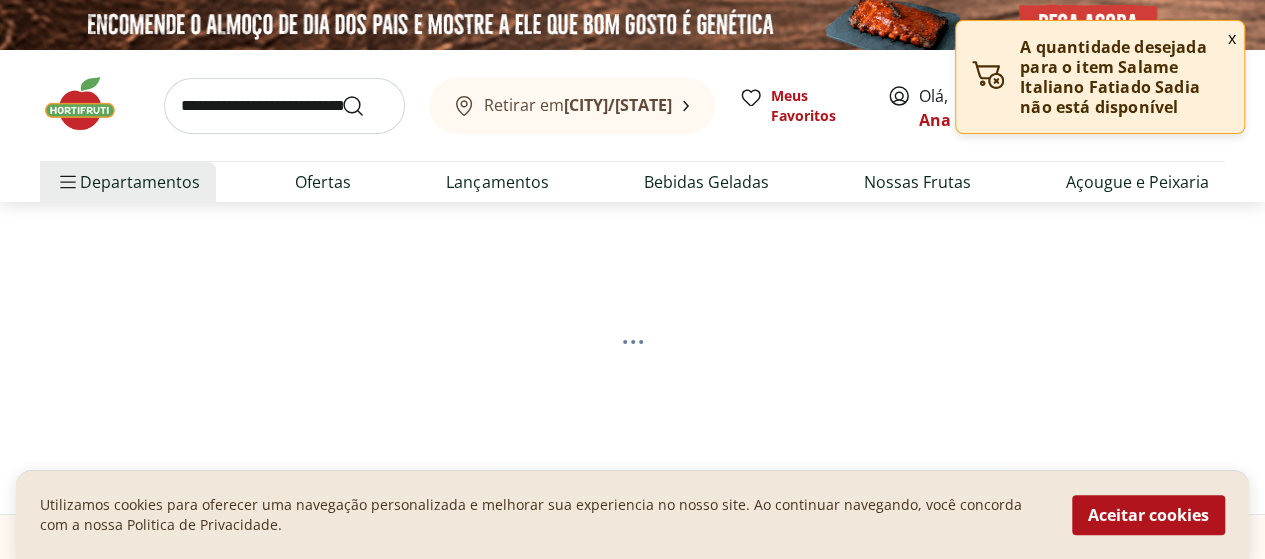 select on "**********" 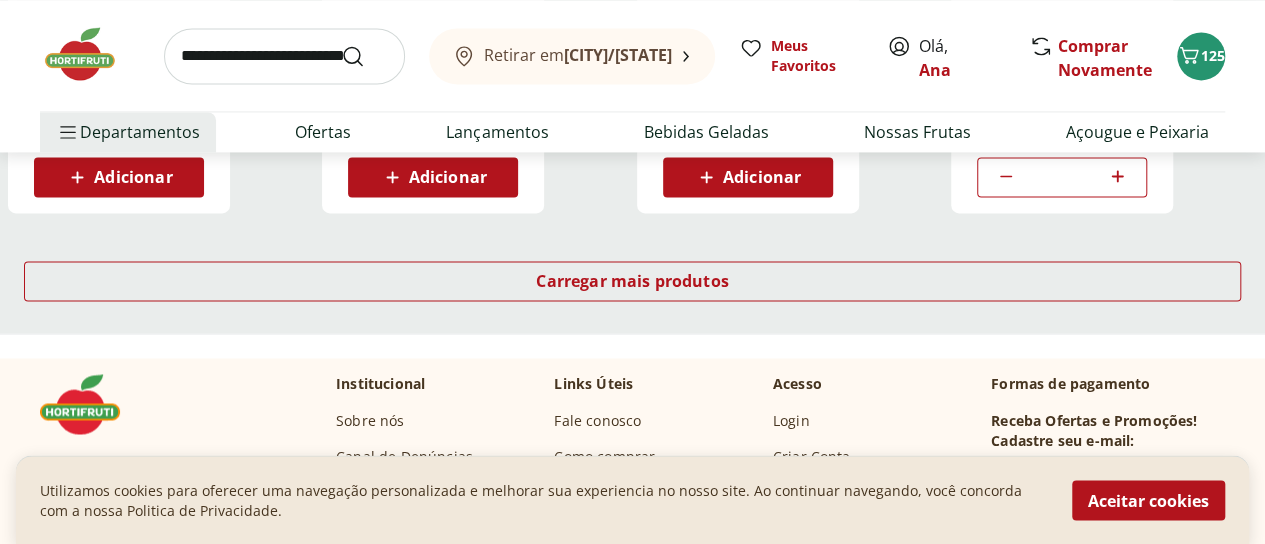 scroll, scrollTop: 1600, scrollLeft: 0, axis: vertical 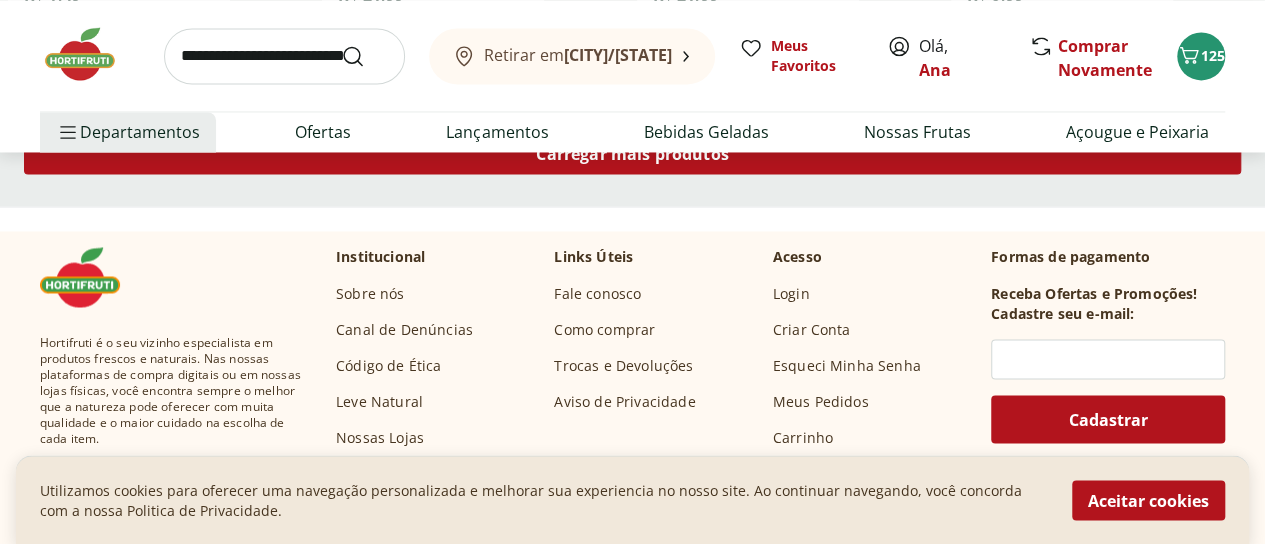 click on "Carregar mais produtos" at bounding box center [632, 154] 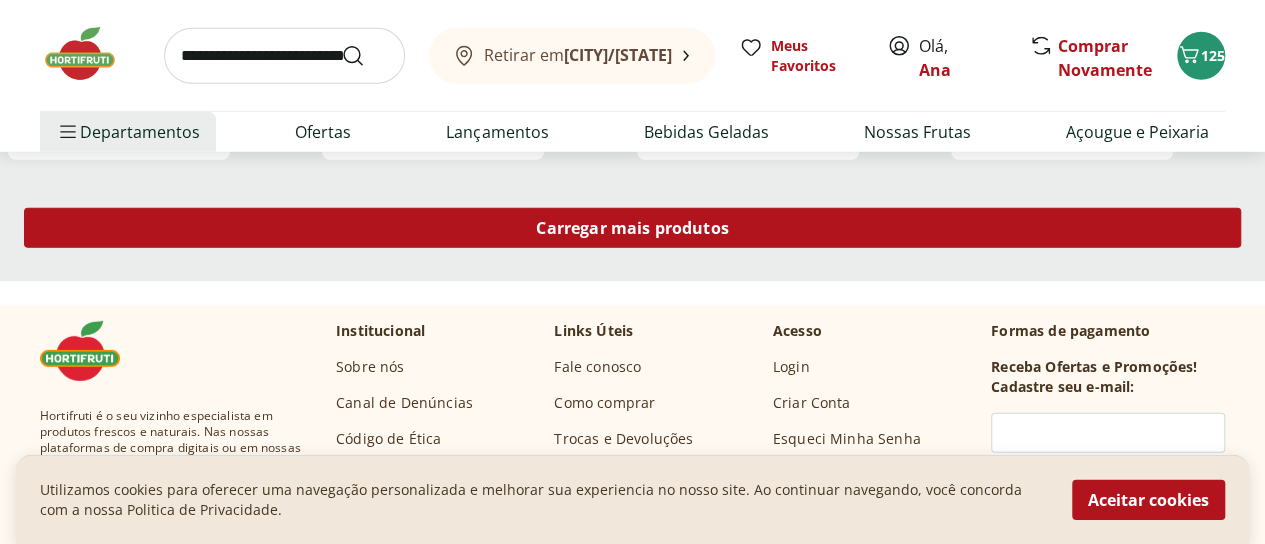 scroll, scrollTop: 2800, scrollLeft: 0, axis: vertical 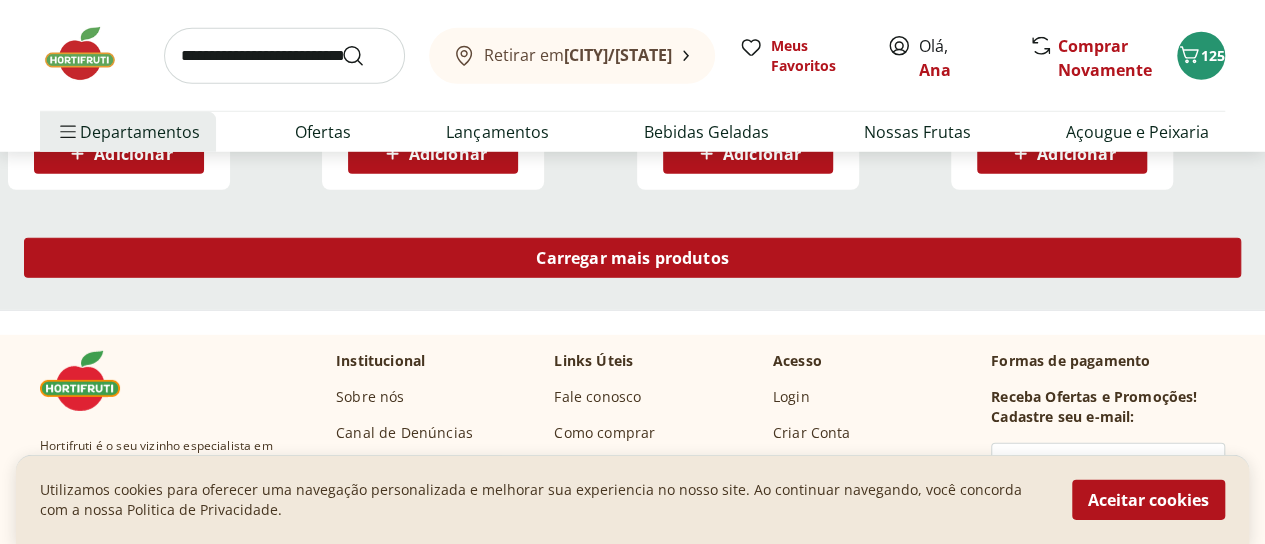 click on "Carregar mais produtos" at bounding box center (632, 258) 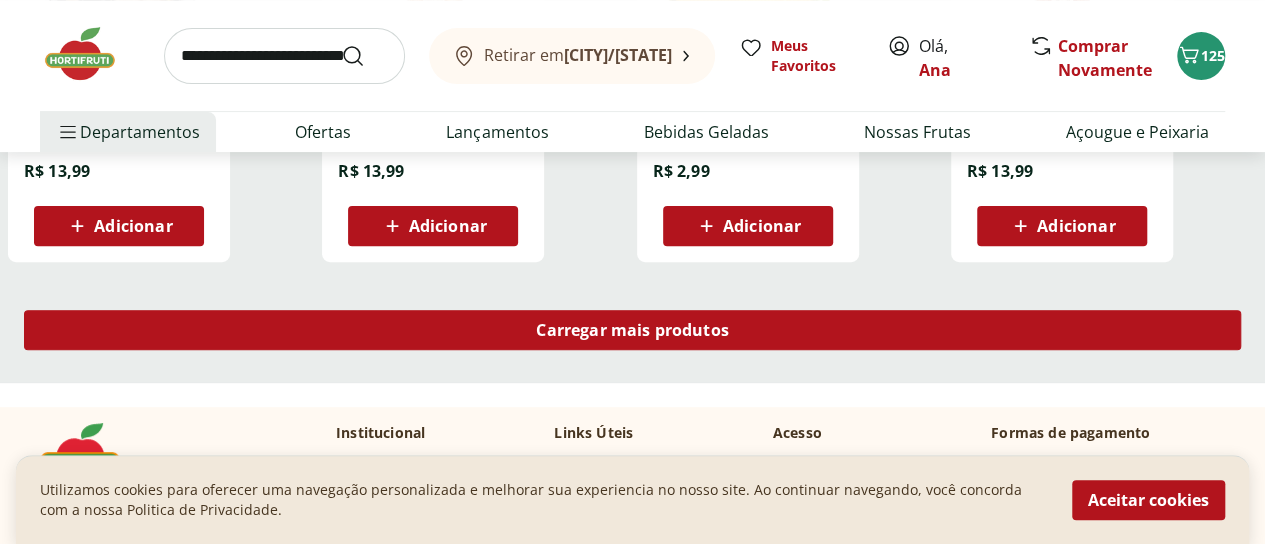 scroll, scrollTop: 4100, scrollLeft: 0, axis: vertical 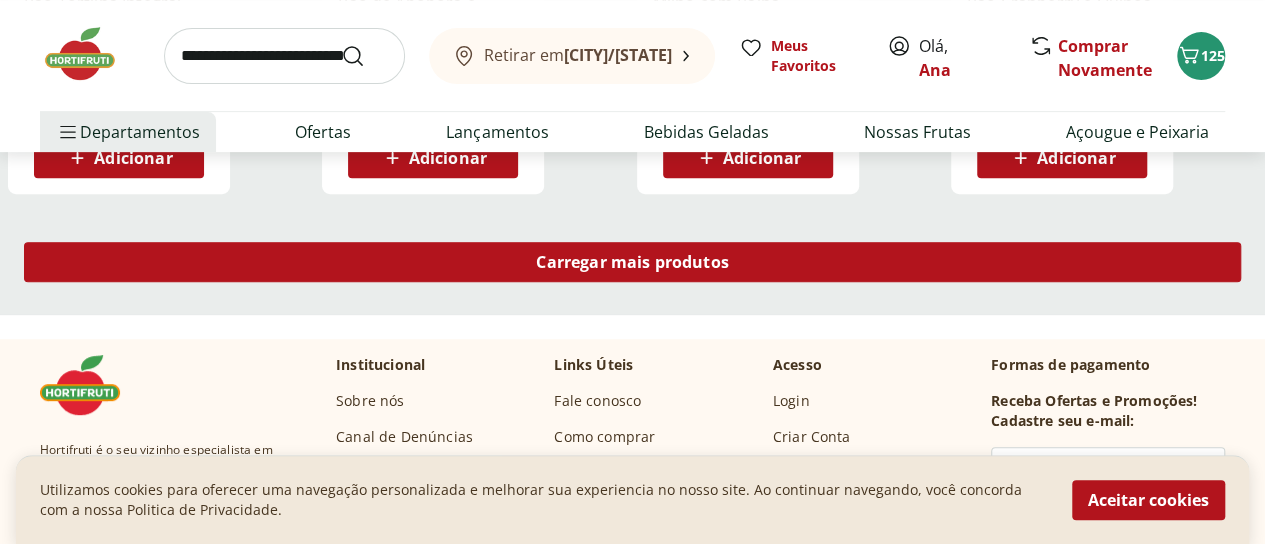 click on "Carregar mais produtos" at bounding box center [632, 262] 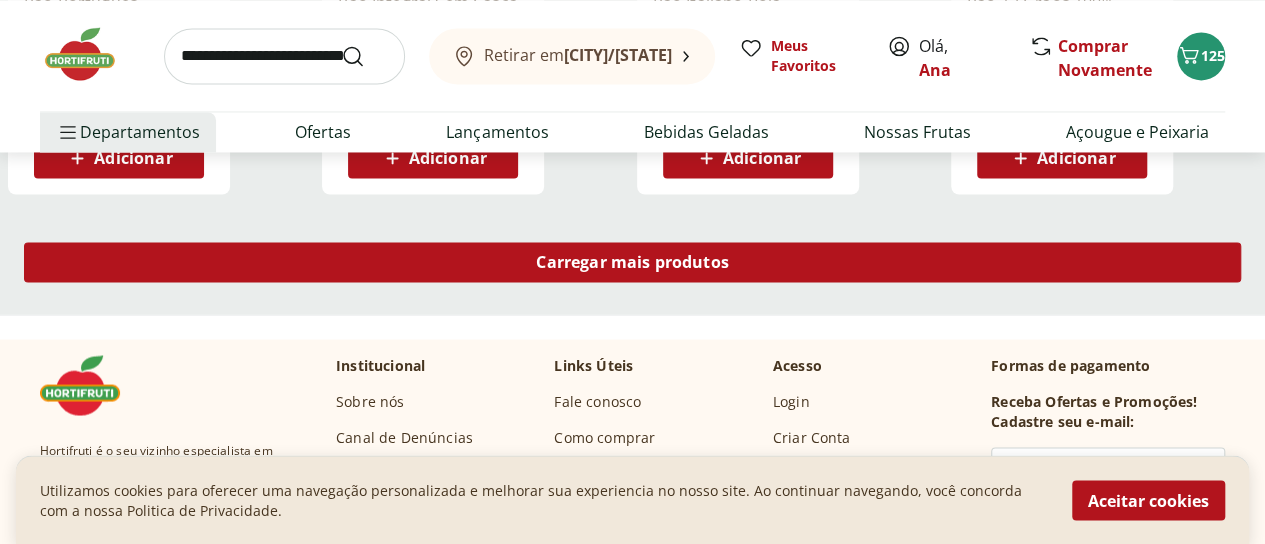 scroll, scrollTop: 5400, scrollLeft: 0, axis: vertical 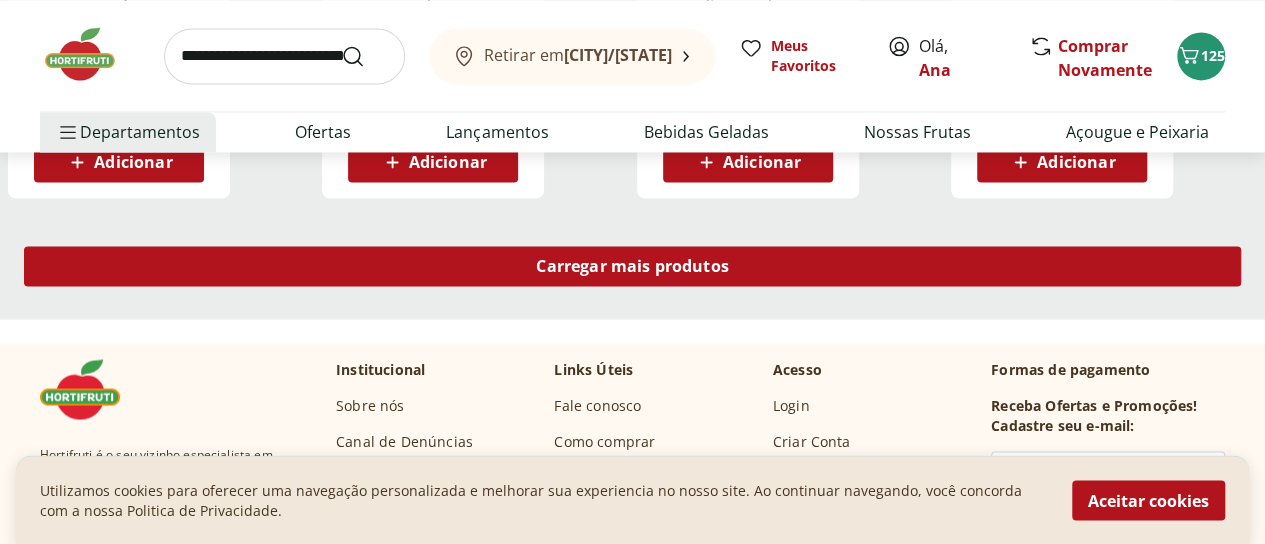 click on "Carregar mais produtos" at bounding box center [632, 266] 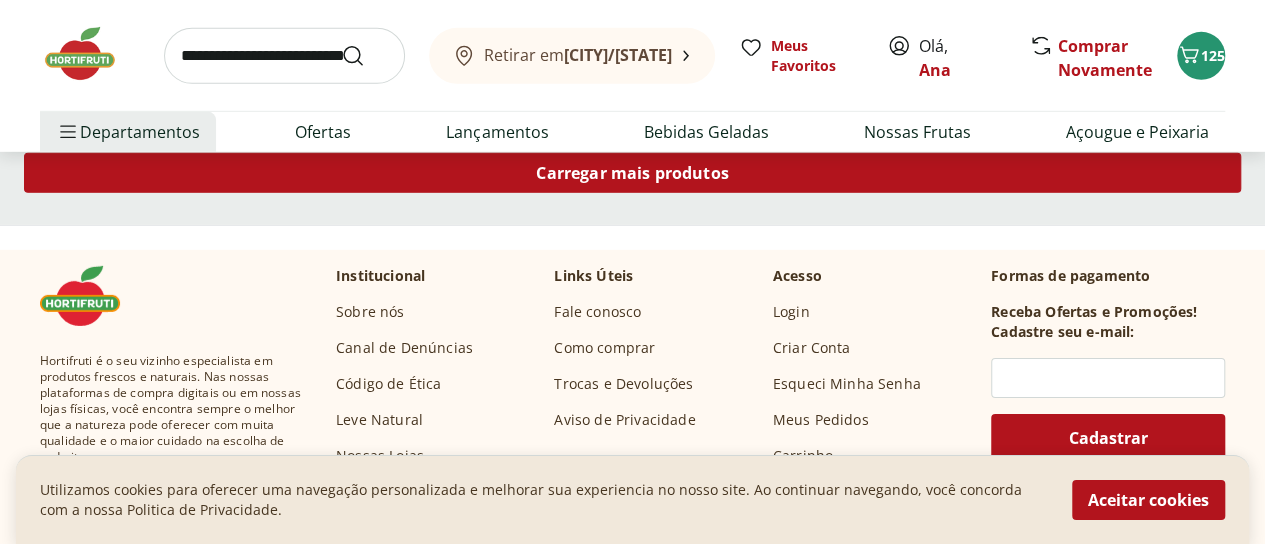 scroll, scrollTop: 6800, scrollLeft: 0, axis: vertical 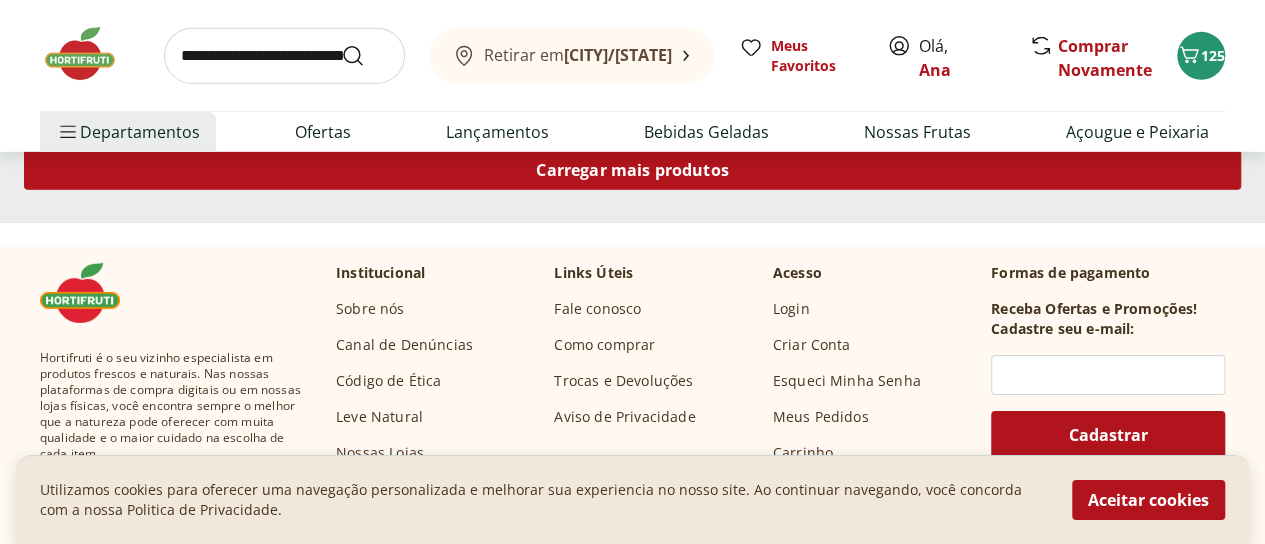 click on "Carregar mais produtos" at bounding box center [632, 170] 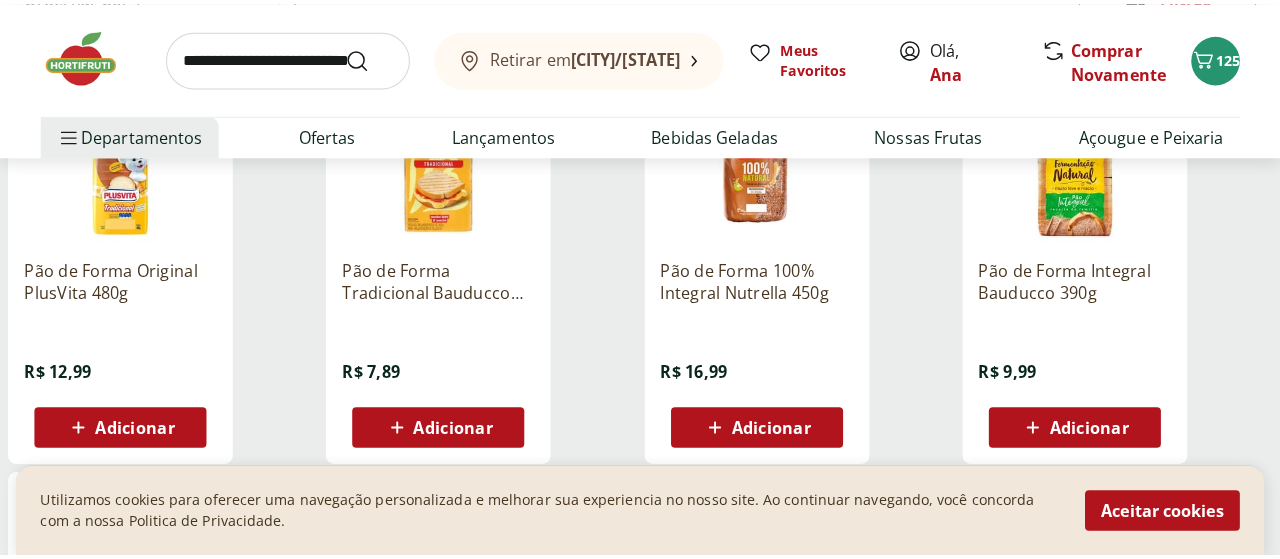 scroll, scrollTop: 400, scrollLeft: 0, axis: vertical 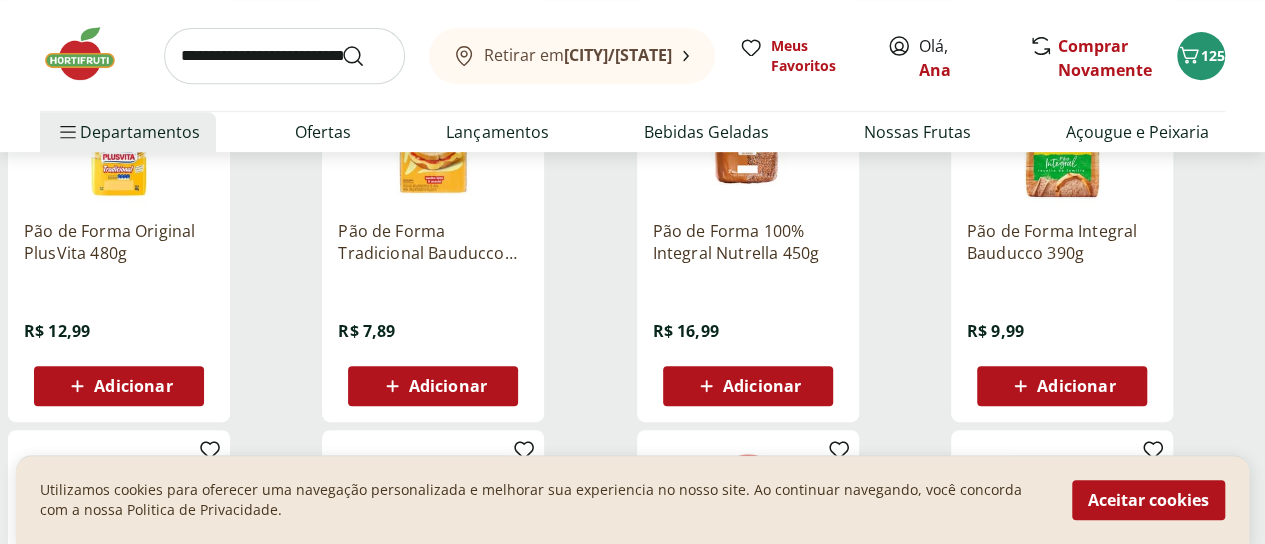 click on "Adicionar" at bounding box center [1076, 386] 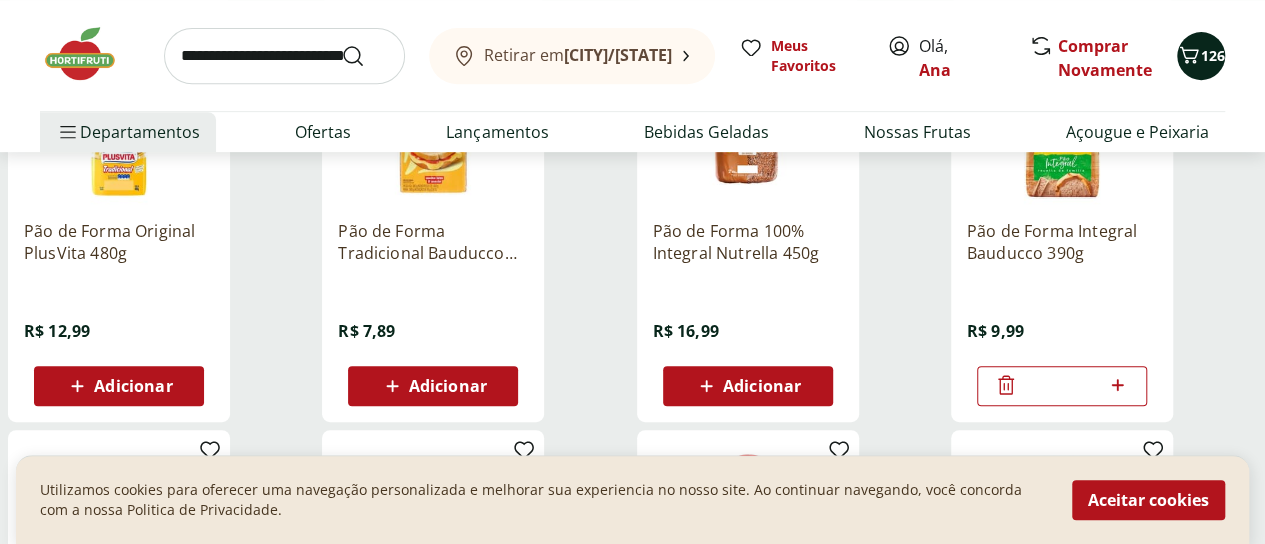 click 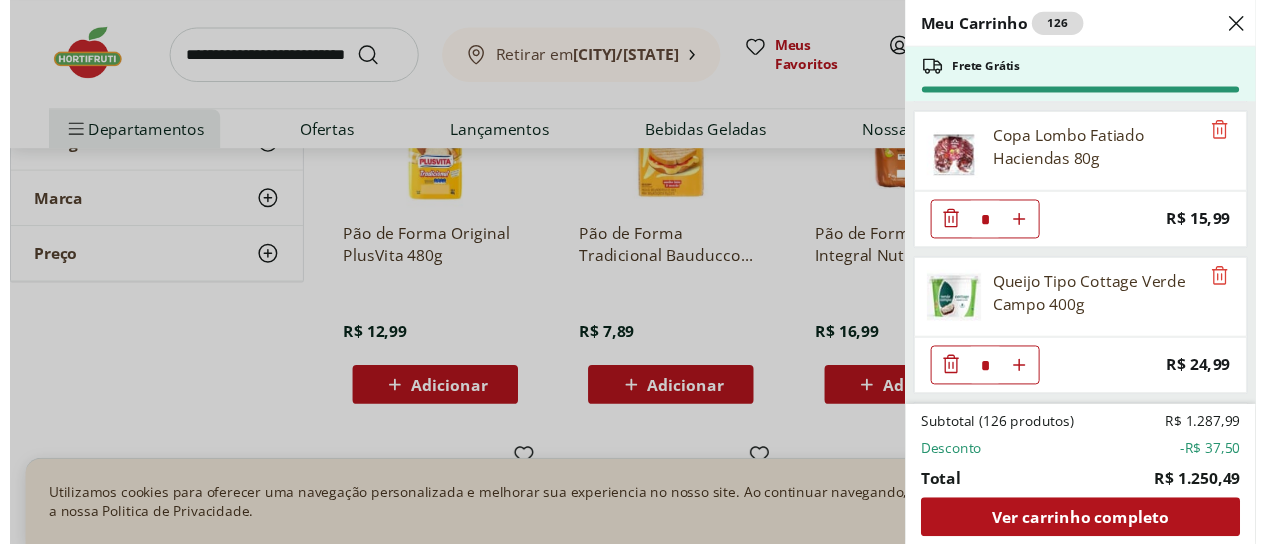 scroll, scrollTop: 7192, scrollLeft: 0, axis: vertical 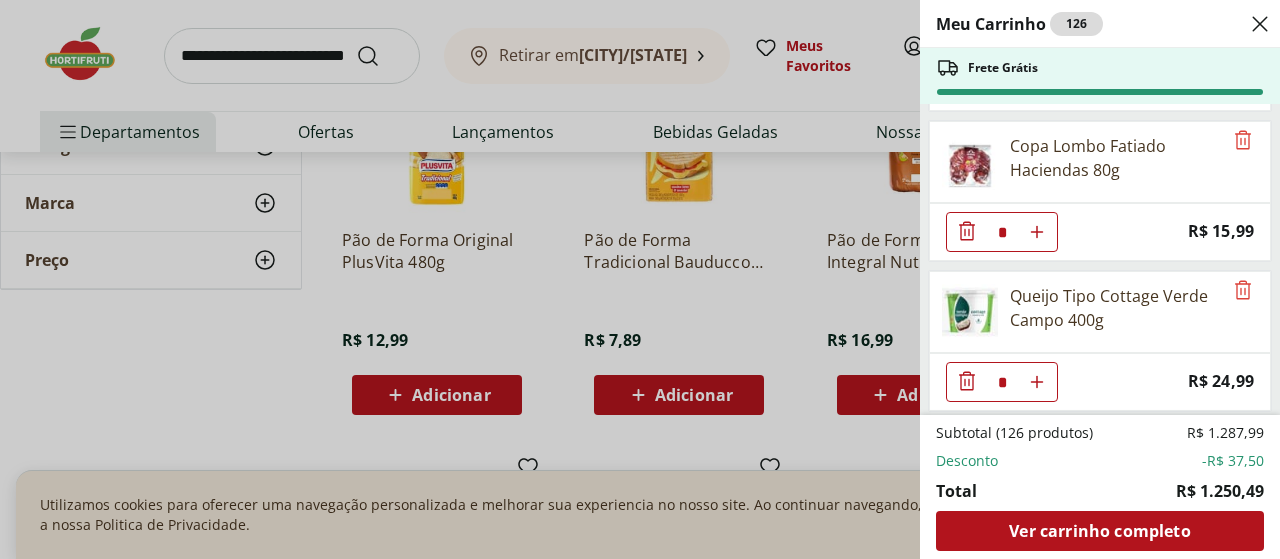 drag, startPoint x: 286, startPoint y: 44, endPoint x: 318, endPoint y: 57, distance: 34.539833 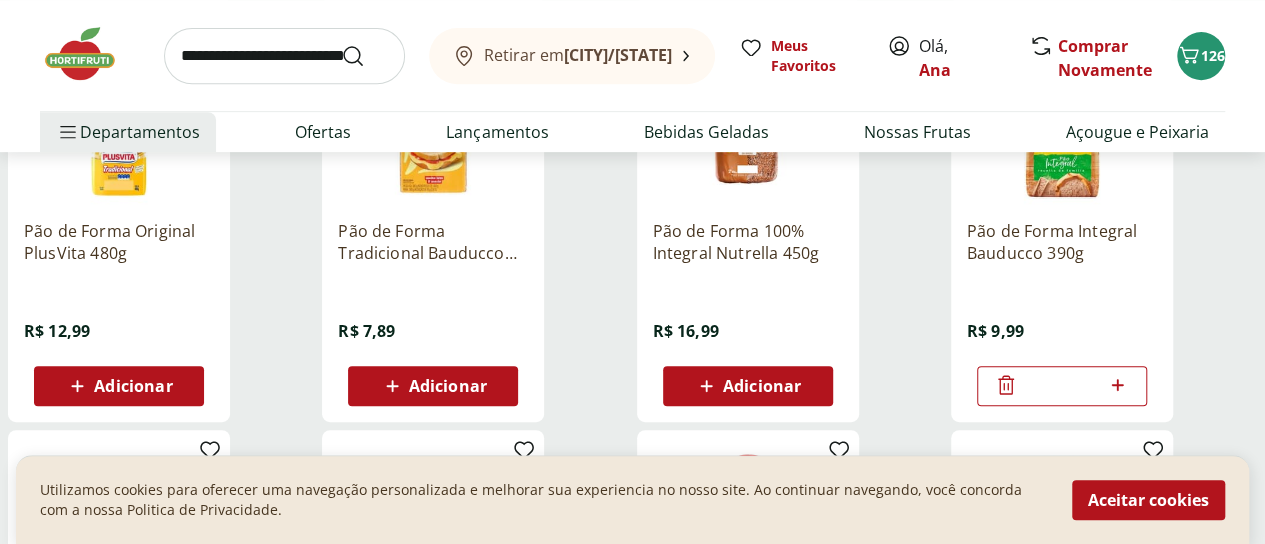 click at bounding box center [284, 56] 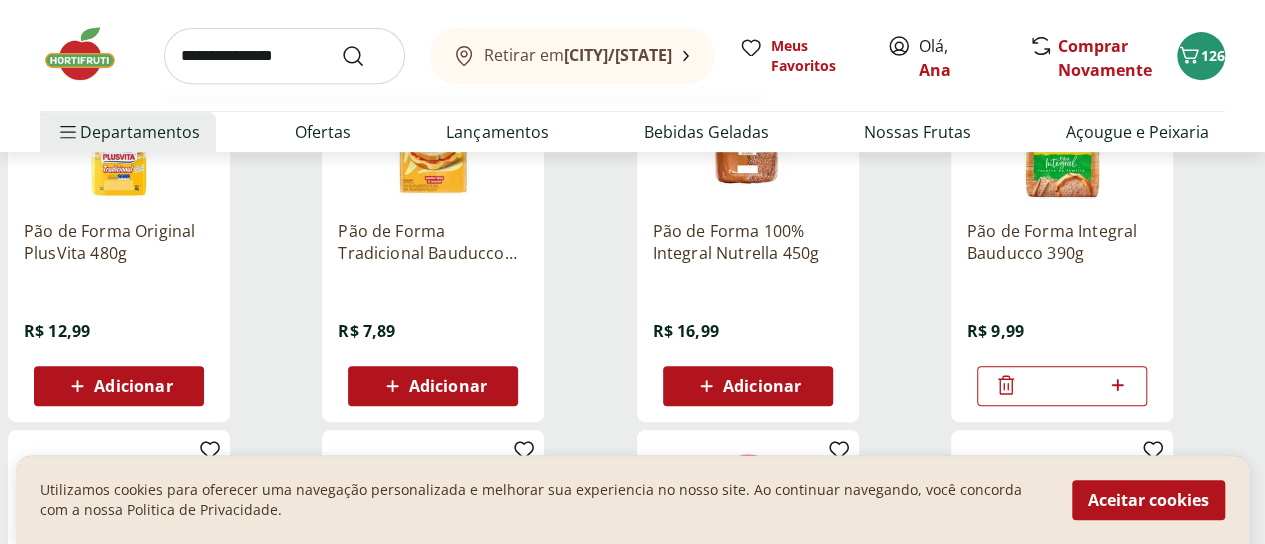 type on "**********" 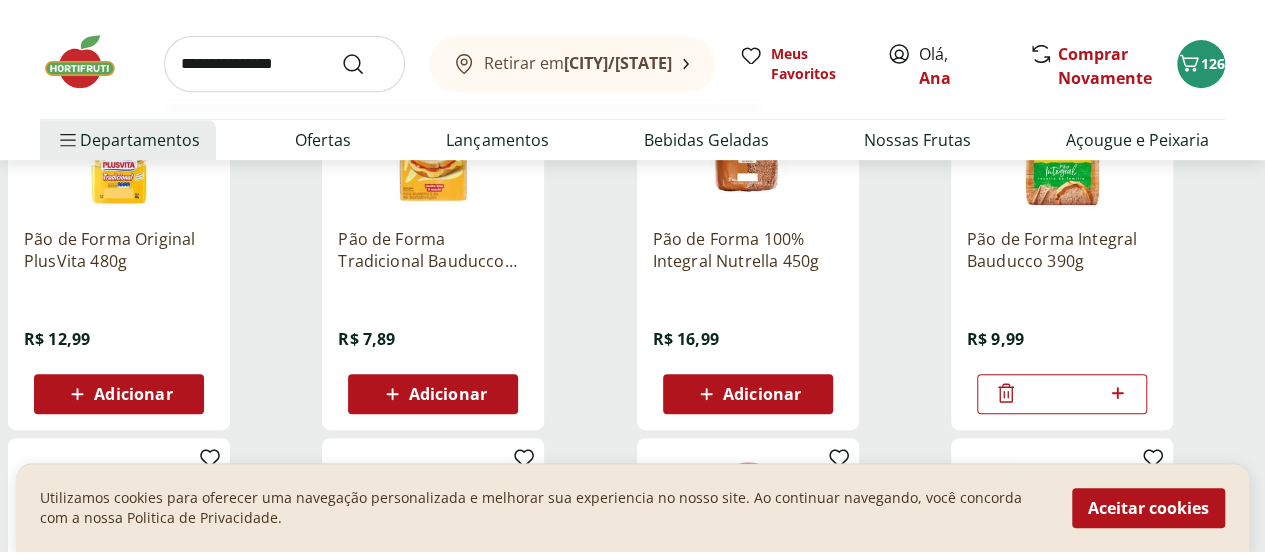 scroll, scrollTop: 0, scrollLeft: 0, axis: both 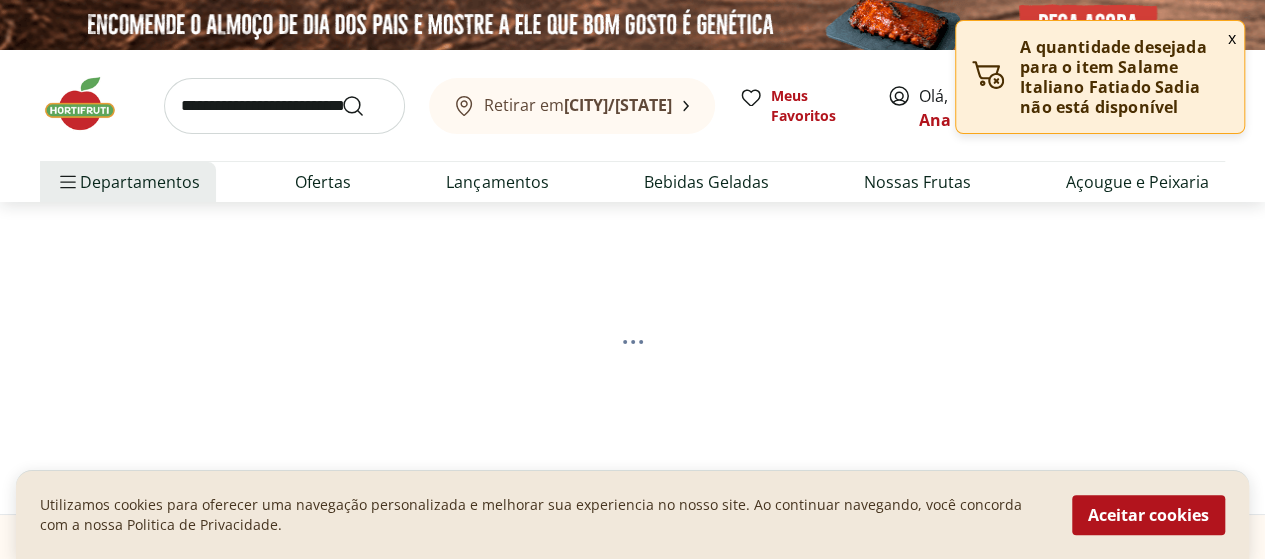 select on "**********" 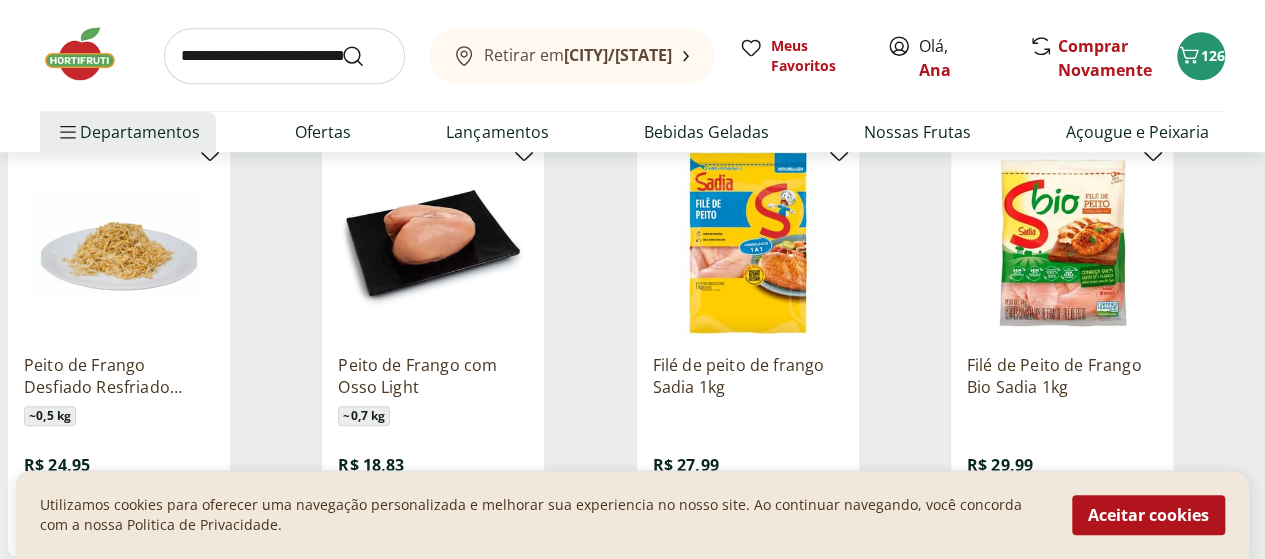 scroll, scrollTop: 700, scrollLeft: 0, axis: vertical 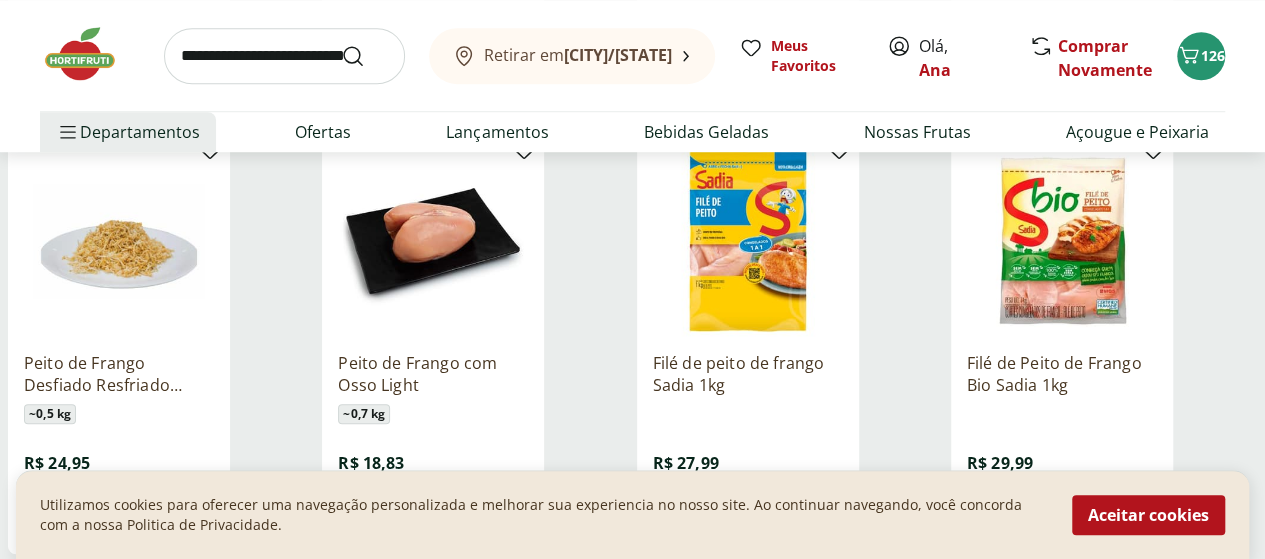 click on "Filé de peito de frango Sadia 1kg" at bounding box center [748, 374] 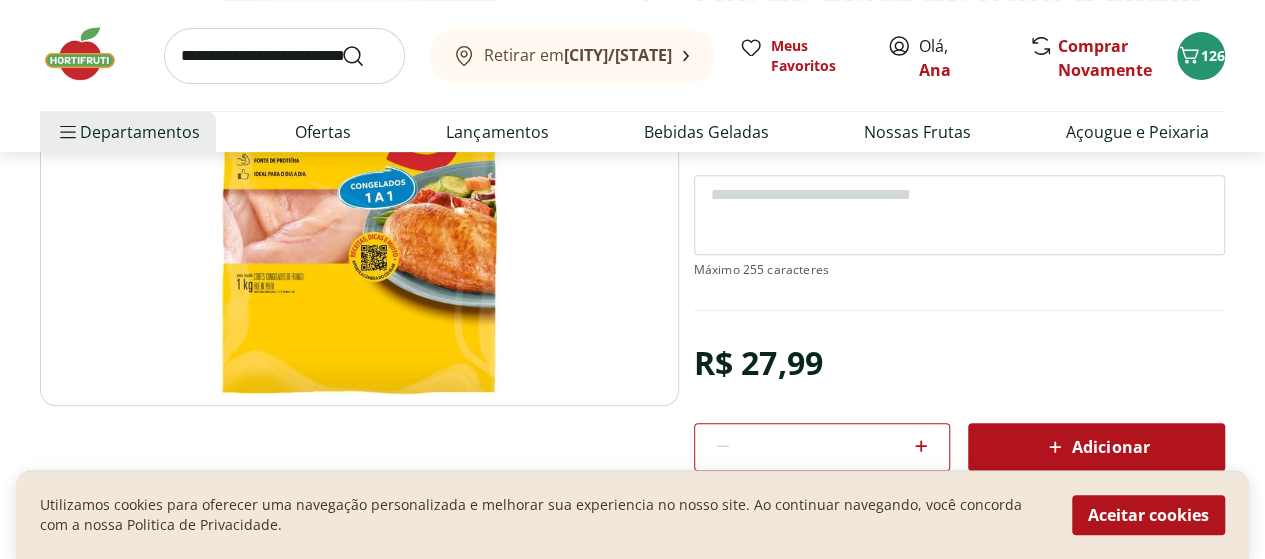 scroll, scrollTop: 400, scrollLeft: 0, axis: vertical 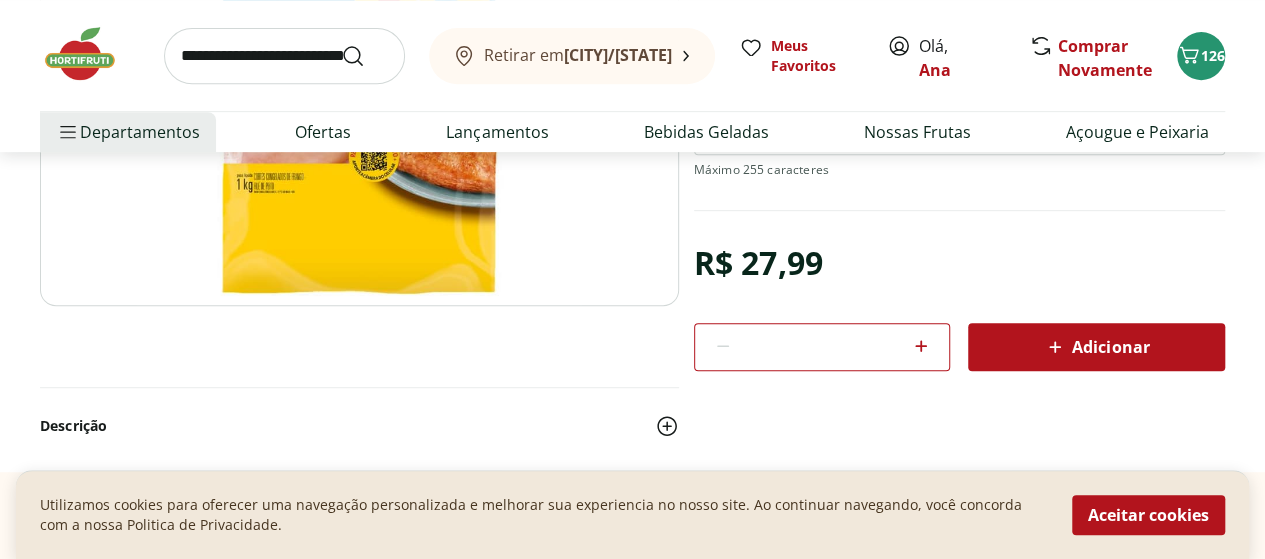 click 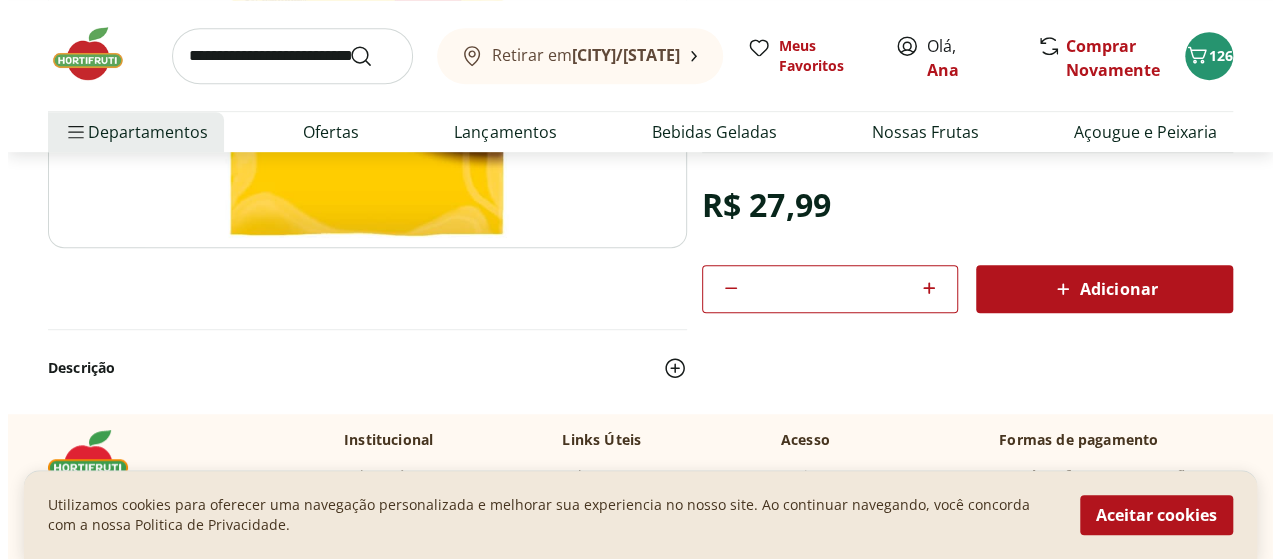 scroll, scrollTop: 500, scrollLeft: 0, axis: vertical 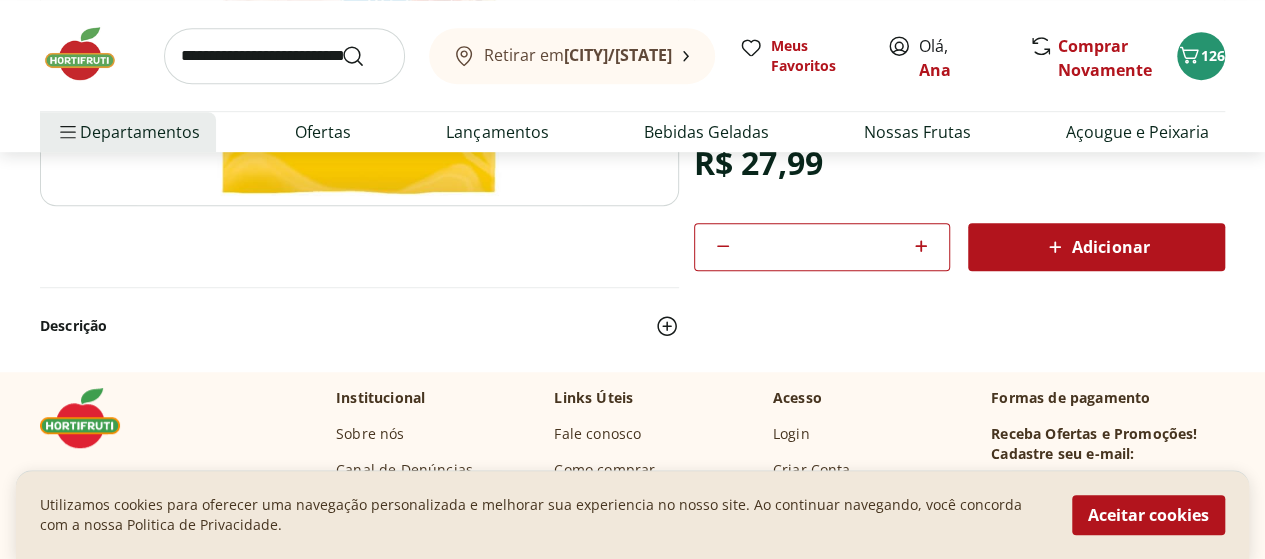 click on "Adicionar" at bounding box center (1096, 247) 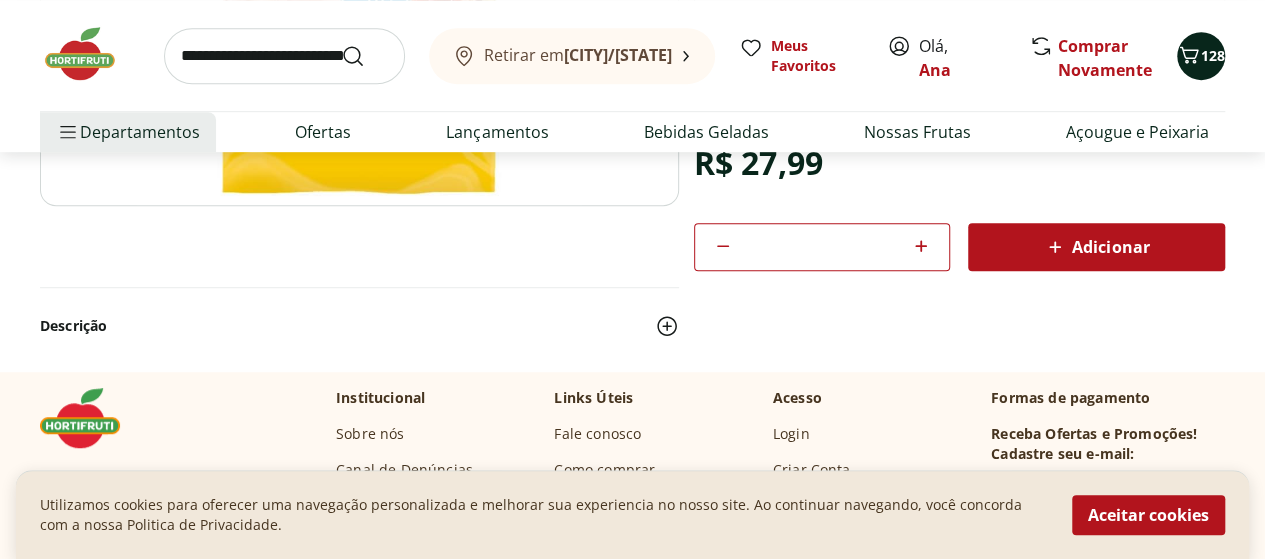 click on "128" at bounding box center (1201, 56) 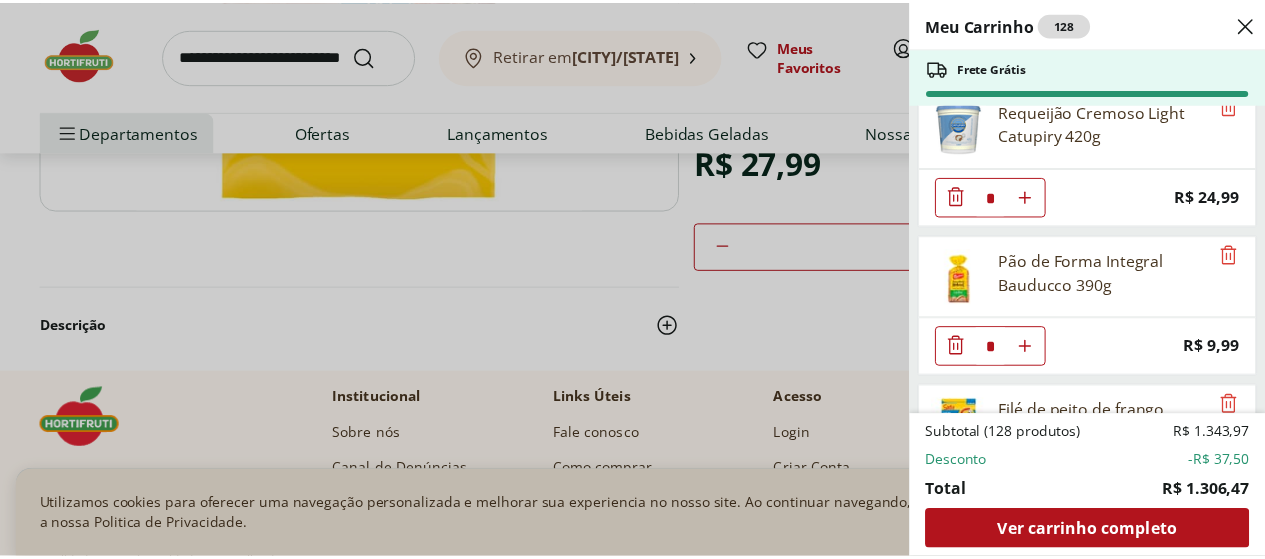 scroll, scrollTop: 7540, scrollLeft: 0, axis: vertical 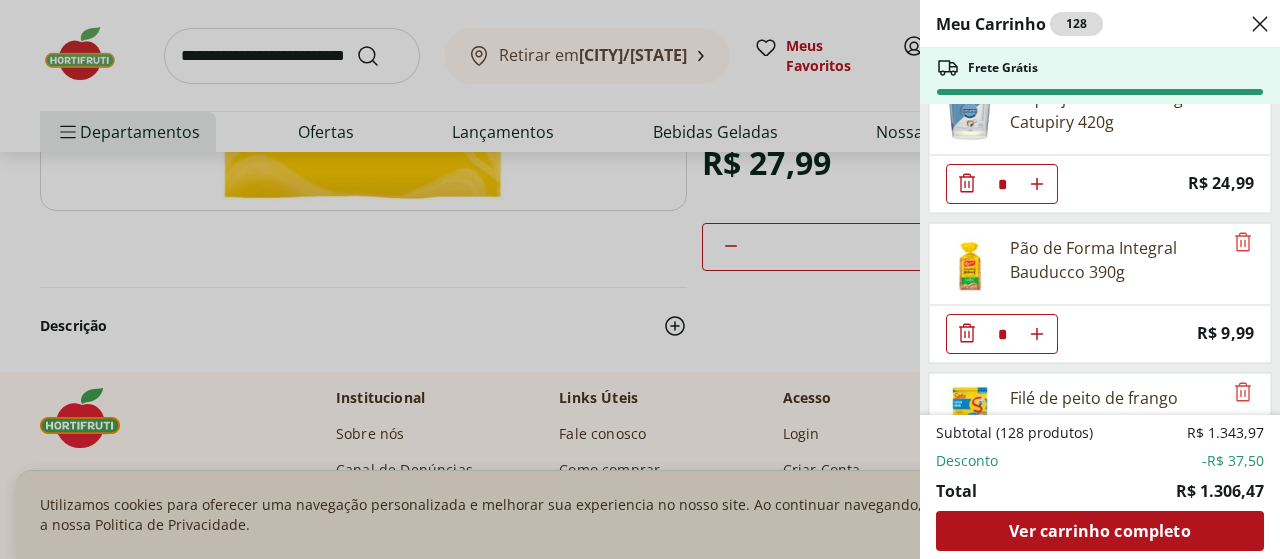 click on "Meu Carrinho 128 Frete Grátis Banana Prata Unidade * Price: R$ 2,20 Melão Doce Natural da Terra Pedaço * Price: R$ 17,99 Mamão Papaia Unidade * Price: R$ 6,49 Morango Bandeja 250g * Price: R$ 15,99 Blueberry Embalada 125g * Price: R$ 12,99 Amora Embalada 100G * Price: R$ 19,99 FRAMBOESA EMBALADA 100G * Price: R$ 30,99 Alface Americana Unidade * Price: R$ 5,99 Cebola Nacional Unidade * Original price: R$ 1,00 Price: R$ 0,75 Aipim Unidade ** Price: R$ 1,80 Pimentão Amarelo Unidade * Price: R$ 5,20 Pimentão Verde Unidade * Price: R$ 2,10 Pimentão Vermelho Unidade * Price: R$ 7,30 Cenoura com Beterraba Ralada Pote * Price: R$ 5,00 Carne Moída Patinho Resfriada Natural da Terra 500g * Price: R$ 43,99 Iogurte Natural Whey 14g de Proteína Baunilha Verde Campo 250g * Original price: R$ 13,99 Price: R$ 9,99 Azeitonas Verdes Sem Caroco Natural Da Terra 160g * Price: R$ 21,99 Limão Tahity Unidade * Price: R$ 0,55 Tomate Italiano ** Price: R$ 1,15 Arroz Tio João Tipo 1 1Kg * Price: * * * *" at bounding box center [640, 279] 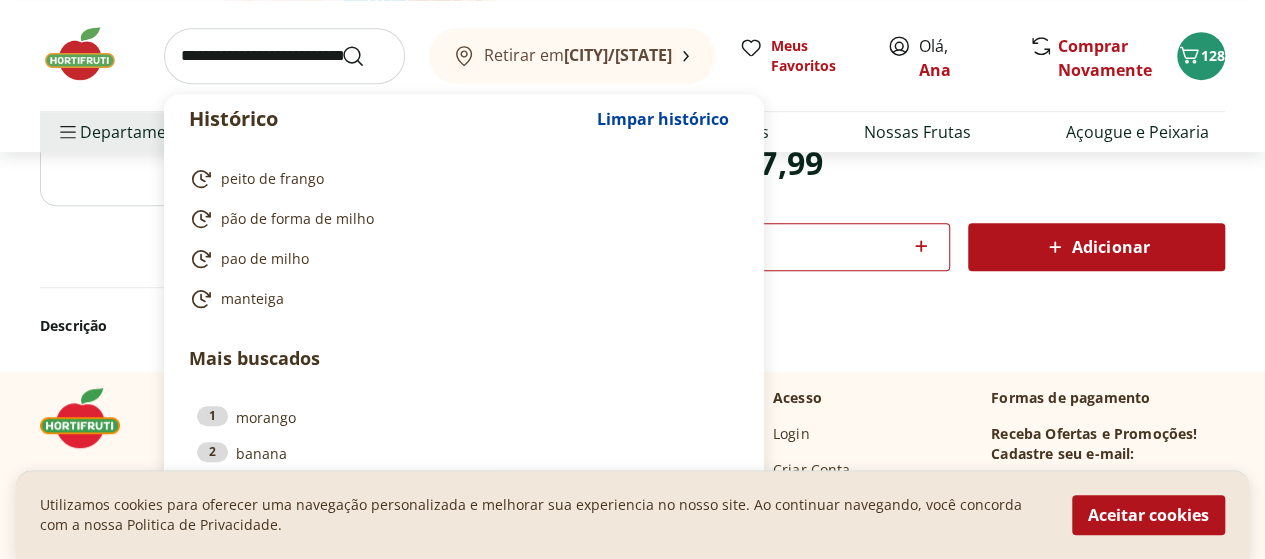 click at bounding box center (284, 56) 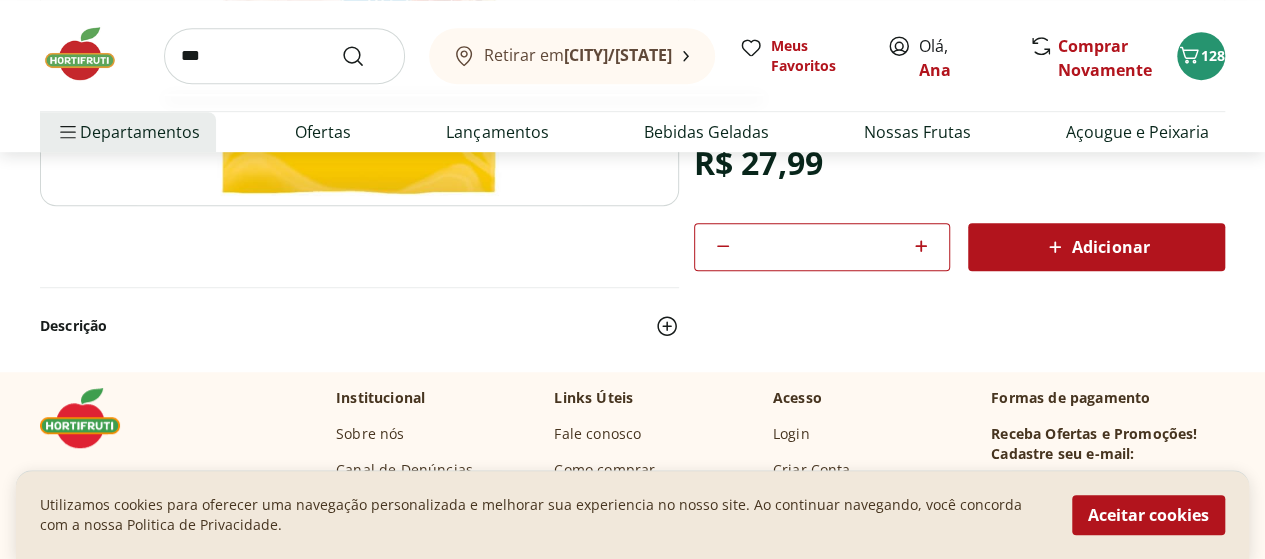 type on "****" 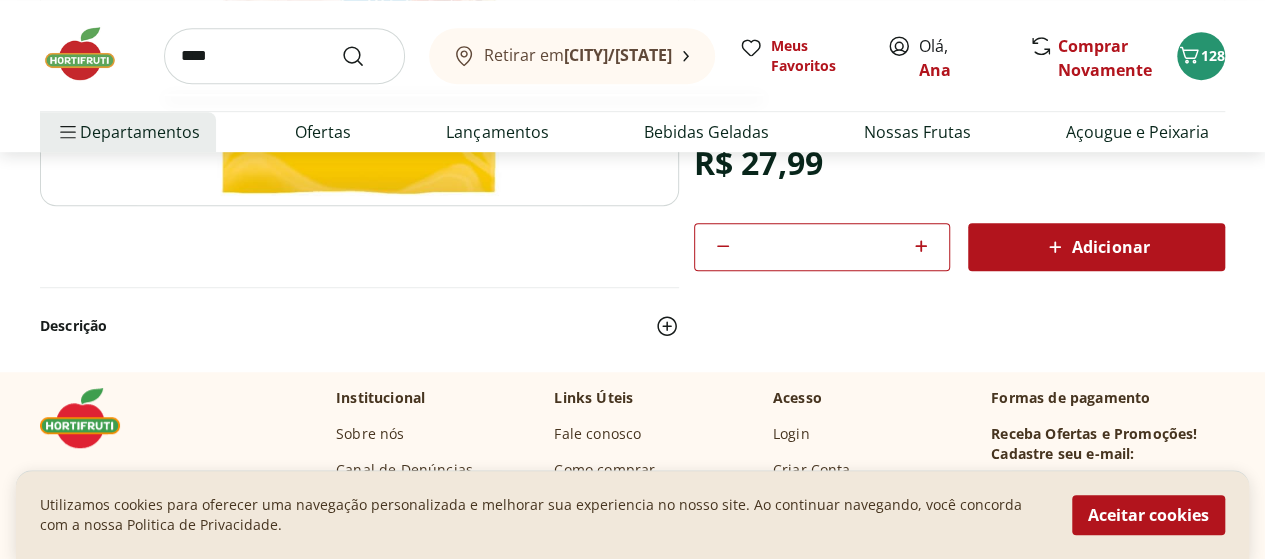 click at bounding box center (365, 56) 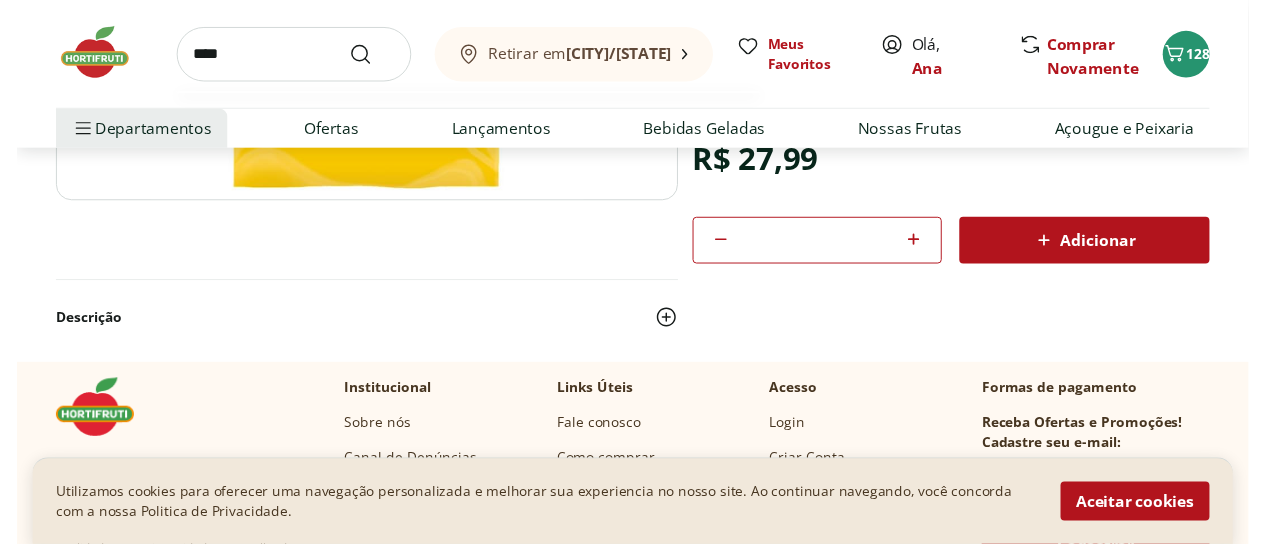 scroll, scrollTop: 0, scrollLeft: 0, axis: both 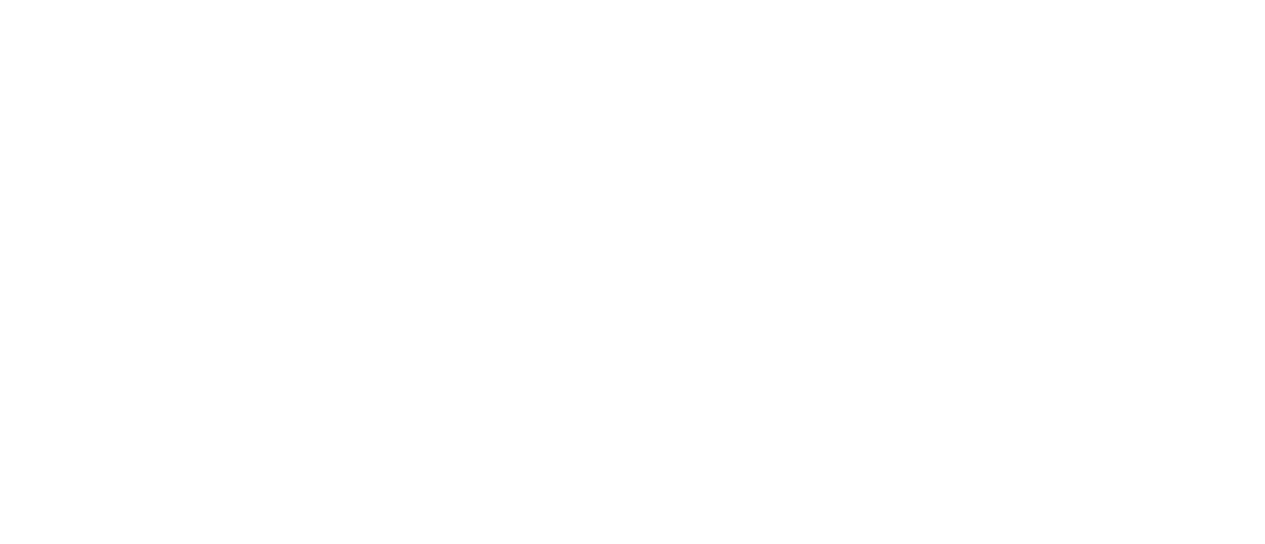 select on "**********" 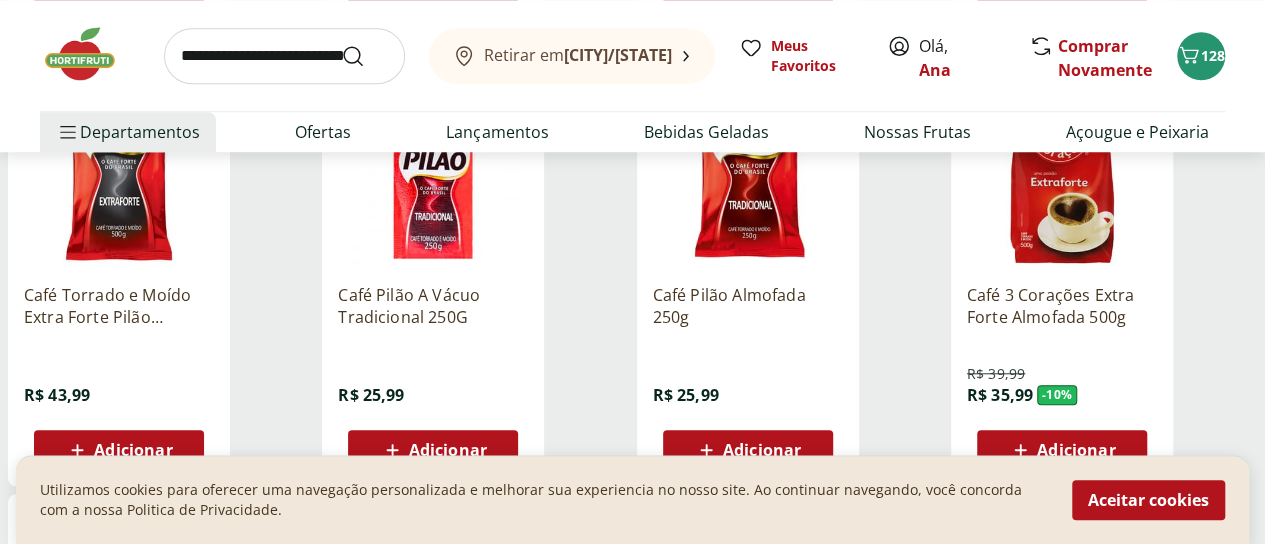 scroll, scrollTop: 800, scrollLeft: 0, axis: vertical 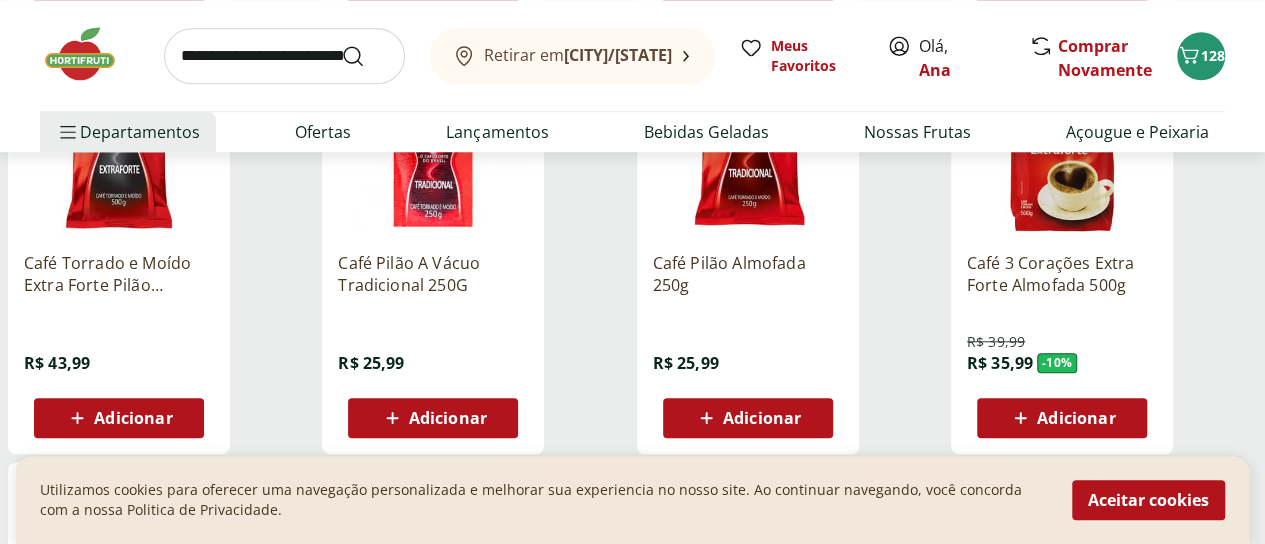 click on "Adicionar" at bounding box center (748, 418) 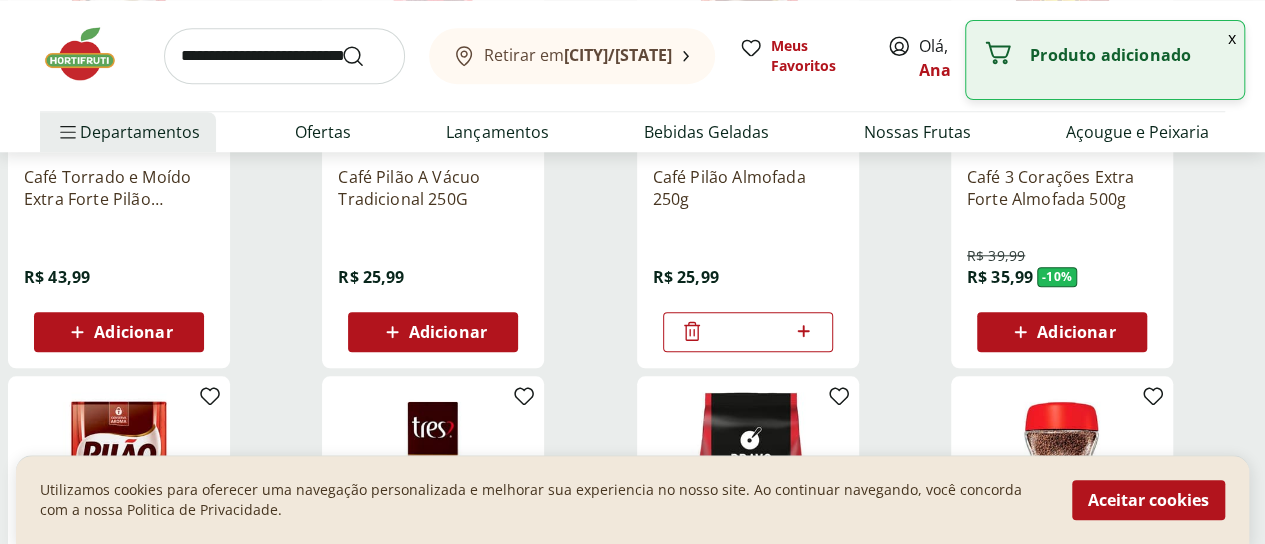 scroll, scrollTop: 800, scrollLeft: 0, axis: vertical 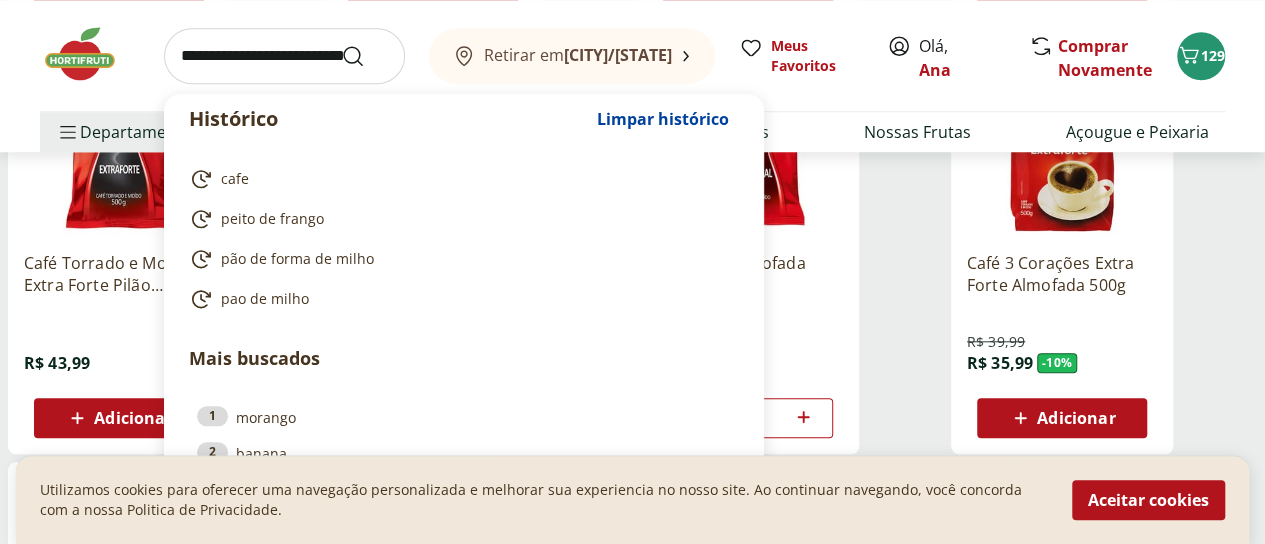 click at bounding box center (284, 56) 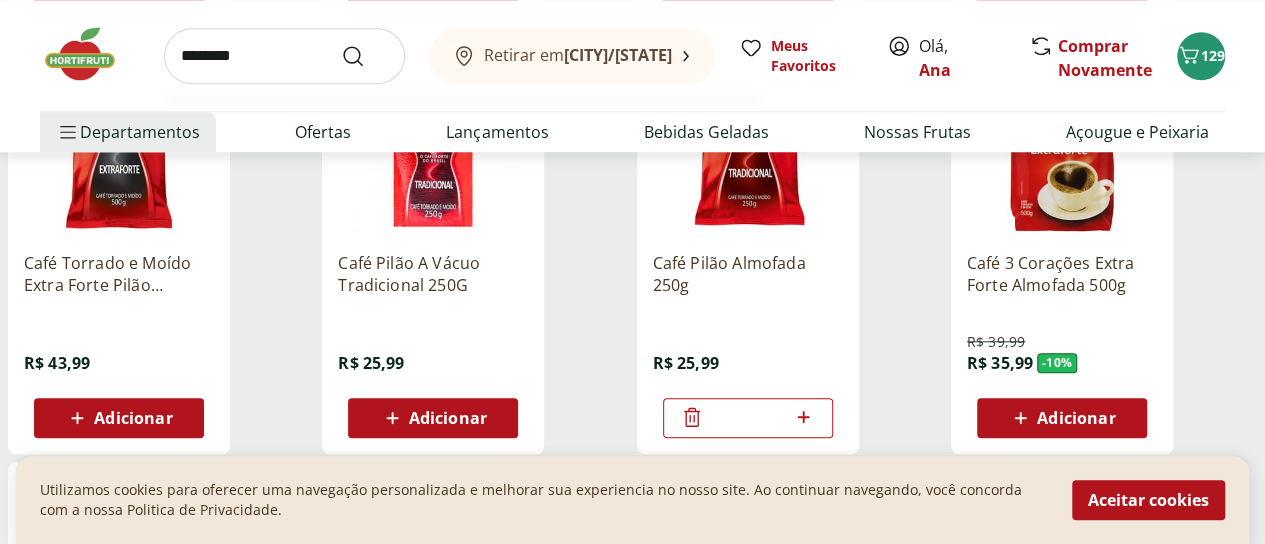 type on "********" 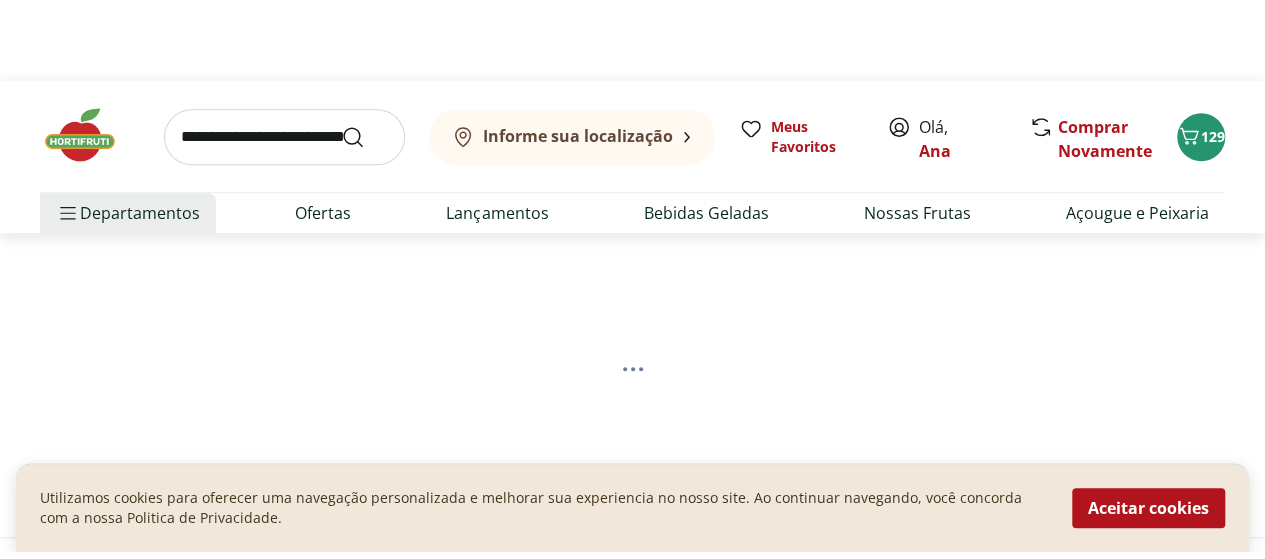 scroll, scrollTop: 0, scrollLeft: 0, axis: both 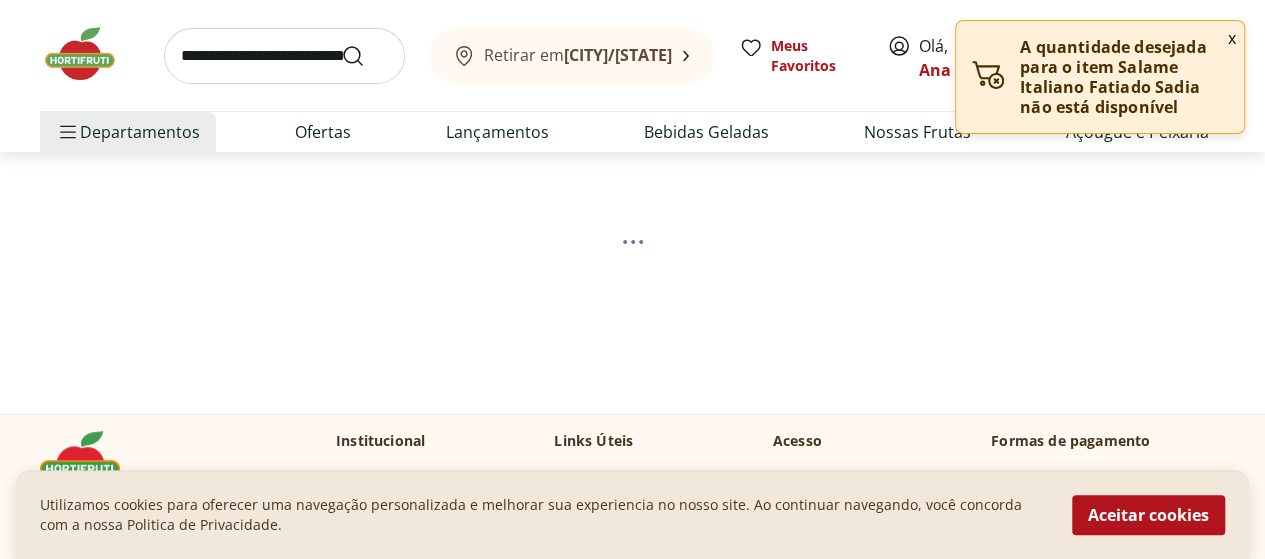 select on "**********" 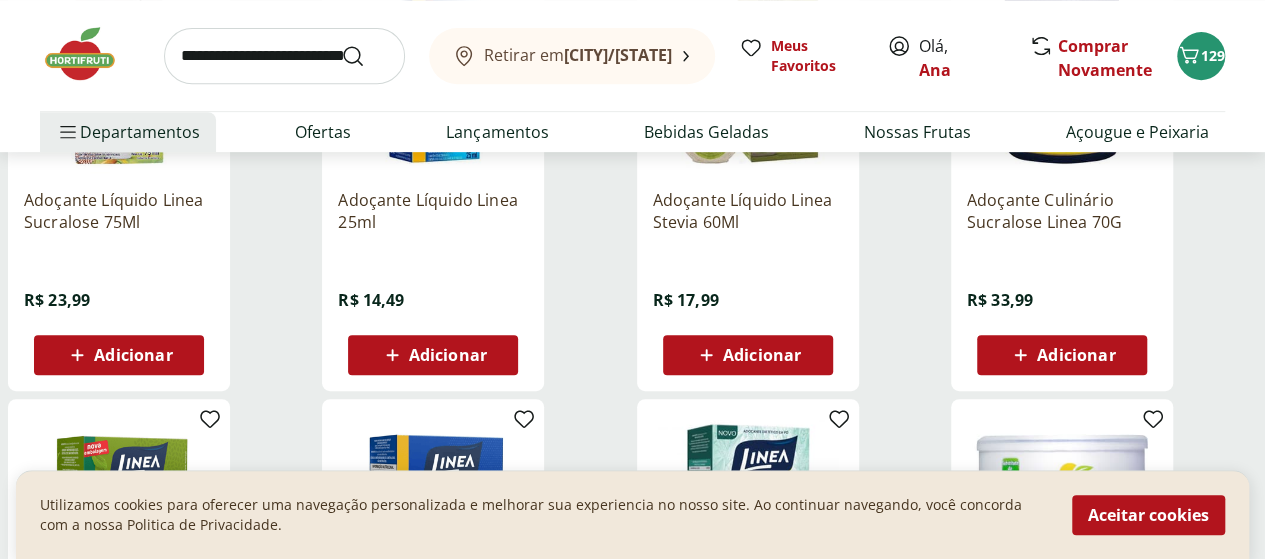scroll, scrollTop: 400, scrollLeft: 0, axis: vertical 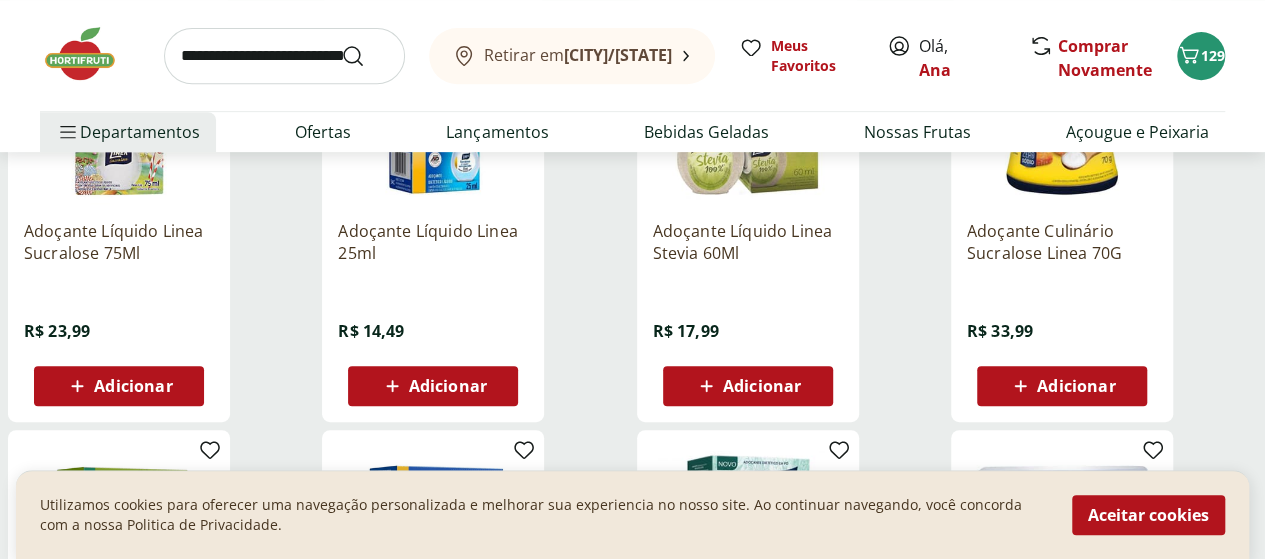 click on "Adicionar" at bounding box center (119, 386) 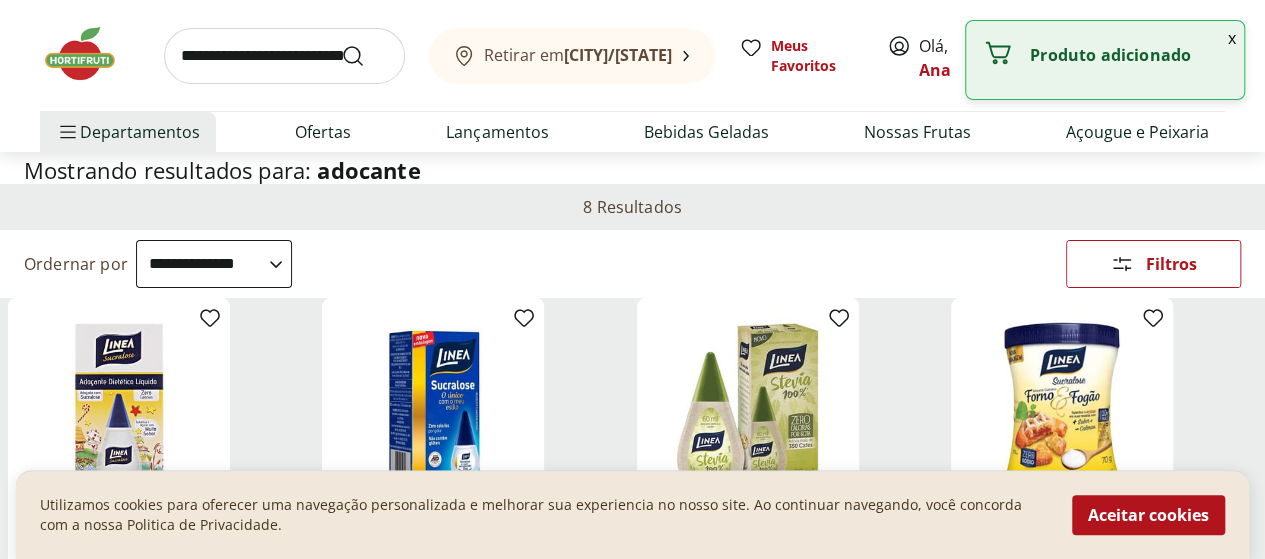 scroll, scrollTop: 0, scrollLeft: 0, axis: both 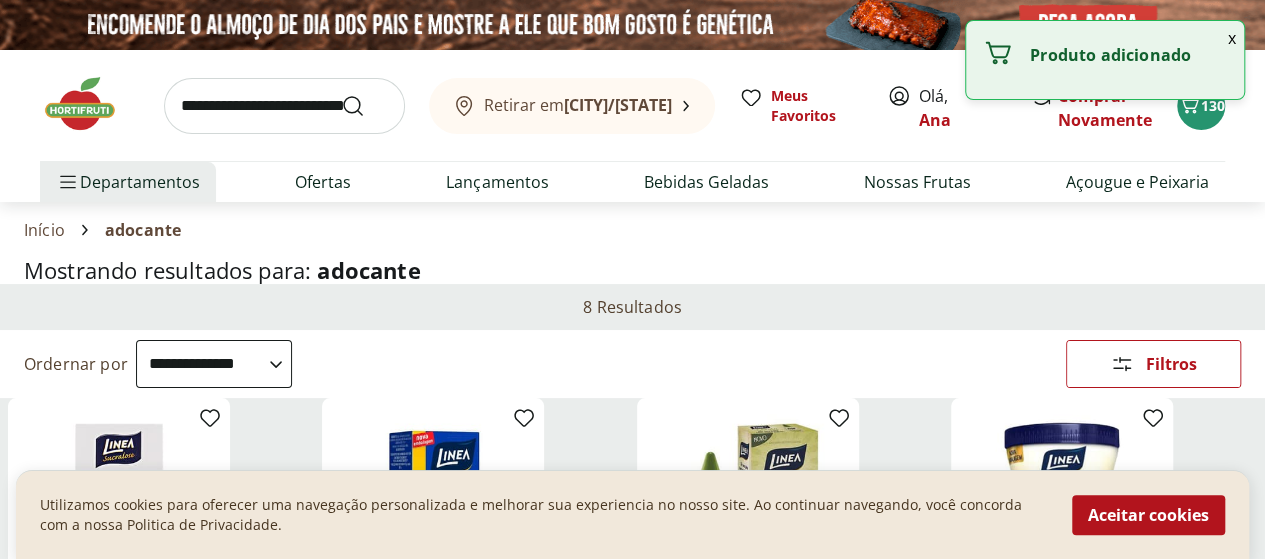 click at bounding box center [284, 106] 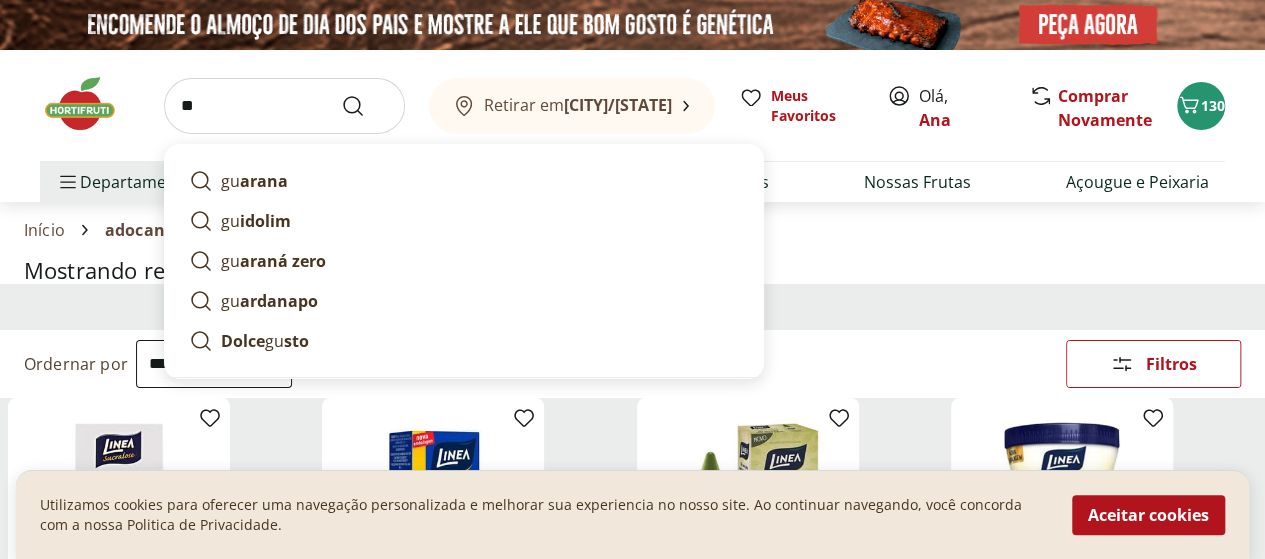 type on "*" 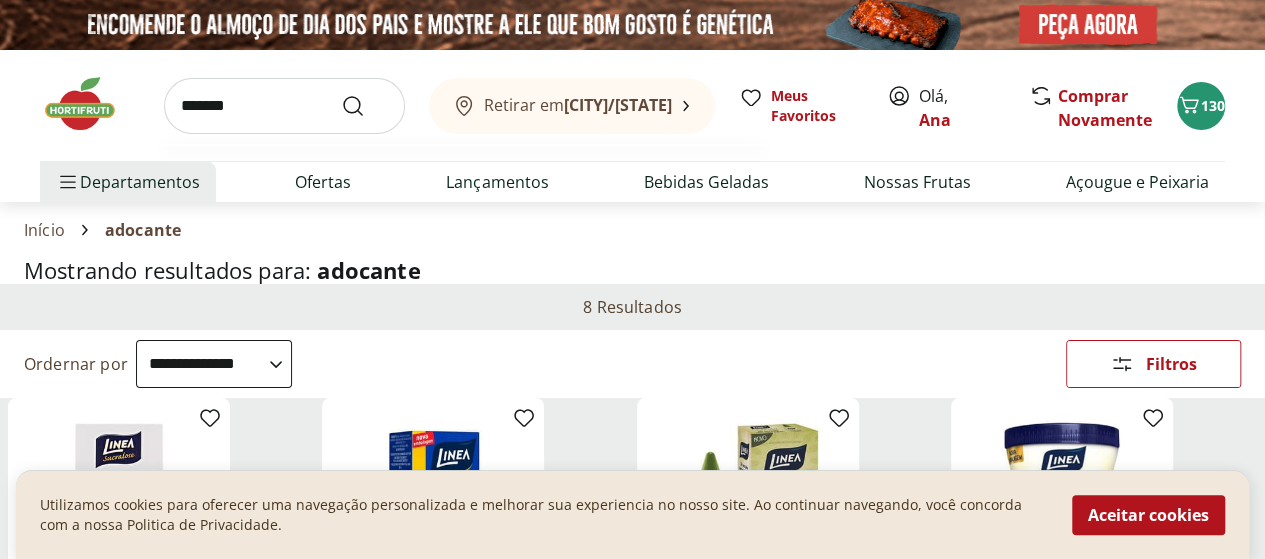 type on "*******" 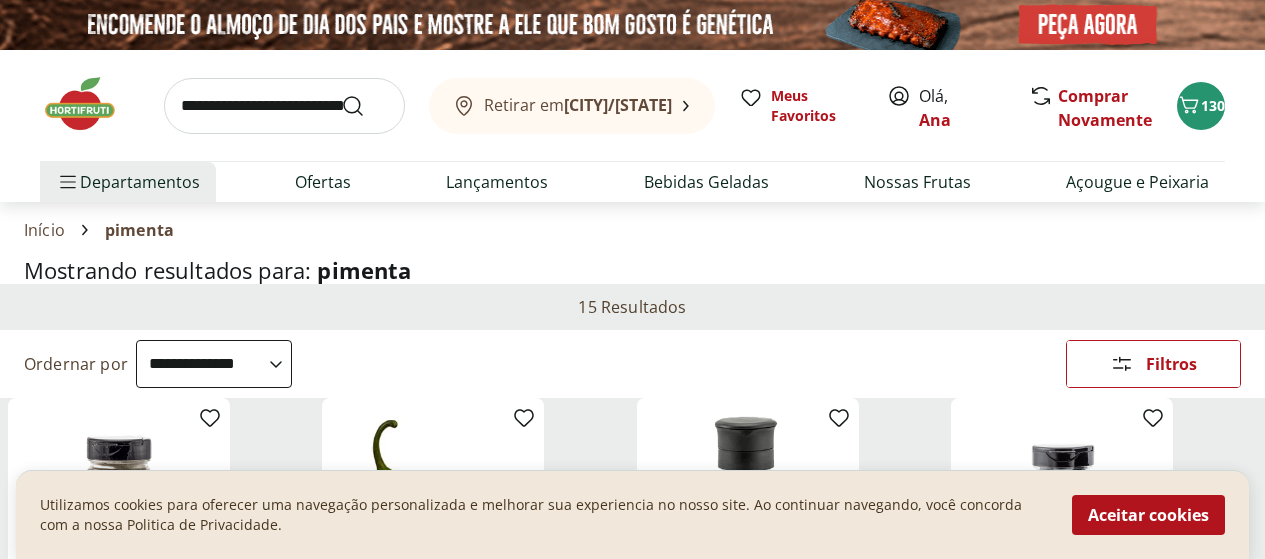 select on "**********" 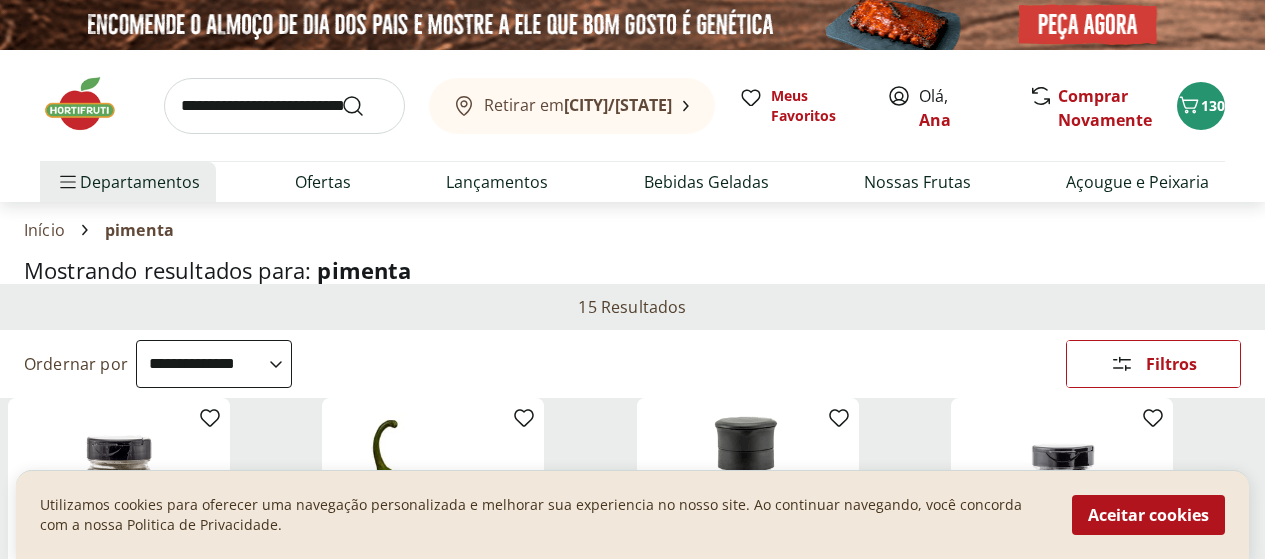 scroll, scrollTop: 1800, scrollLeft: 0, axis: vertical 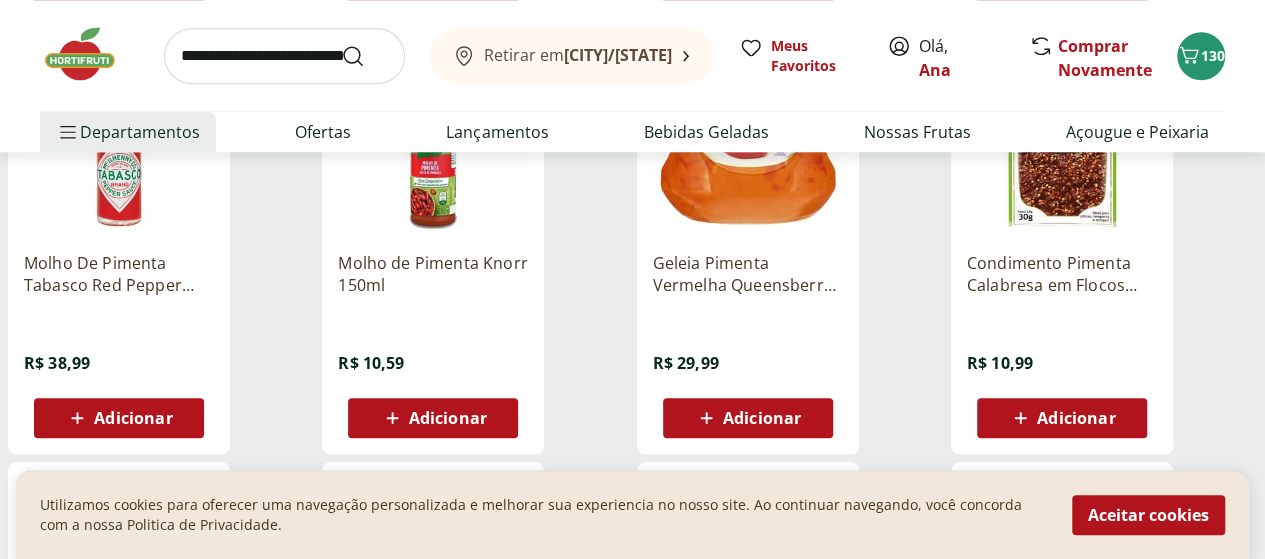 click on "Adicionar" at bounding box center (448, 418) 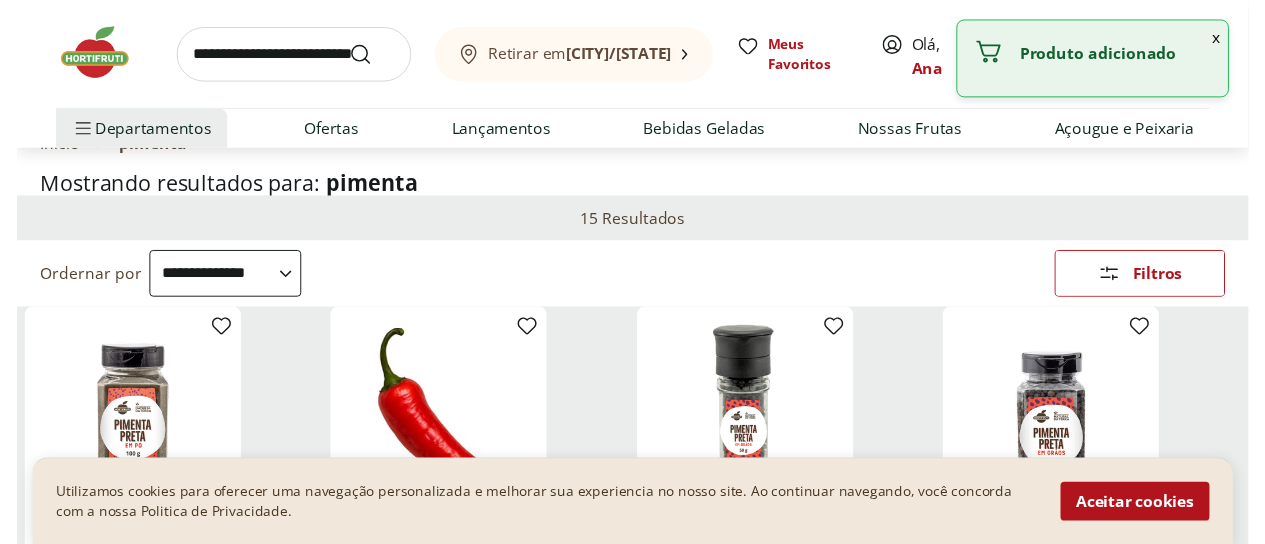 scroll, scrollTop: 0, scrollLeft: 0, axis: both 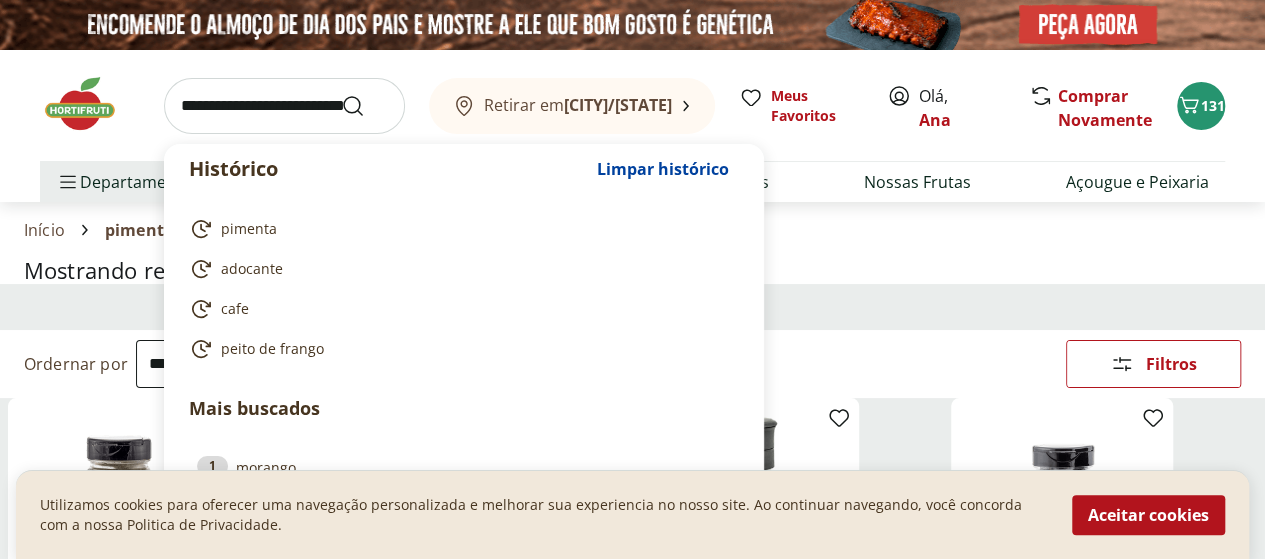 click at bounding box center [284, 106] 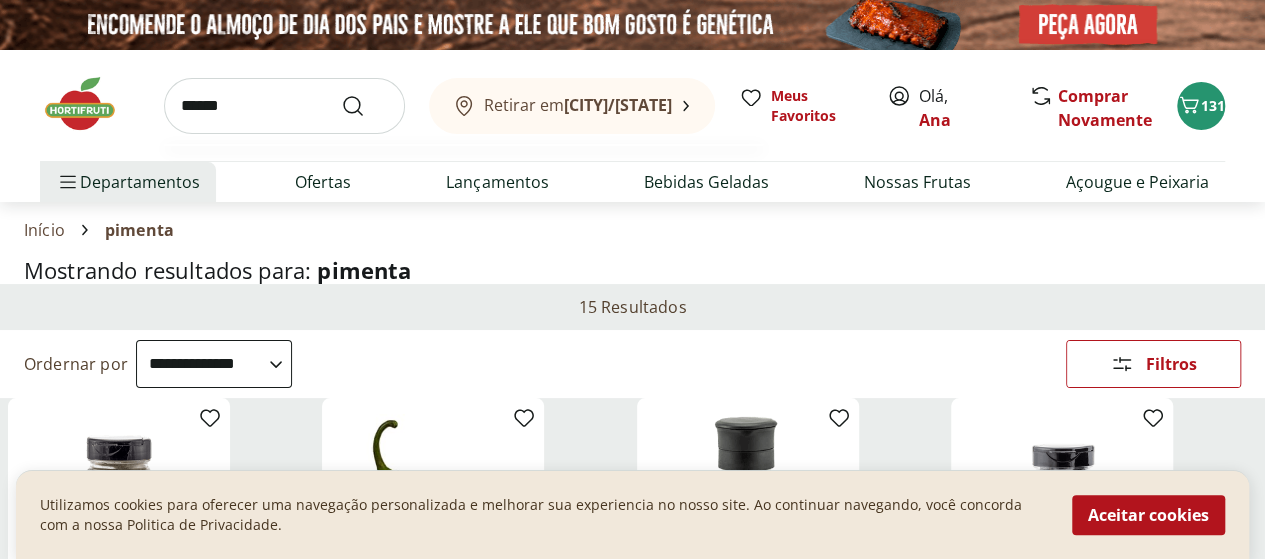 type on "******" 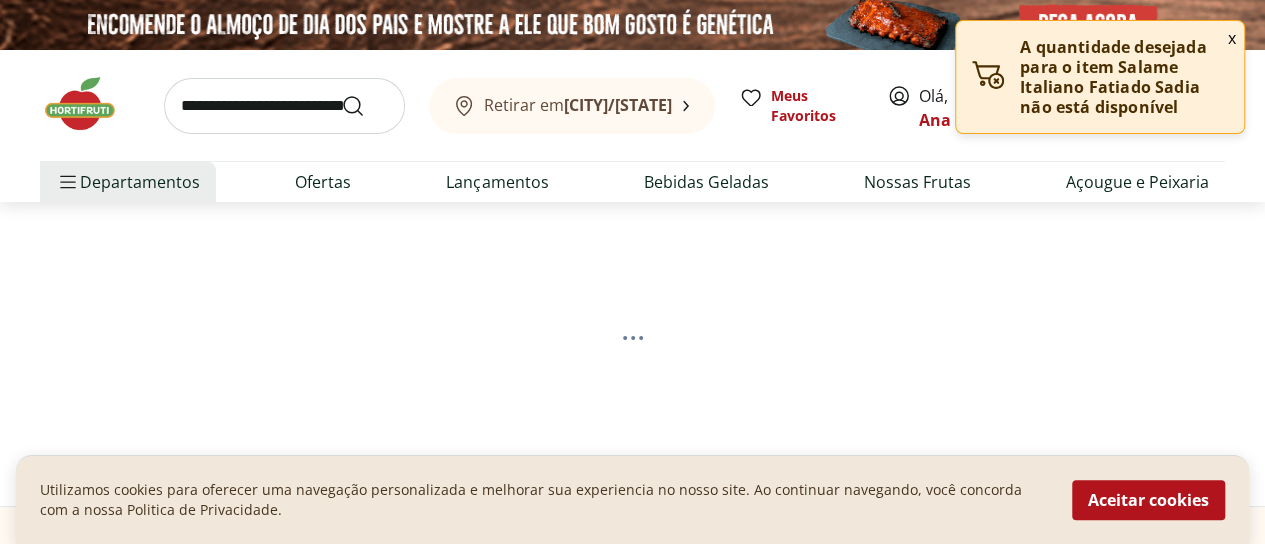 select on "**********" 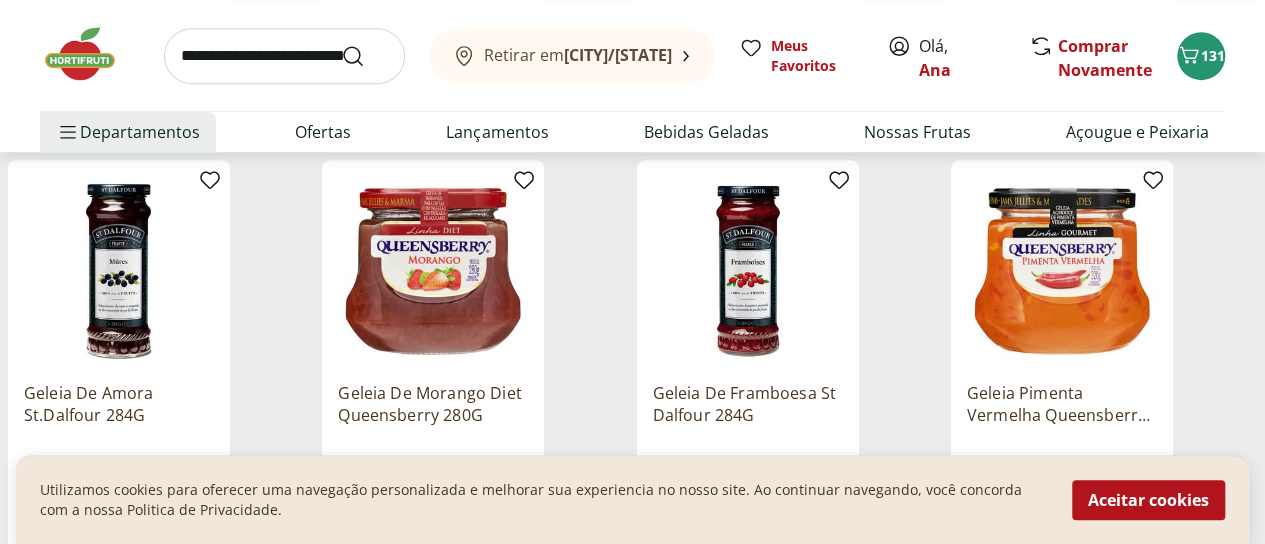 scroll, scrollTop: 700, scrollLeft: 0, axis: vertical 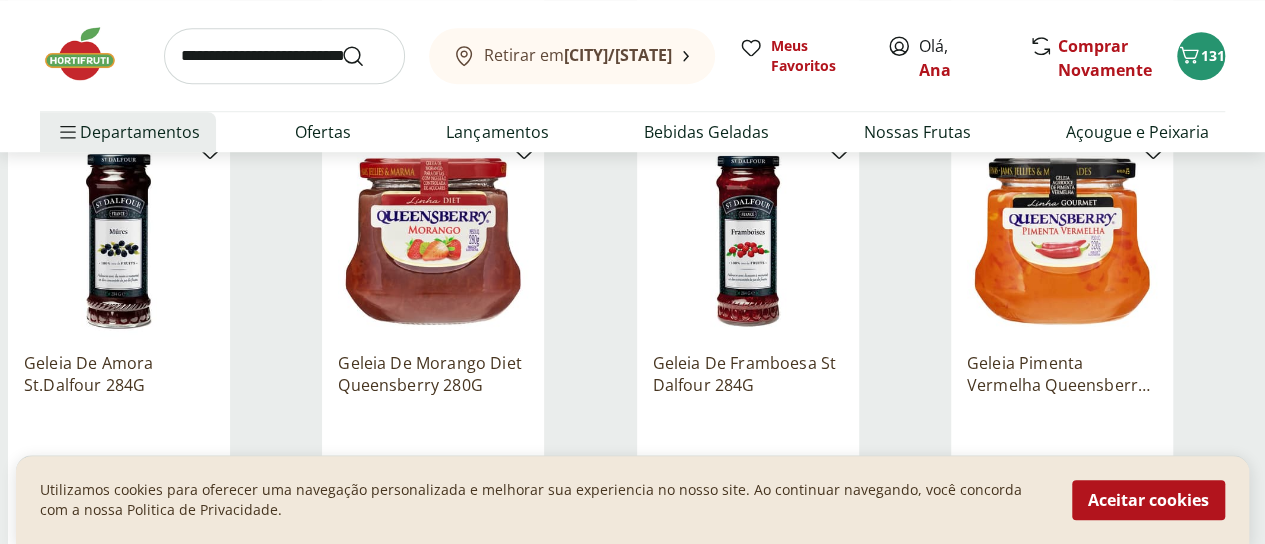 click on "Geleia De Morango Diet Queensberry 280G" at bounding box center [433, 374] 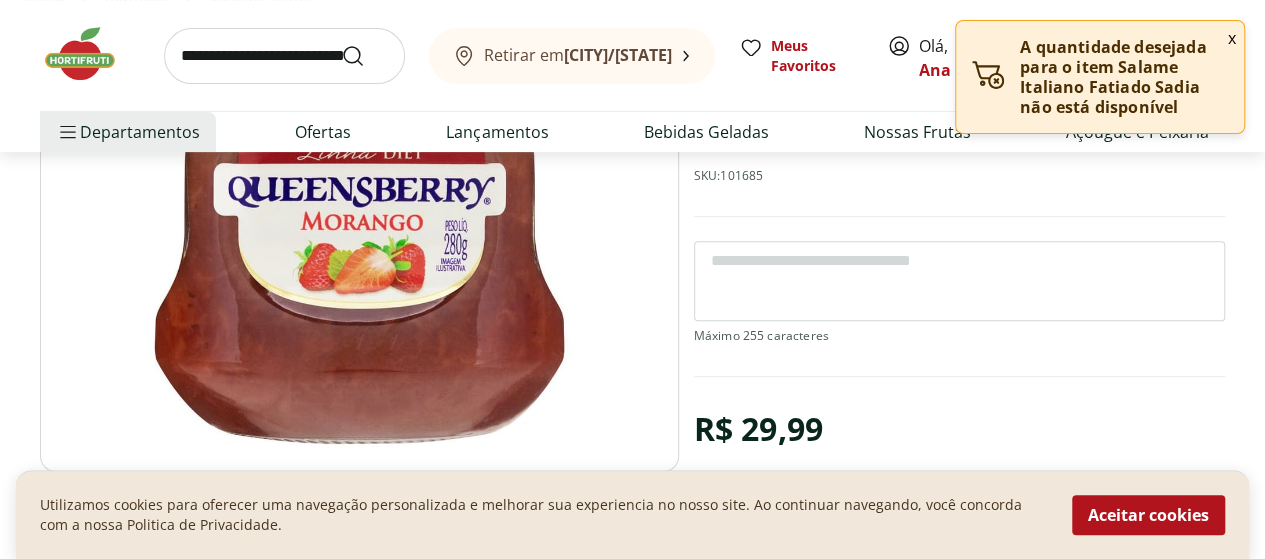 scroll, scrollTop: 300, scrollLeft: 0, axis: vertical 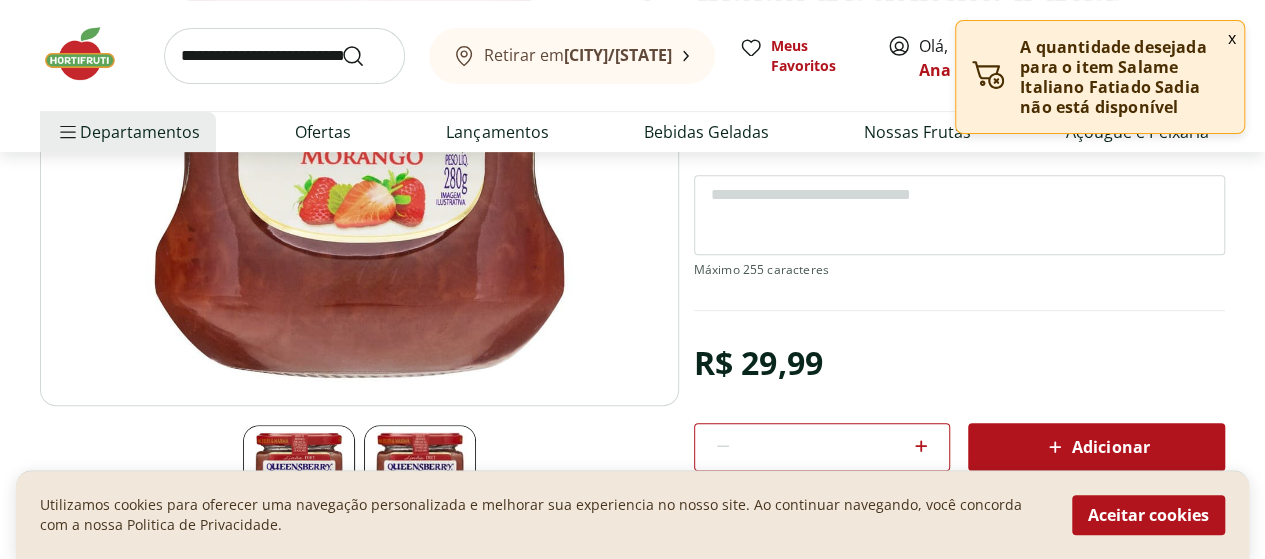 click on "Adicionar" at bounding box center [1096, 447] 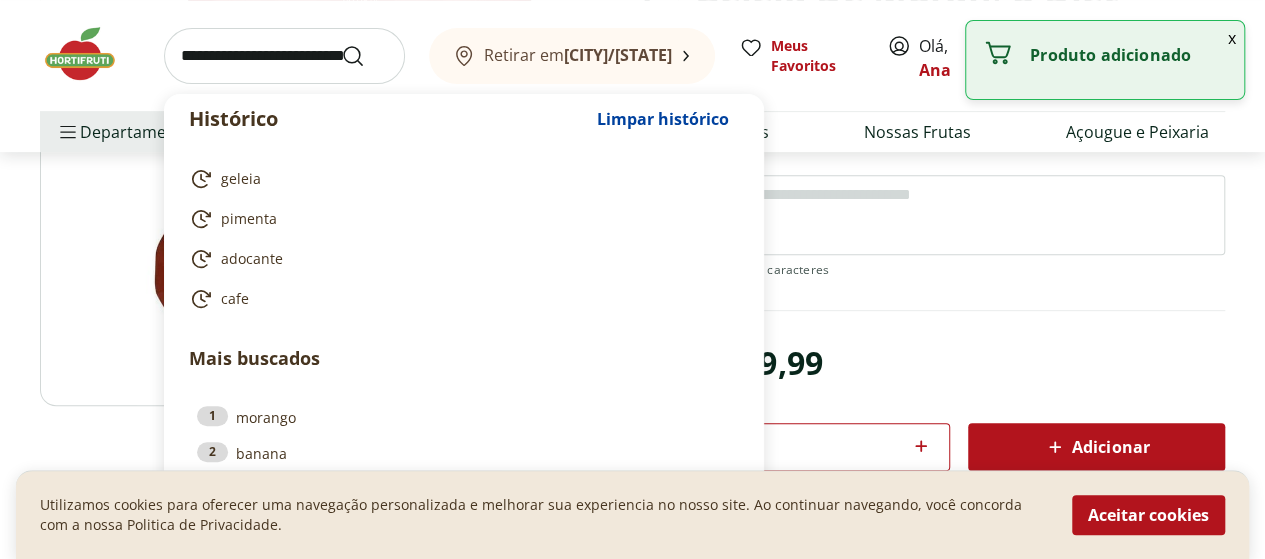 click at bounding box center [284, 56] 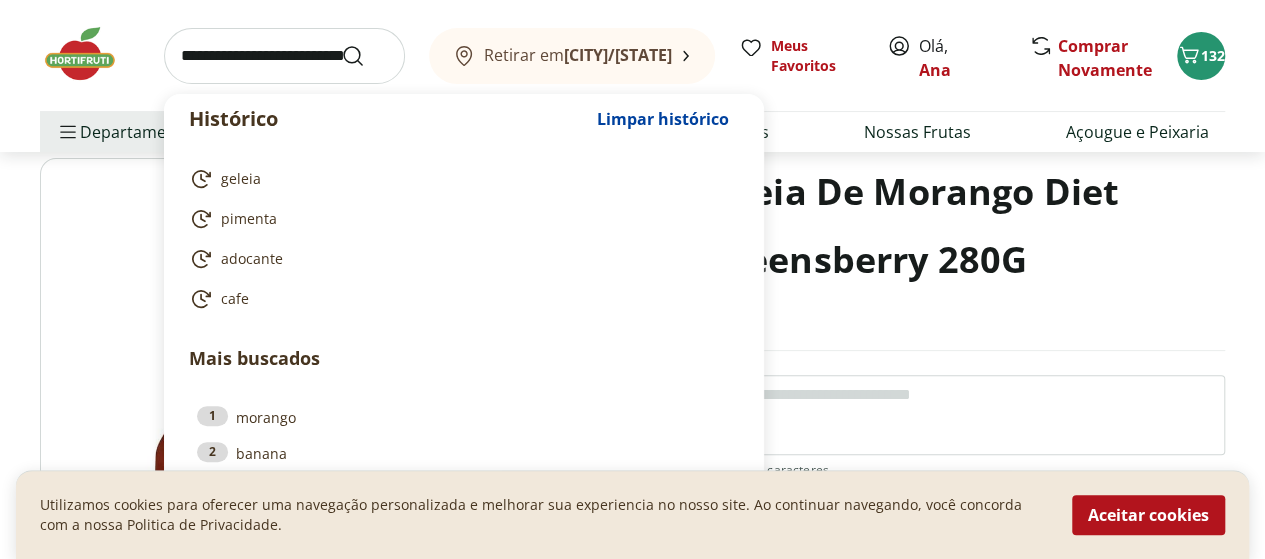 scroll, scrollTop: 0, scrollLeft: 0, axis: both 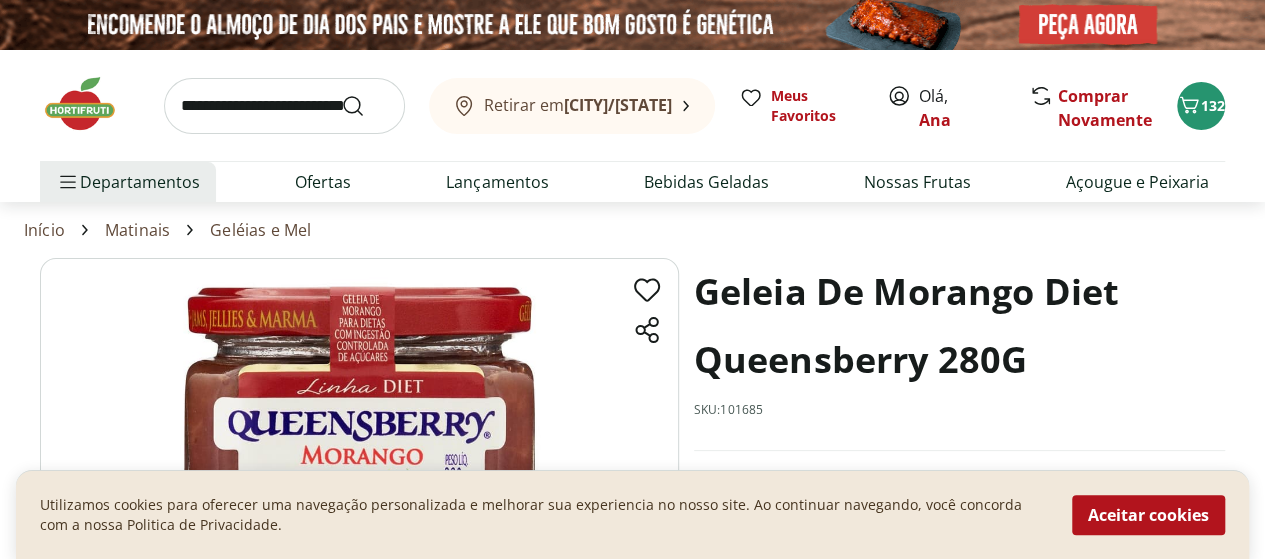click on "Início Matinais Geléias e Mel" at bounding box center [632, 230] 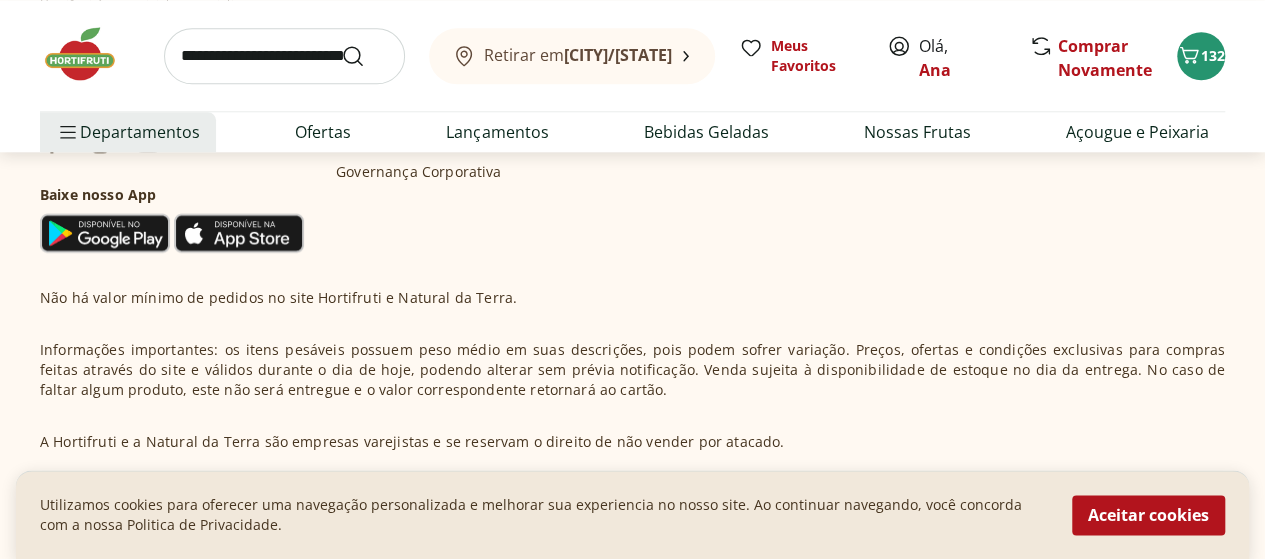 scroll, scrollTop: 1191, scrollLeft: 0, axis: vertical 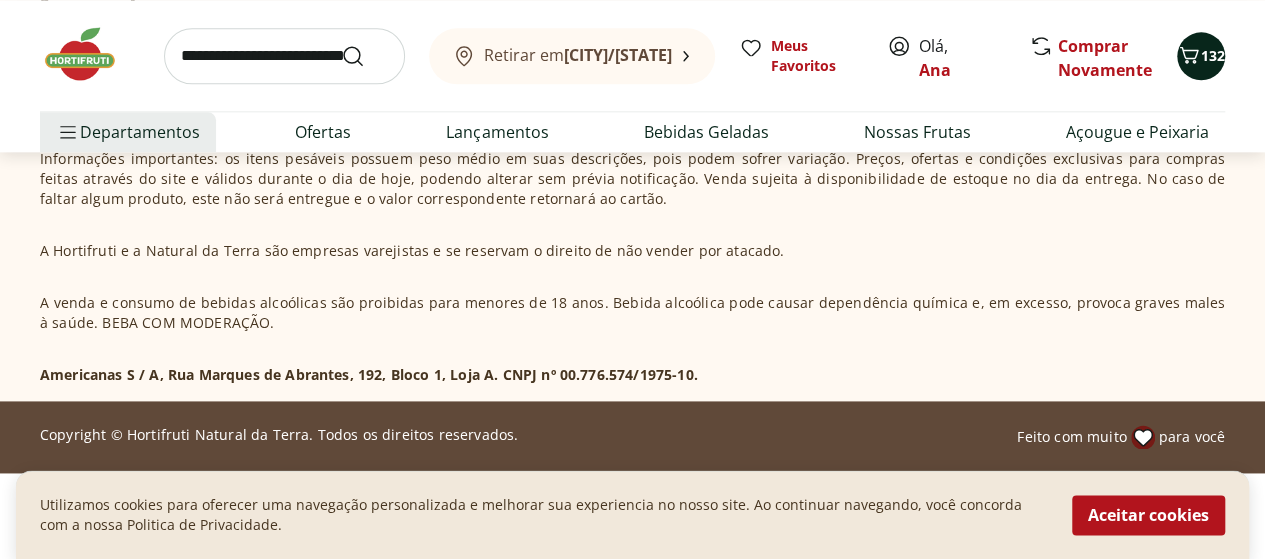 click on "132" at bounding box center (1213, 55) 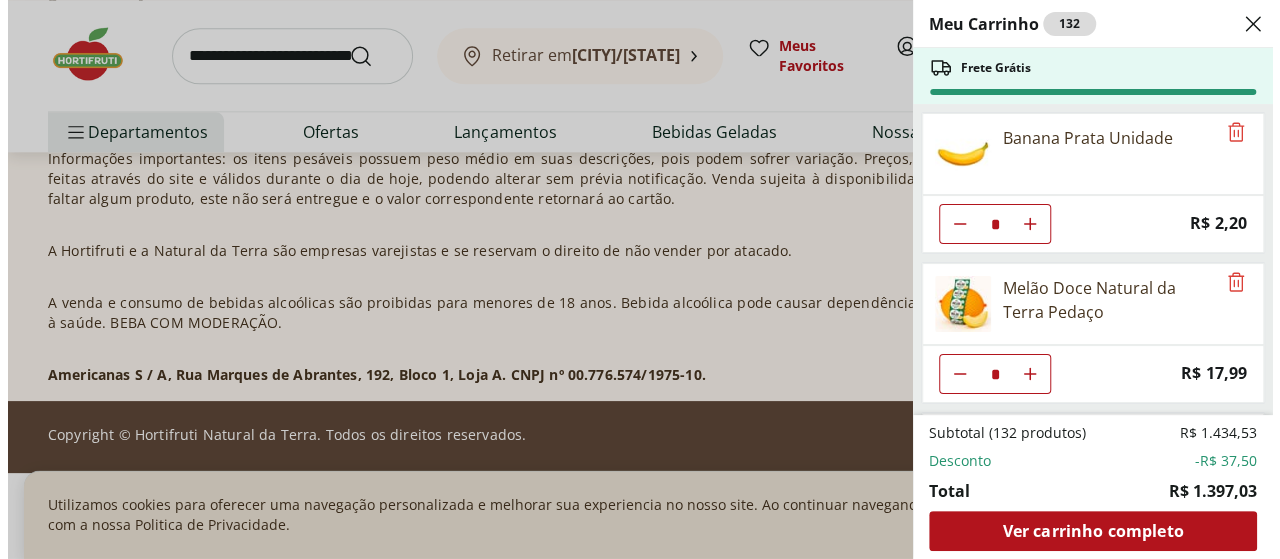 scroll, scrollTop: 1196, scrollLeft: 0, axis: vertical 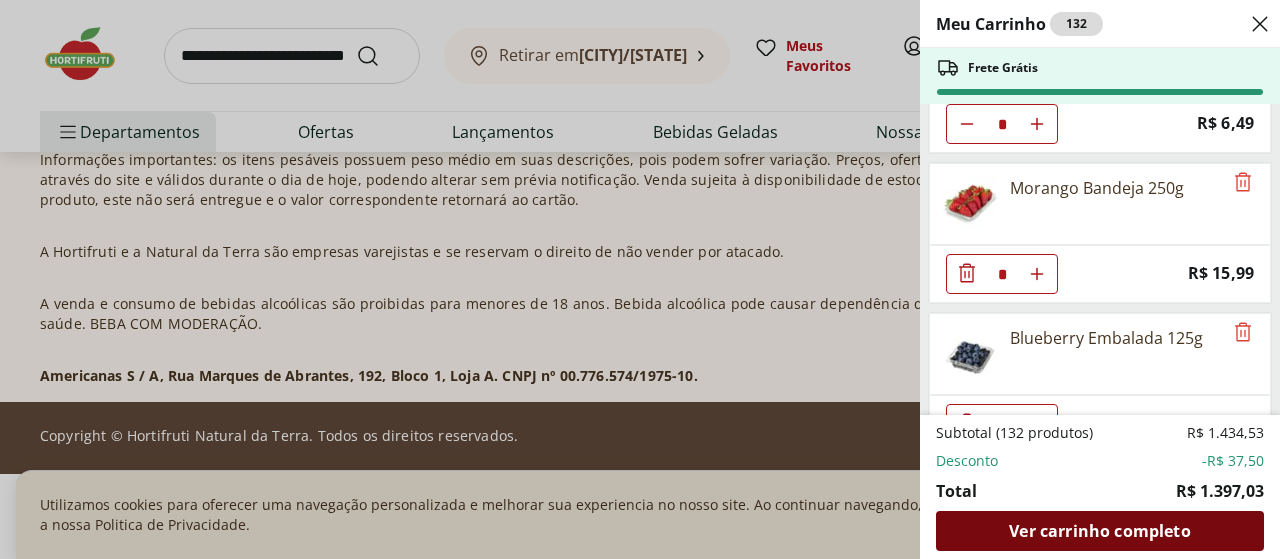 click on "Ver carrinho completo" at bounding box center (1099, 531) 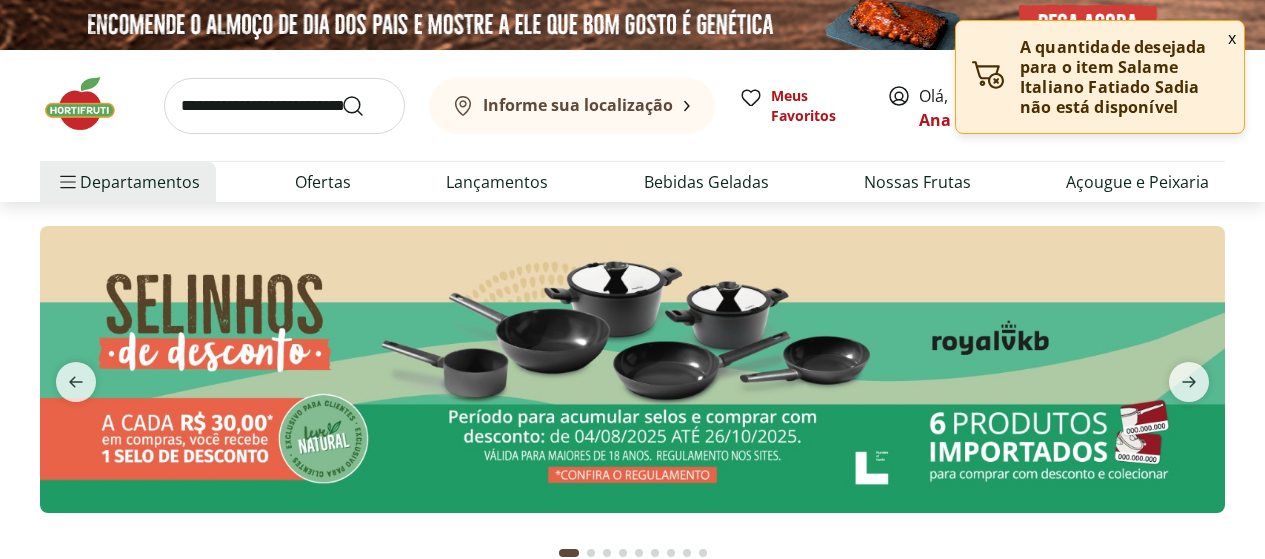scroll, scrollTop: 0, scrollLeft: 0, axis: both 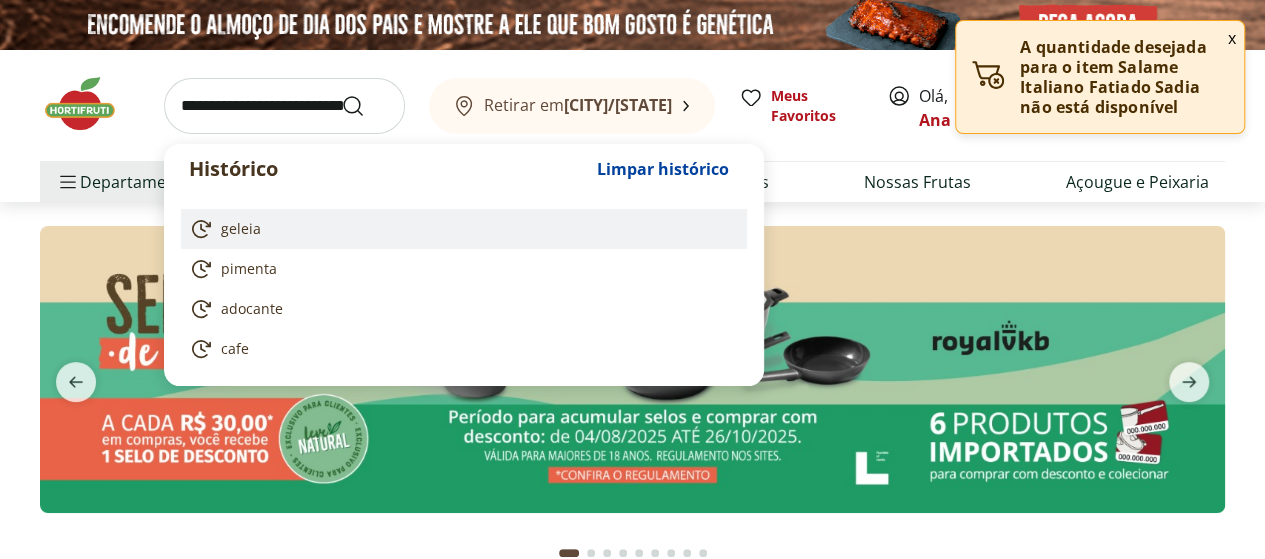 drag, startPoint x: 280, startPoint y: 99, endPoint x: 502, endPoint y: 242, distance: 264.07007 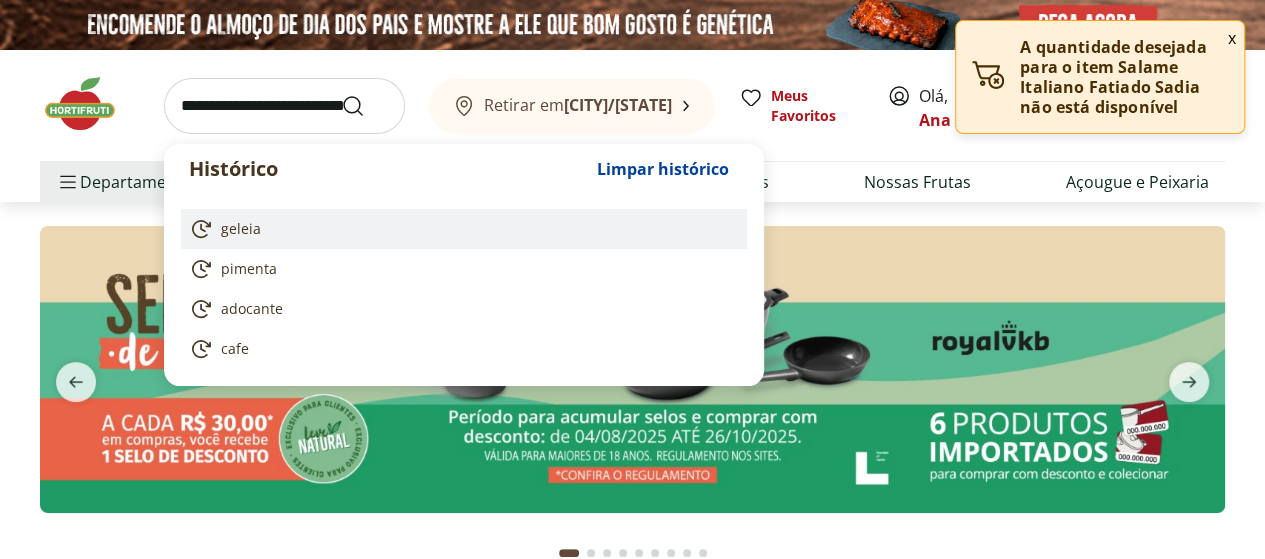 click at bounding box center (284, 106) 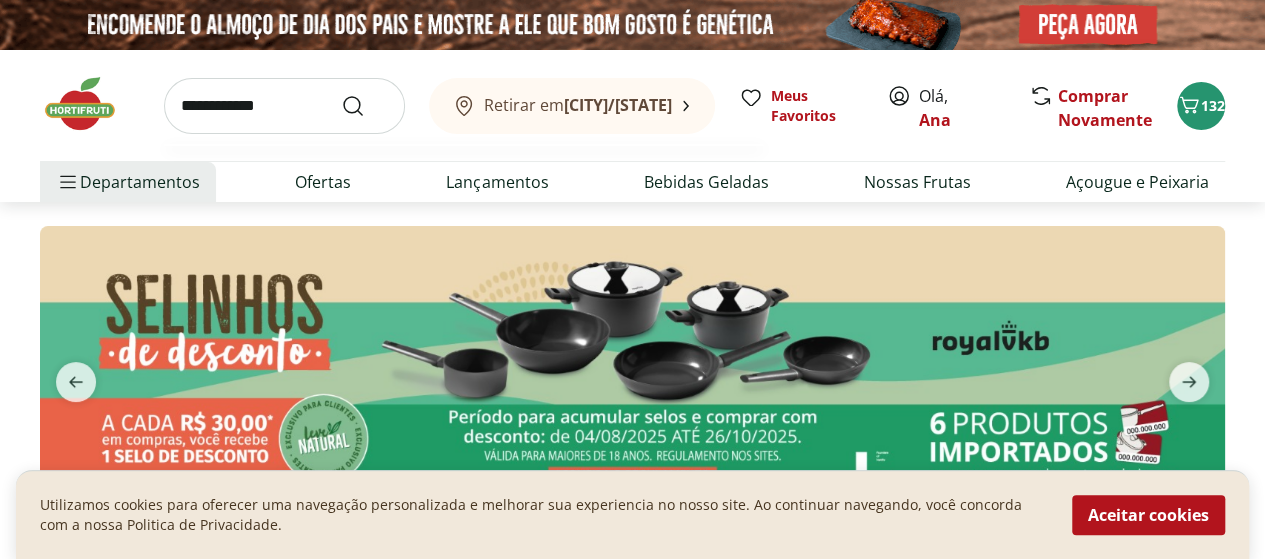 type on "**********" 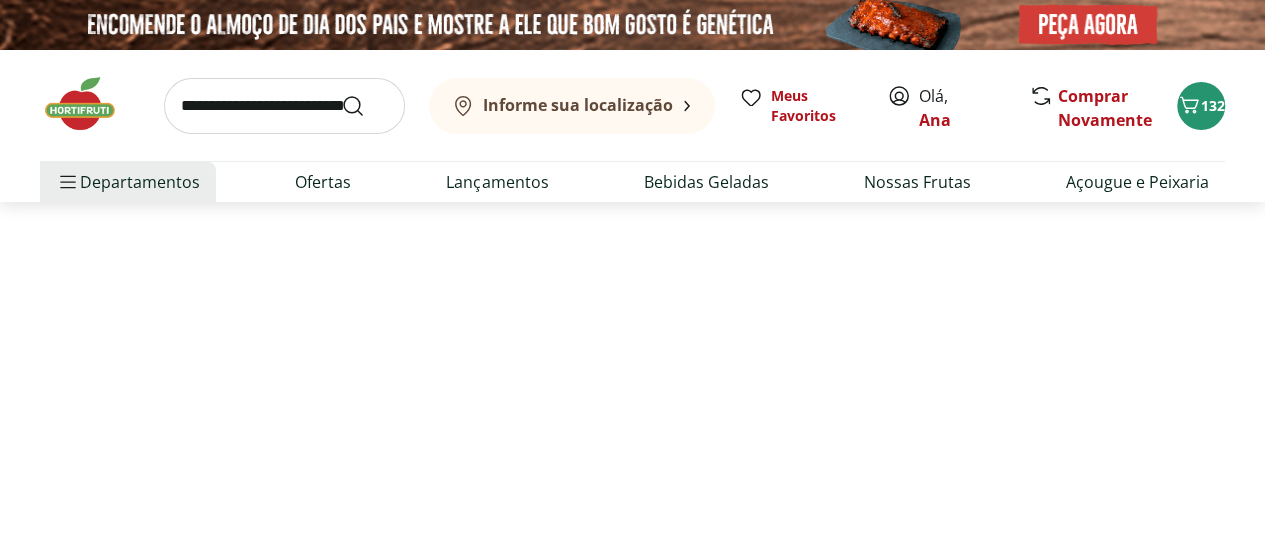 select on "**********" 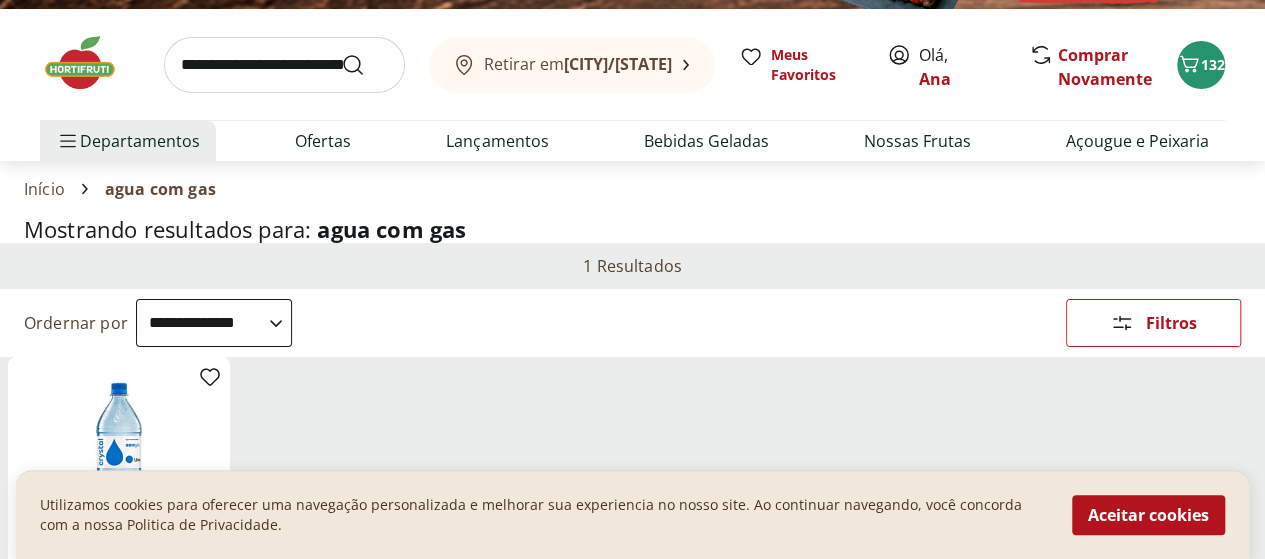 scroll, scrollTop: 0, scrollLeft: 0, axis: both 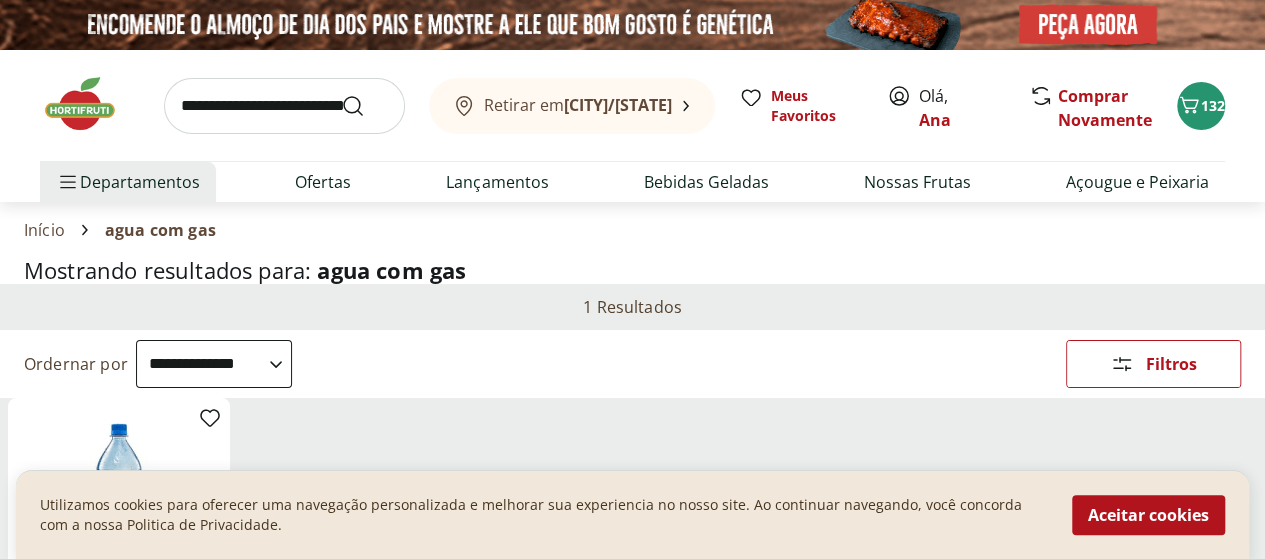 click at bounding box center (284, 106) 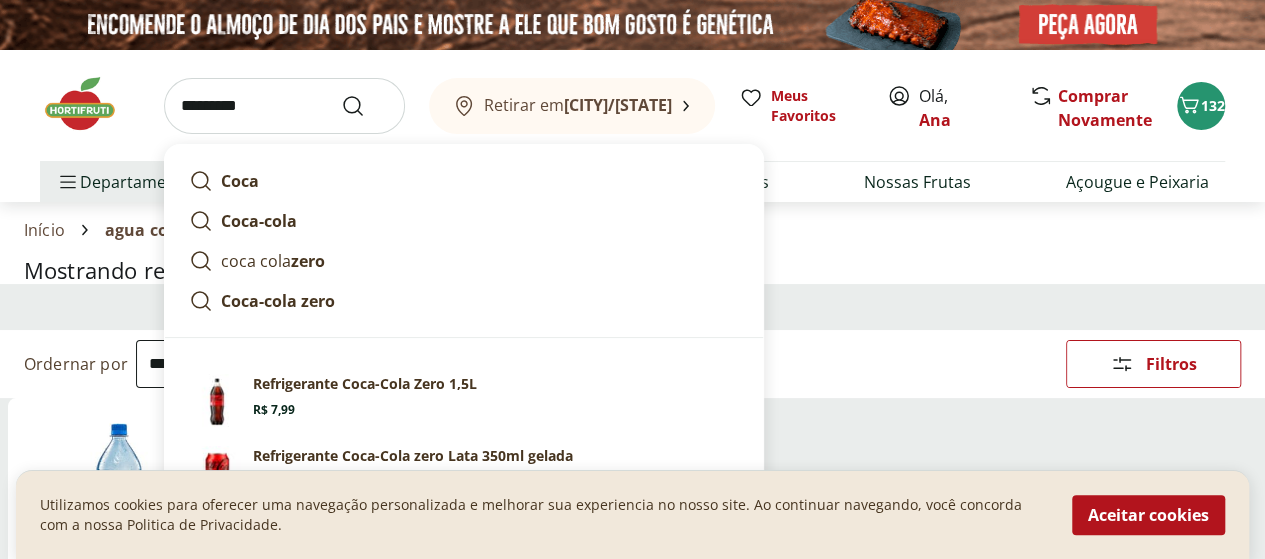 type on "*********" 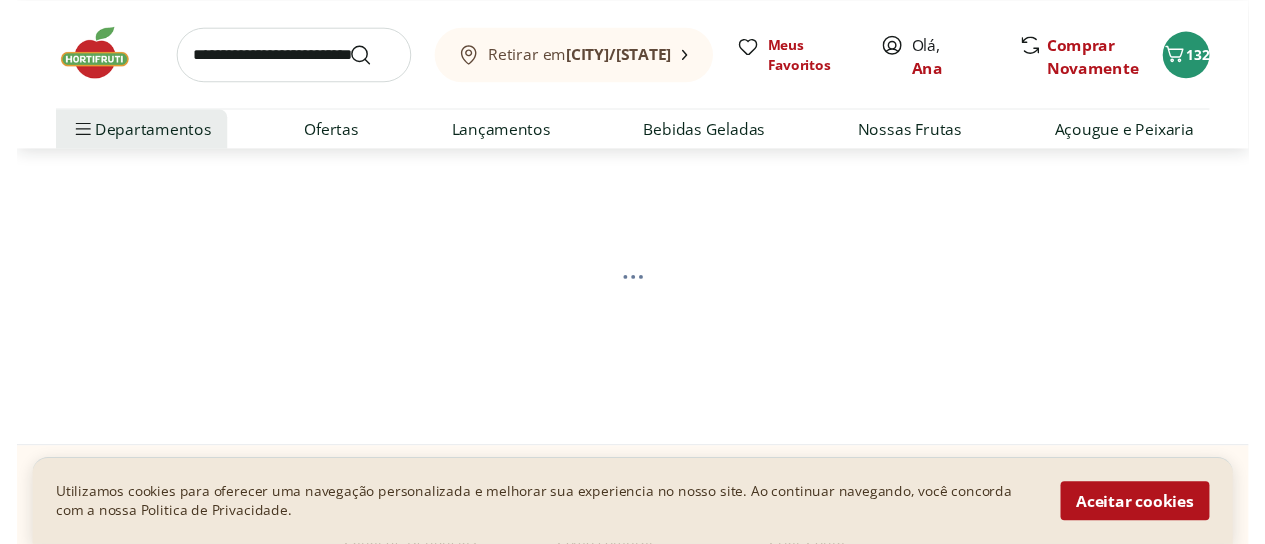 scroll, scrollTop: 100, scrollLeft: 0, axis: vertical 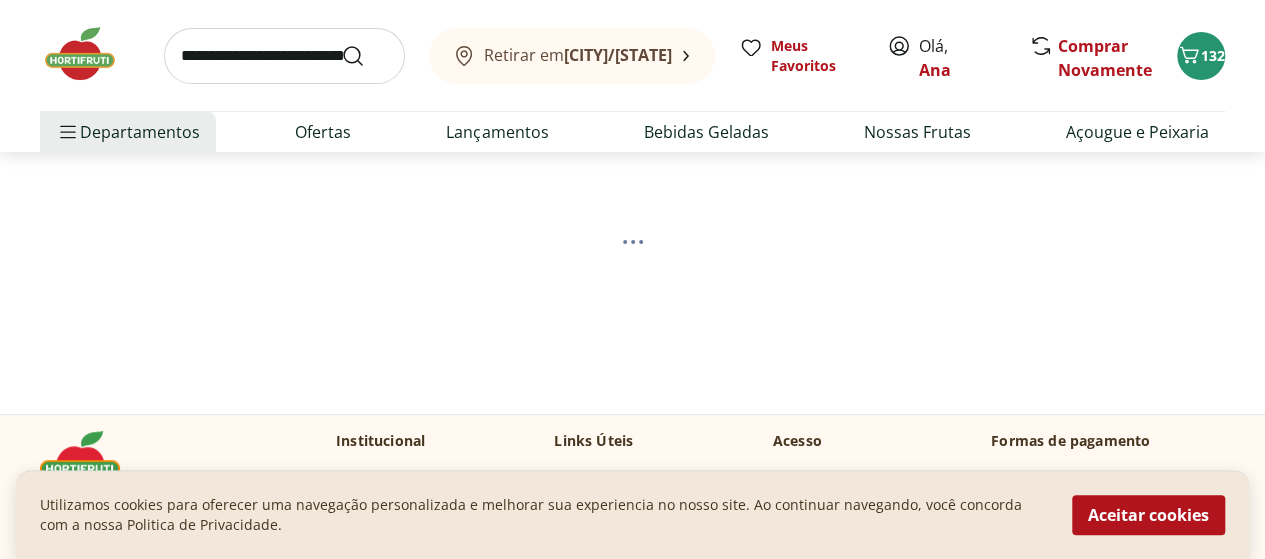 select on "**********" 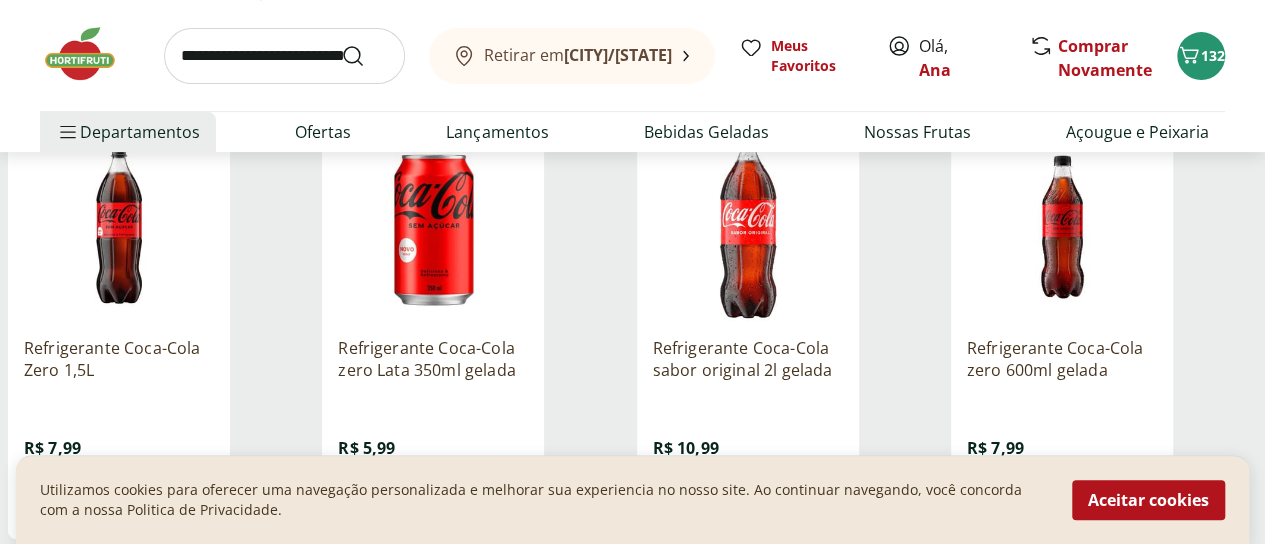 scroll, scrollTop: 400, scrollLeft: 0, axis: vertical 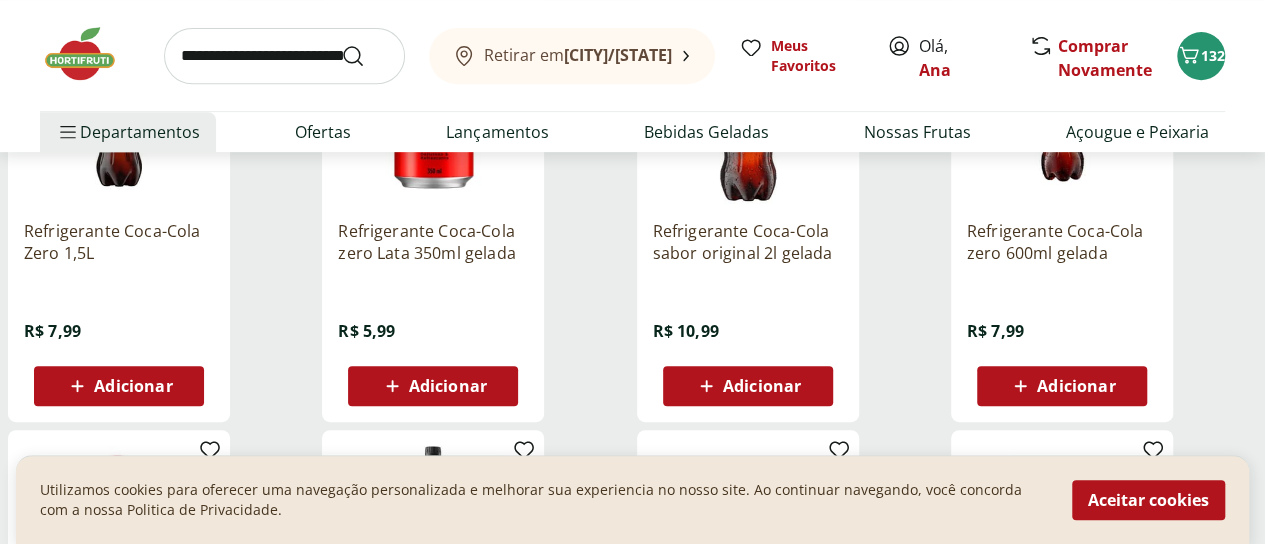 click on "Adicionar" at bounding box center (448, 386) 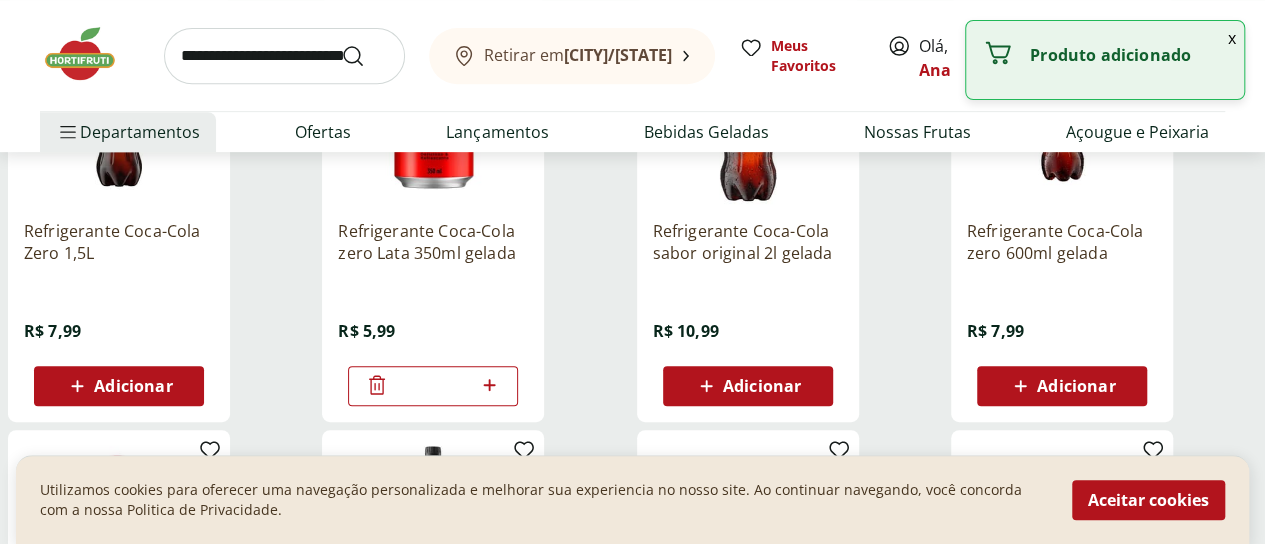 click on "*" at bounding box center (433, 386) 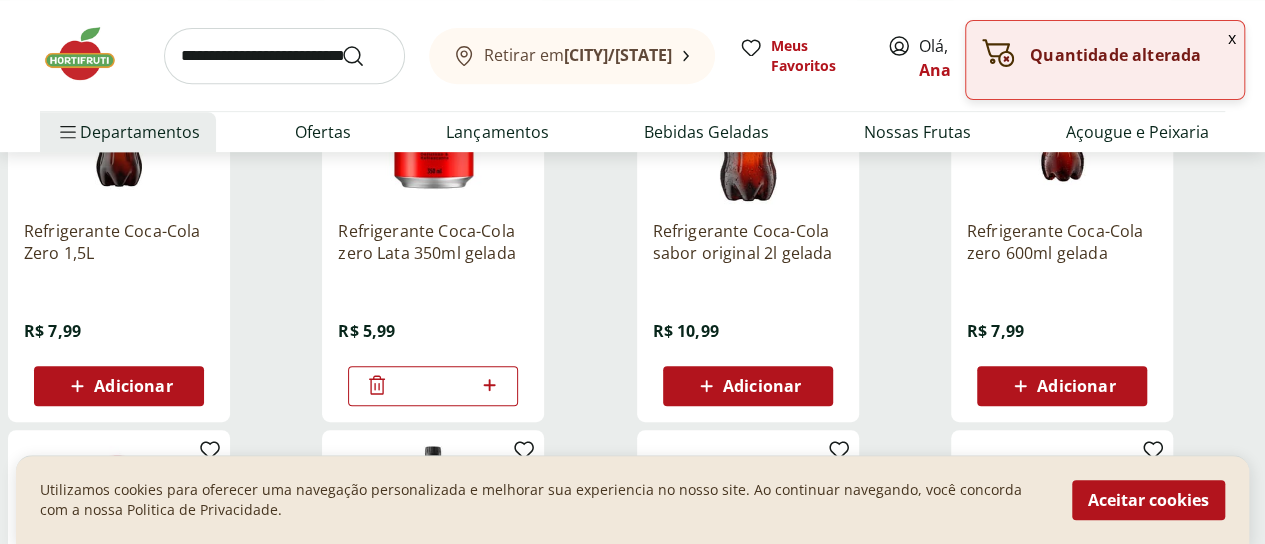 click 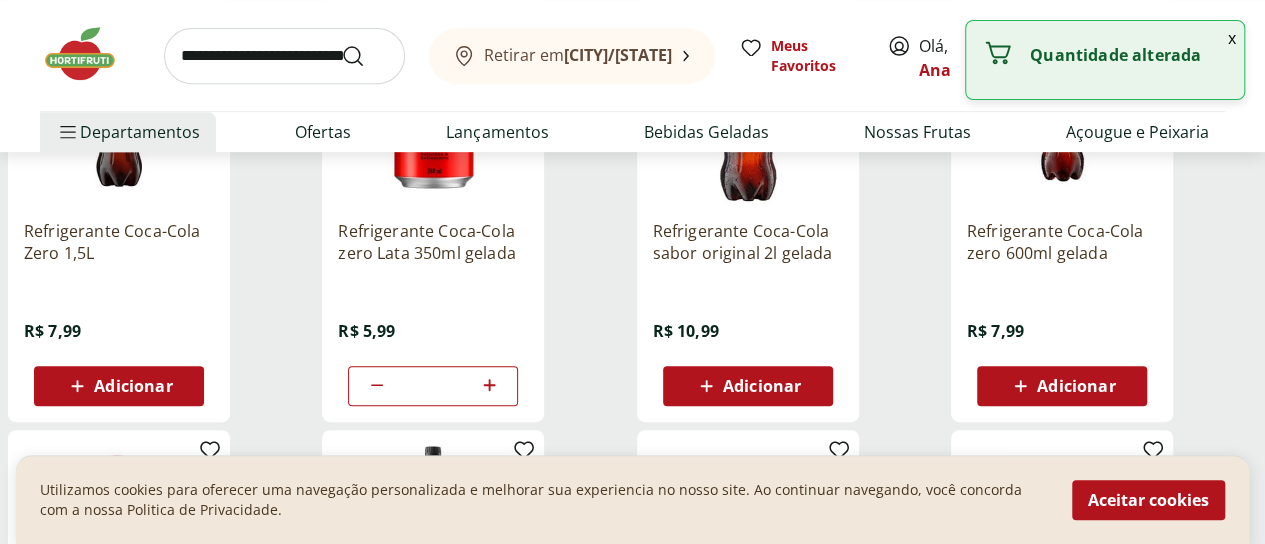 click 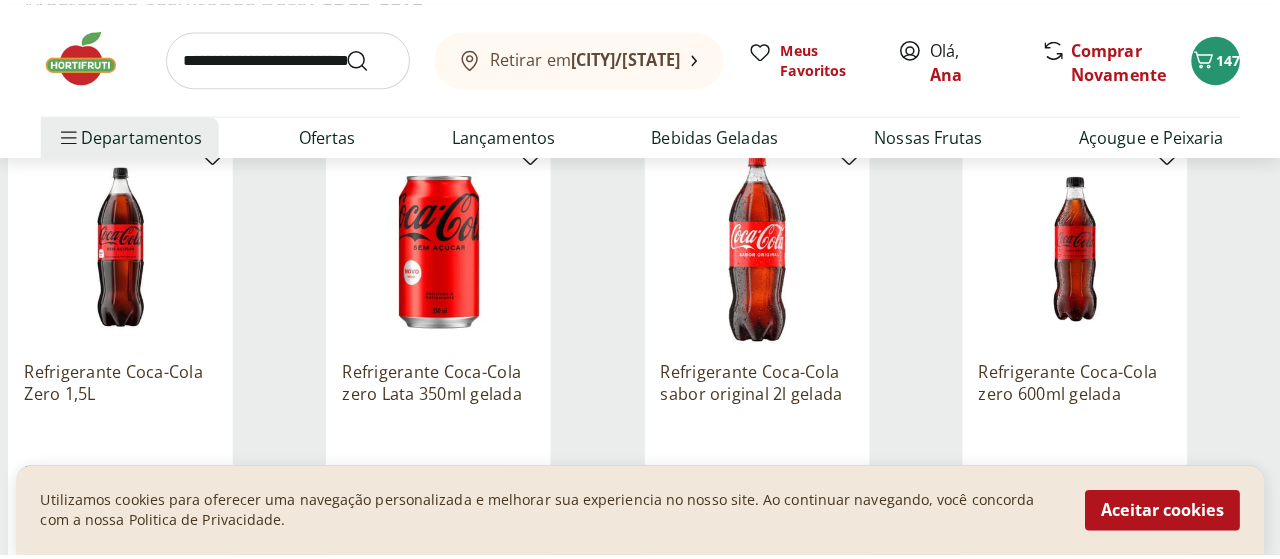 scroll, scrollTop: 300, scrollLeft: 0, axis: vertical 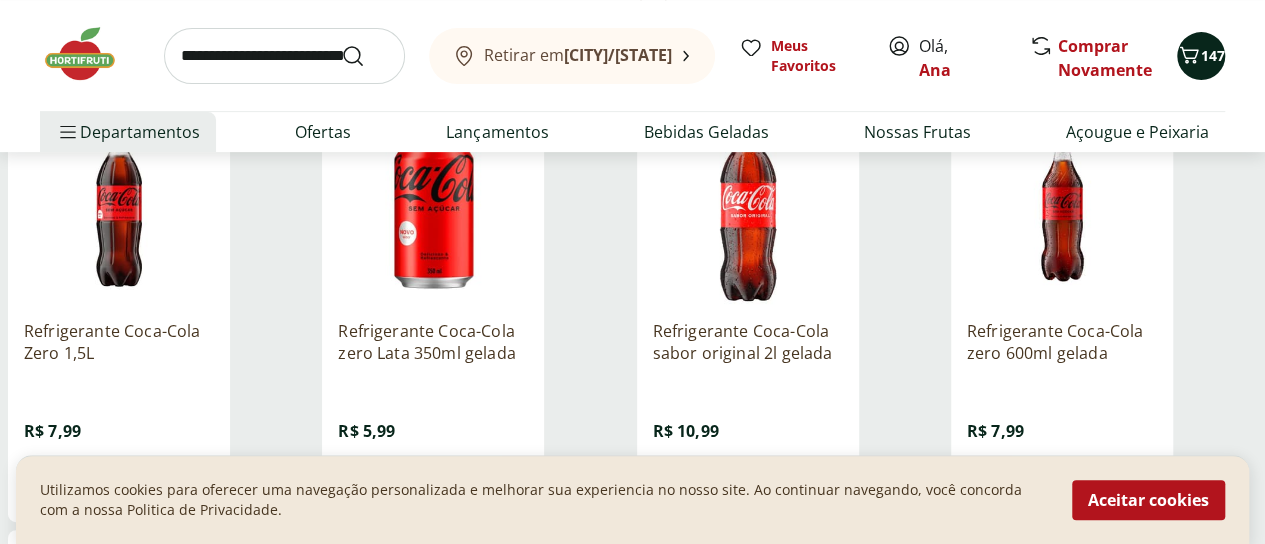 click on "147" at bounding box center [1201, 56] 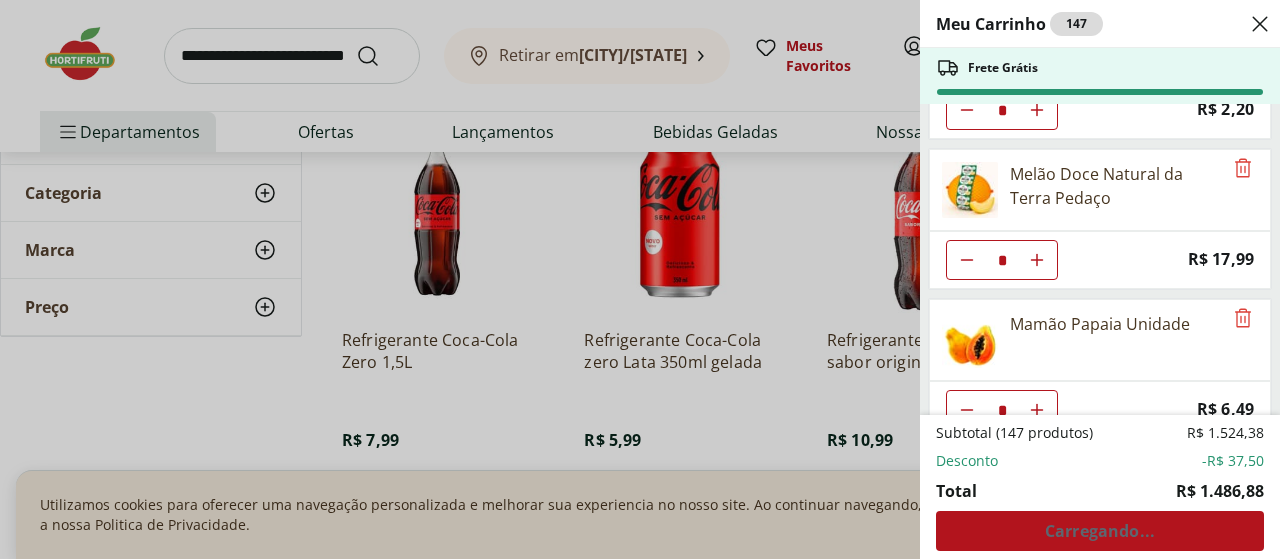 scroll, scrollTop: 300, scrollLeft: 0, axis: vertical 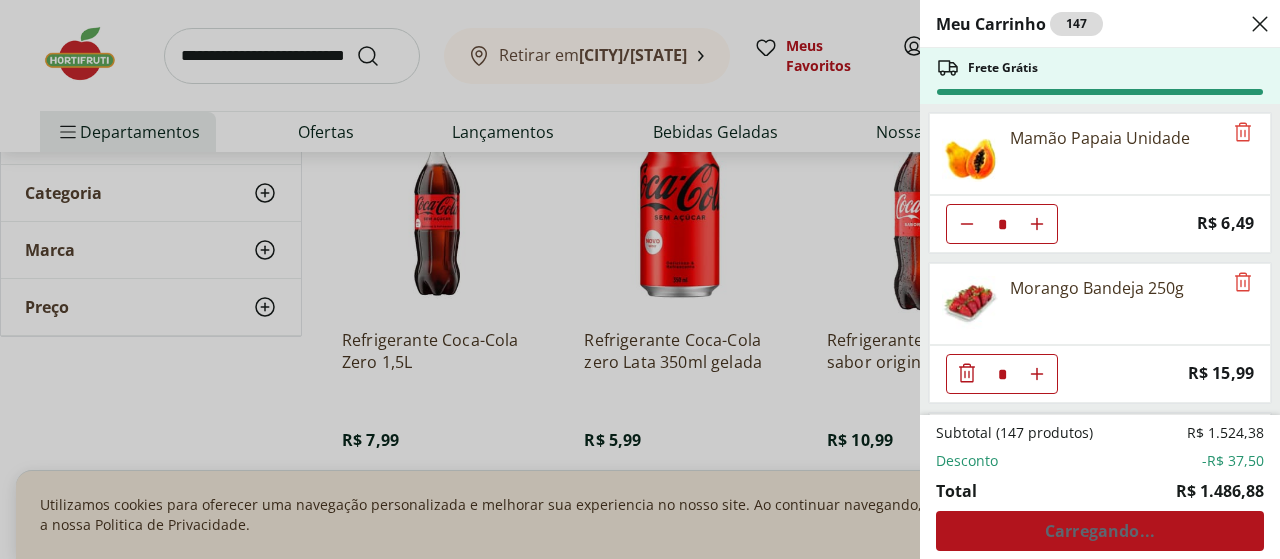 type on "*" 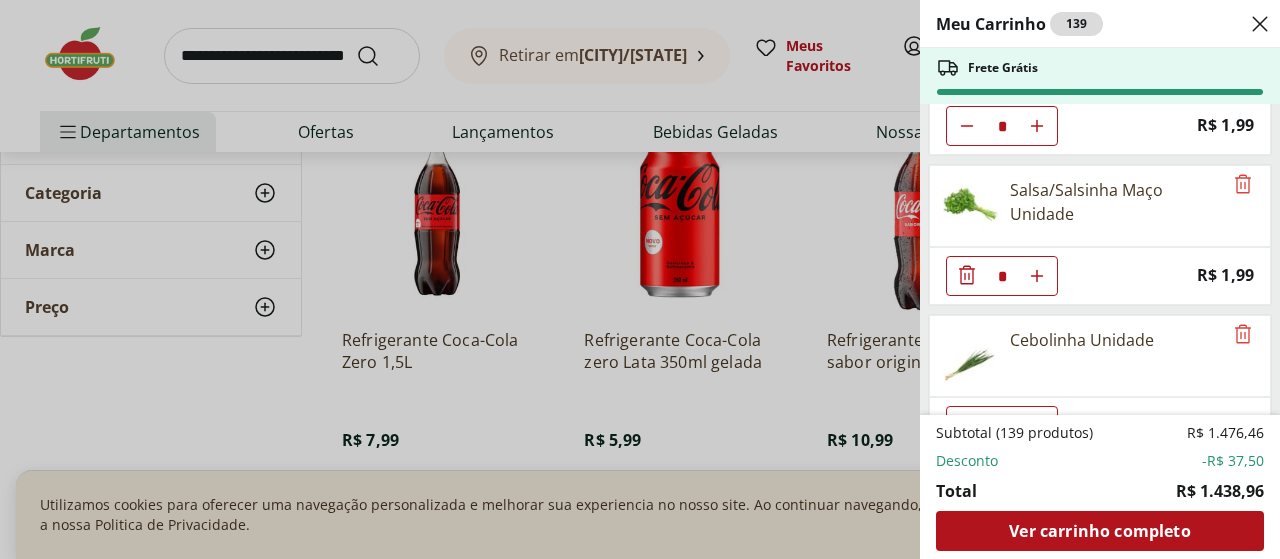 scroll, scrollTop: 6400, scrollLeft: 0, axis: vertical 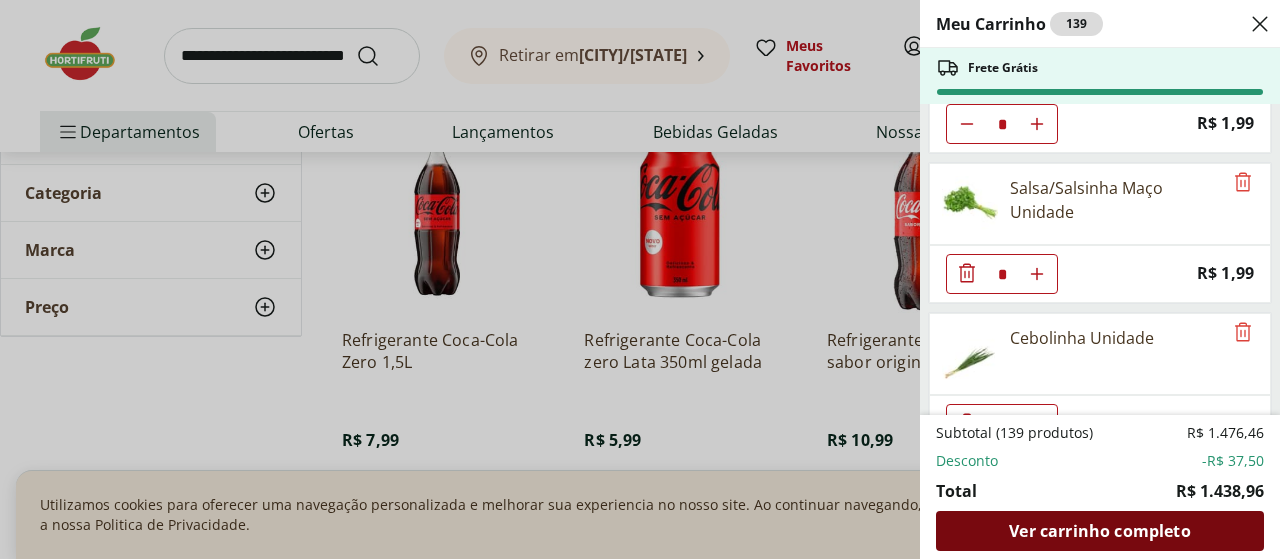 click on "Ver carrinho completo" at bounding box center [1099, 531] 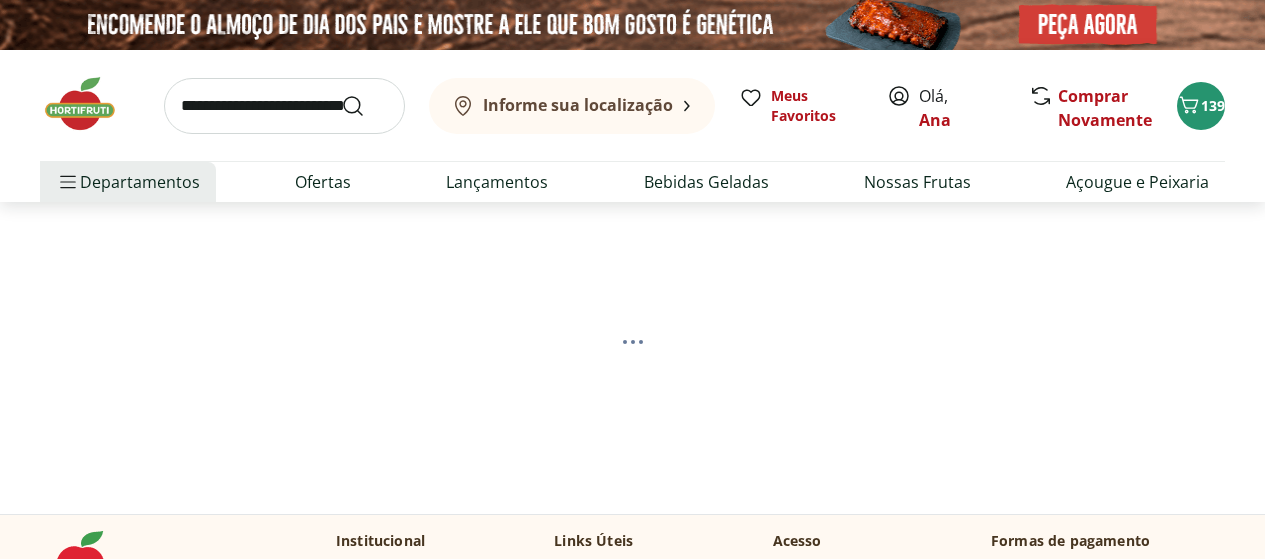 scroll, scrollTop: 0, scrollLeft: 0, axis: both 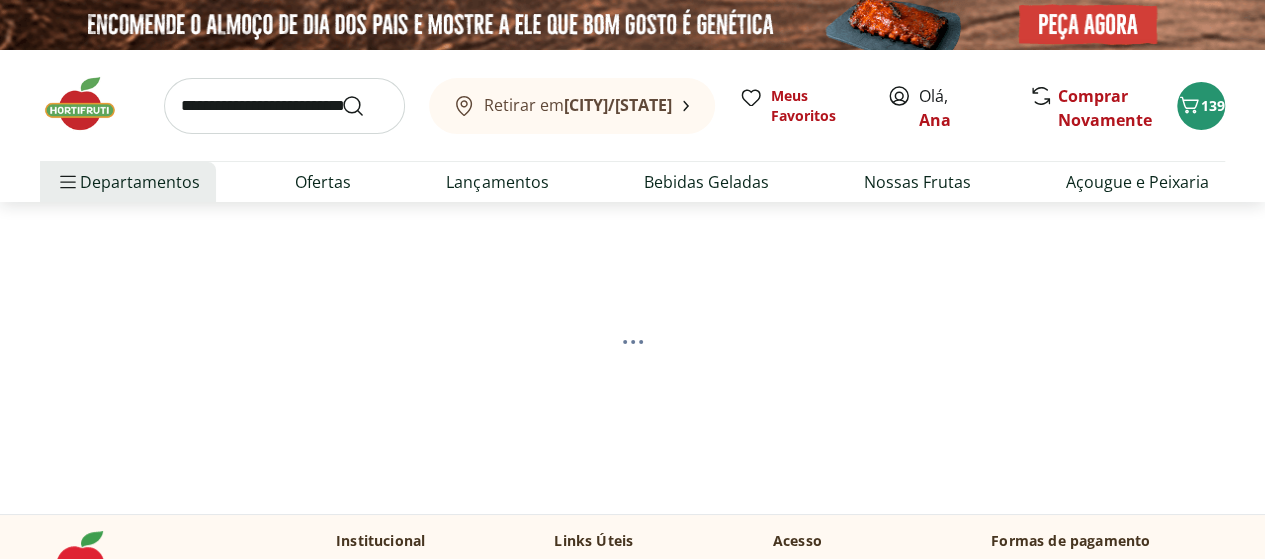 select on "**********" 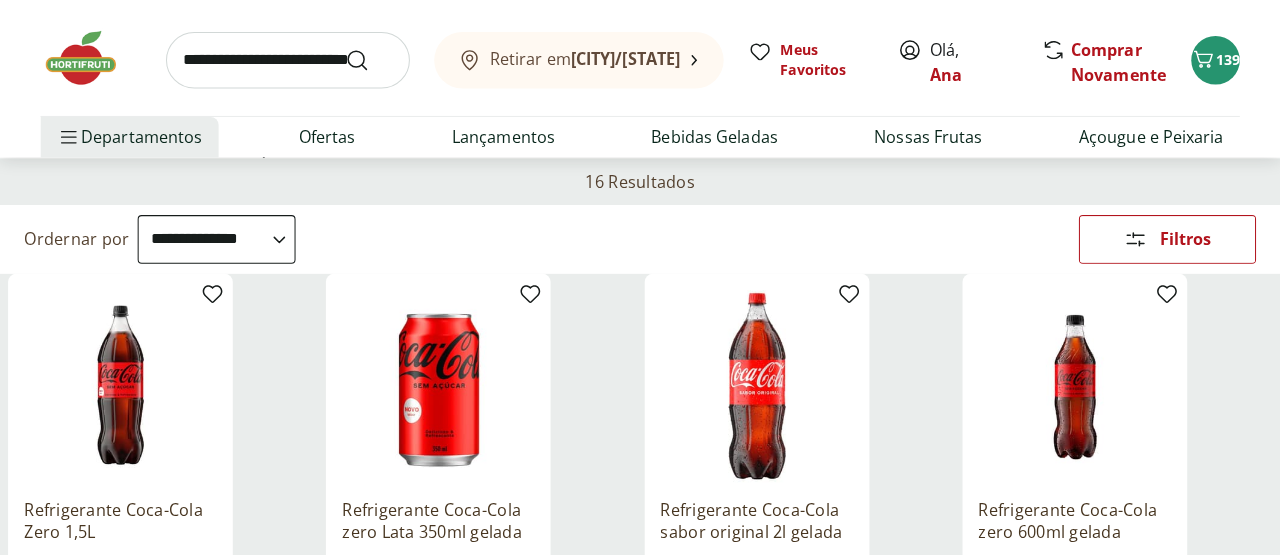 scroll, scrollTop: 100, scrollLeft: 0, axis: vertical 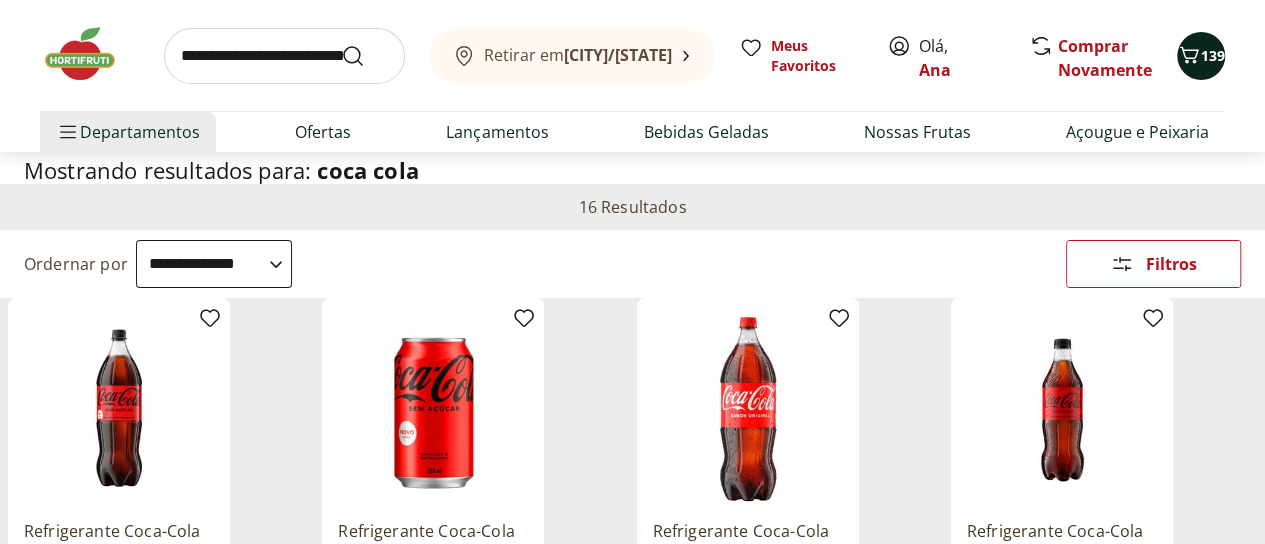 click 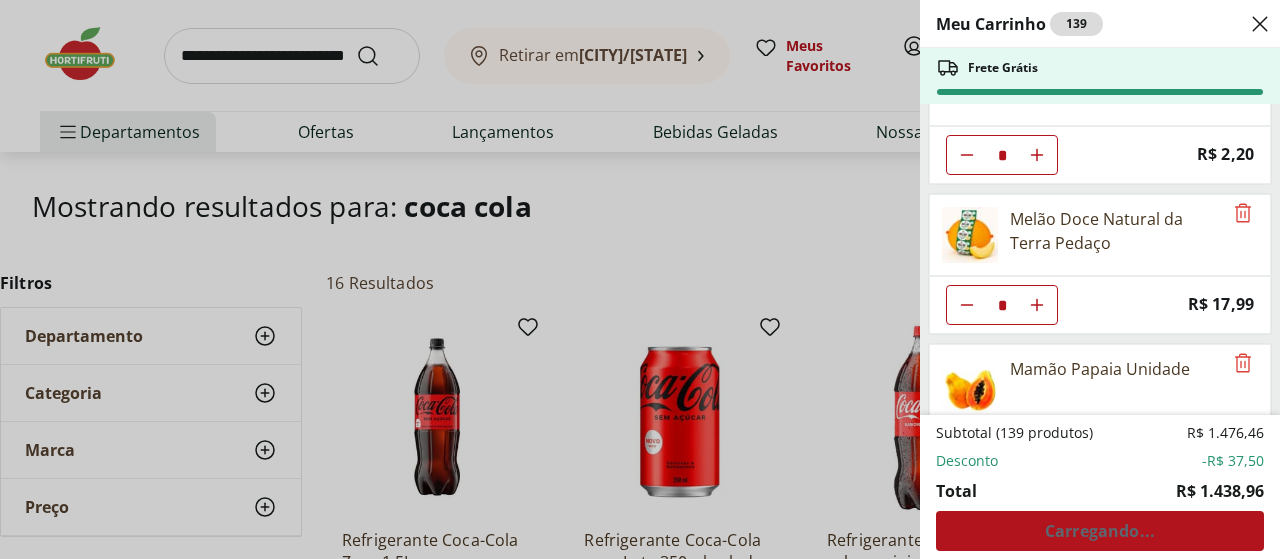 scroll, scrollTop: 200, scrollLeft: 0, axis: vertical 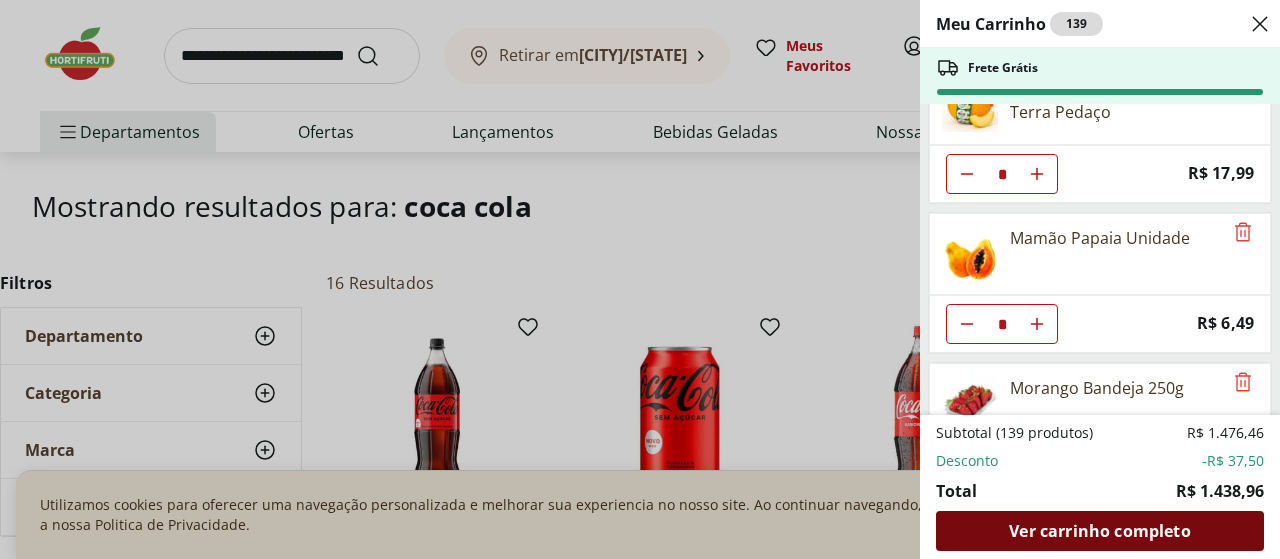 click on "Ver carrinho completo" at bounding box center [1099, 531] 